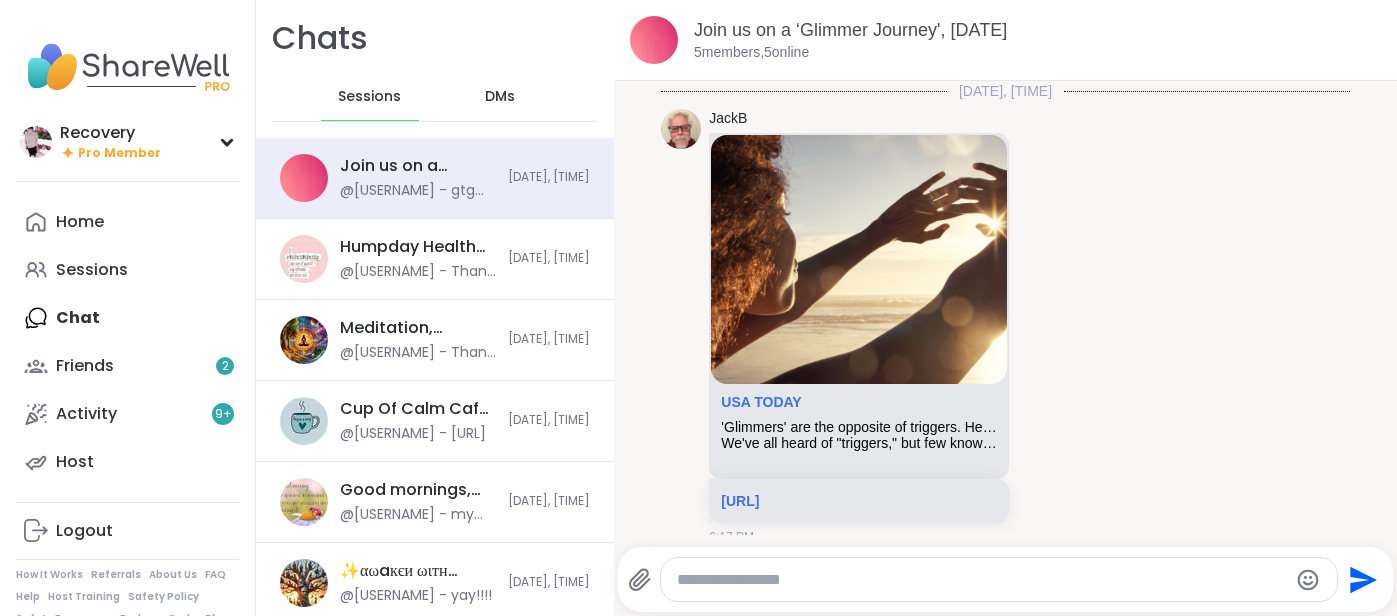 scroll, scrollTop: 0, scrollLeft: 0, axis: both 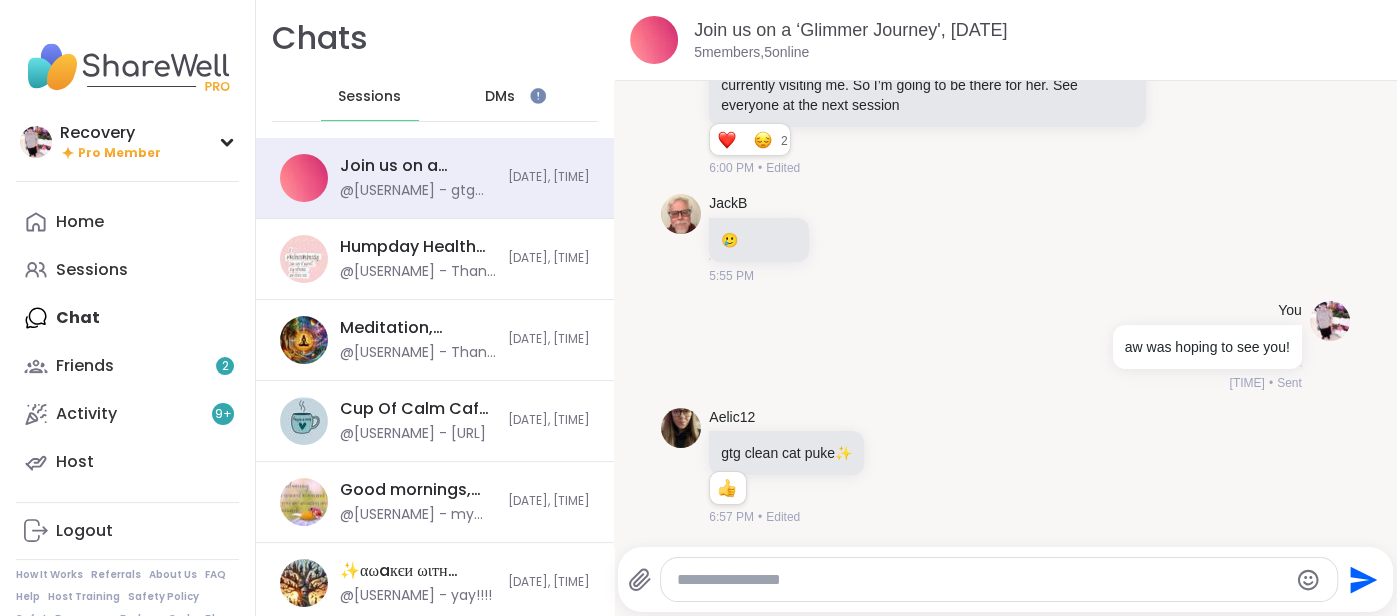 click on "Sessions" at bounding box center [370, 97] 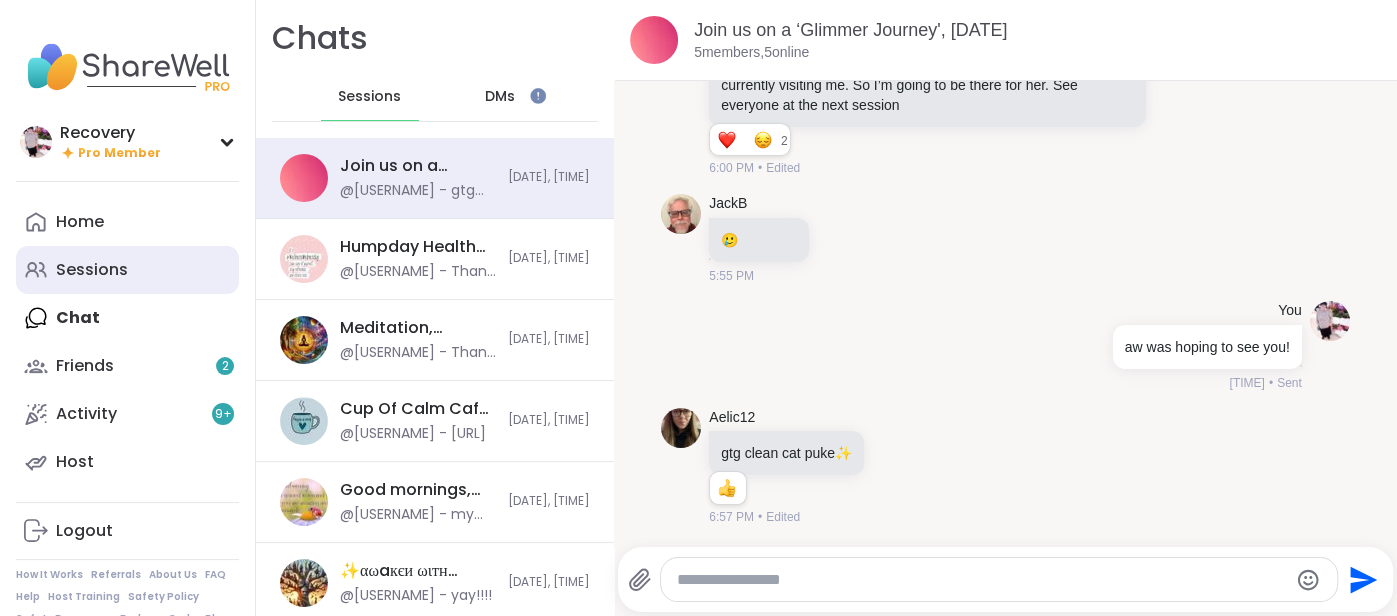 click on "Sessions" at bounding box center (127, 270) 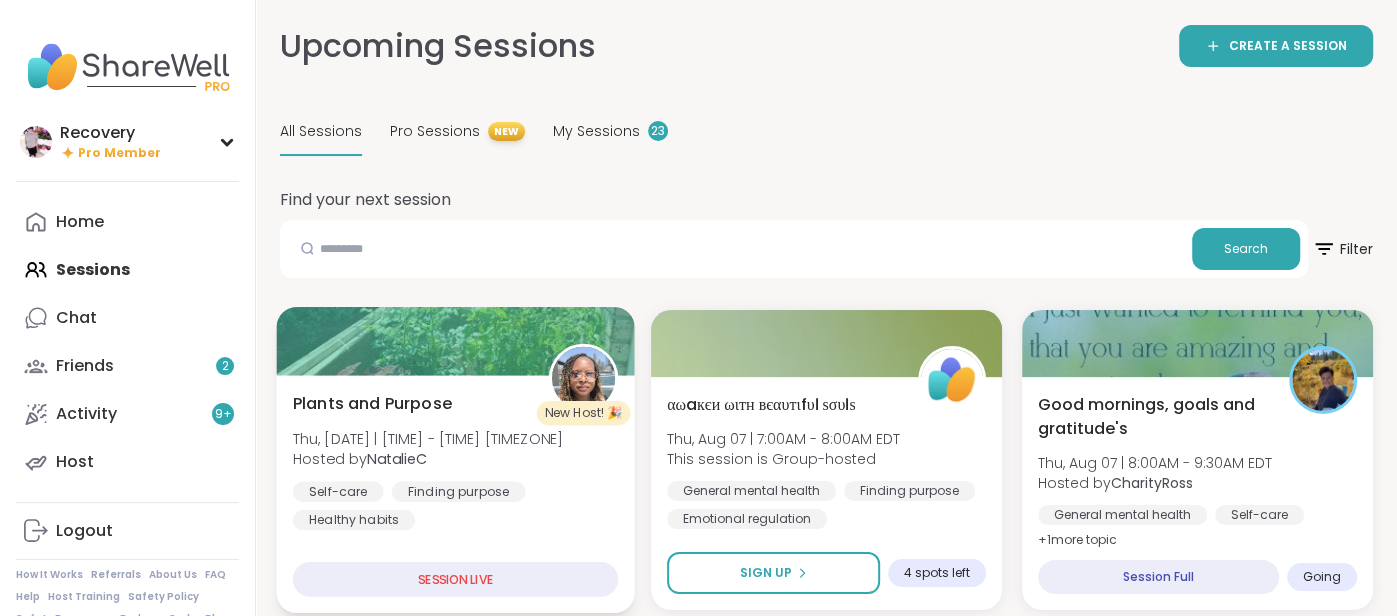 click at bounding box center [455, 341] 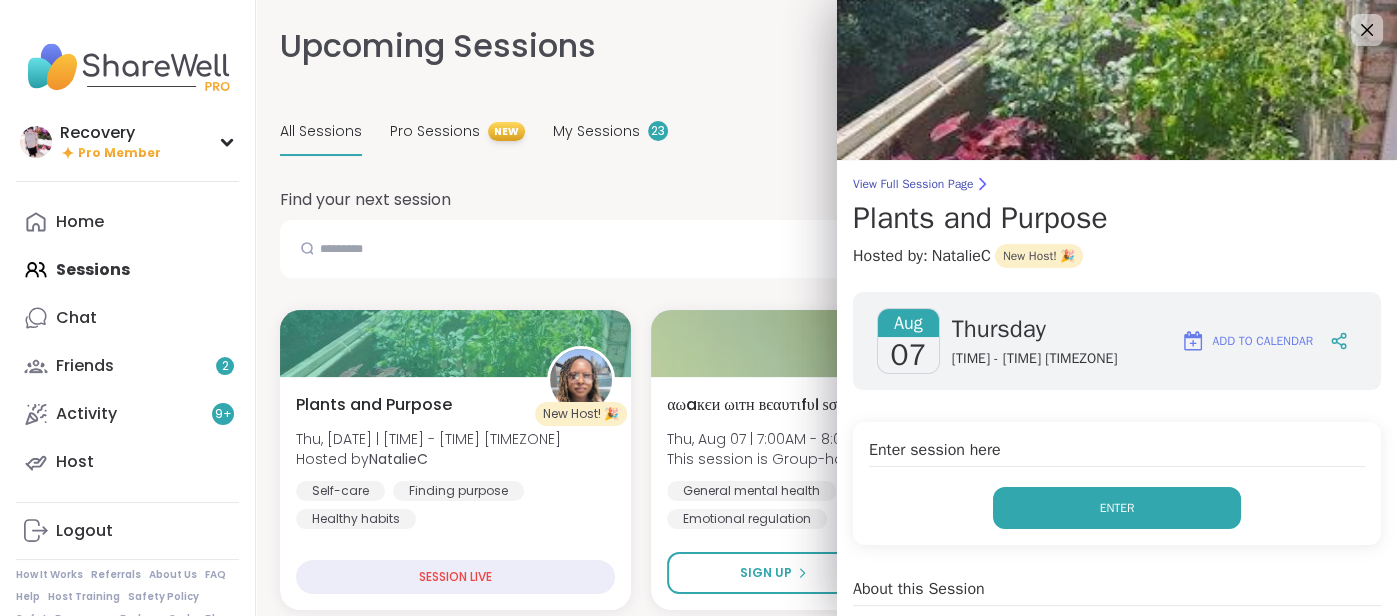 click on "Enter" at bounding box center (1117, 508) 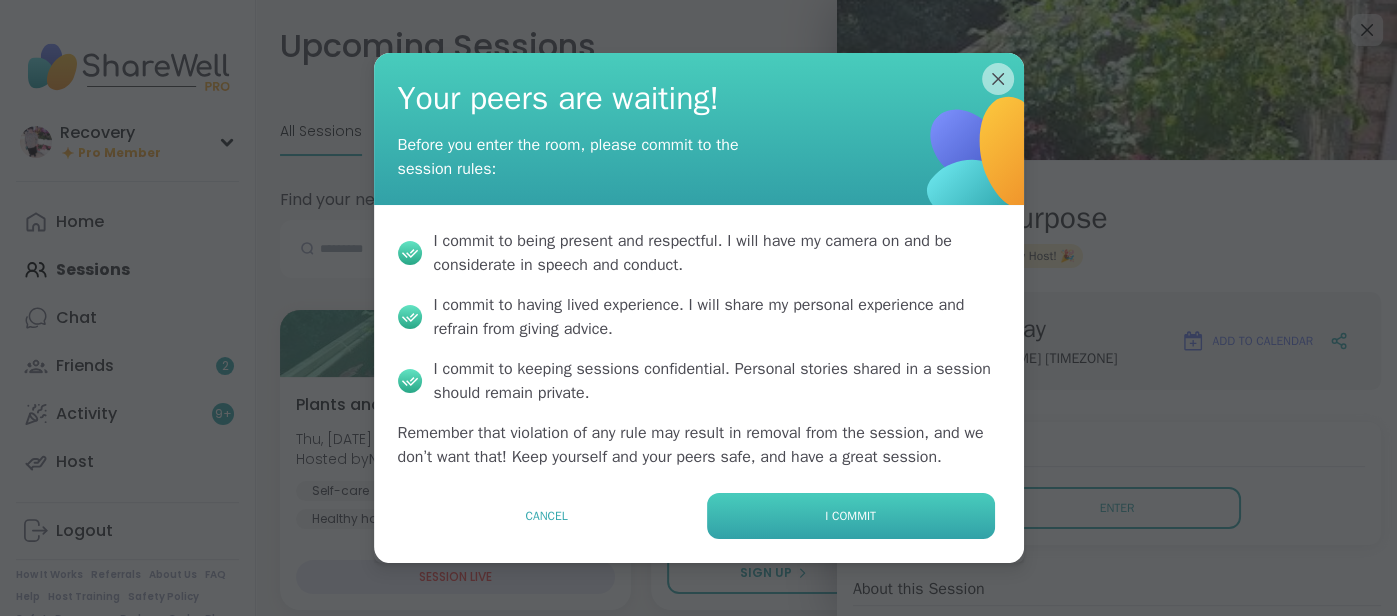 click on "I commit" at bounding box center (851, 516) 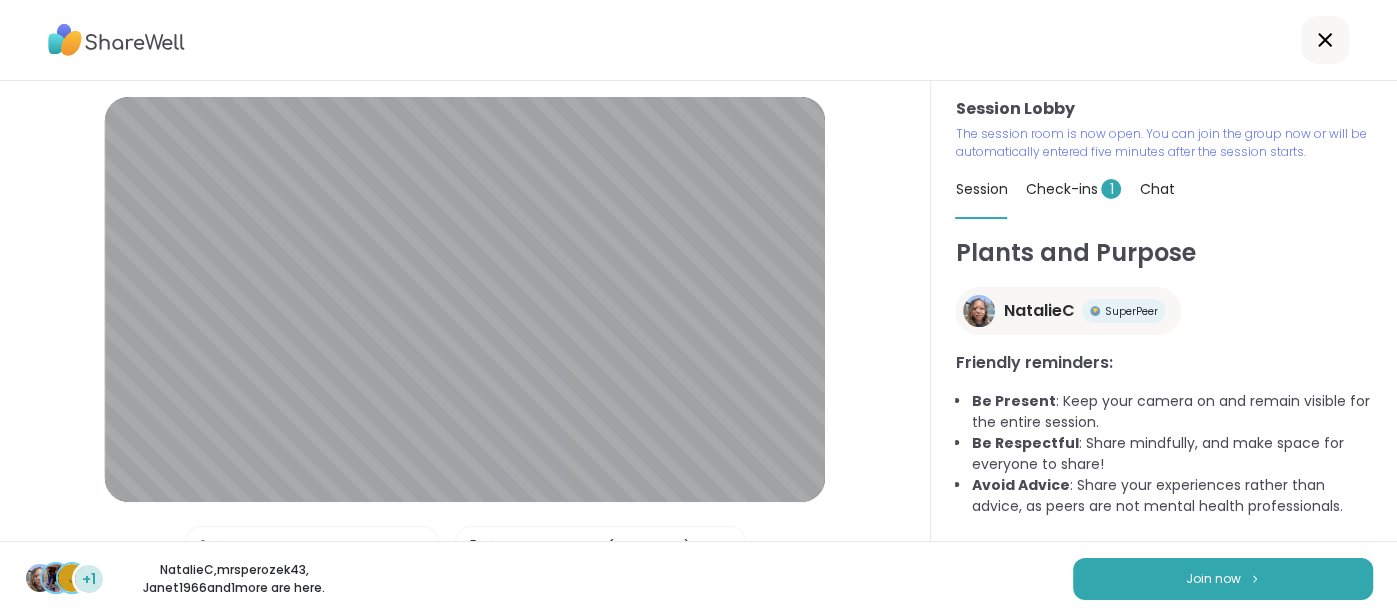 click on "Check-ins 1" at bounding box center [1073, 189] 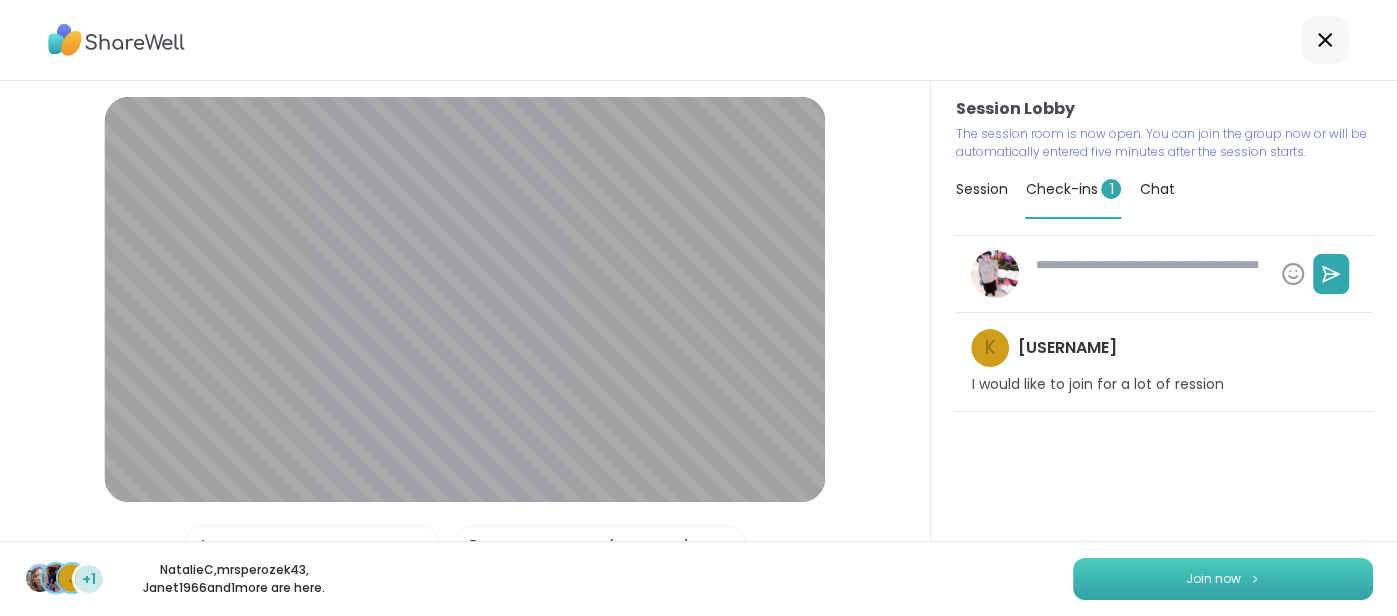 click on "Join now" at bounding box center [1223, 579] 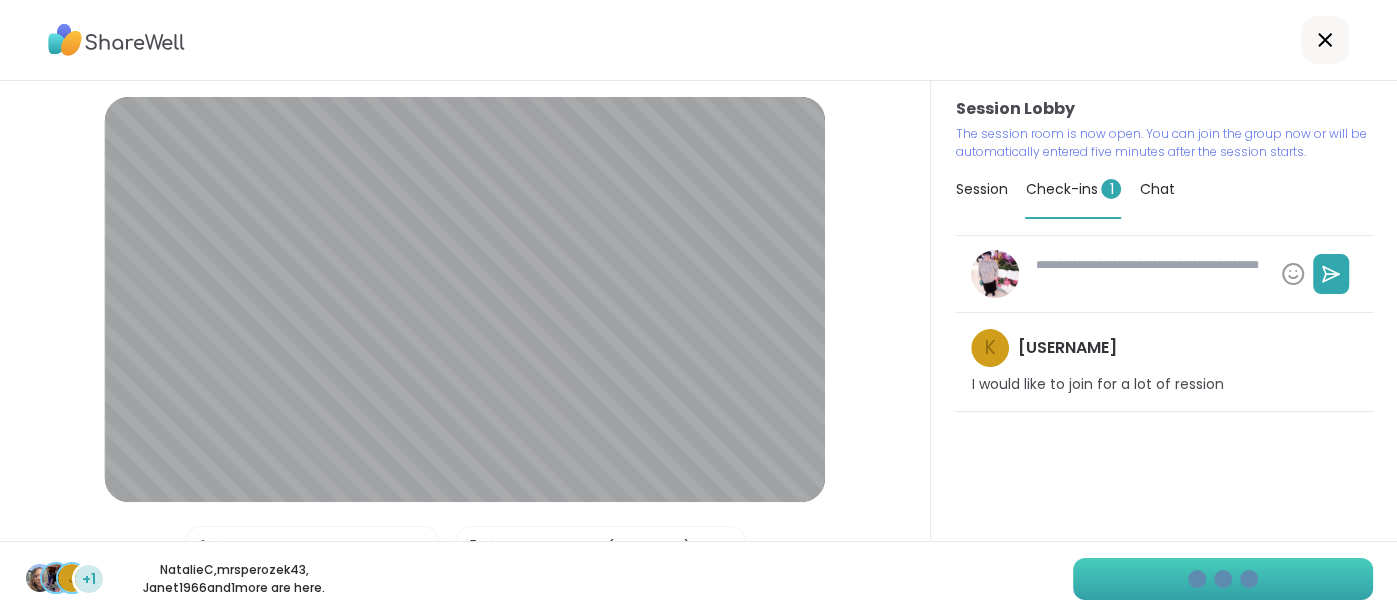 type on "*" 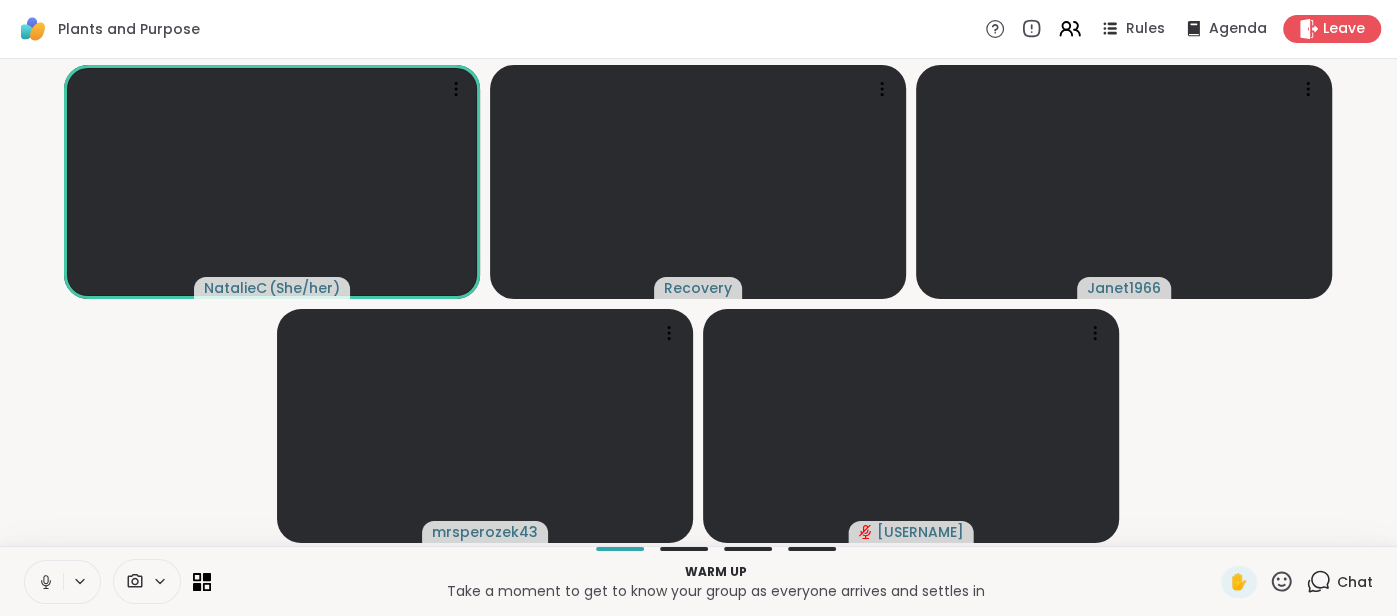 click at bounding box center [44, 582] 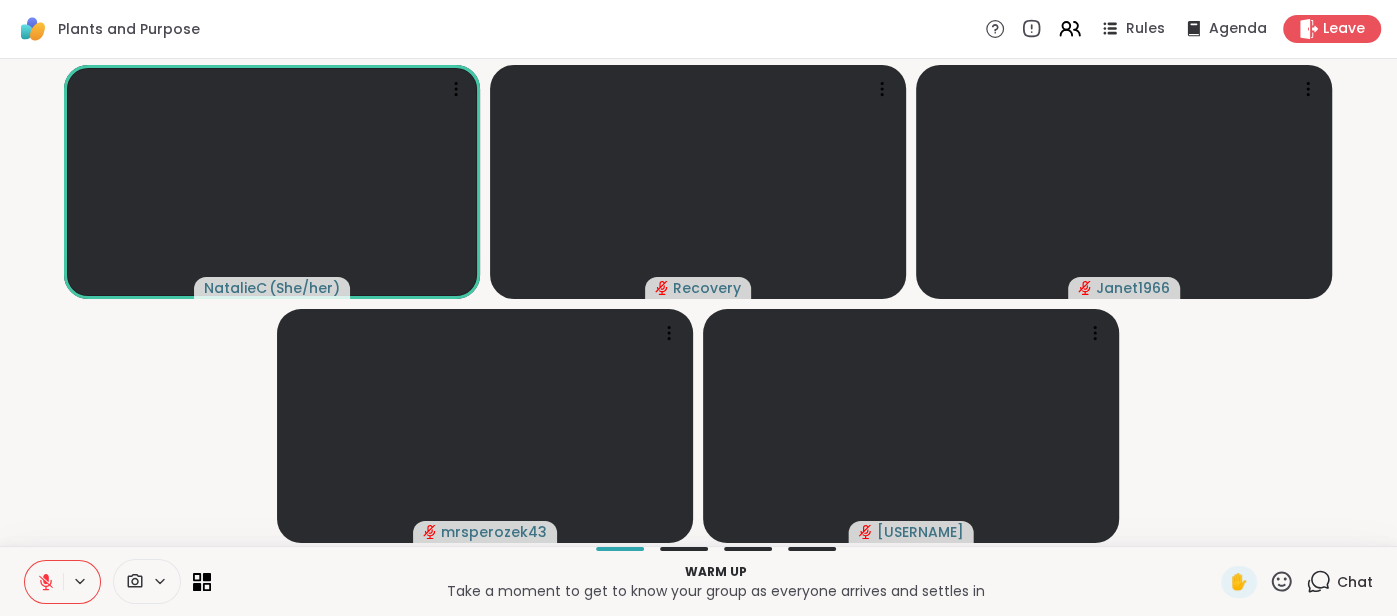 click 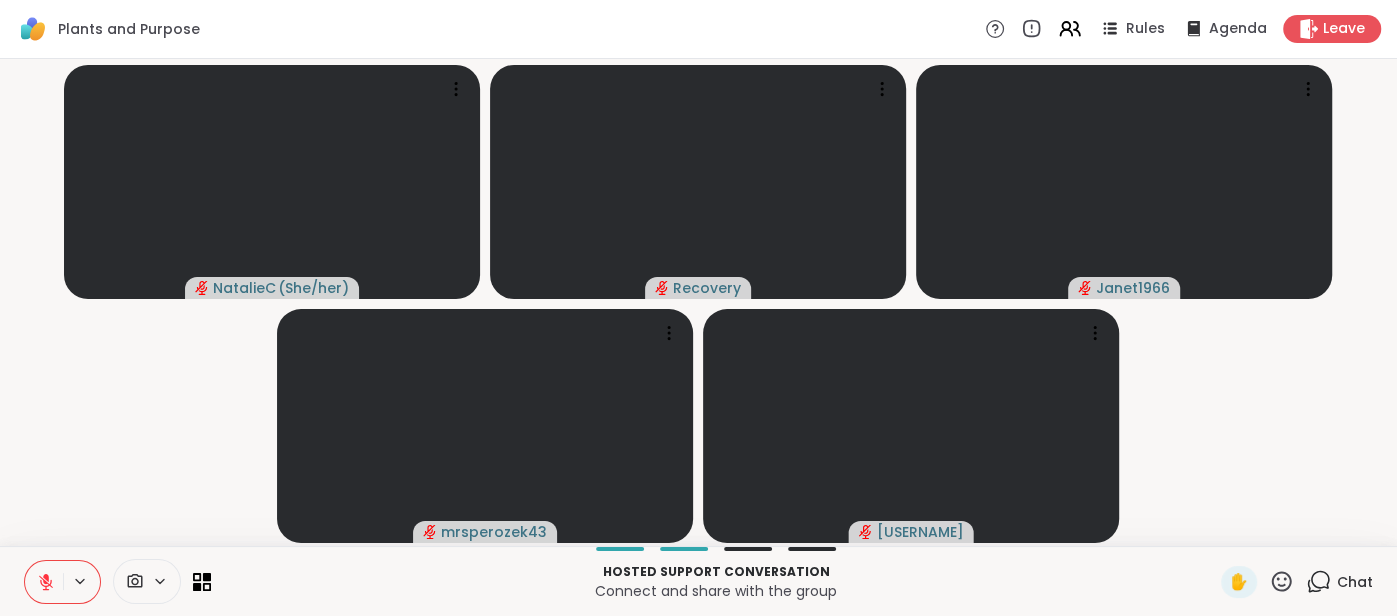 click 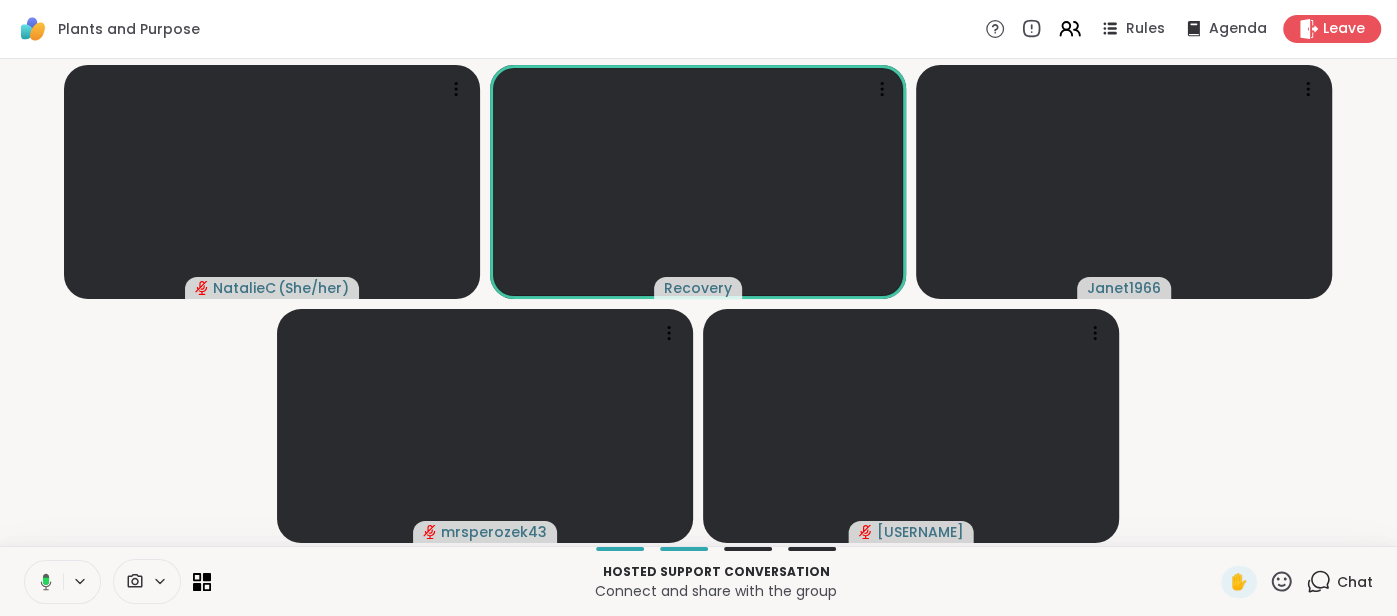 click 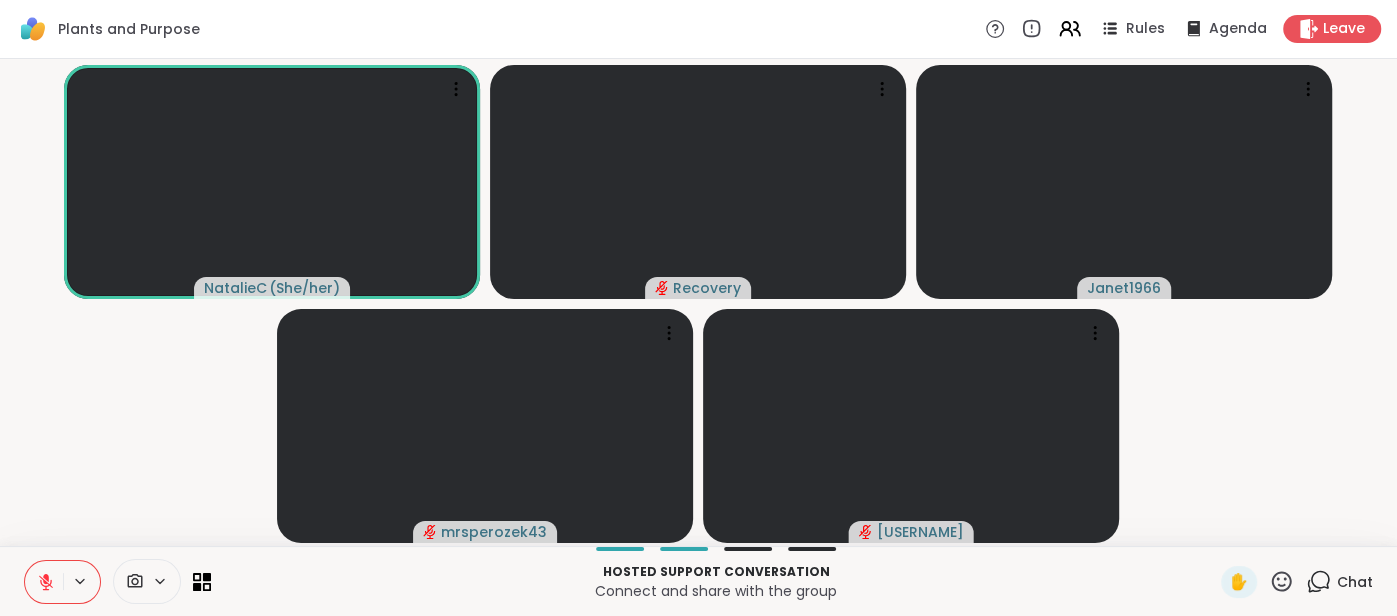 click 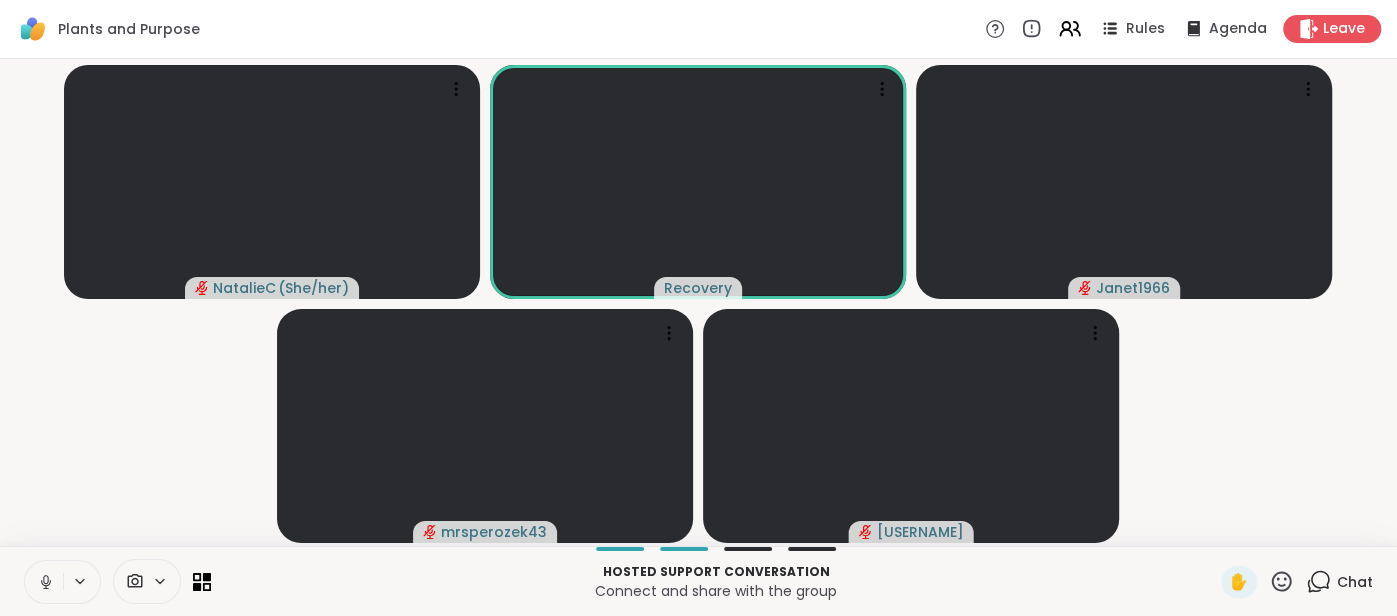 click at bounding box center (44, 582) 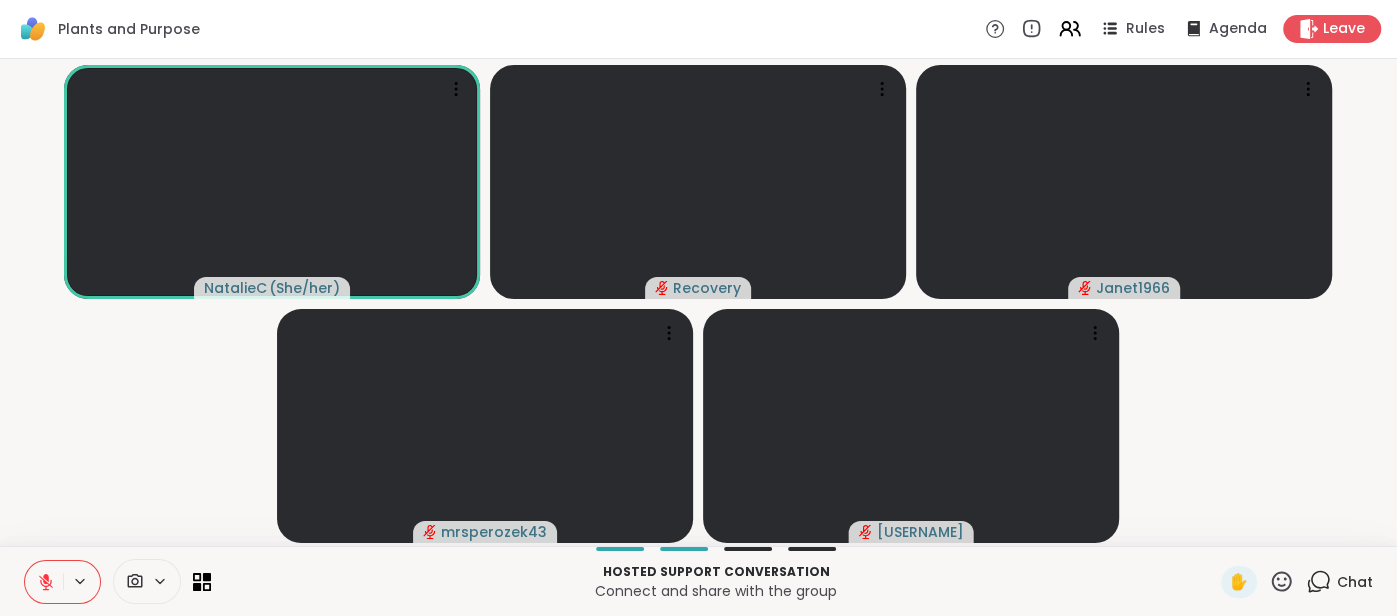 click 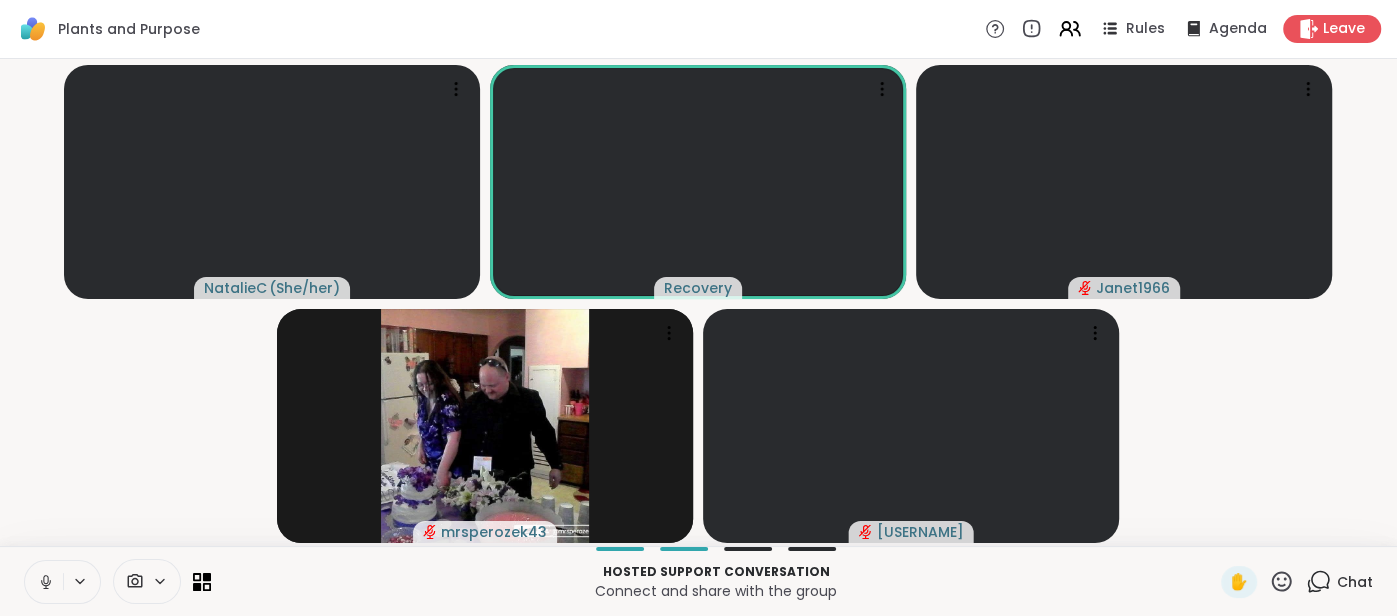 click at bounding box center (44, 582) 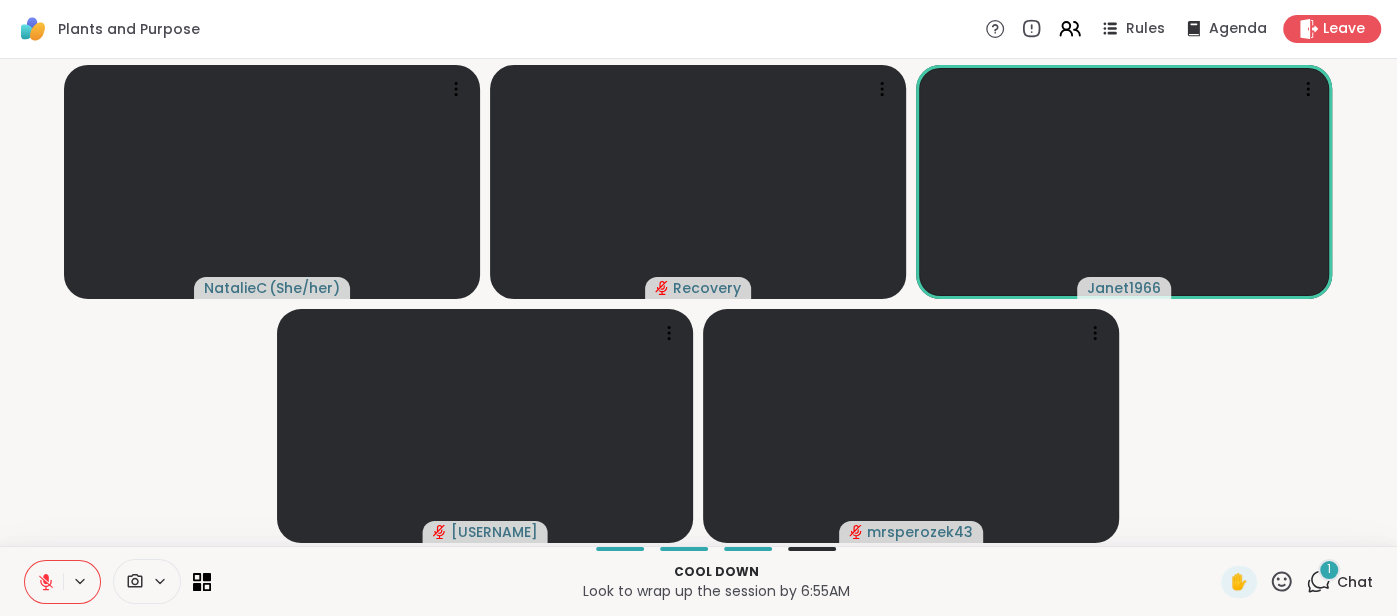 click on "Chat" at bounding box center (1355, 582) 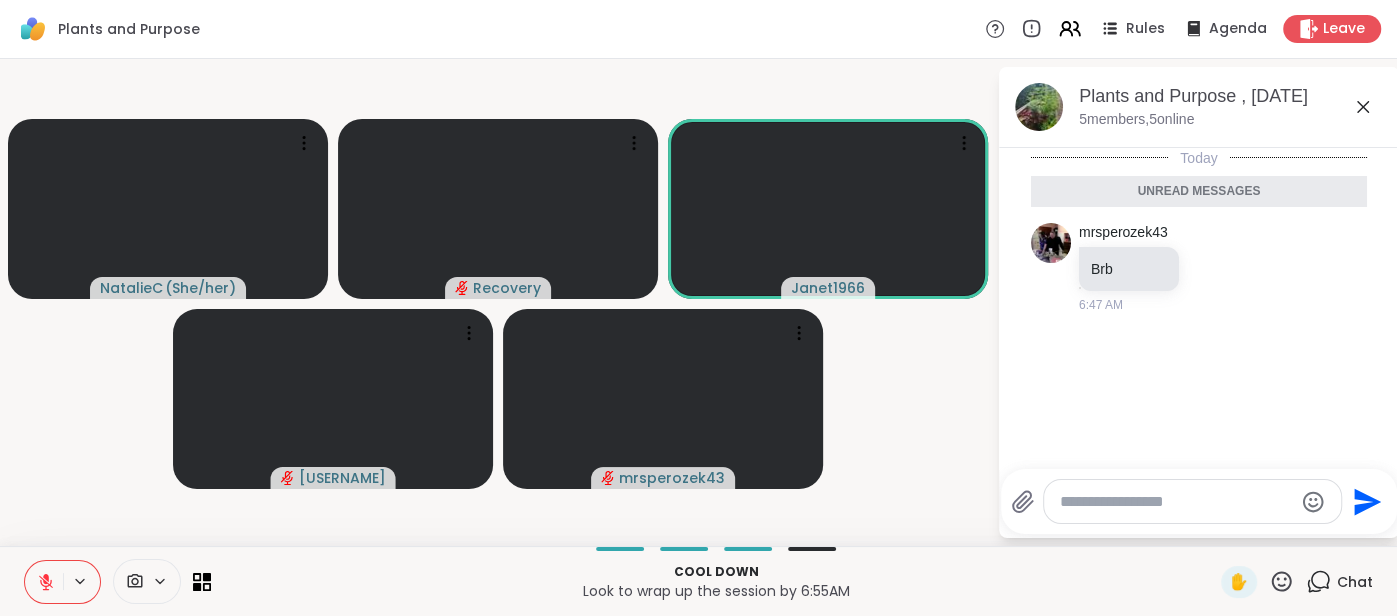 click 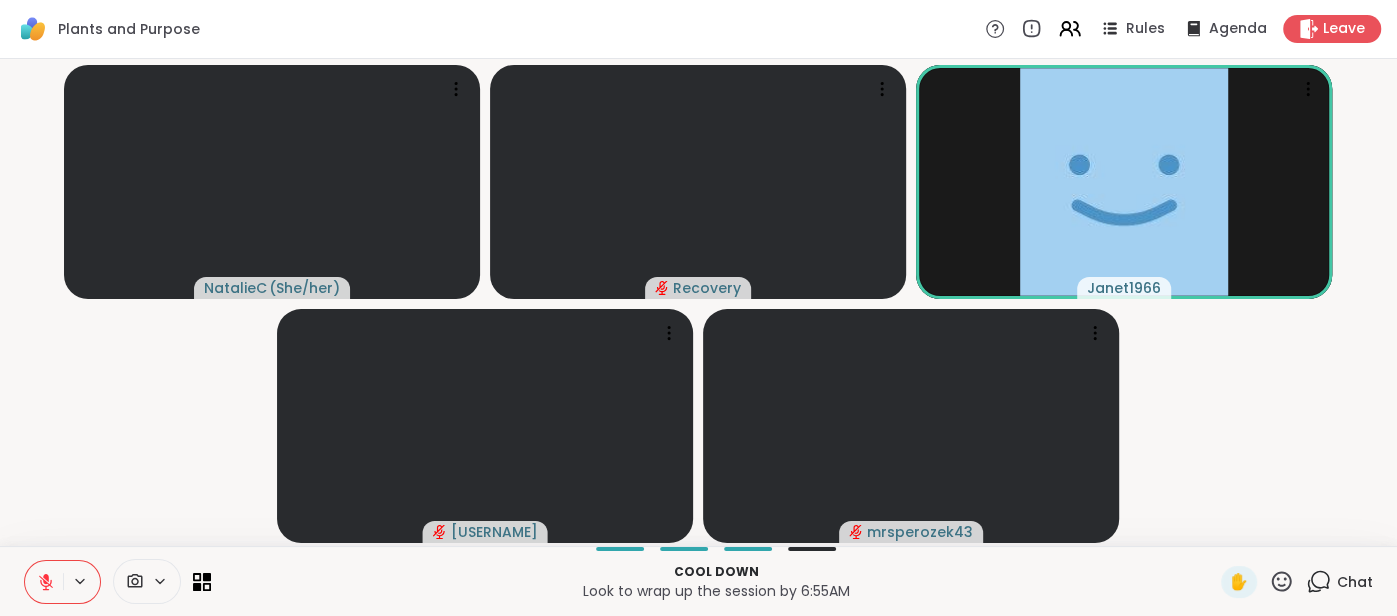 click 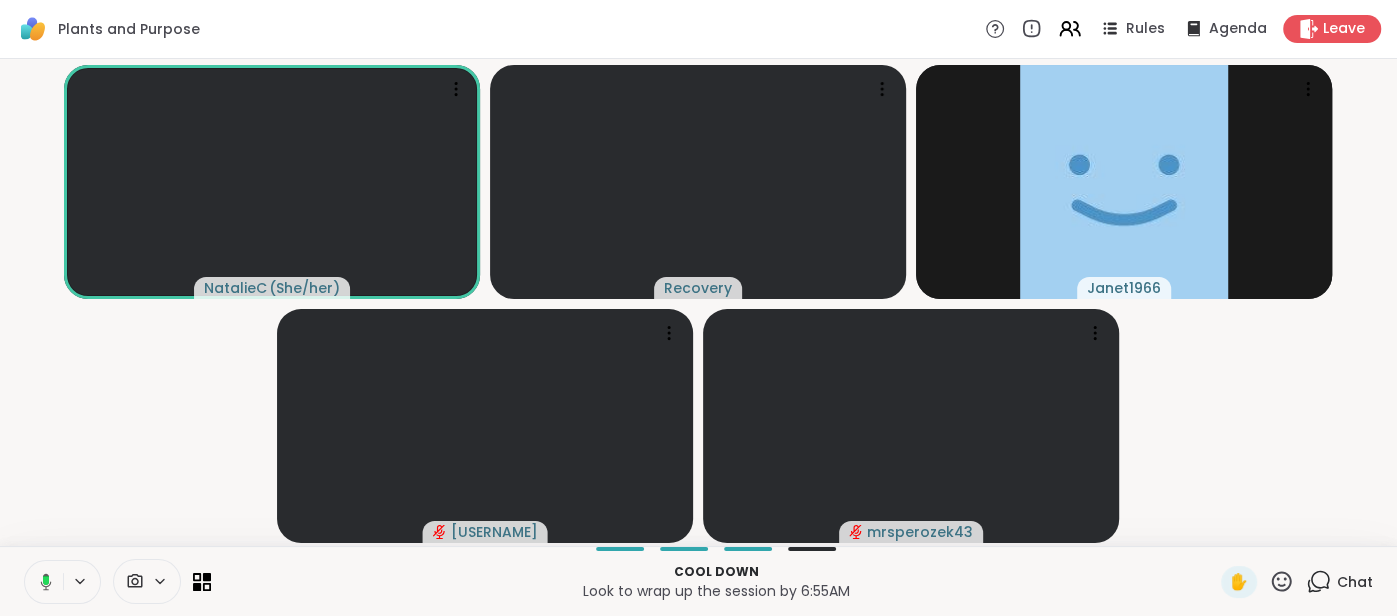click 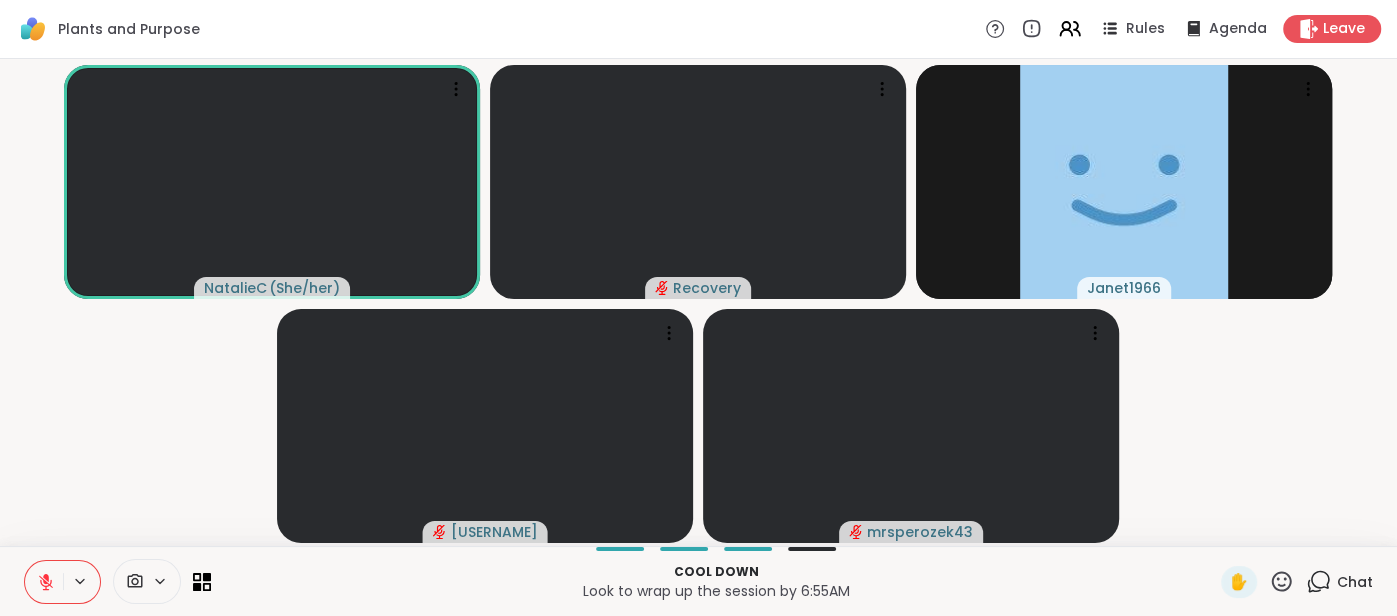 click 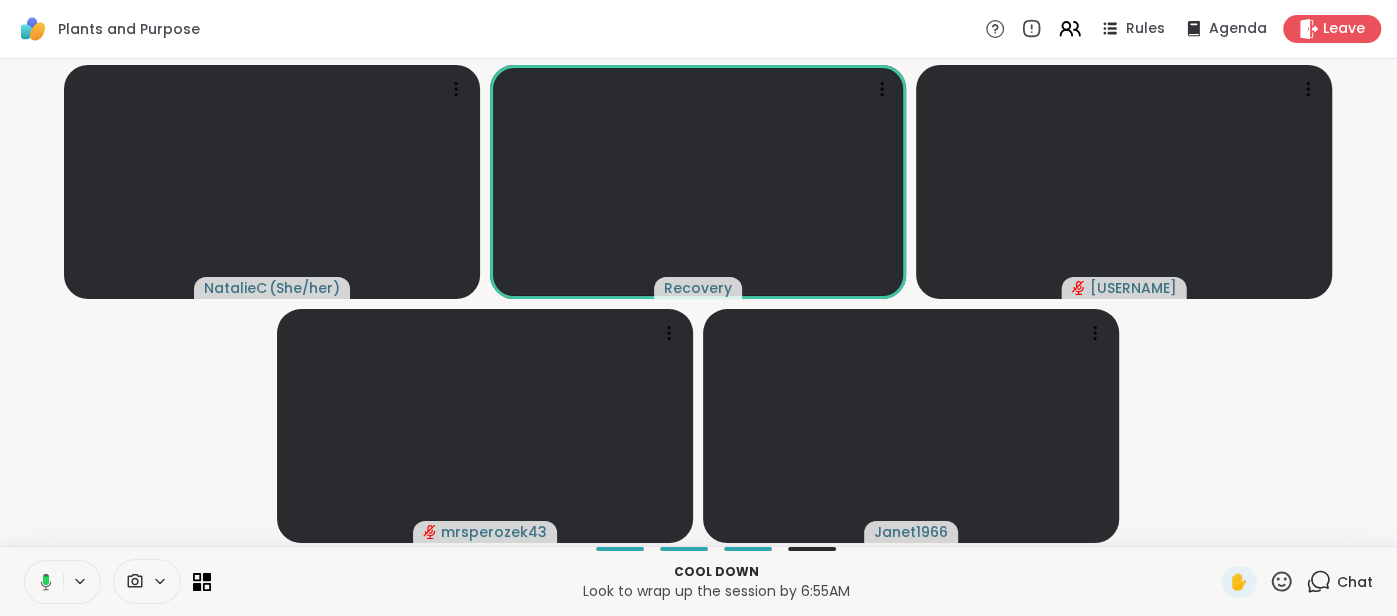 click on "NatalieC ( She/her ) Recovery sandrawyche022 mrsperozek43 Janet1966" at bounding box center (698, 302) 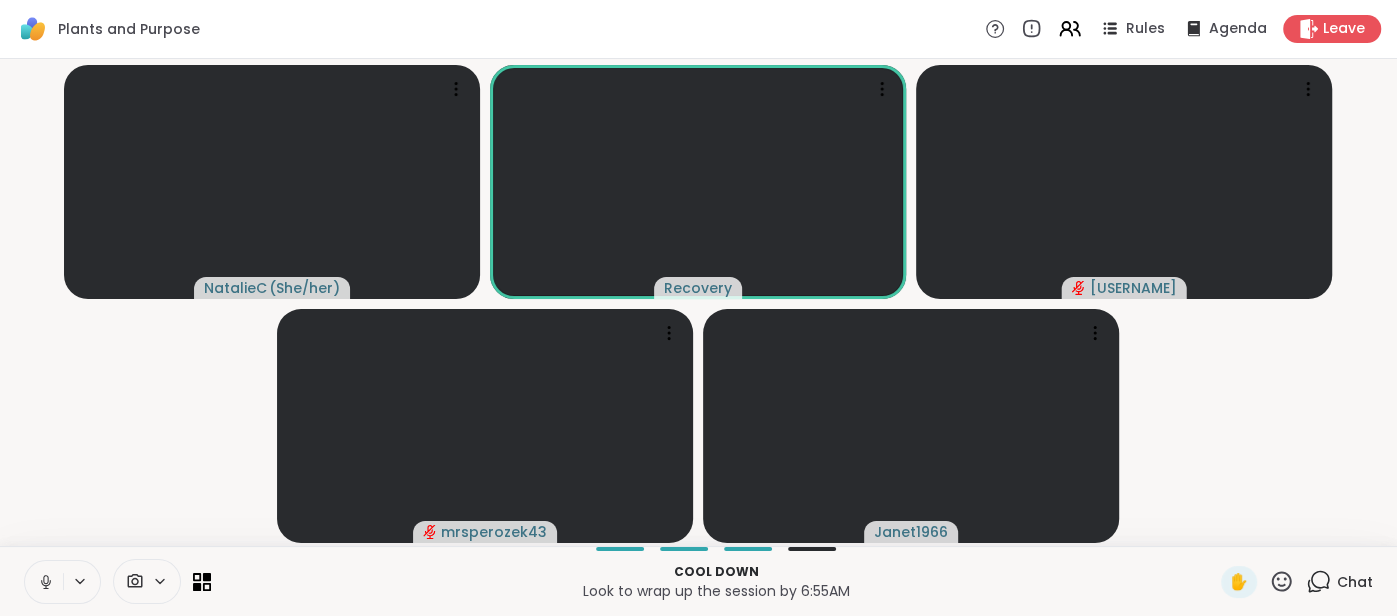 click 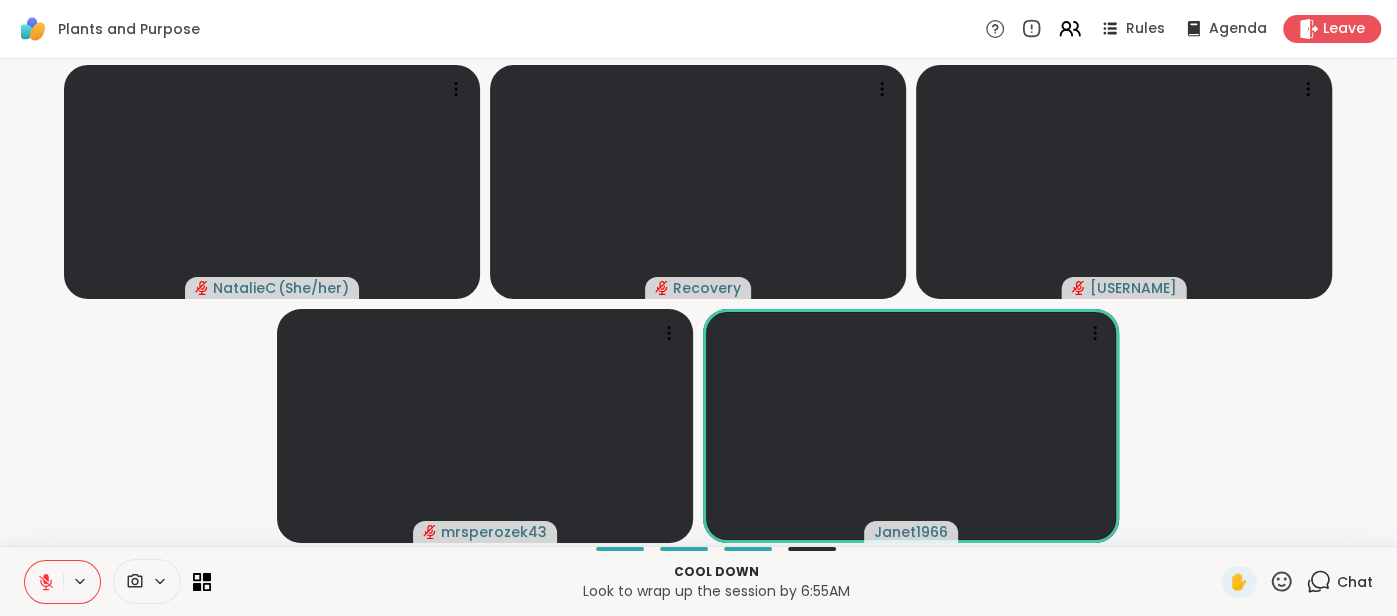 click 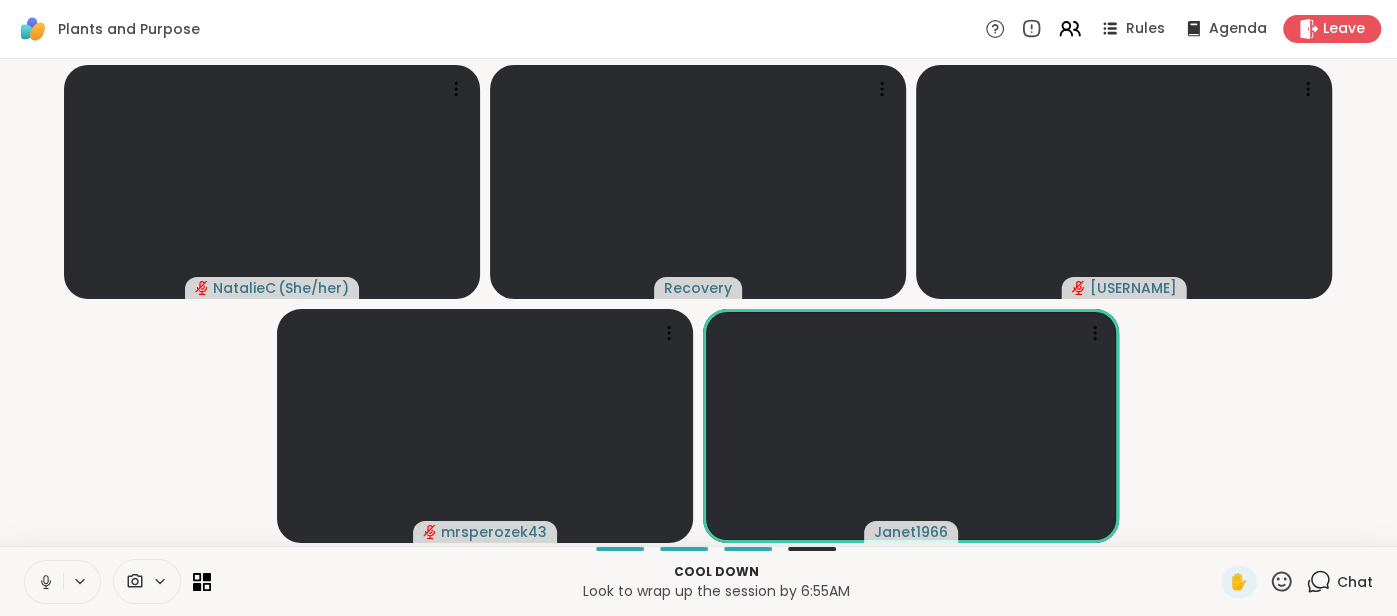 click 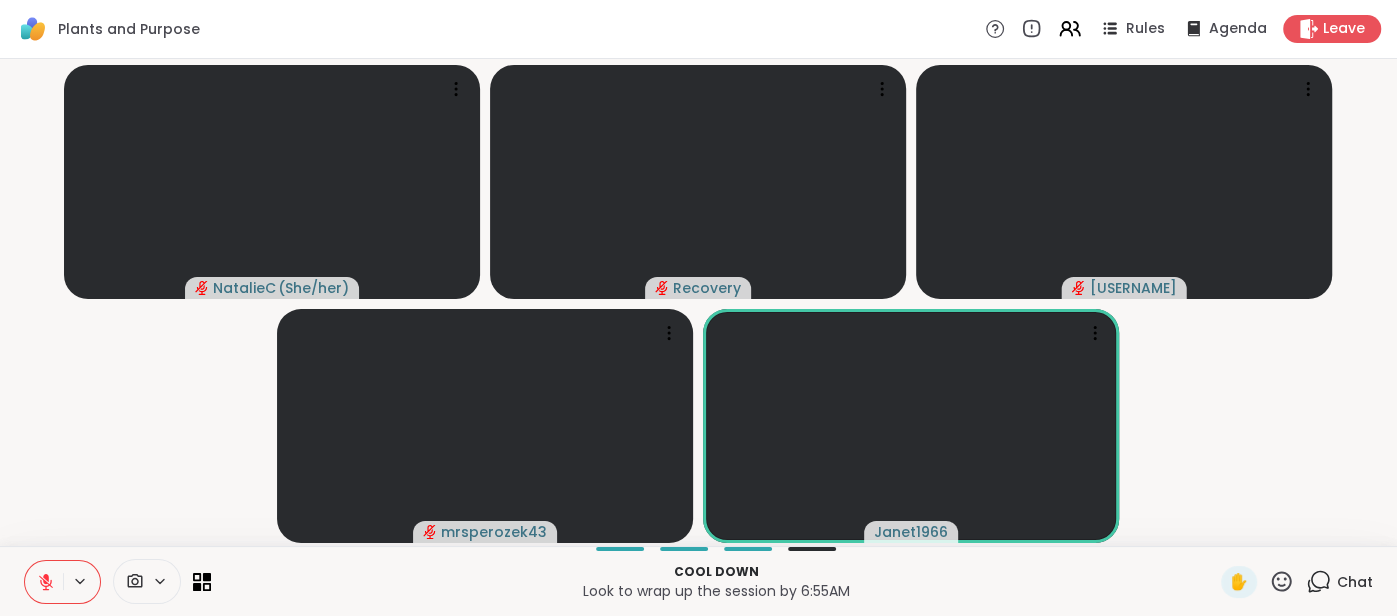 click on "NatalieC ( She/her ) Recovery sandrawyche022 mrsperozek43 Janet1966" at bounding box center [698, 302] 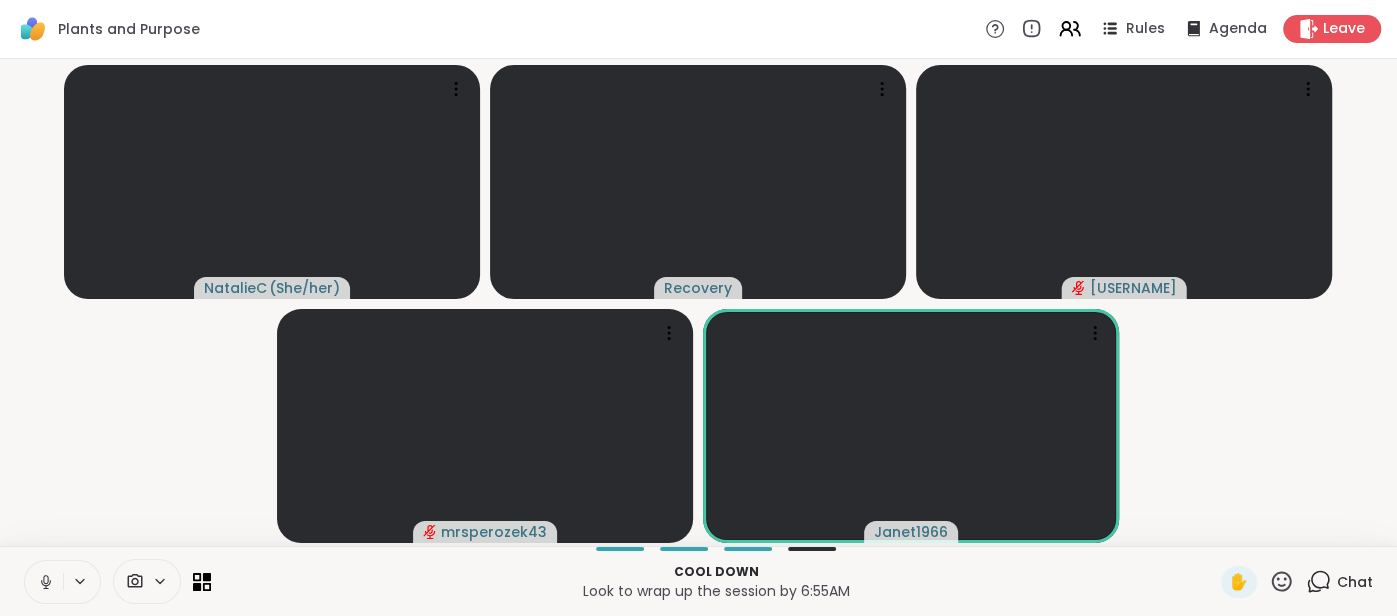 click at bounding box center (44, 582) 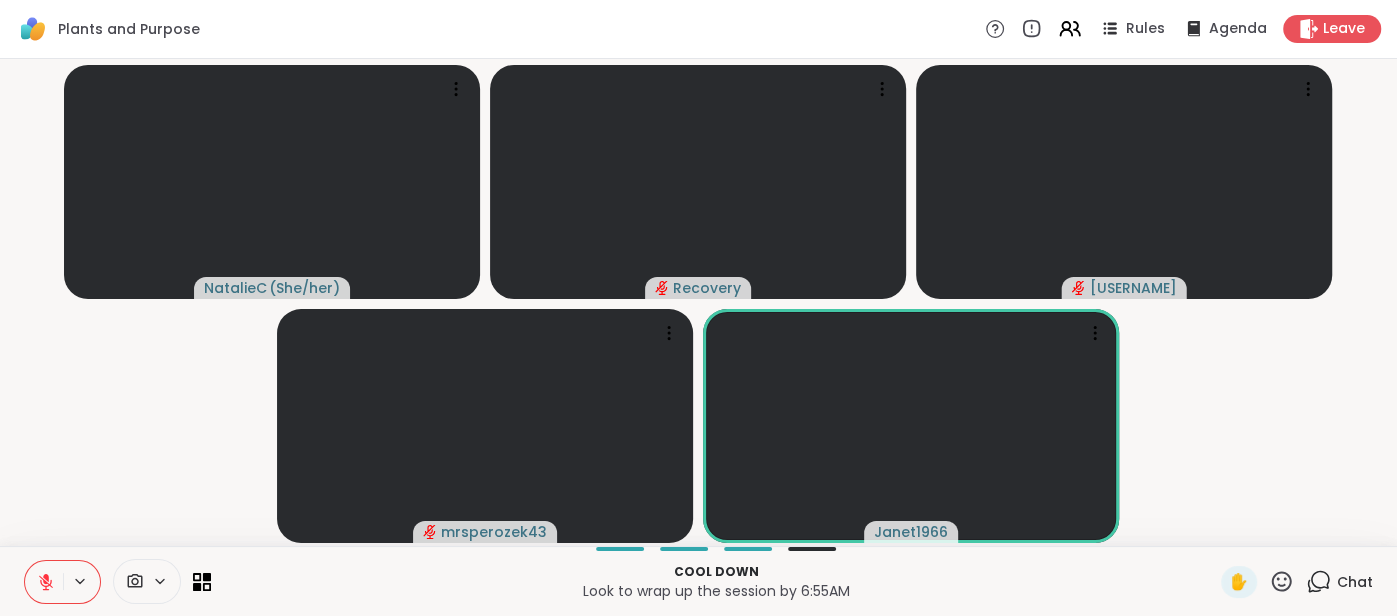 click 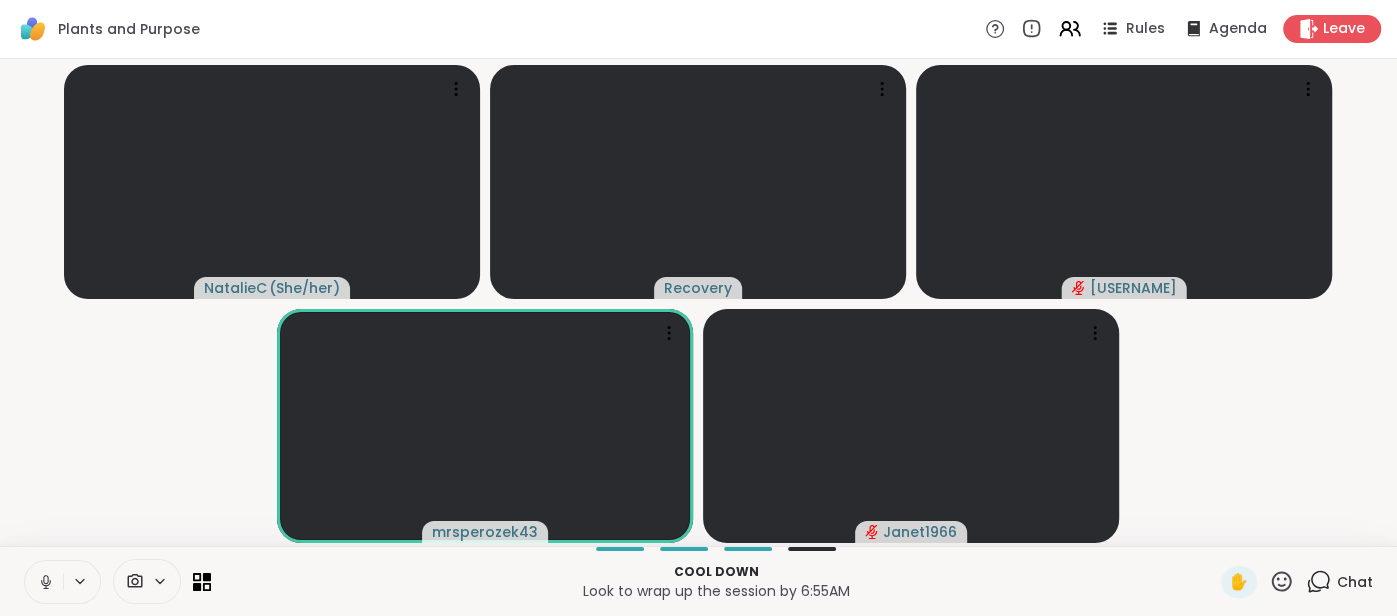 click 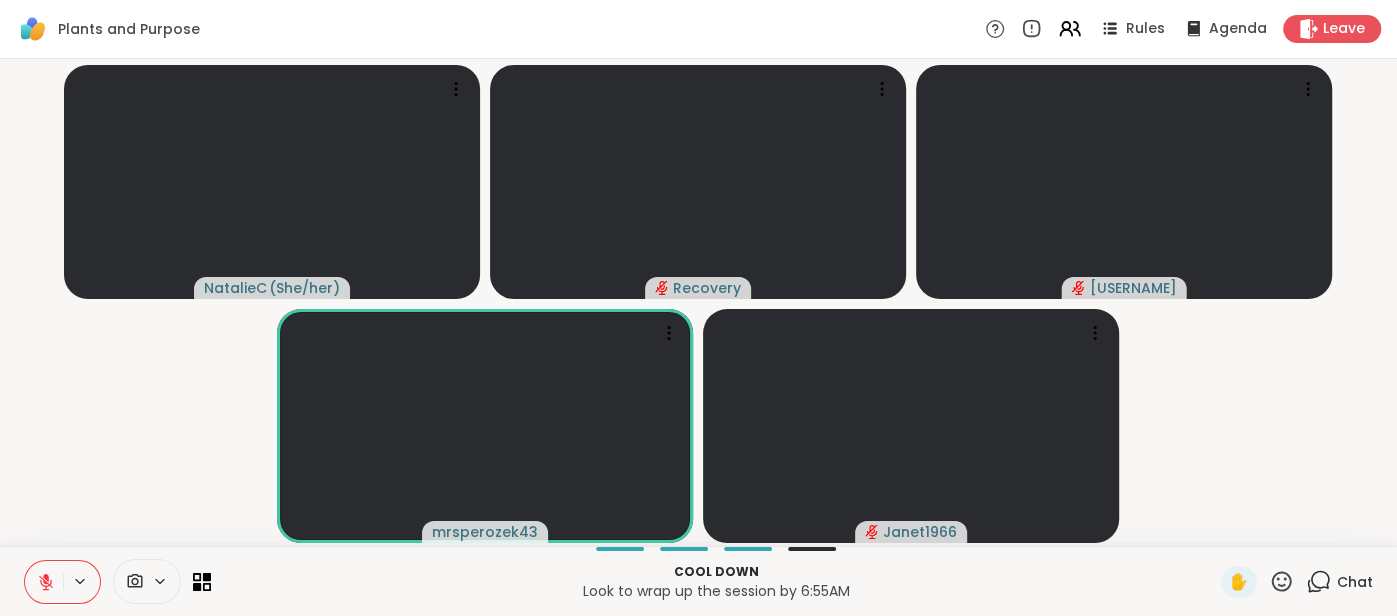 click 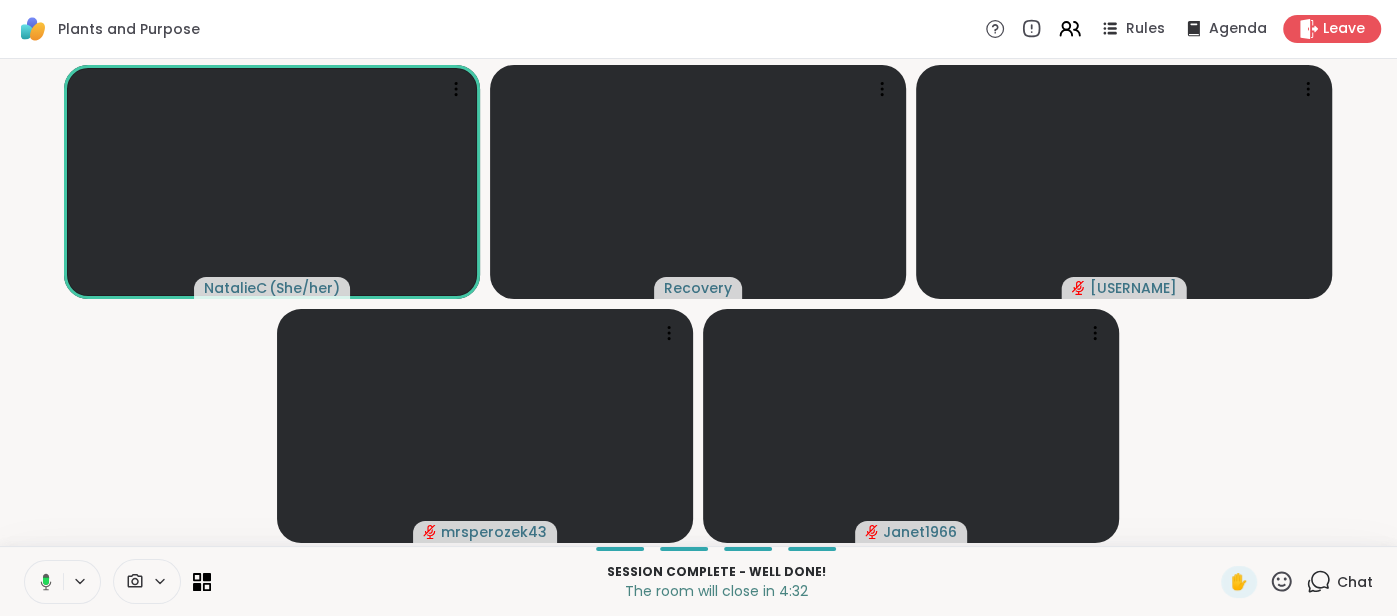 click 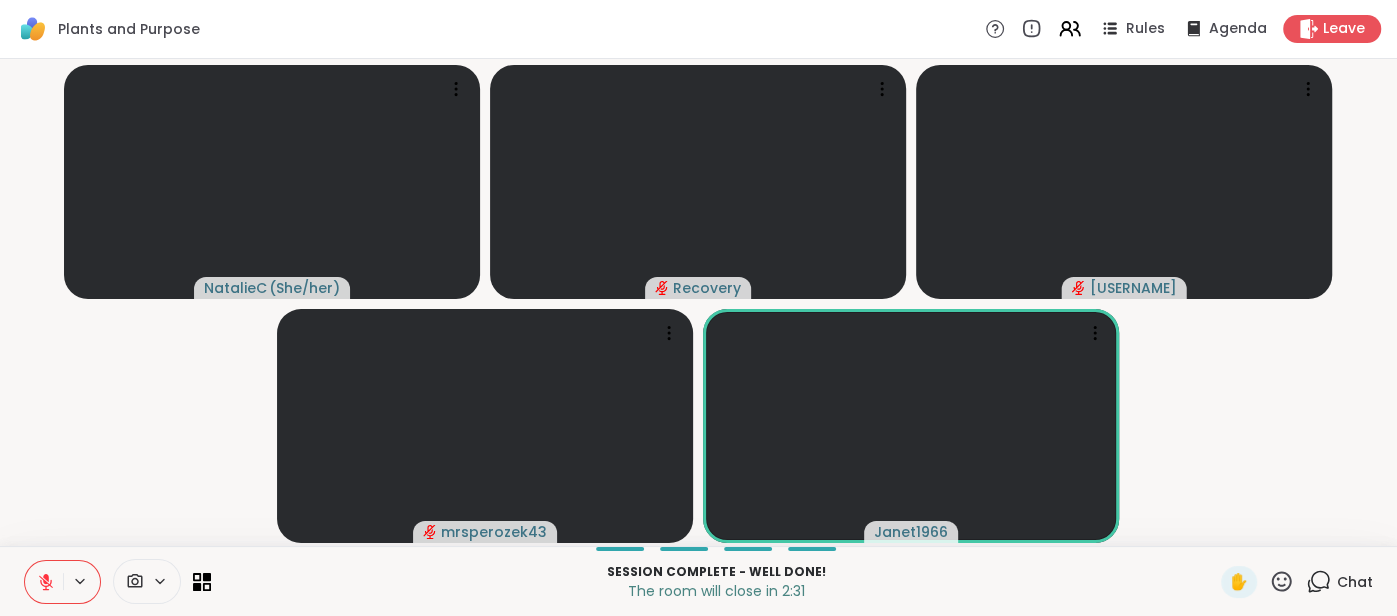 click 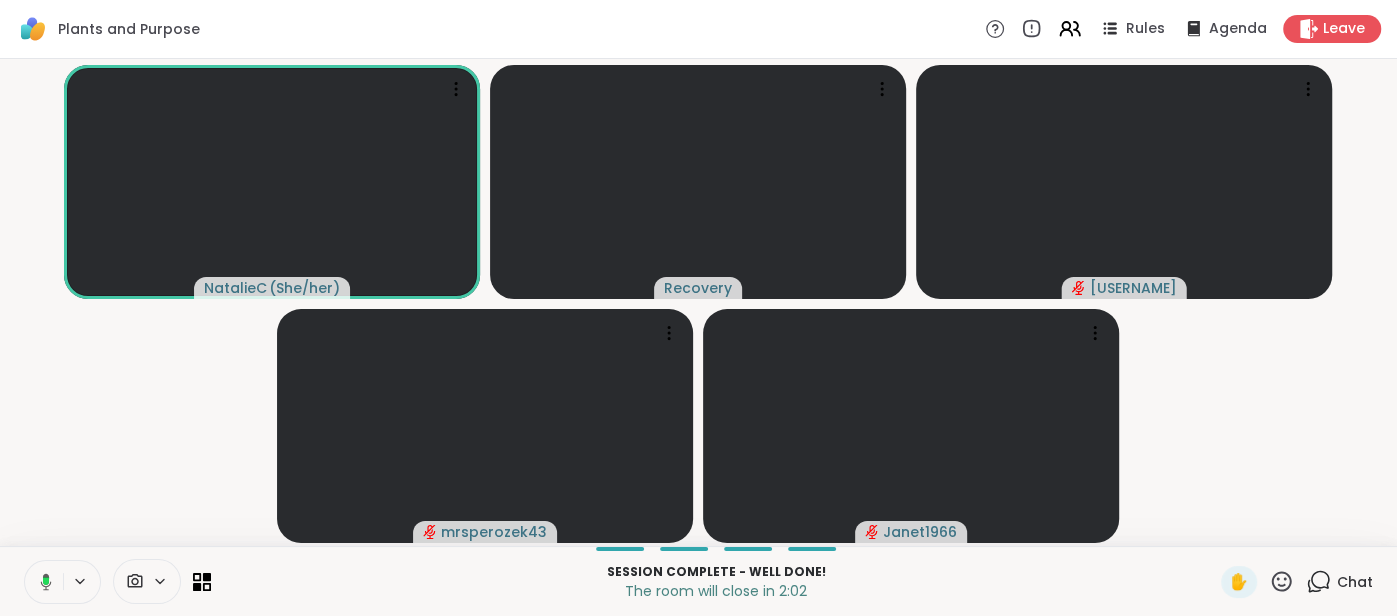 click 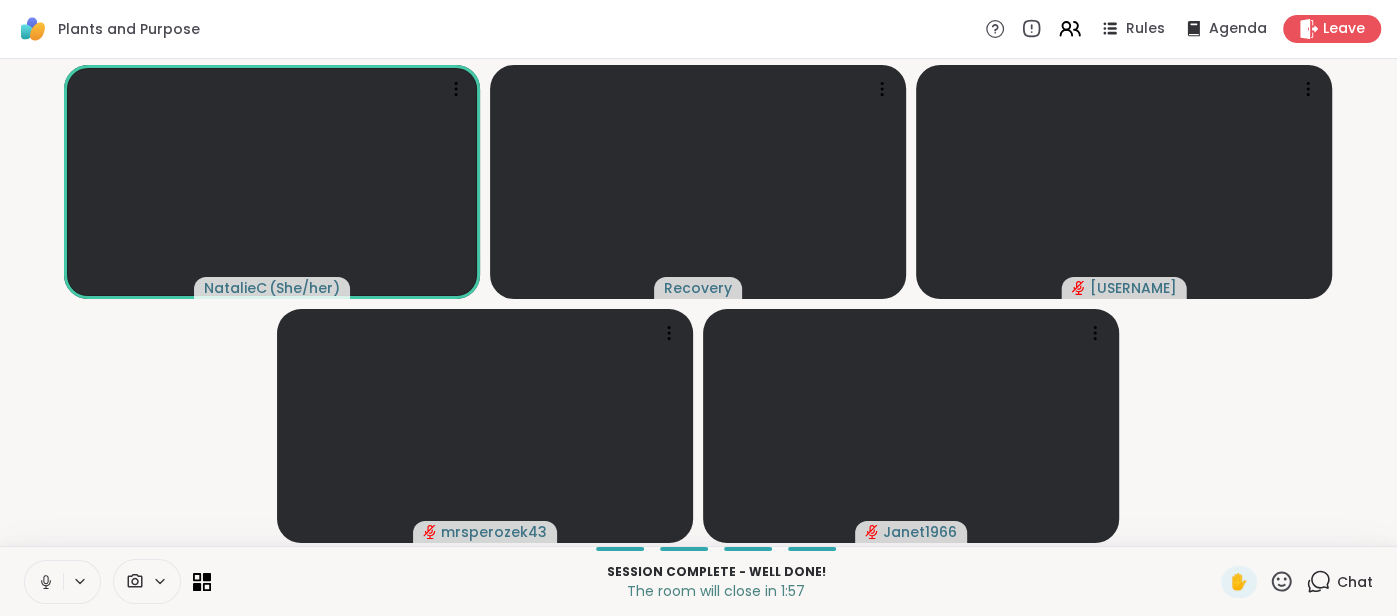 click 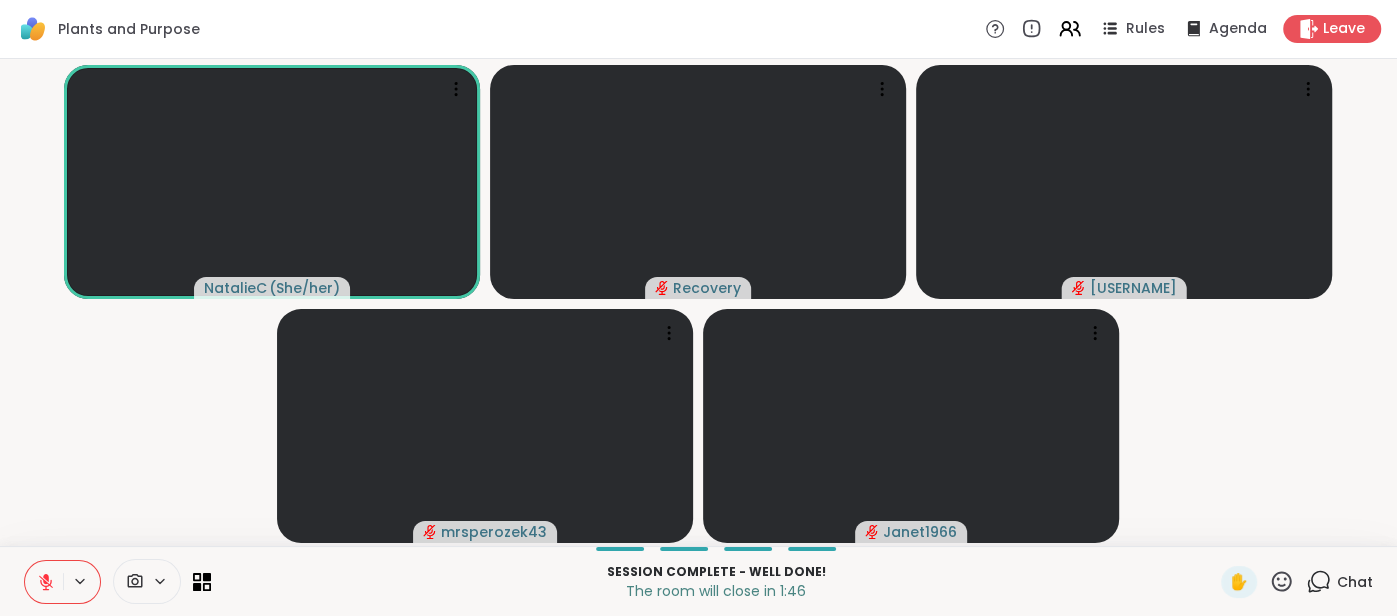 click 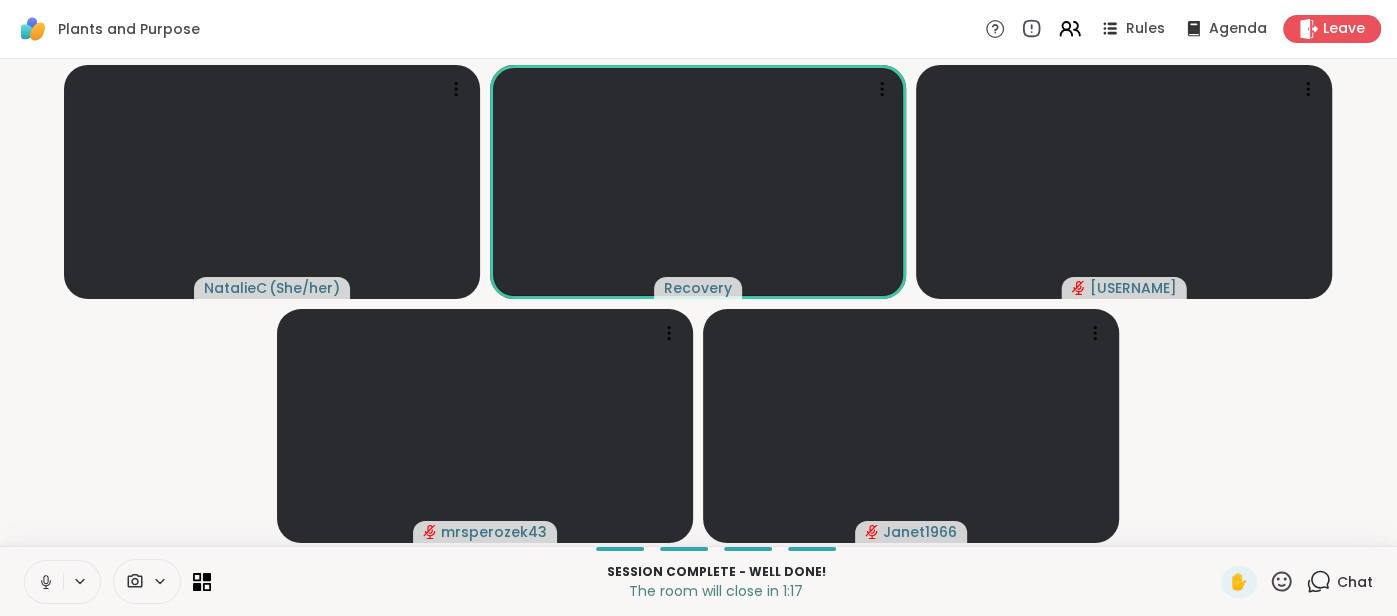 click at bounding box center [44, 582] 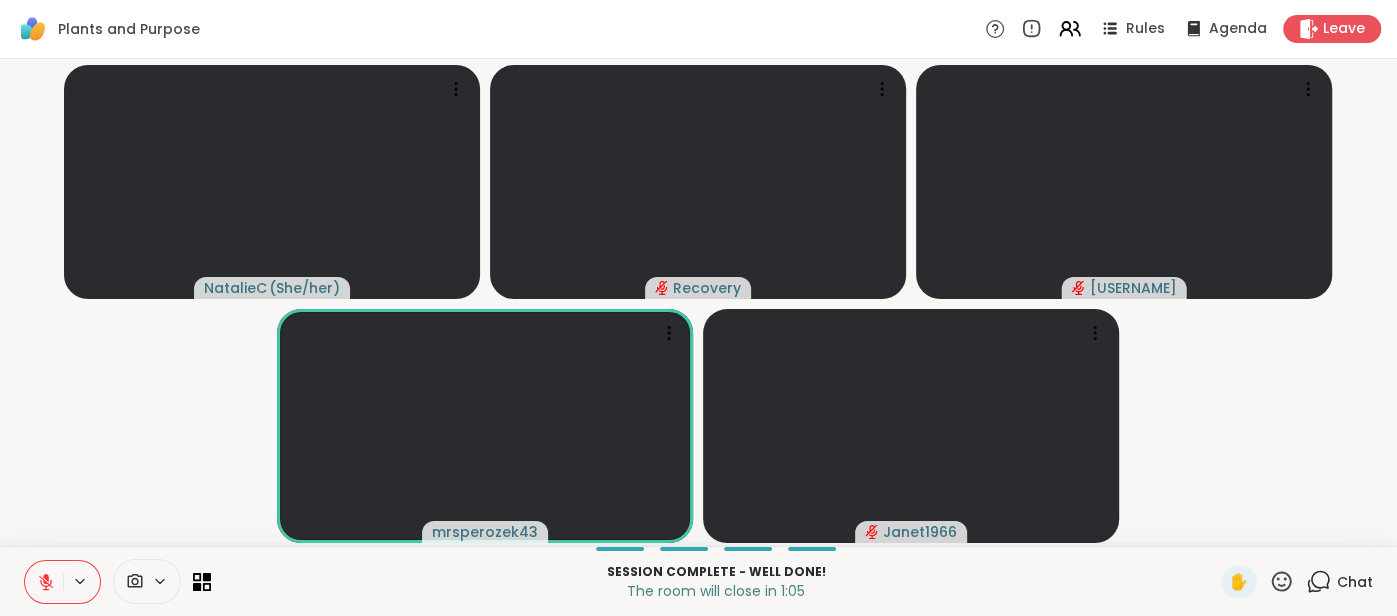 click 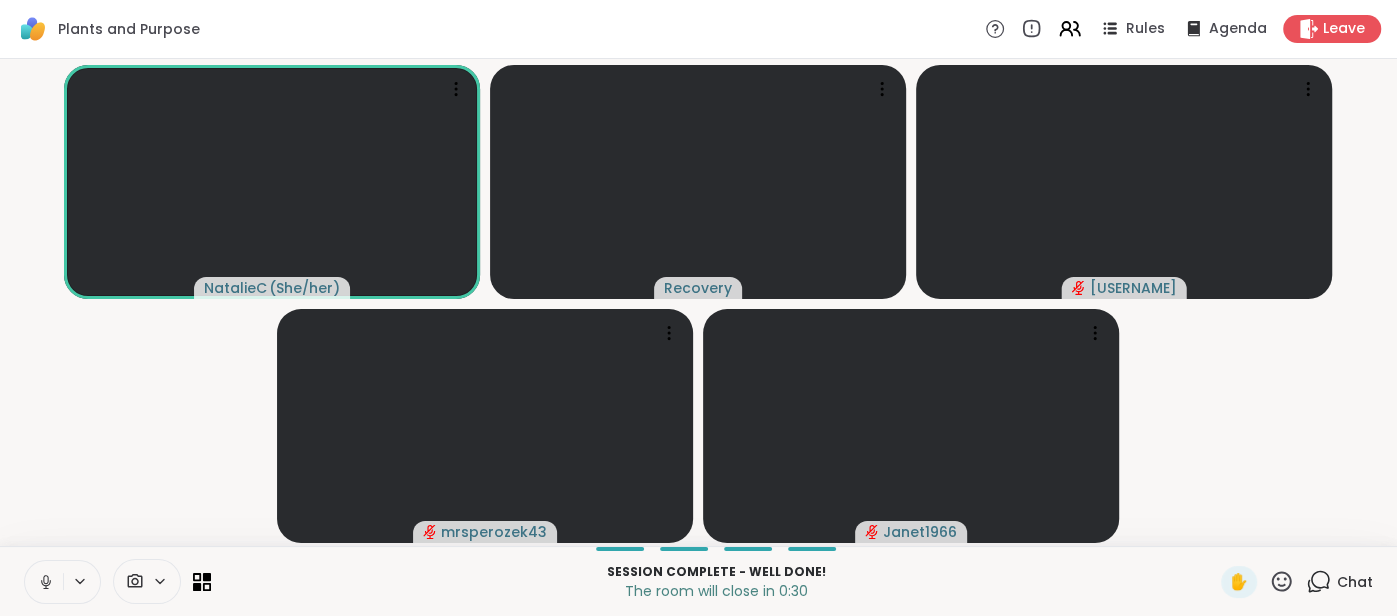 click 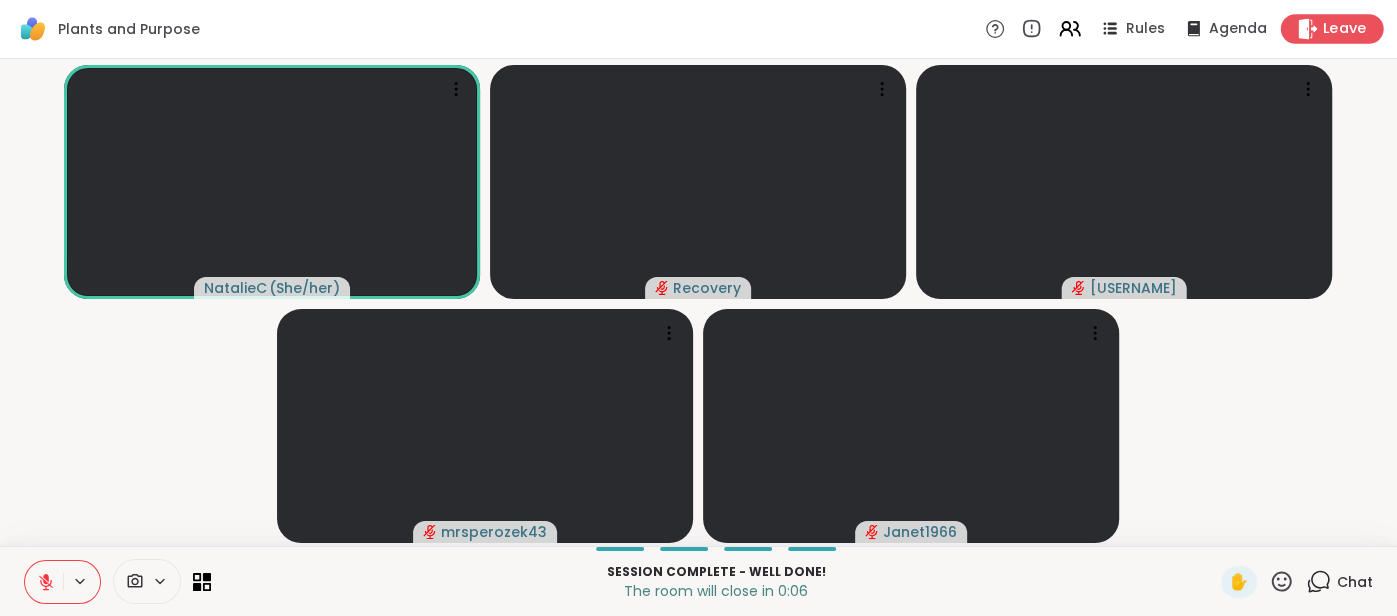 click on "Leave" at bounding box center (1345, 29) 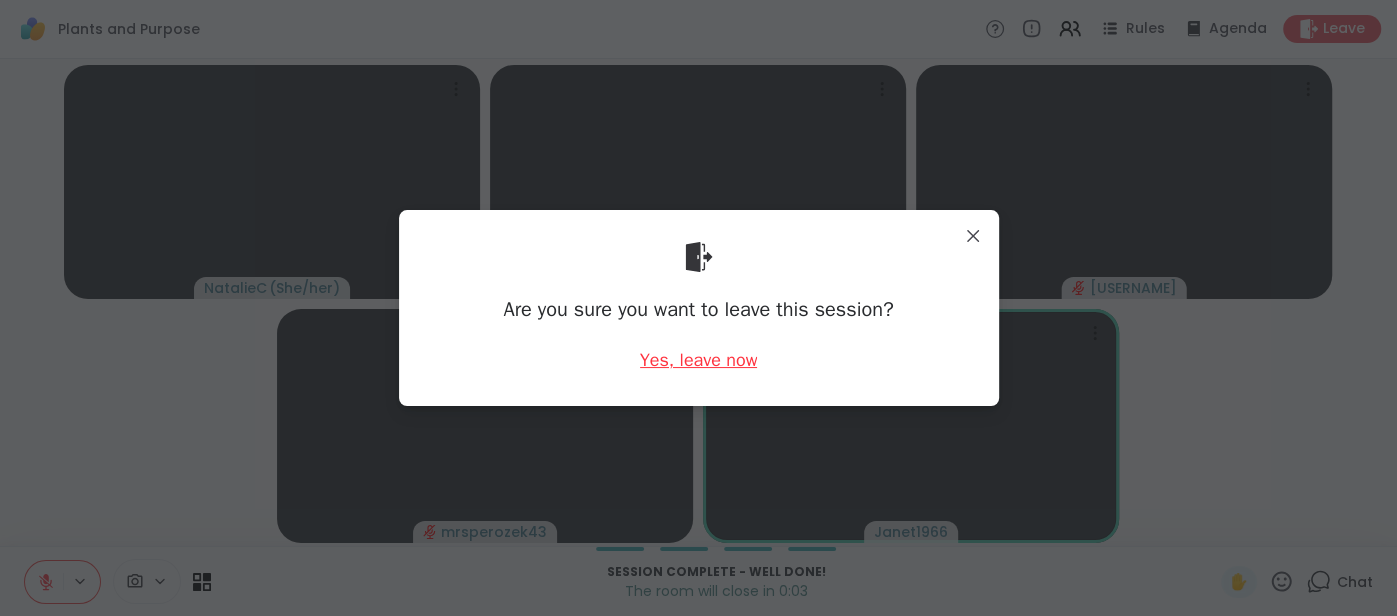 click on "Yes, leave now" at bounding box center (699, 360) 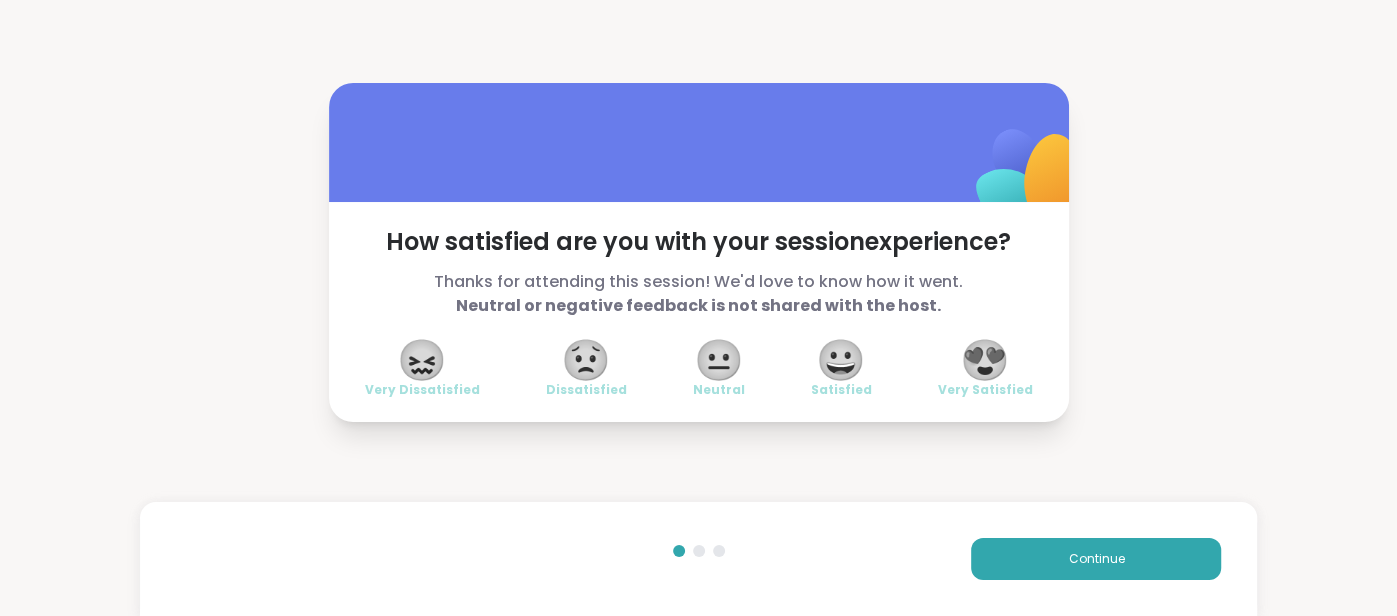 click on "😍" at bounding box center [985, 360] 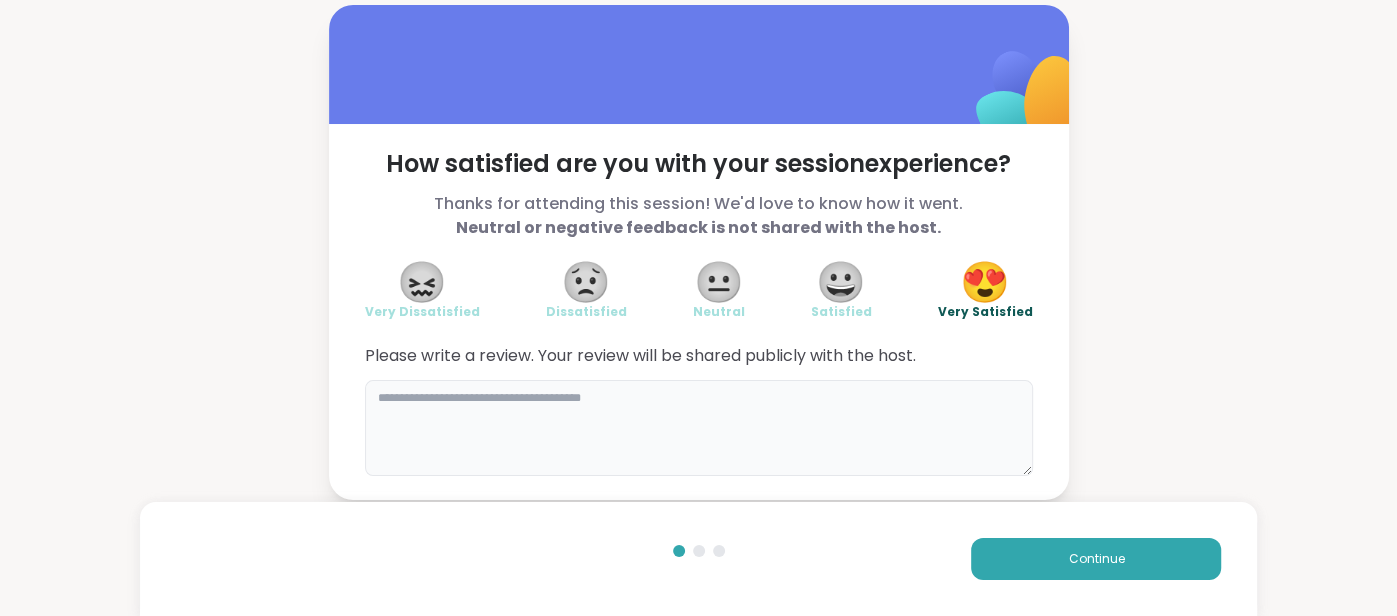 click at bounding box center (699, 428) 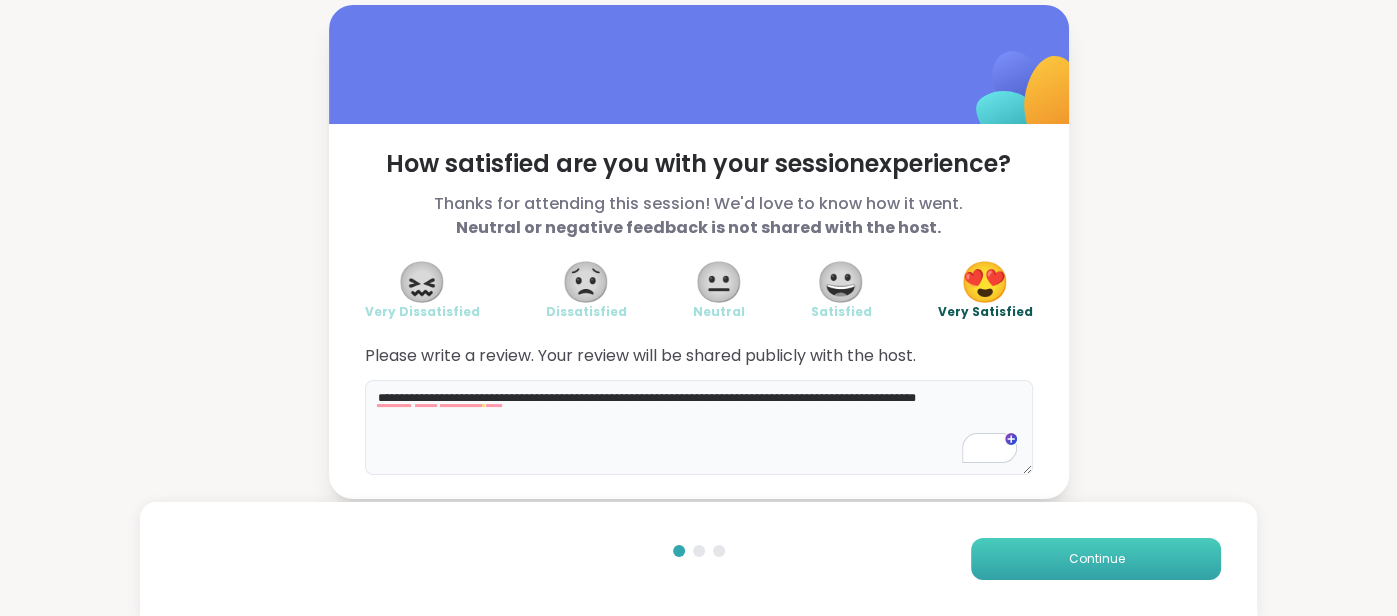 type on "**********" 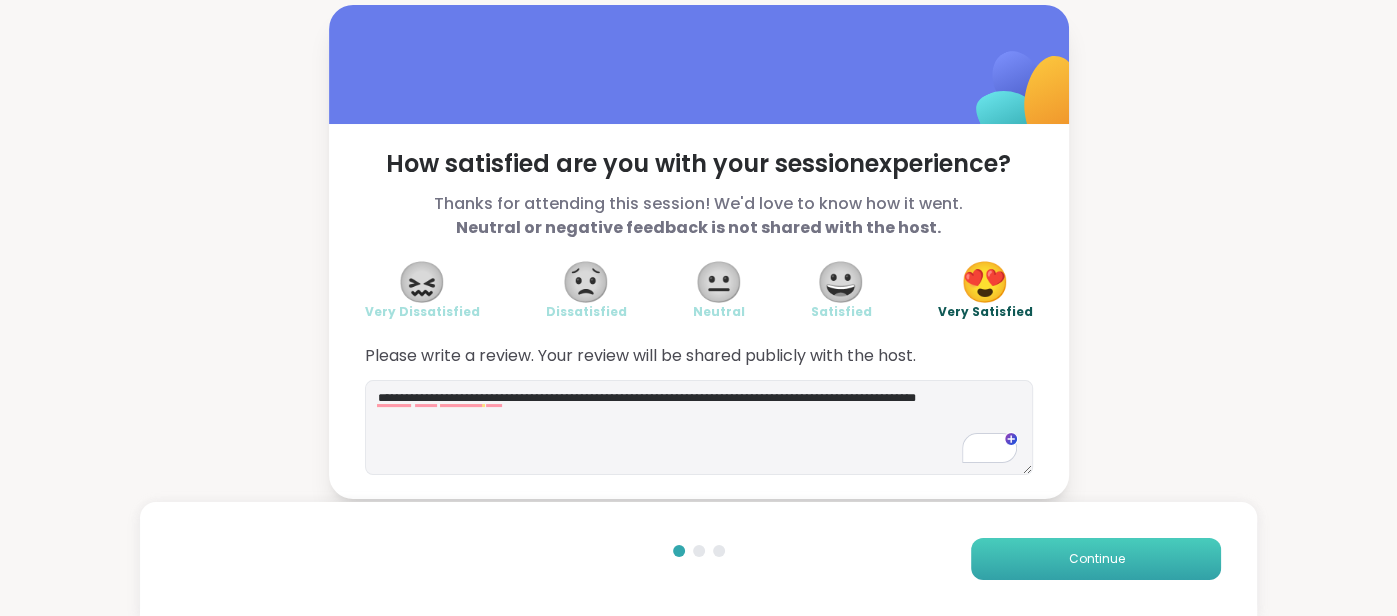 click on "Continue" at bounding box center (1096, 559) 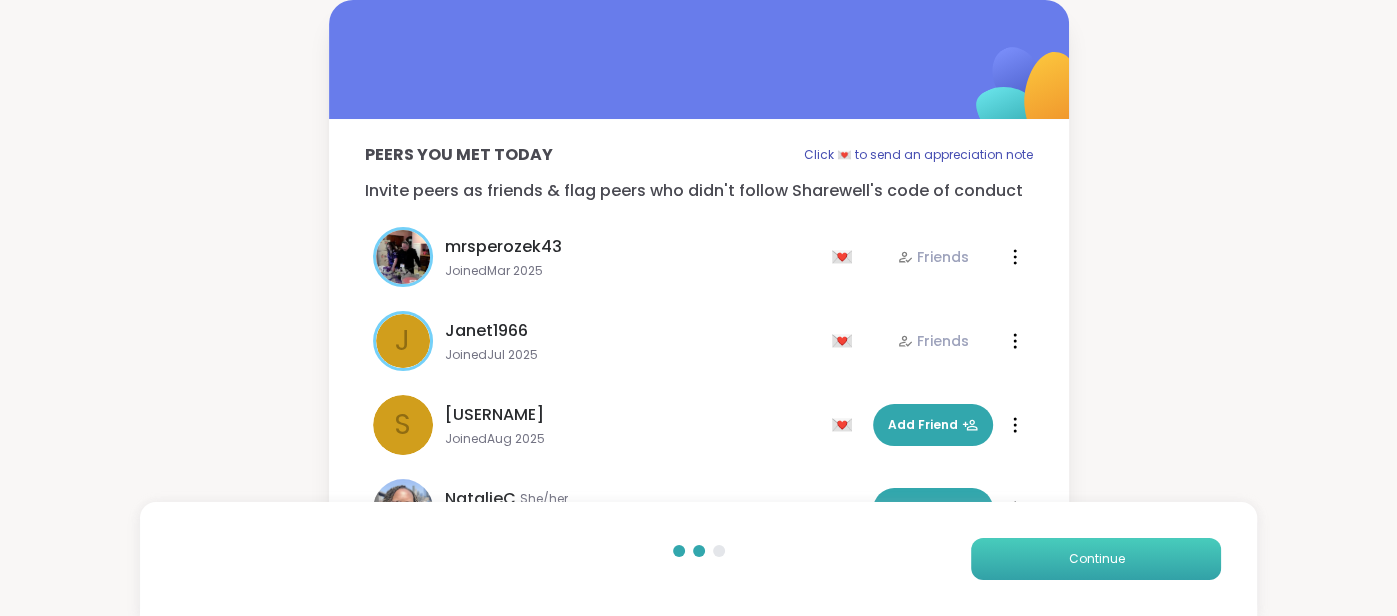 click on "Continue" at bounding box center [1096, 559] 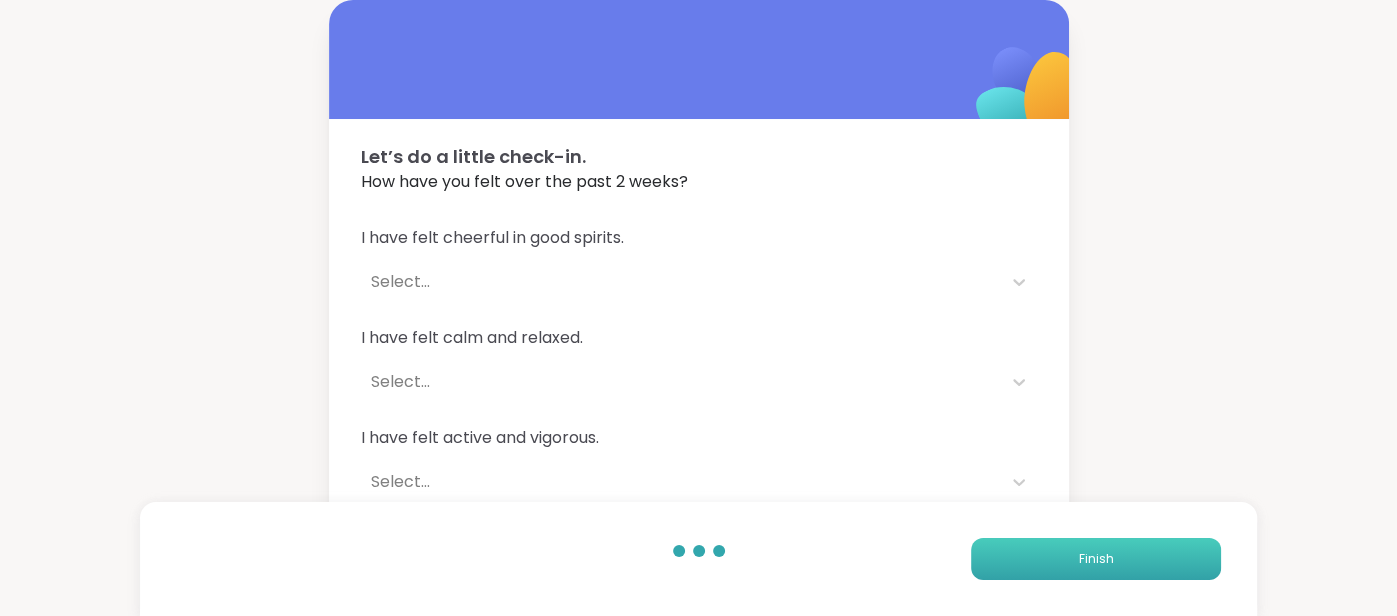 click on "Finish" at bounding box center [1096, 559] 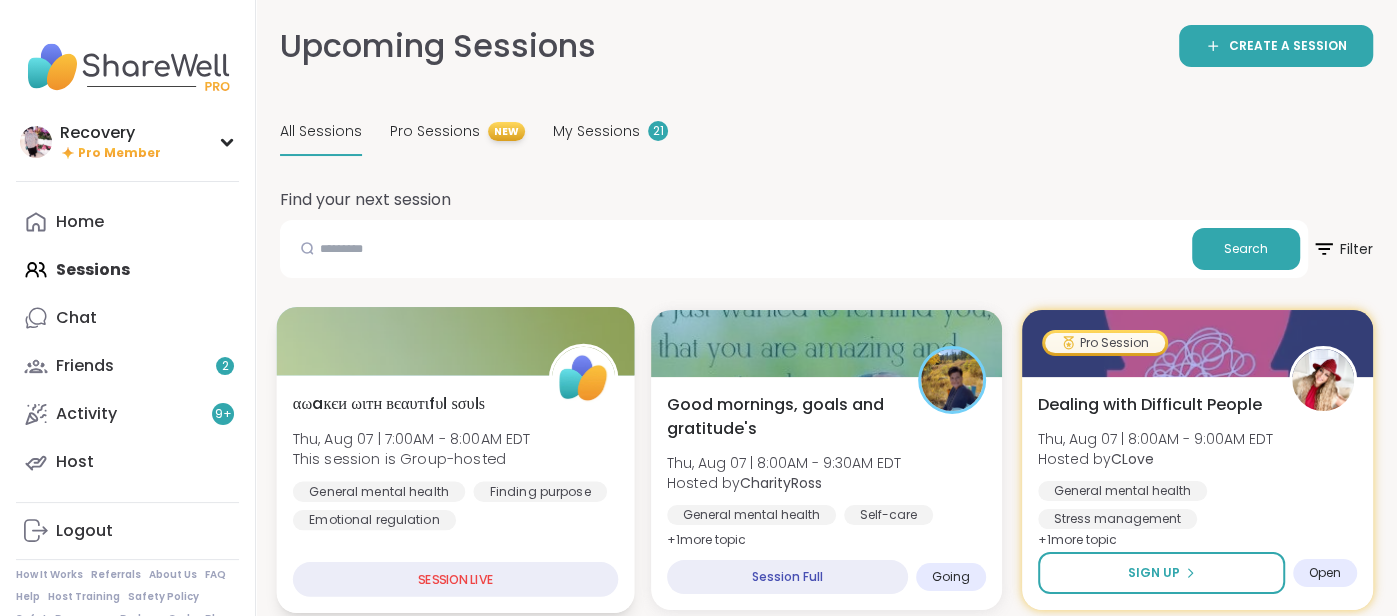 click at bounding box center [455, 341] 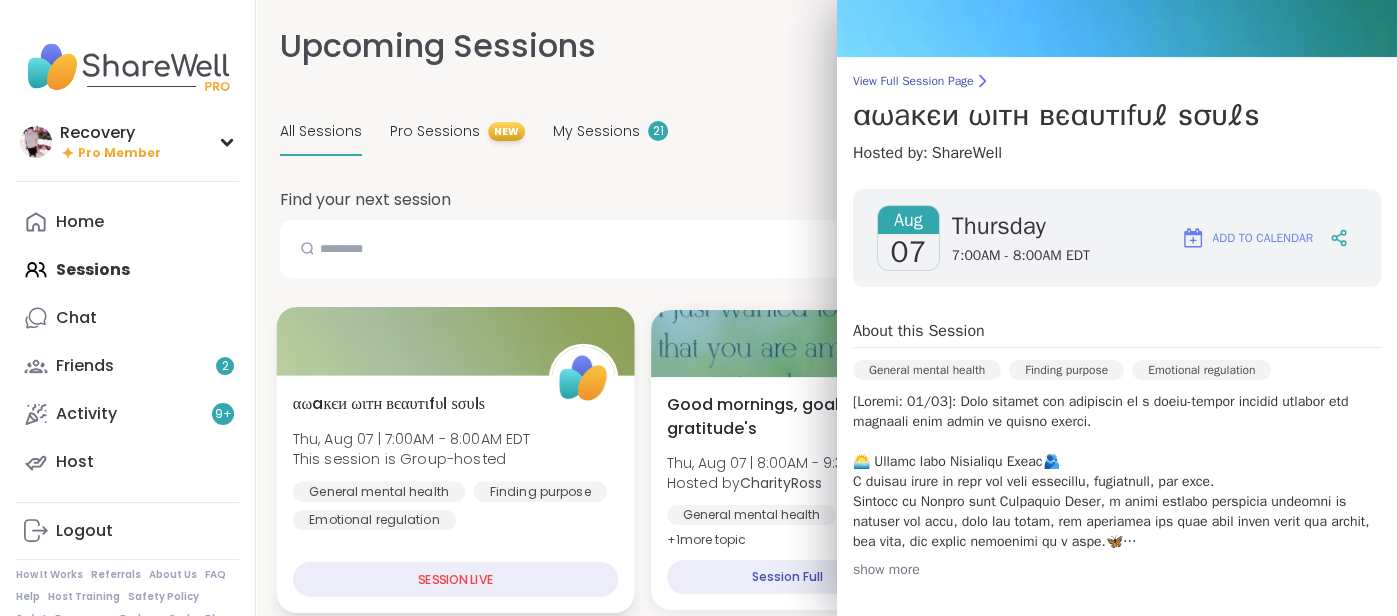 scroll, scrollTop: 0, scrollLeft: 0, axis: both 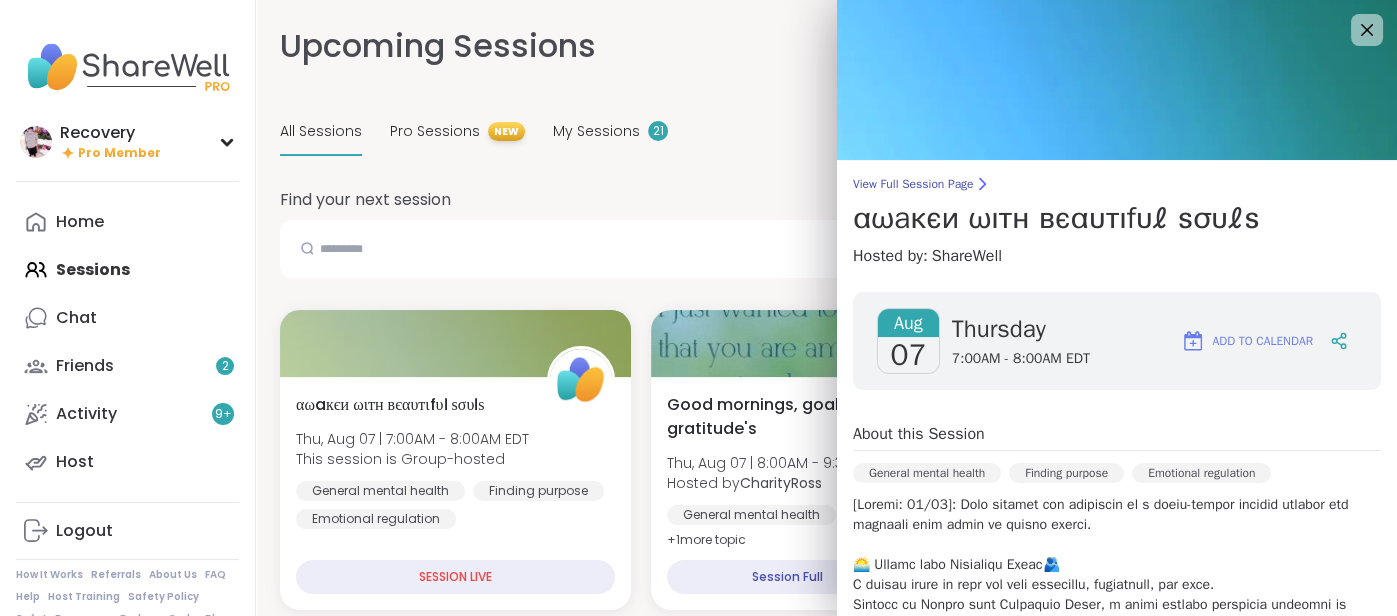 click at bounding box center (1117, 80) 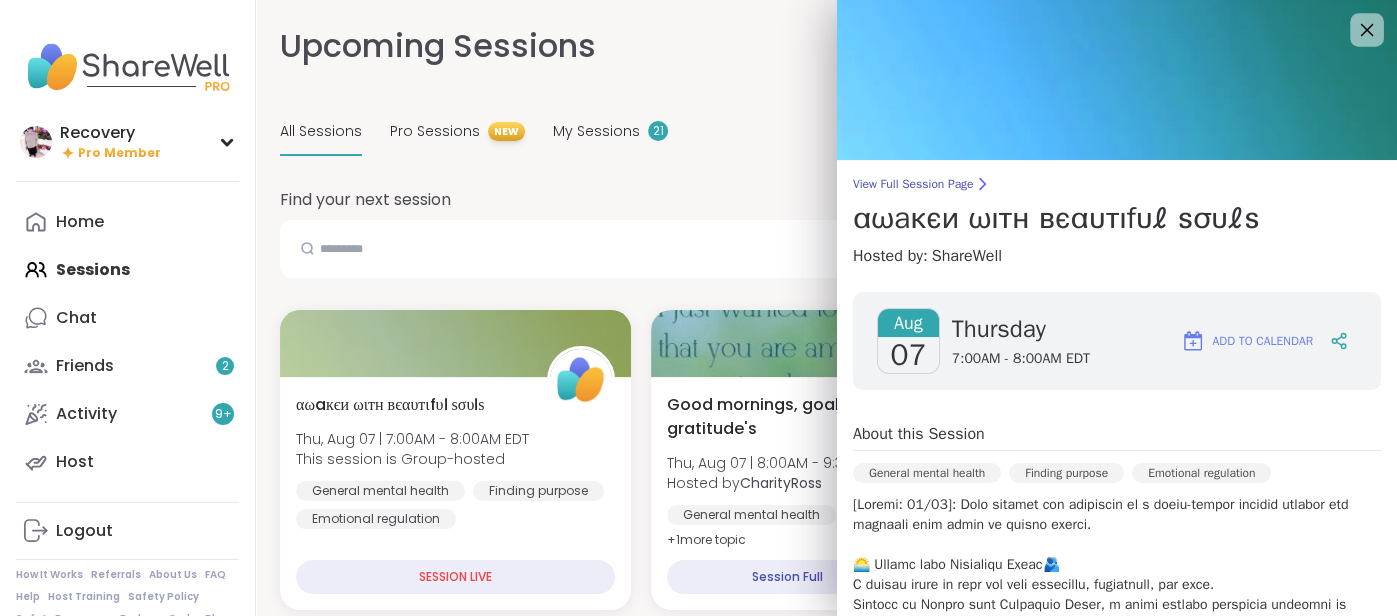 click 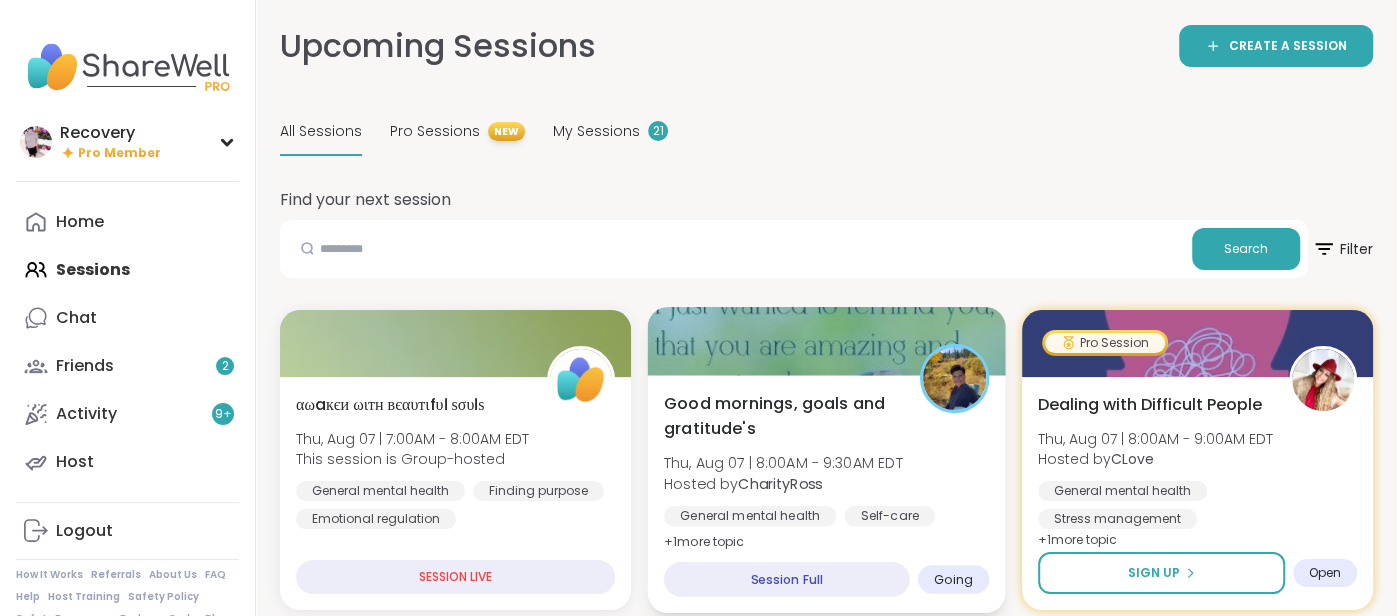 click at bounding box center (826, 341) 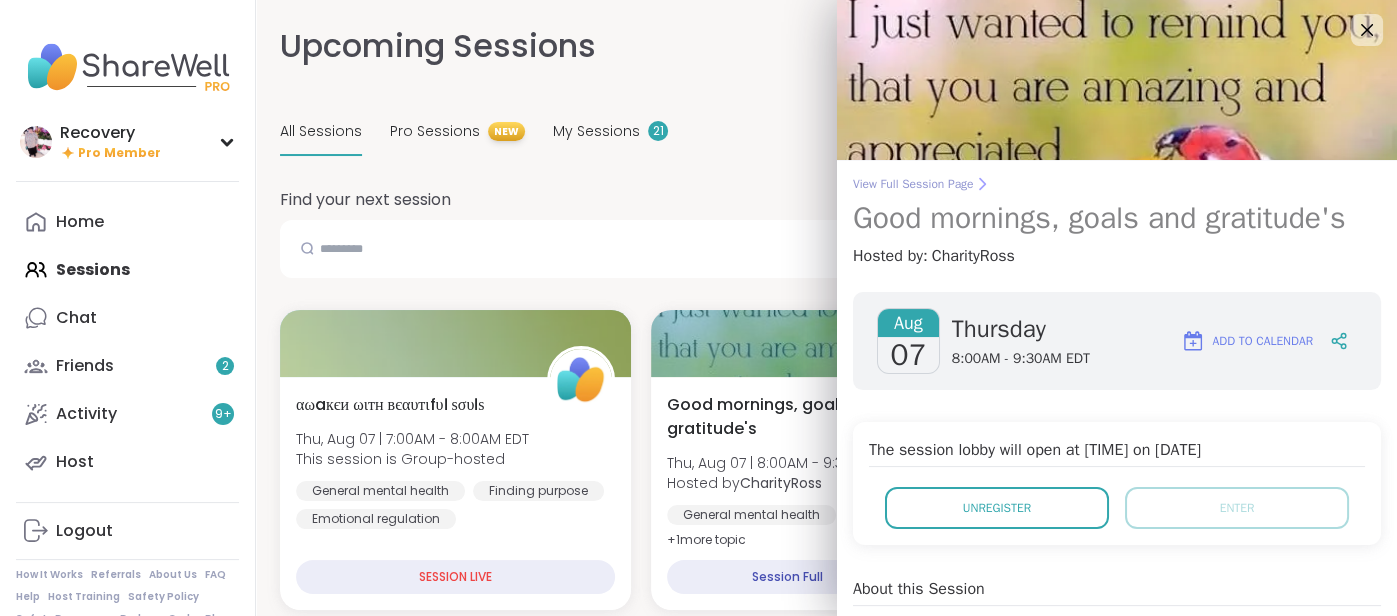click on "View Full Session Page" at bounding box center (1117, 184) 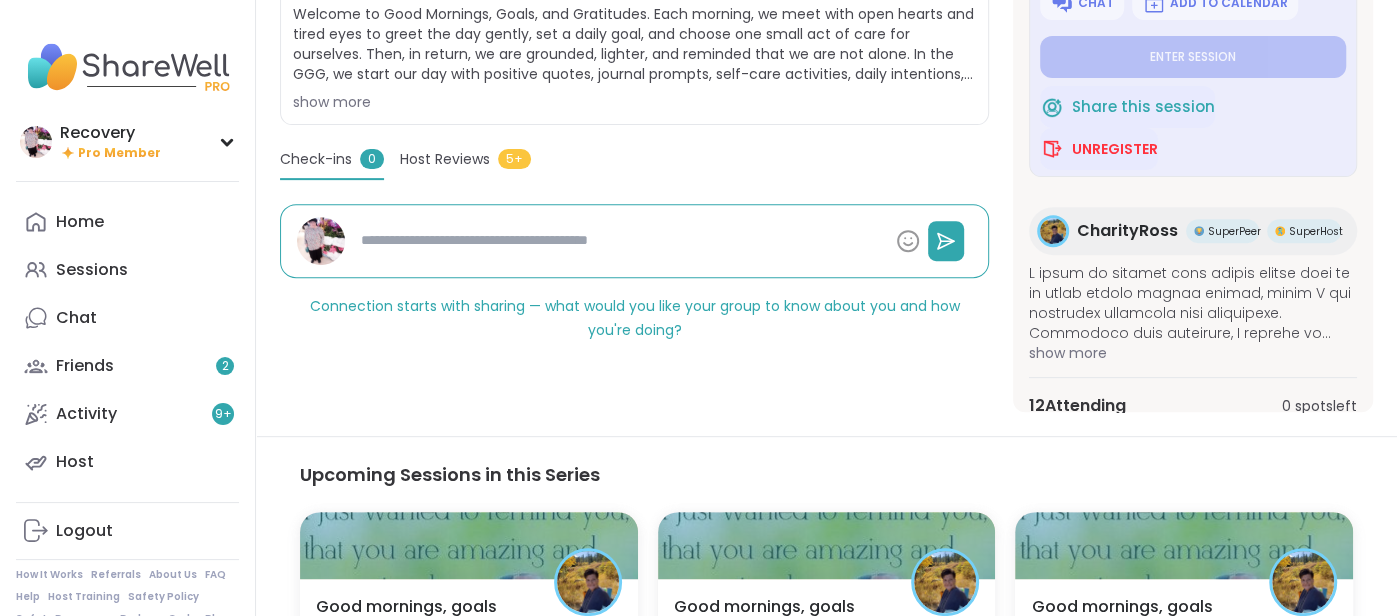 scroll, scrollTop: 460, scrollLeft: 0, axis: vertical 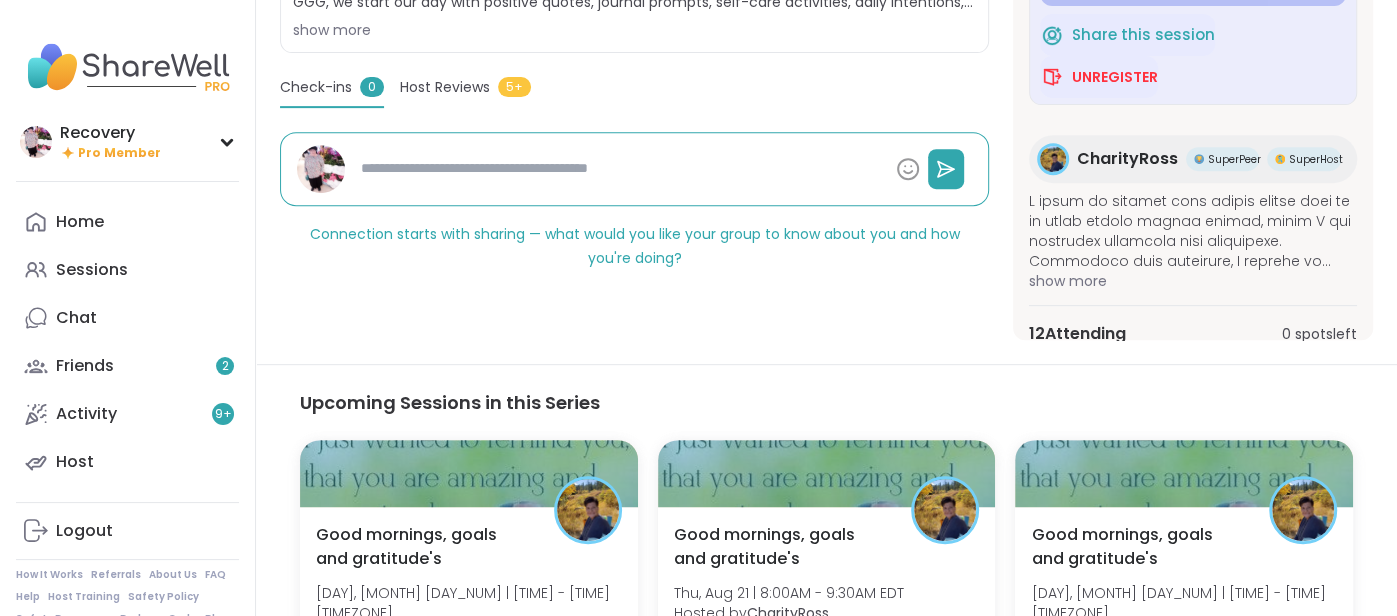 click on "12  Attending" at bounding box center [1077, 334] 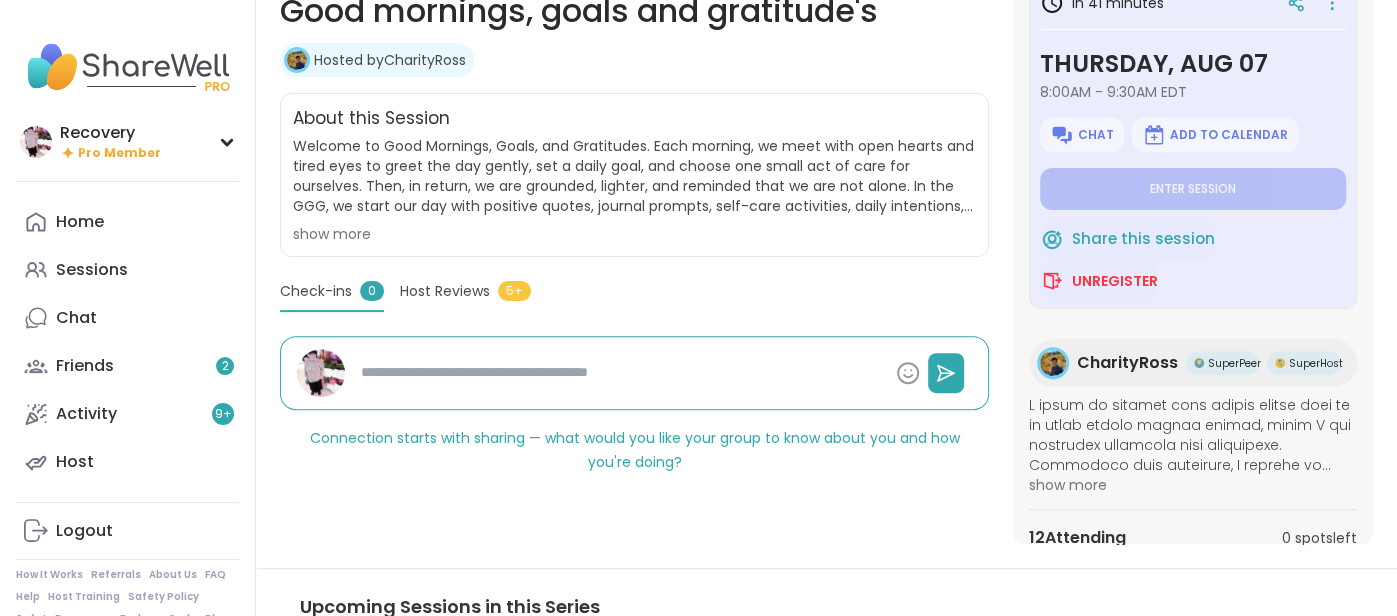 scroll, scrollTop: 327, scrollLeft: 0, axis: vertical 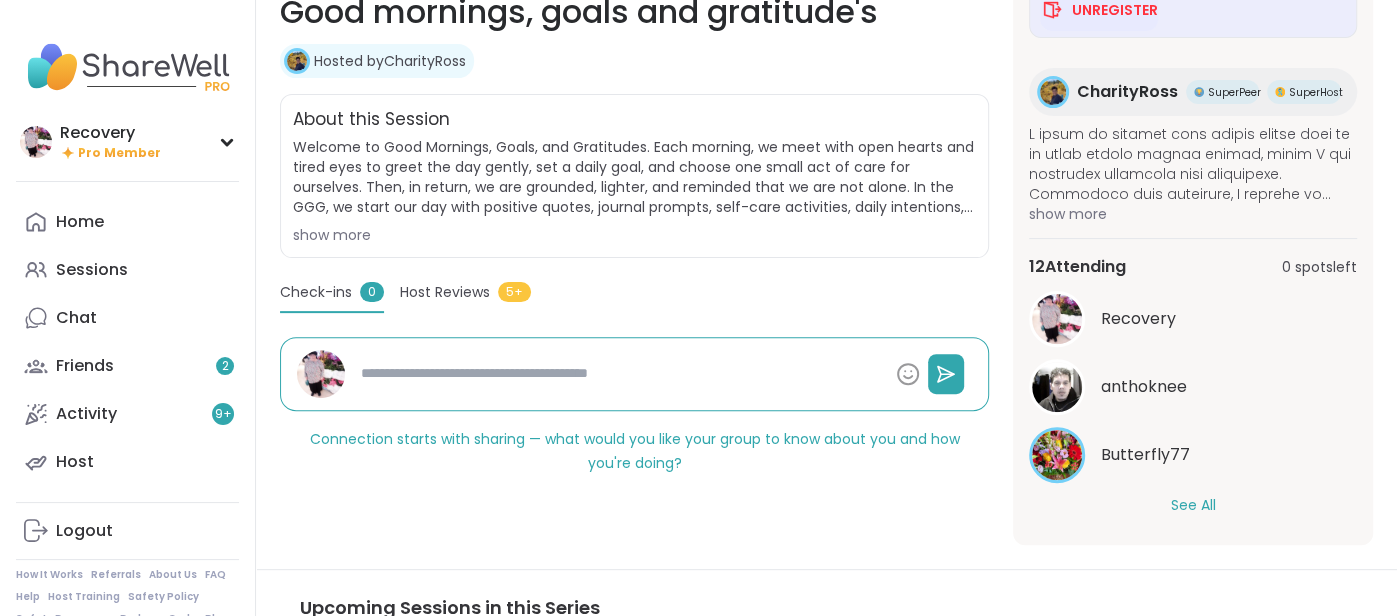 click on "See All" at bounding box center (1193, 505) 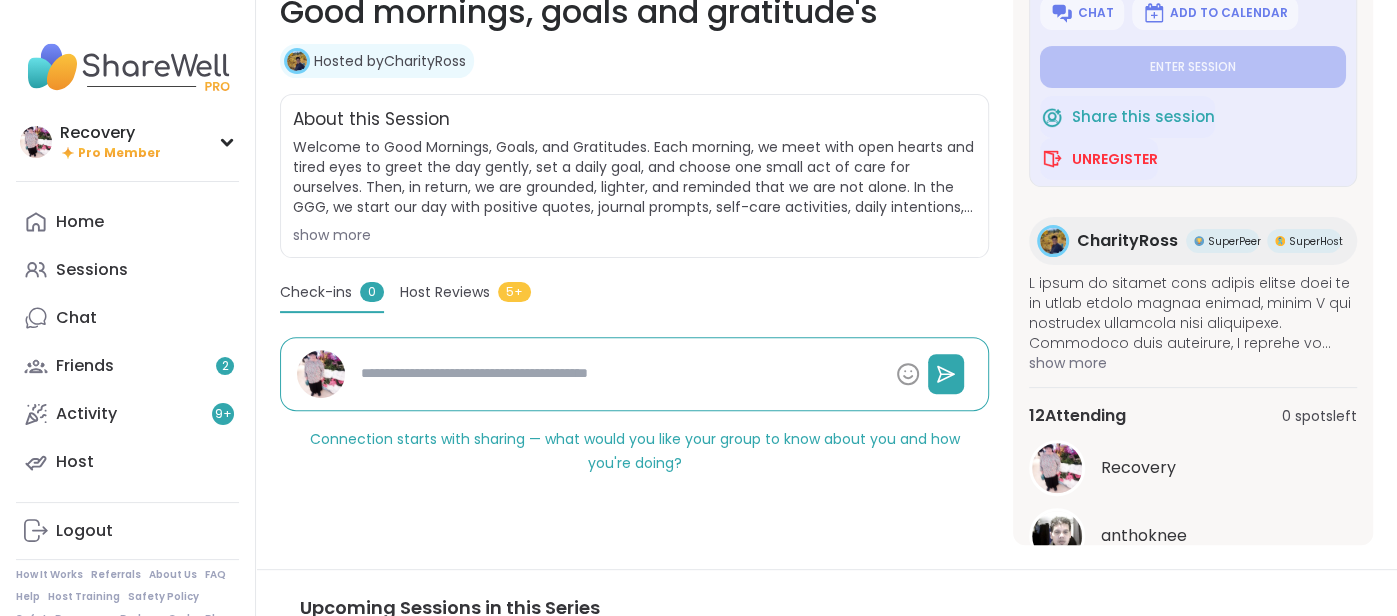 scroll, scrollTop: 0, scrollLeft: 0, axis: both 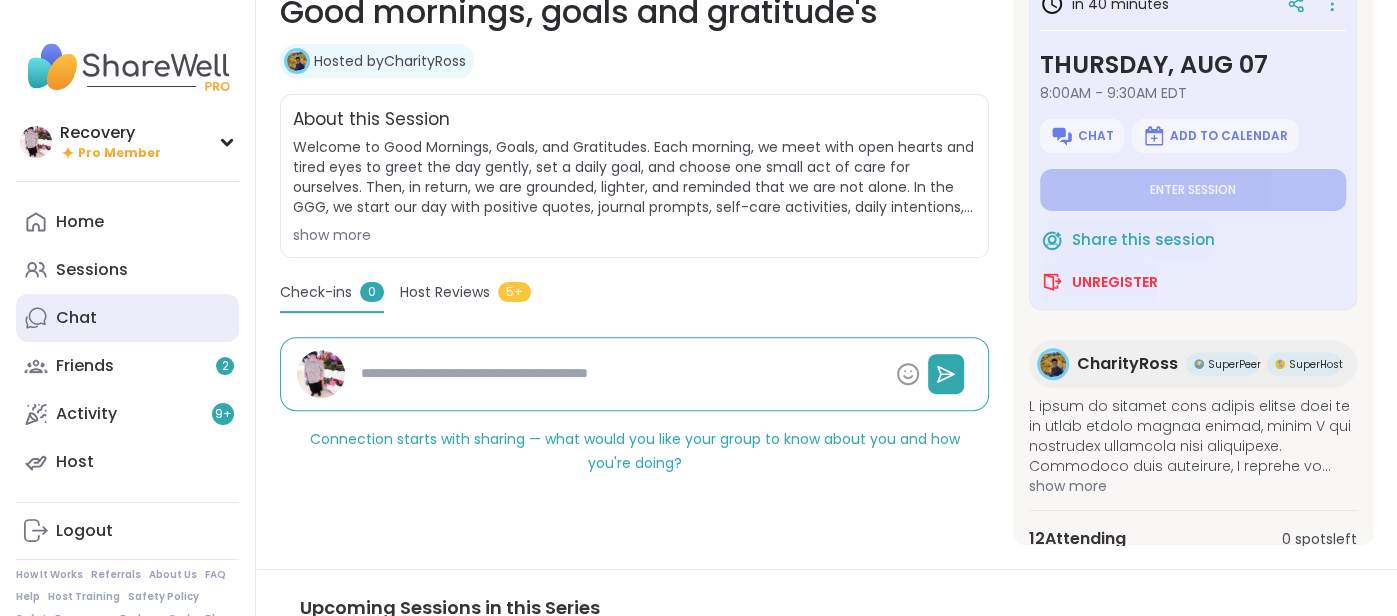 click on "Chat" at bounding box center (127, 318) 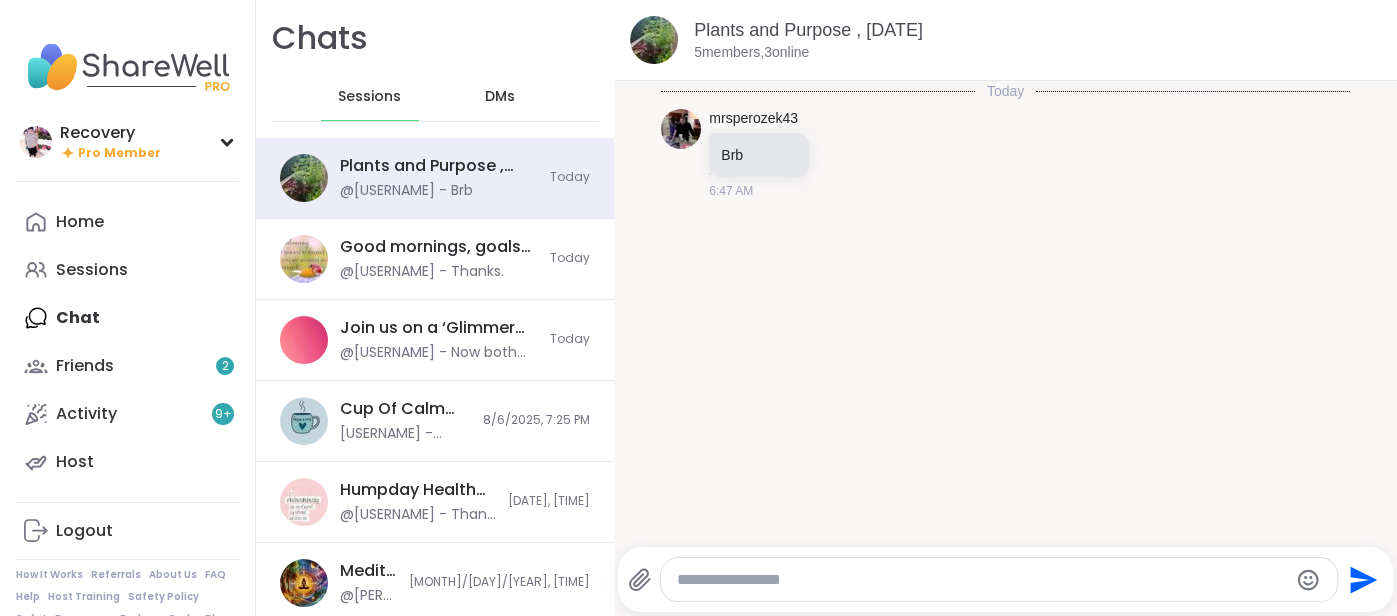scroll, scrollTop: 0, scrollLeft: 0, axis: both 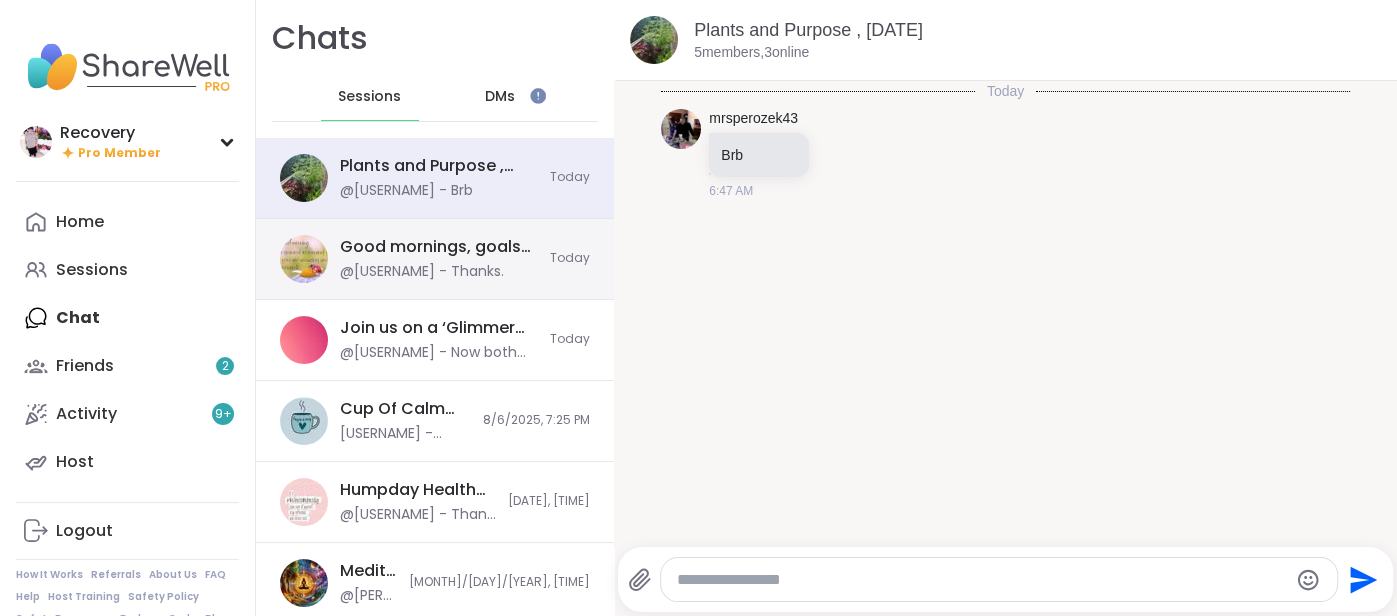 click on "Good mornings, goals and gratitude's, Aug 07 @[USERNAME] - Thanks.  Today" at bounding box center [435, 259] 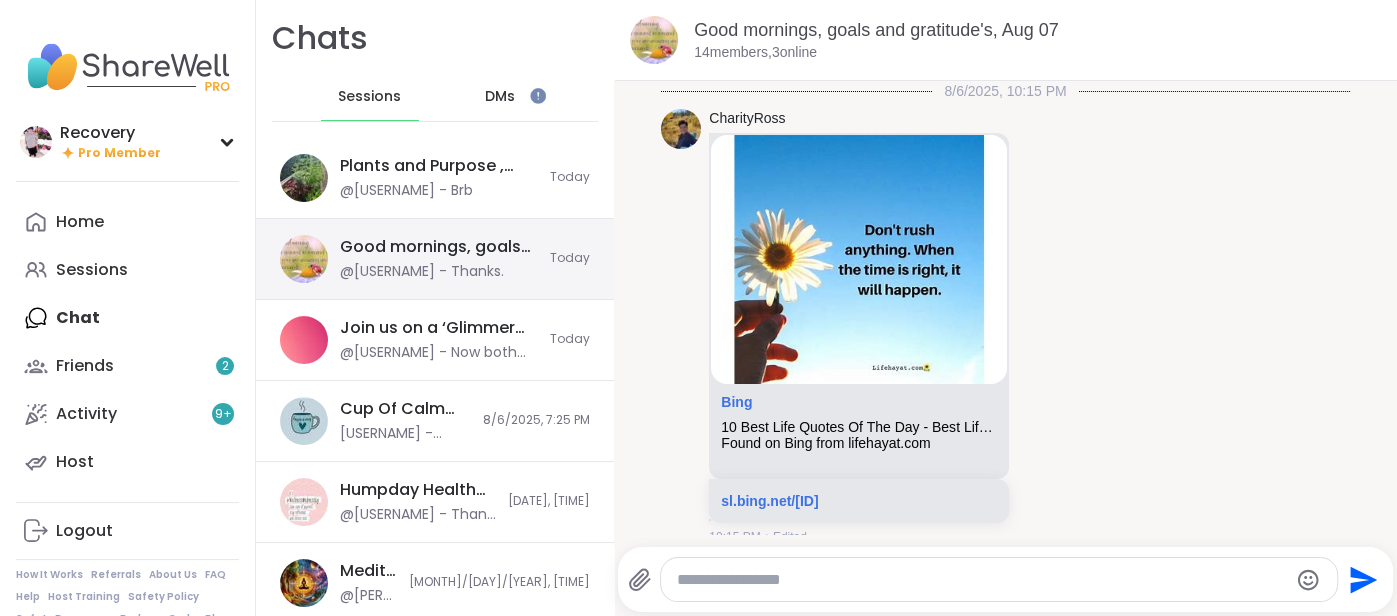 scroll, scrollTop: 633, scrollLeft: 0, axis: vertical 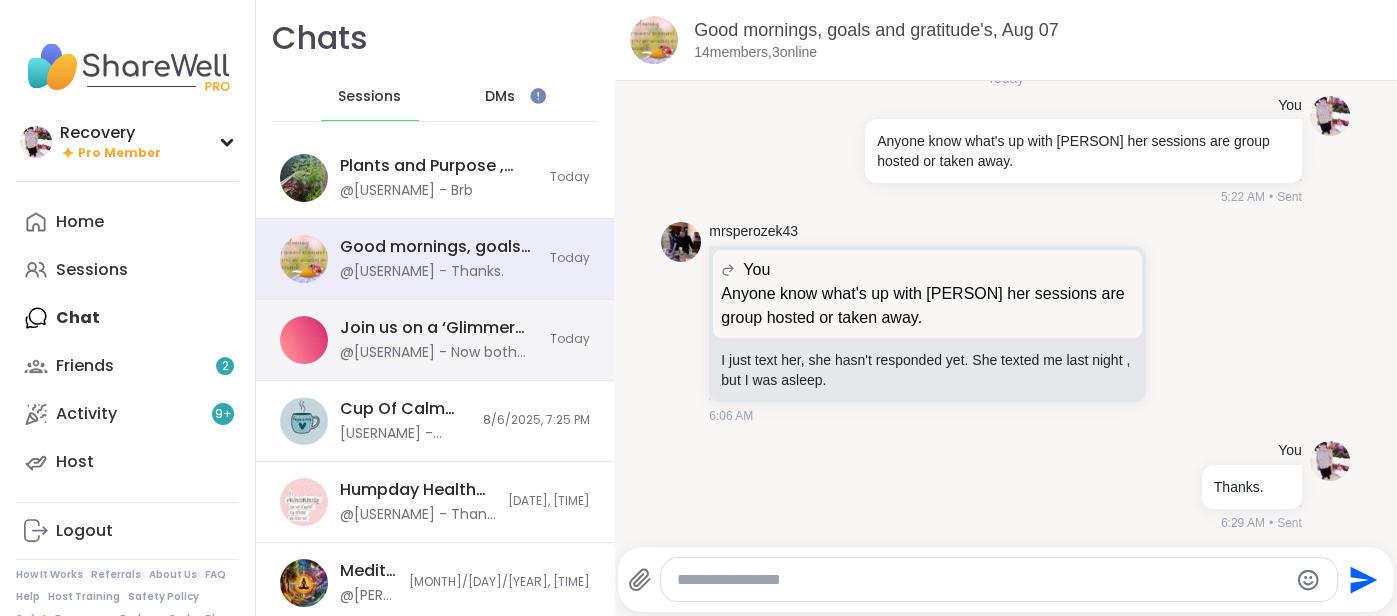 click on "@[USERNAME] - Now both messages posted weired." at bounding box center [439, 353] 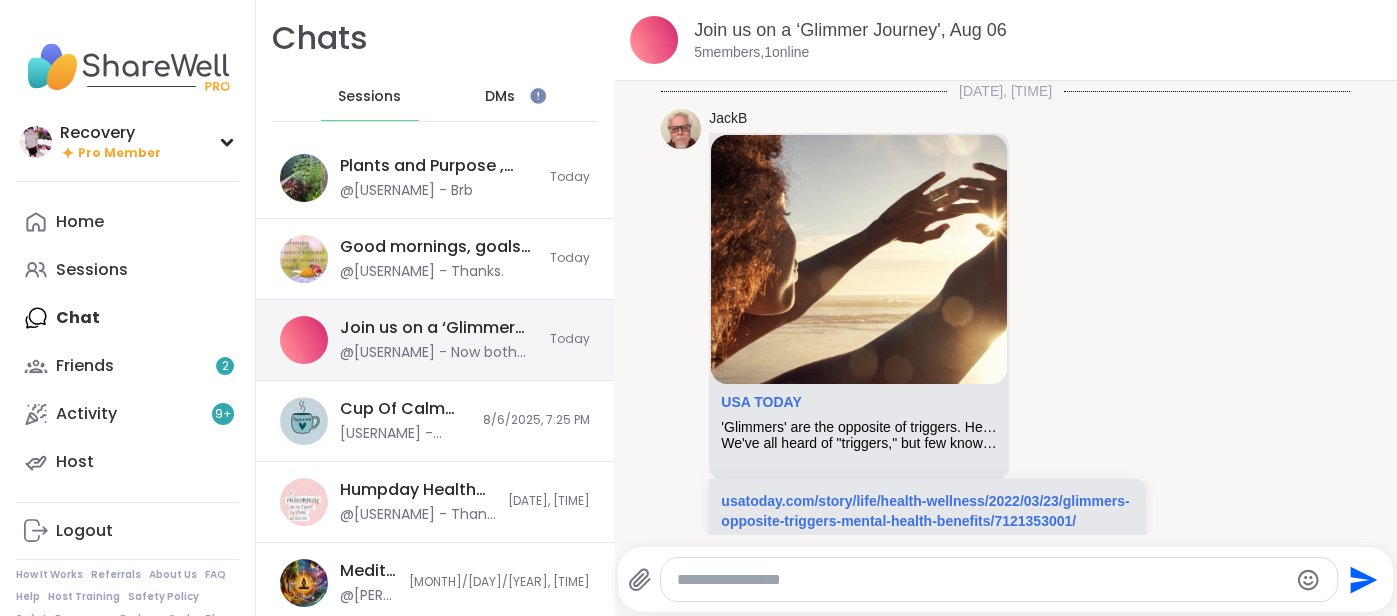 scroll, scrollTop: 1162, scrollLeft: 0, axis: vertical 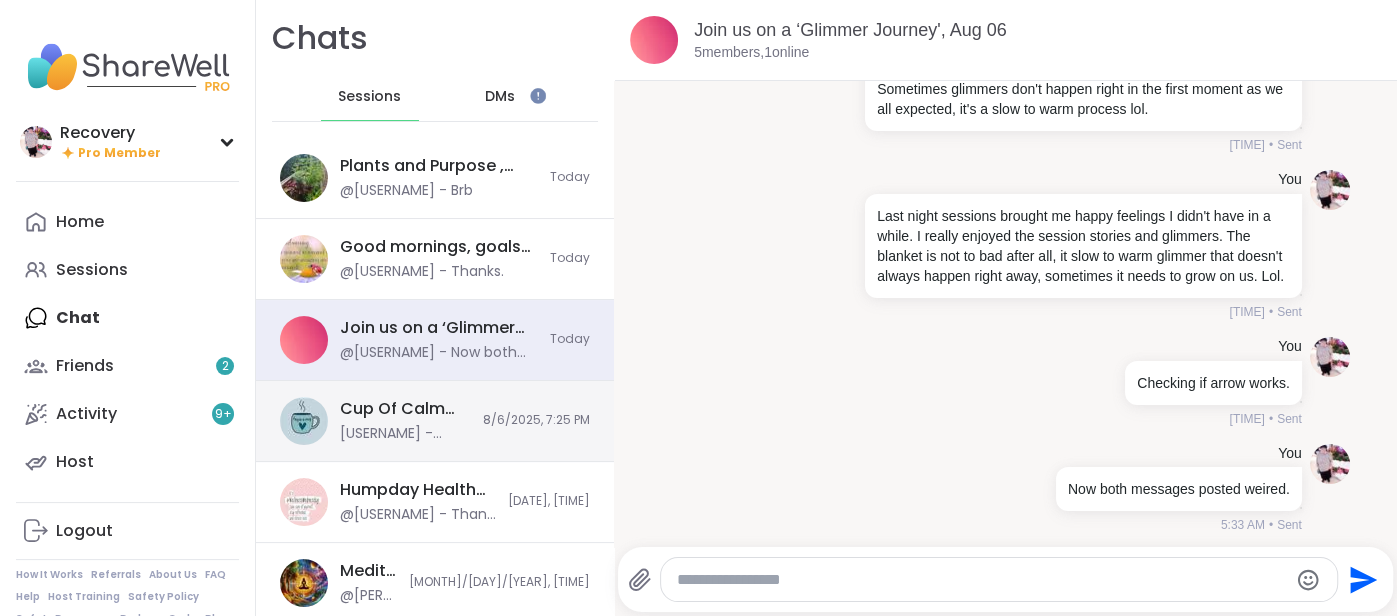 click on "Cup Of Calm Cafe, Aug 07" at bounding box center (405, 409) 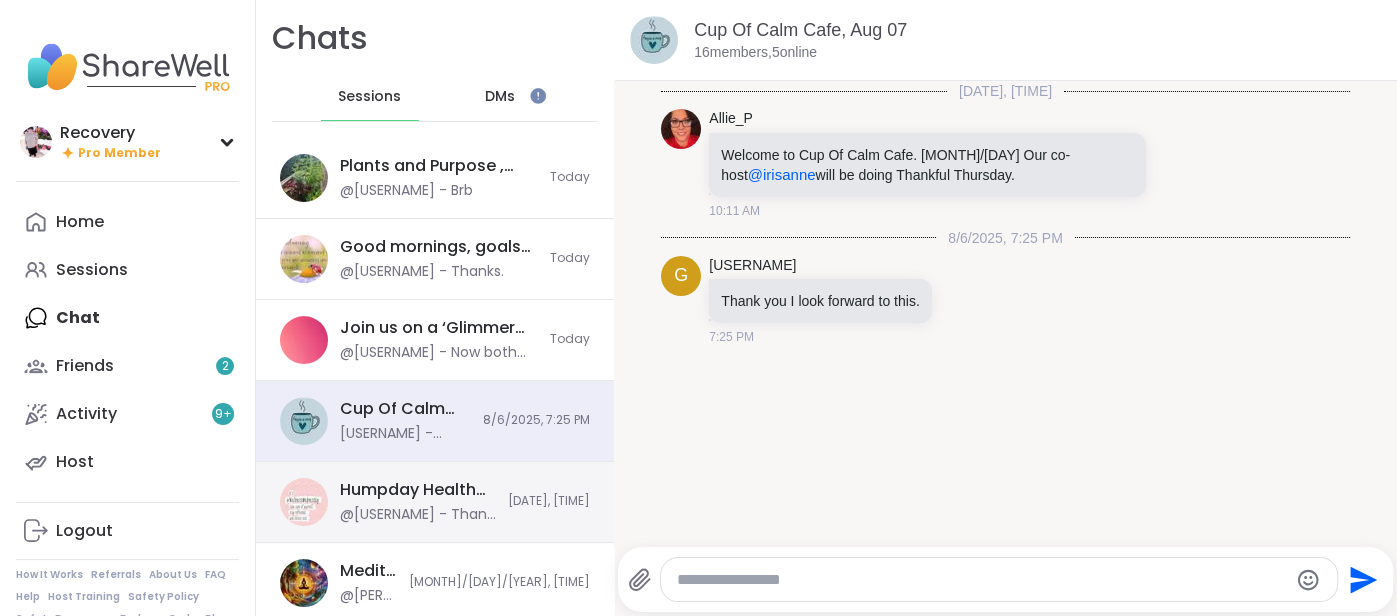 click on "Humpday Health w/ Heather, Aug 06" at bounding box center (418, 490) 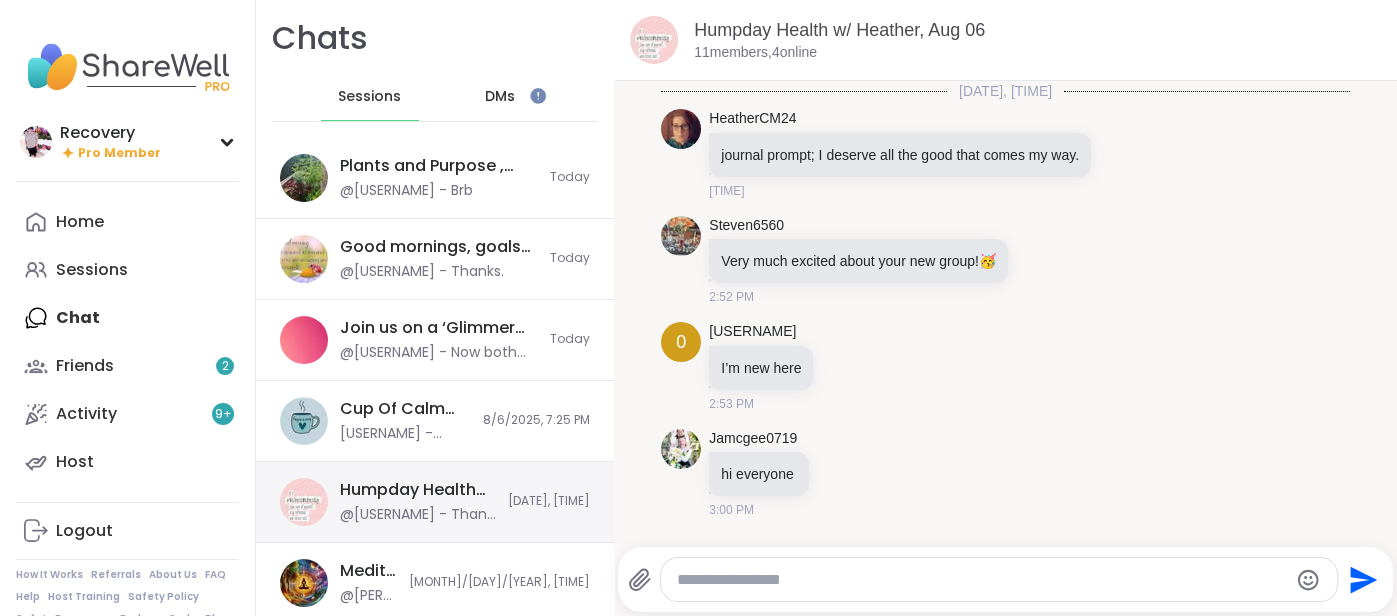 scroll, scrollTop: 5117, scrollLeft: 0, axis: vertical 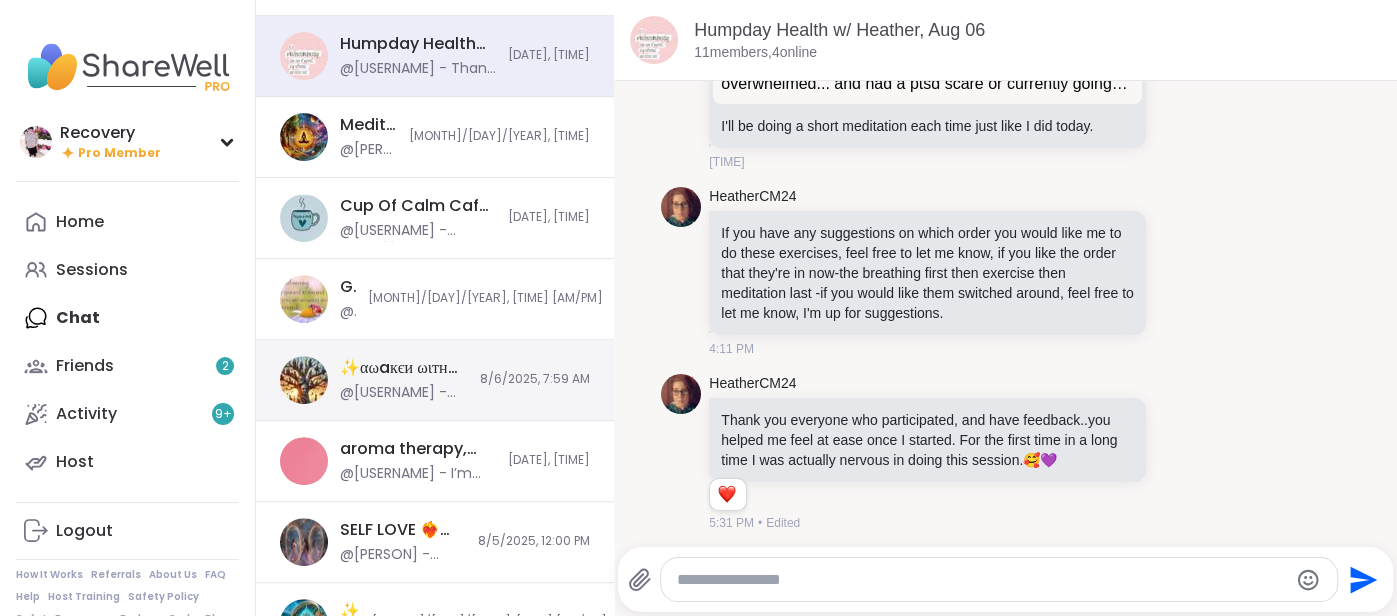 click on "✨αωaкєи ωιтн вєαυтιfυℓ ѕσυℓѕ, [MONTH] [DAY_NUM]" at bounding box center [404, 368] 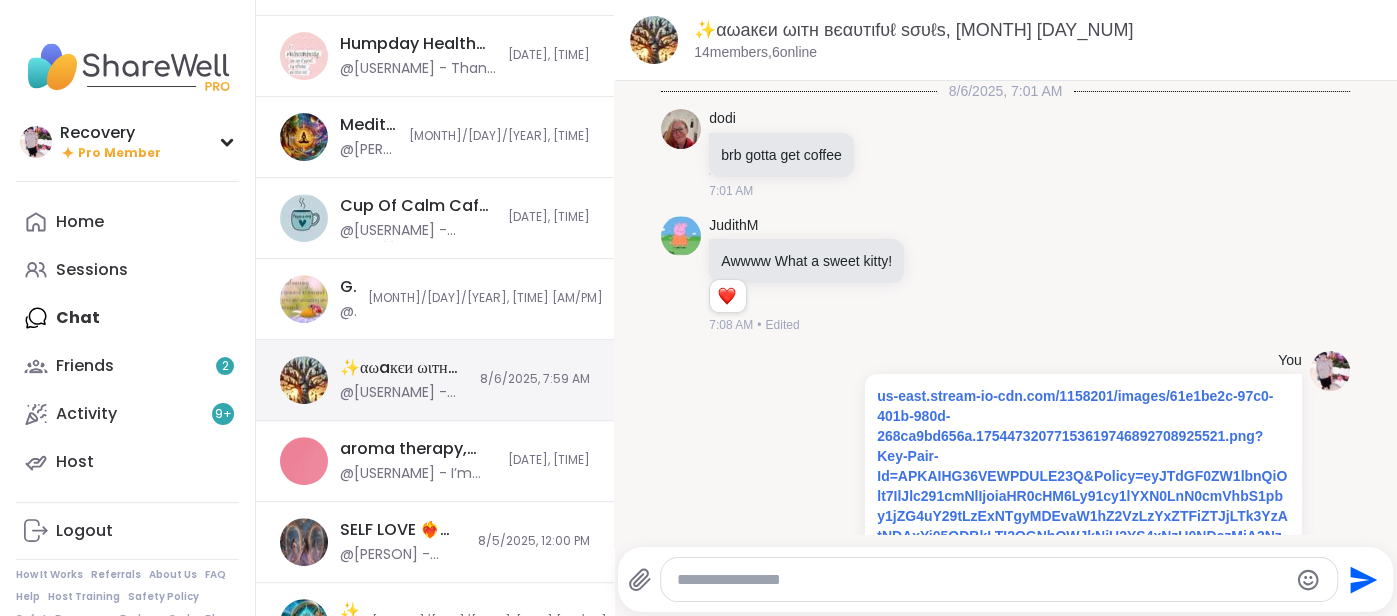 scroll, scrollTop: 7622, scrollLeft: 0, axis: vertical 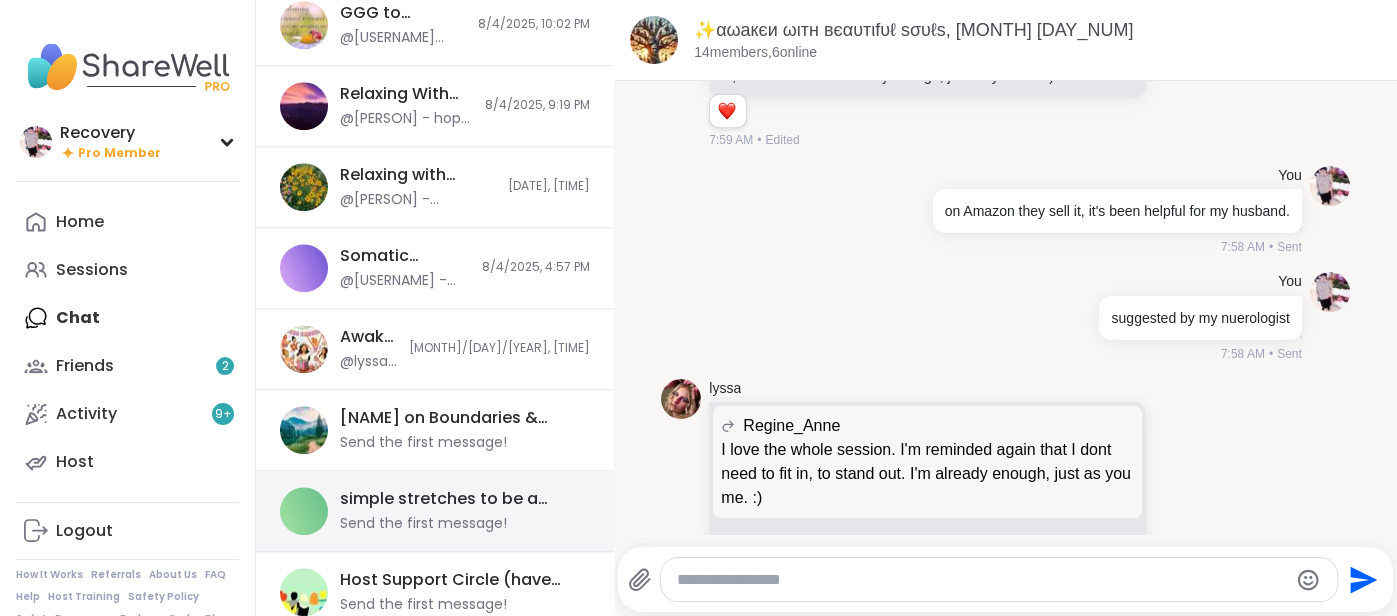 click on "simple stretches to be a healthier & relaxed you, Aug 07 Send the first message!" at bounding box center (459, 511) 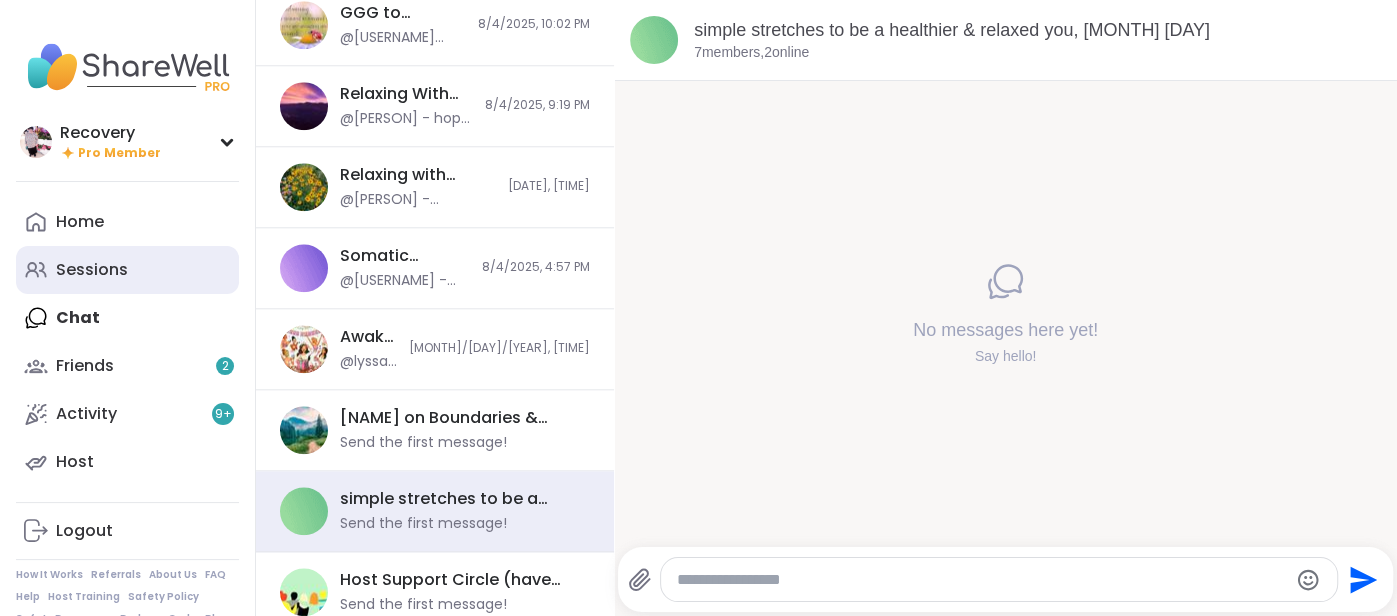 click on "Sessions" at bounding box center [127, 270] 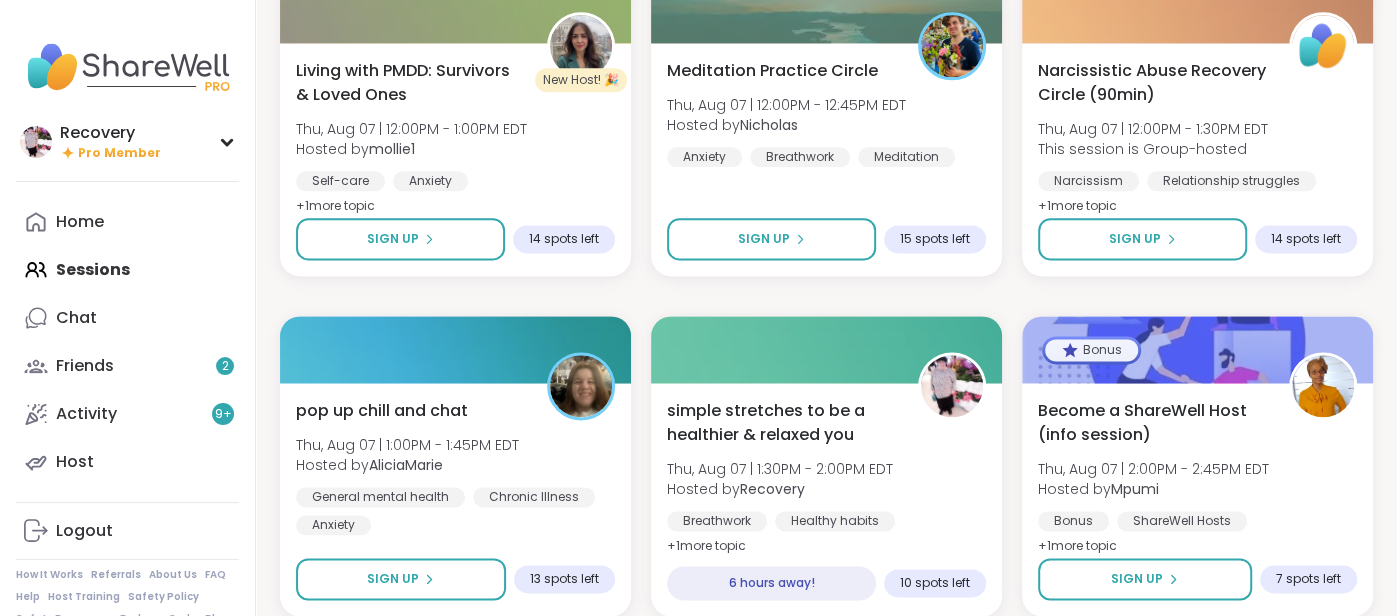 scroll, scrollTop: 1696, scrollLeft: 0, axis: vertical 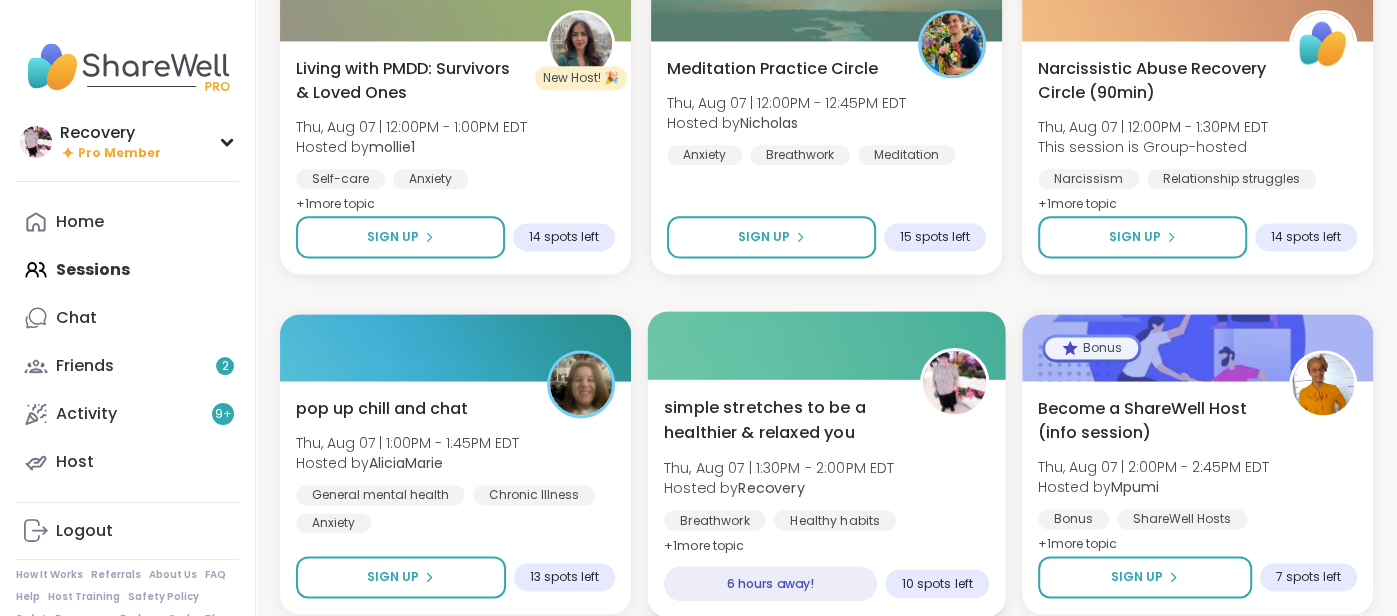 click on "simple stretches to be a healthier & relaxed you" at bounding box center (781, 419) 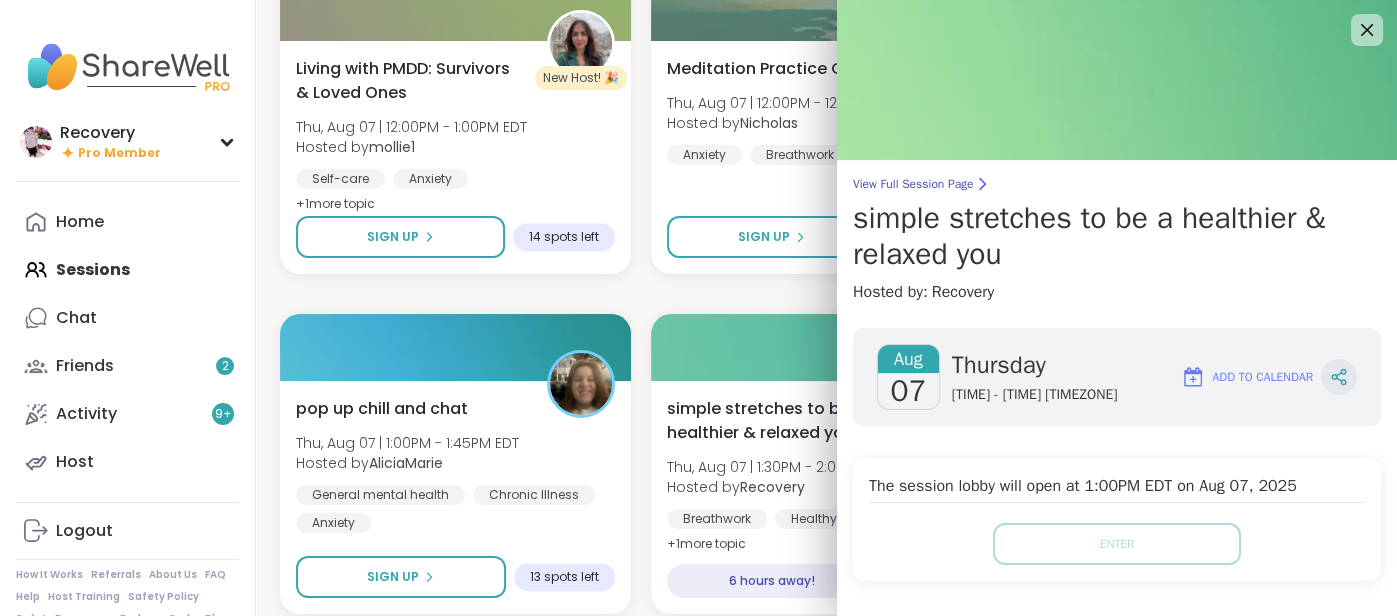 click 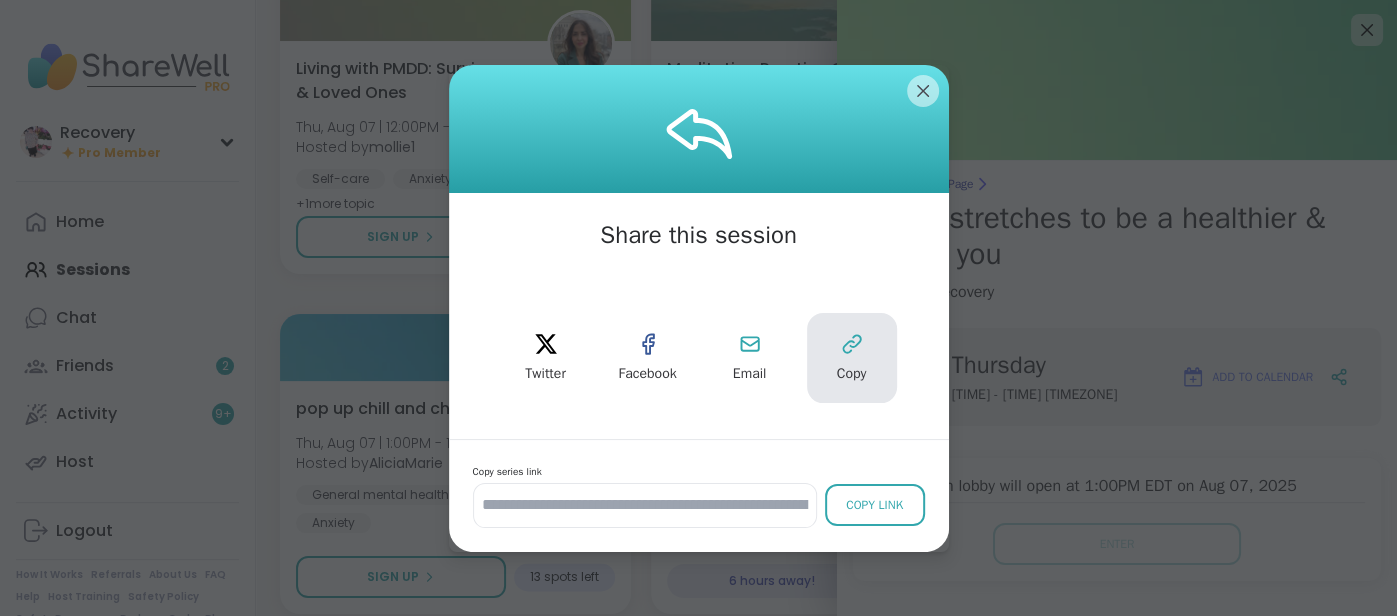 click 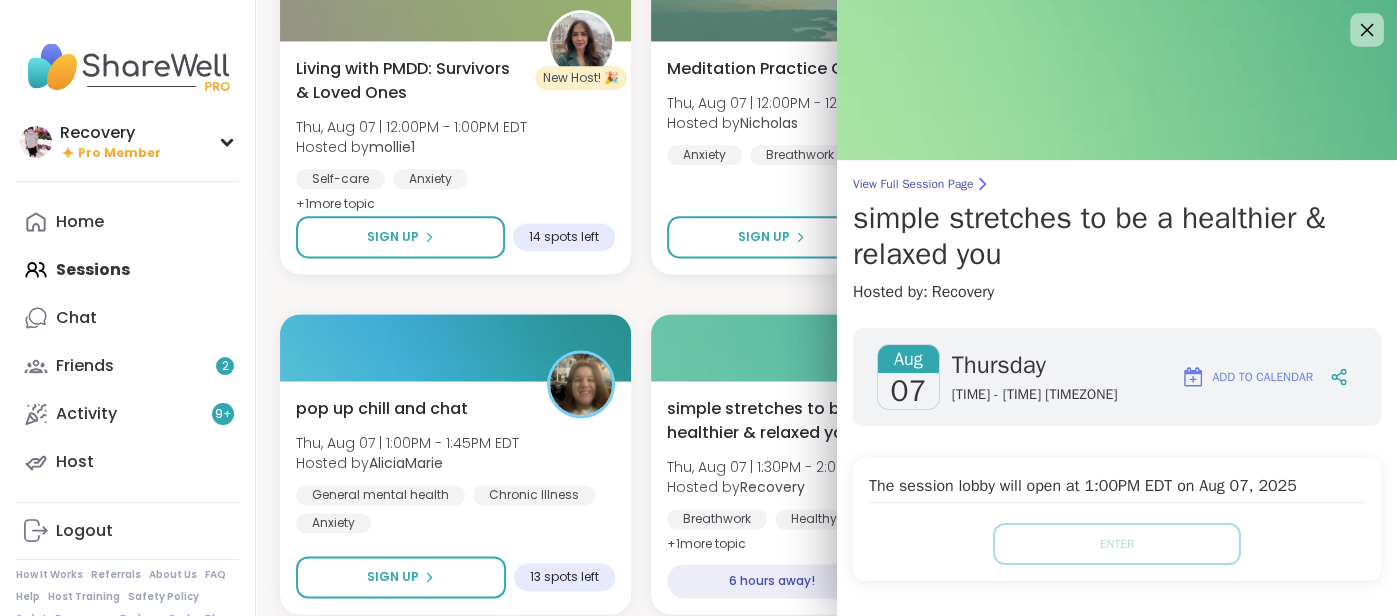 click 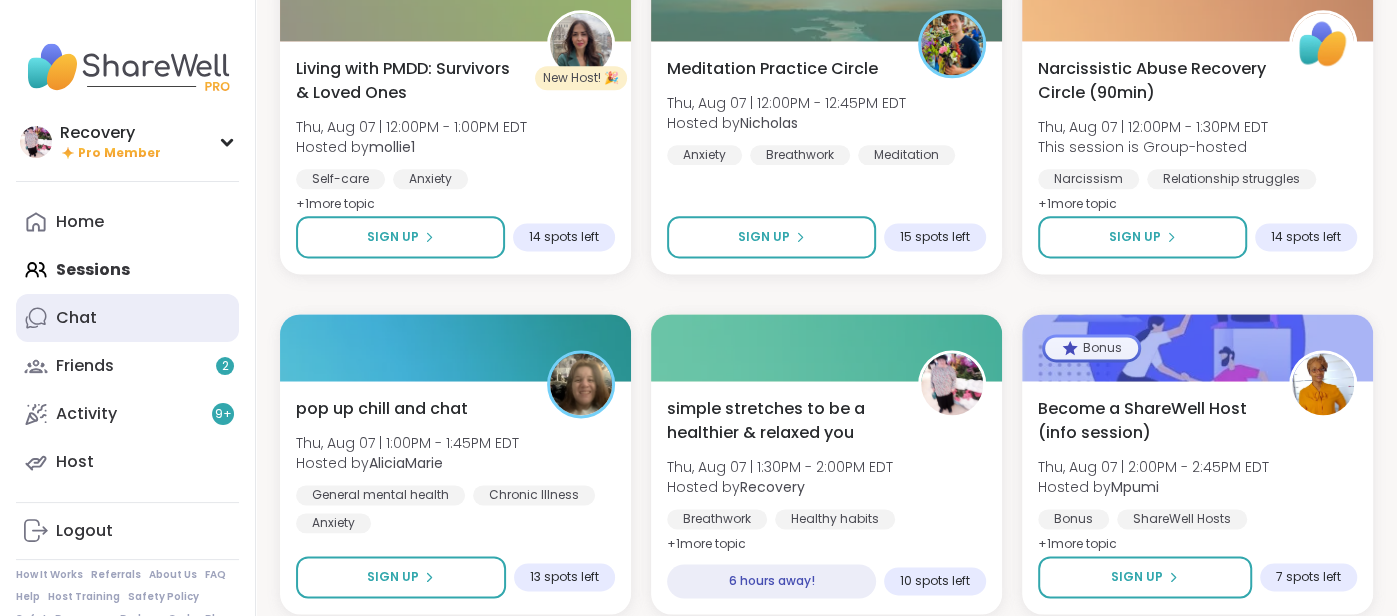 click on "Chat" at bounding box center (127, 318) 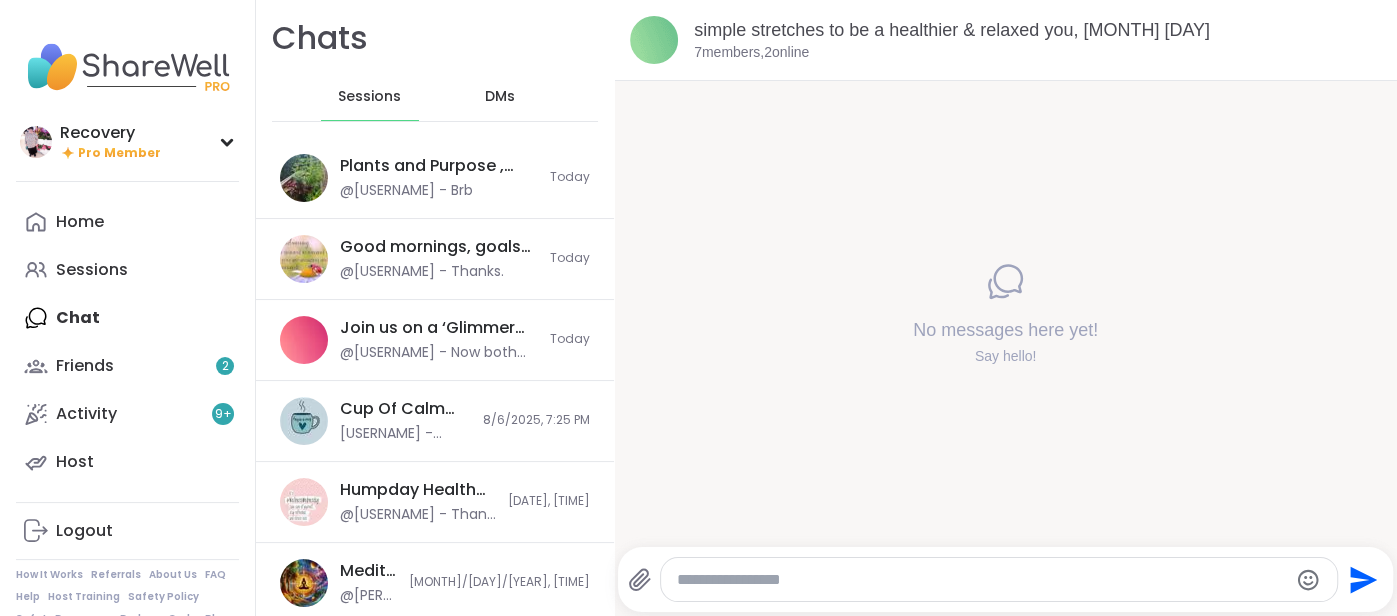 scroll, scrollTop: 0, scrollLeft: 0, axis: both 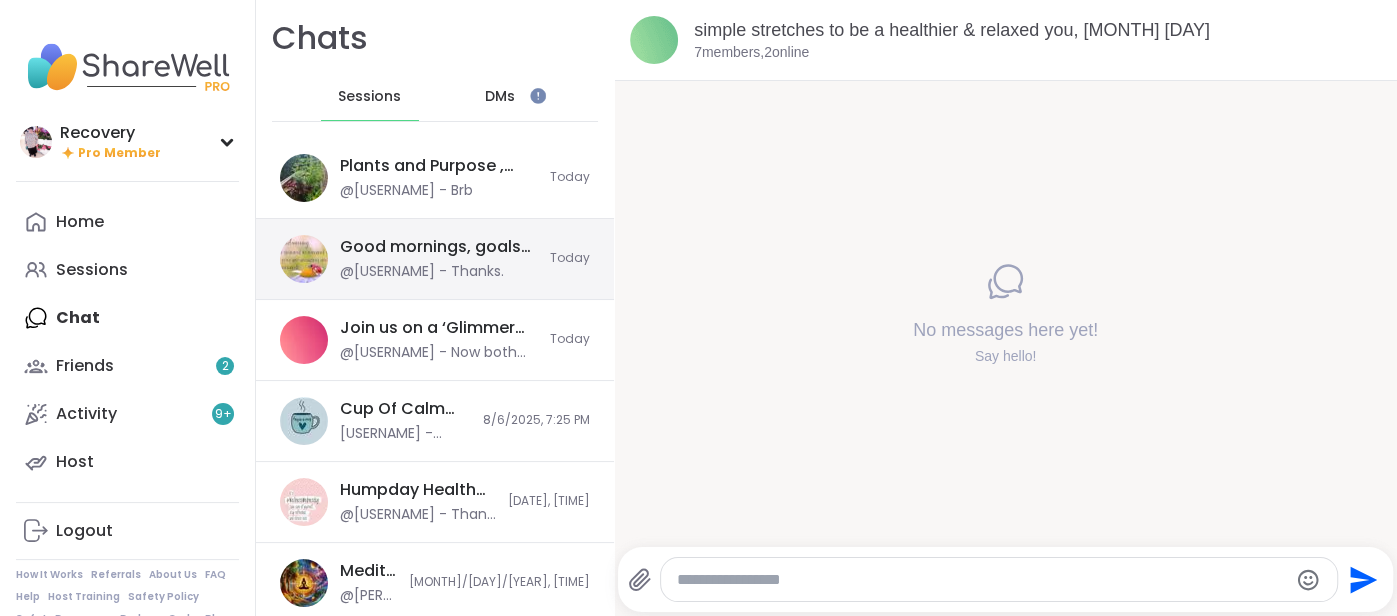click on "Good mornings, goals and gratitude's, Aug 07 @[USERNAME] - Thanks.  Today" at bounding box center (435, 259) 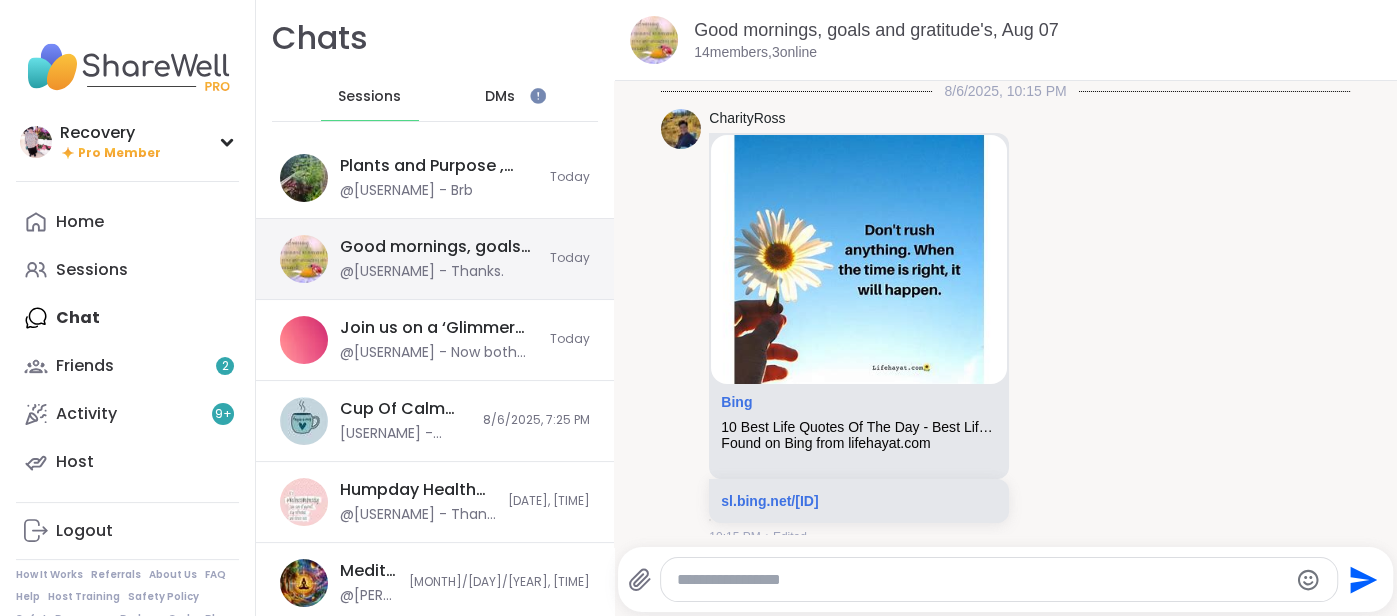 scroll, scrollTop: 633, scrollLeft: 0, axis: vertical 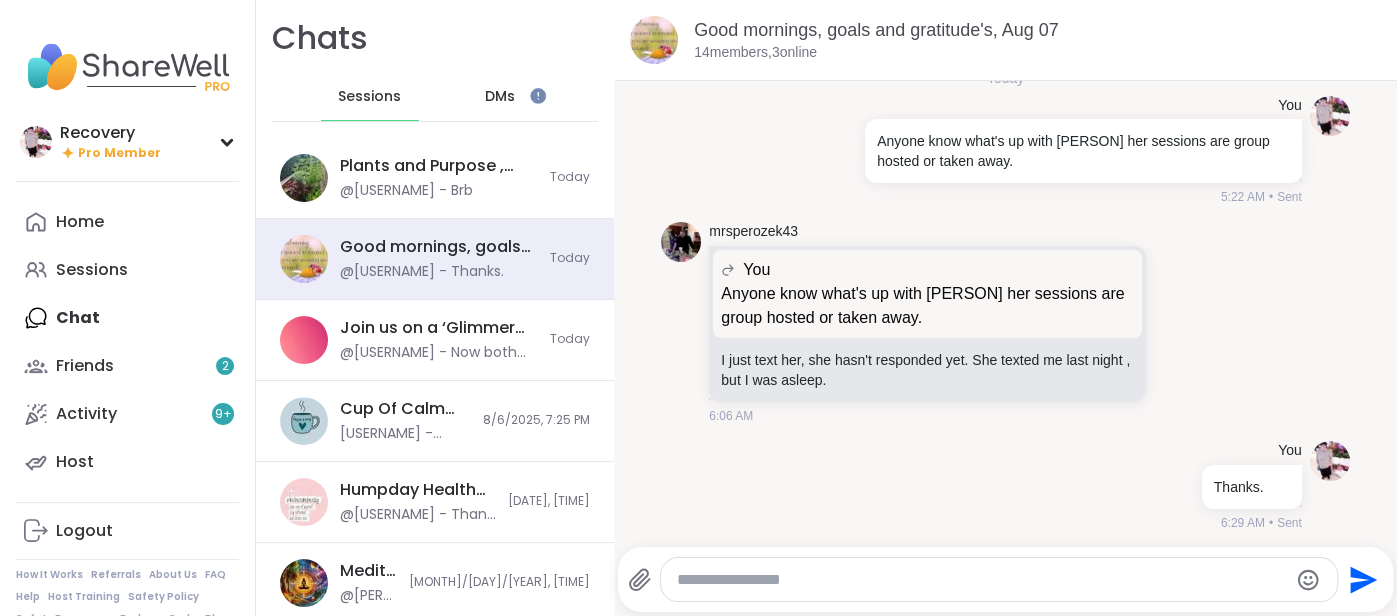 click at bounding box center [982, 580] 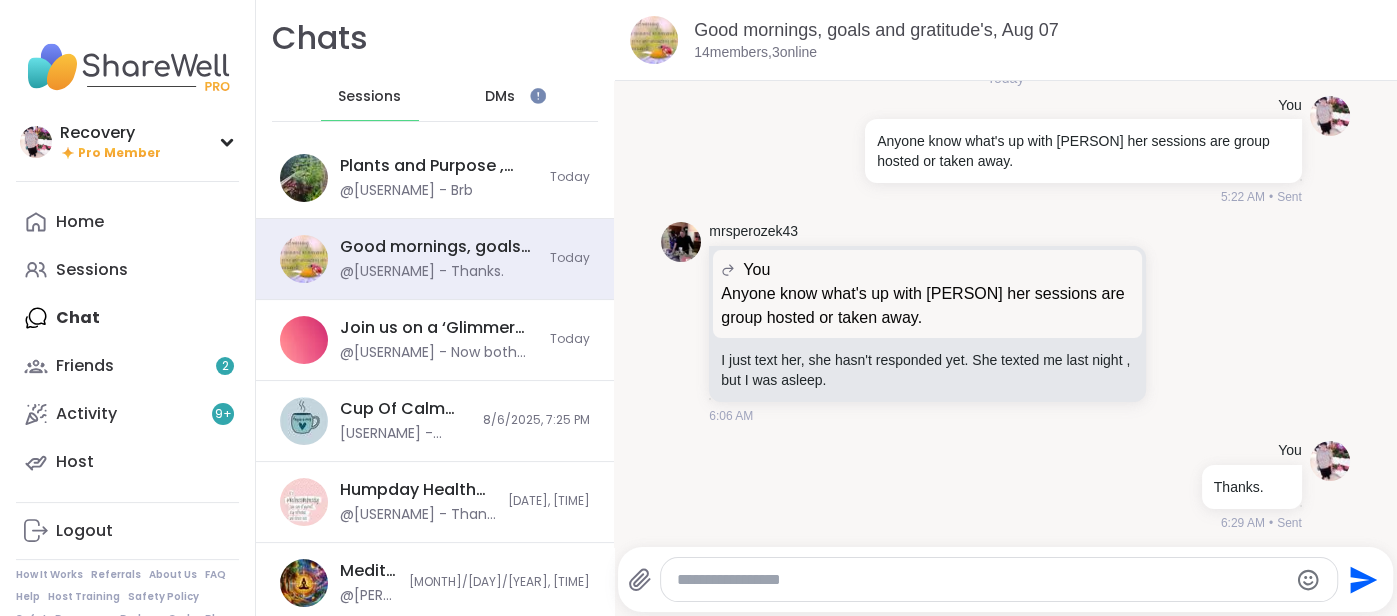 paste on "**********" 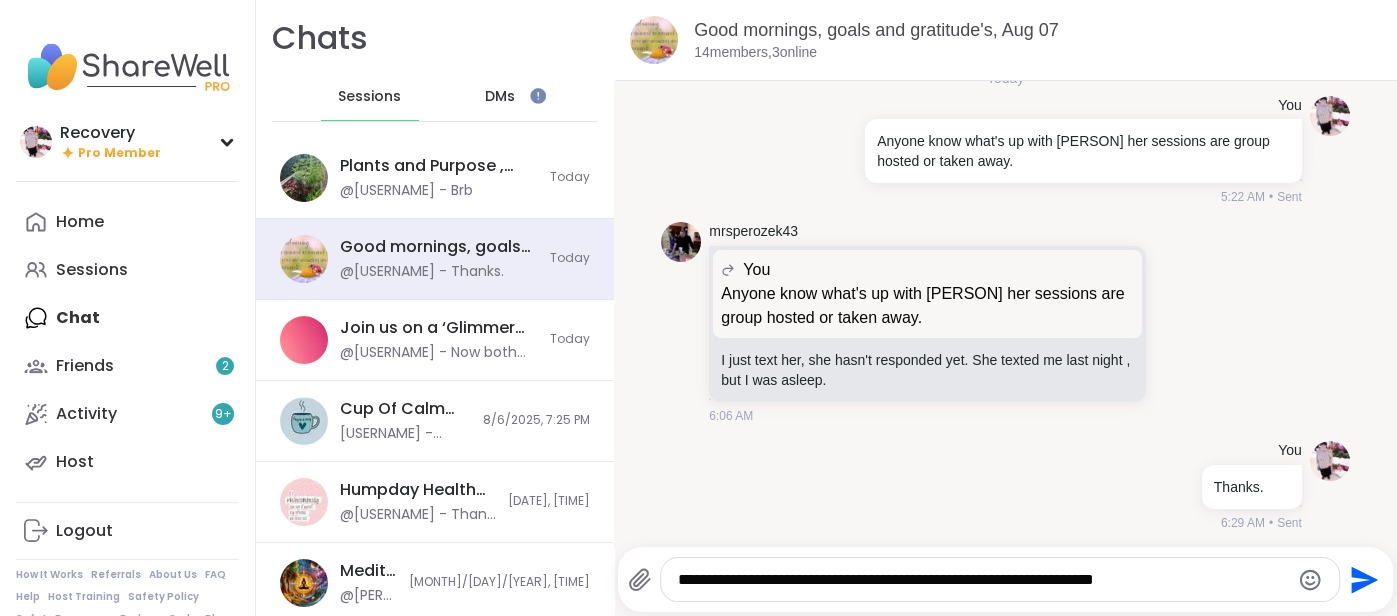 type 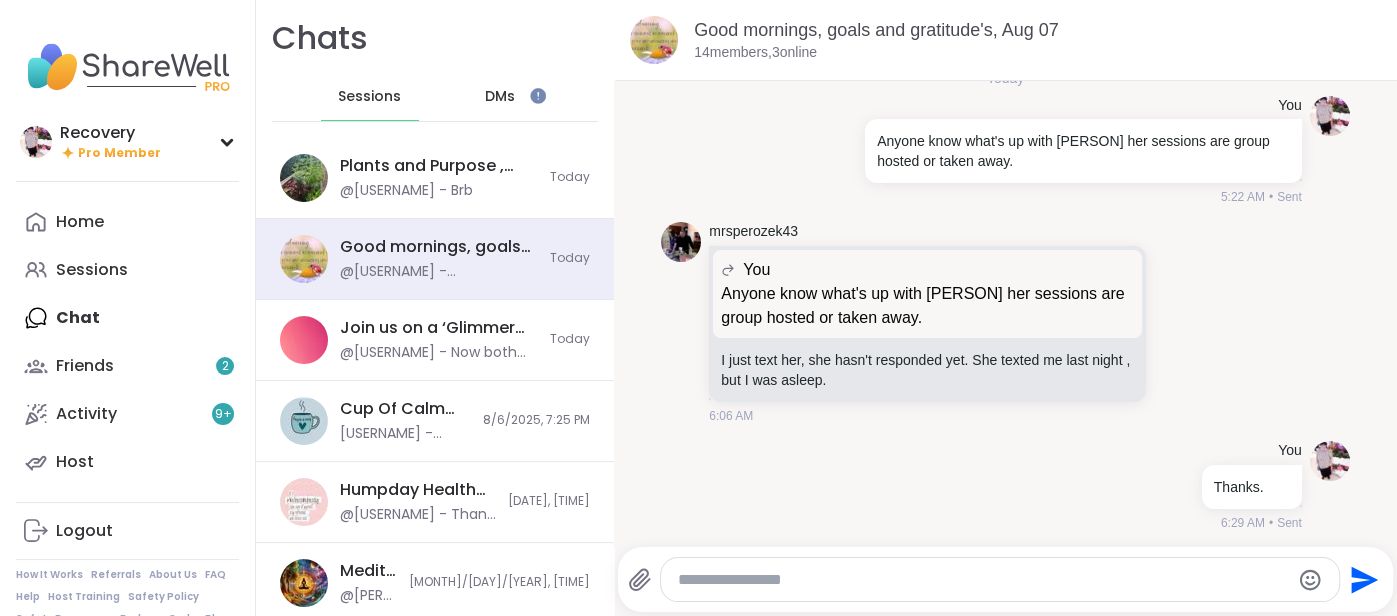 scroll, scrollTop: 759, scrollLeft: 0, axis: vertical 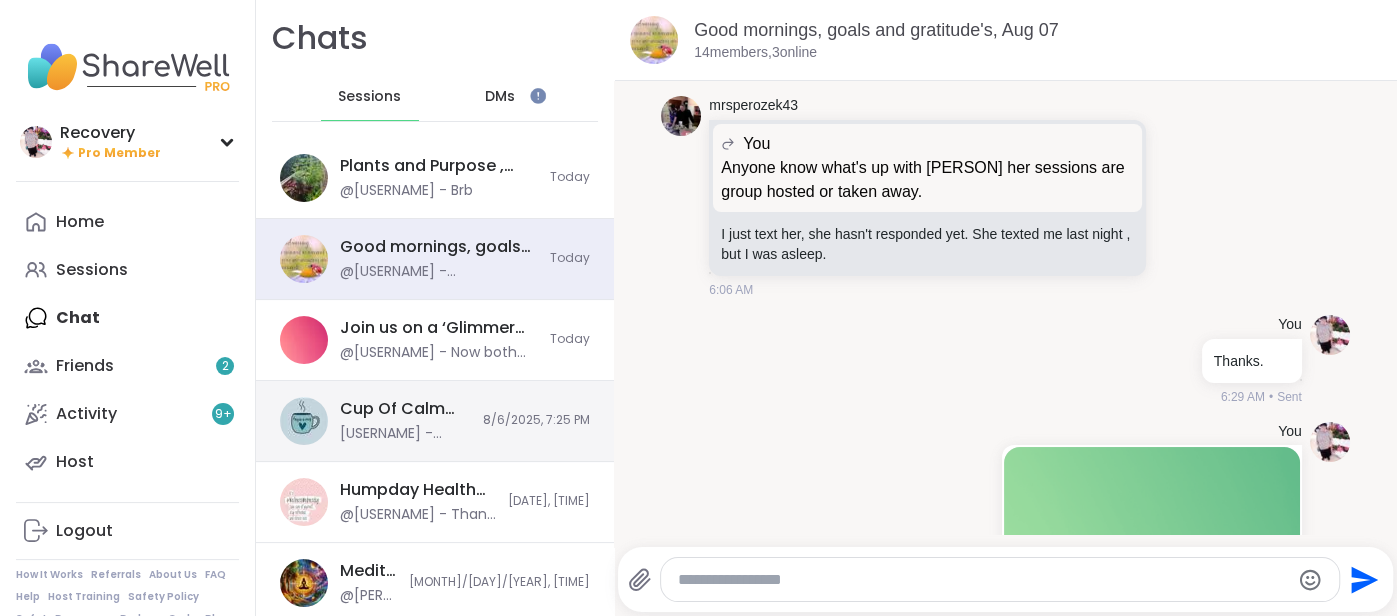 click on "Cup Of Calm Cafe, Aug 07 @[USERNAME] - Thank you I look forward to this. [DATE], [TIME]" at bounding box center (435, 421) 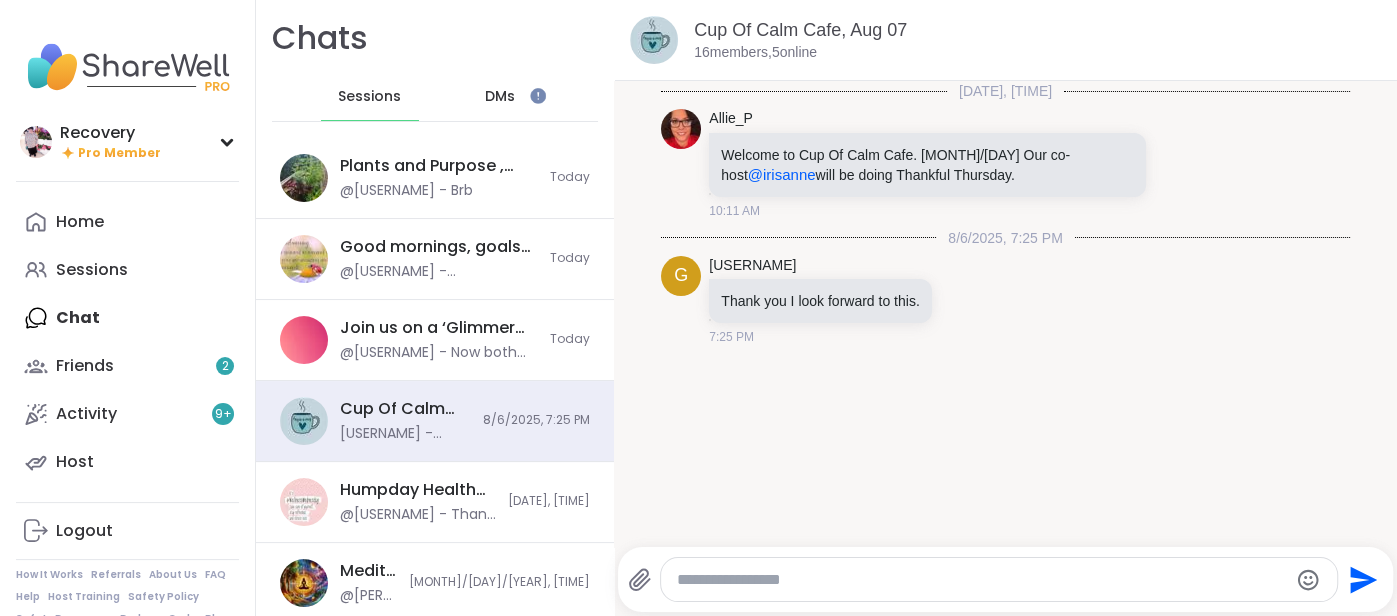 click at bounding box center (982, 580) 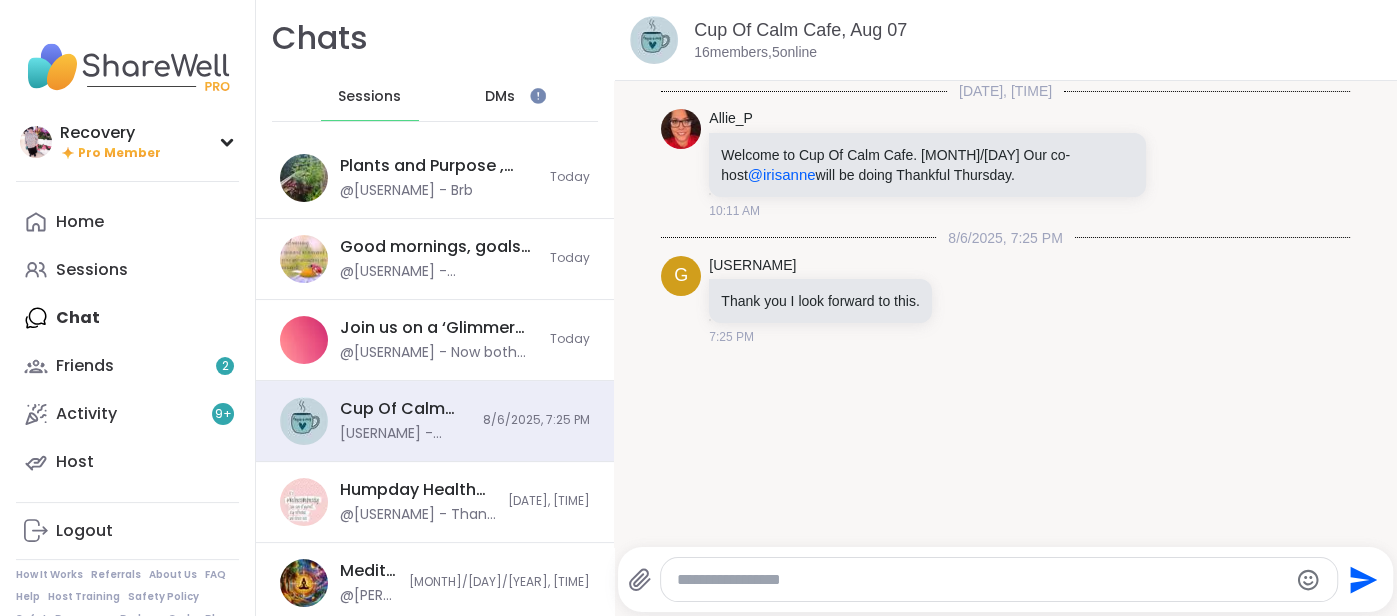 click at bounding box center (1009, 545) 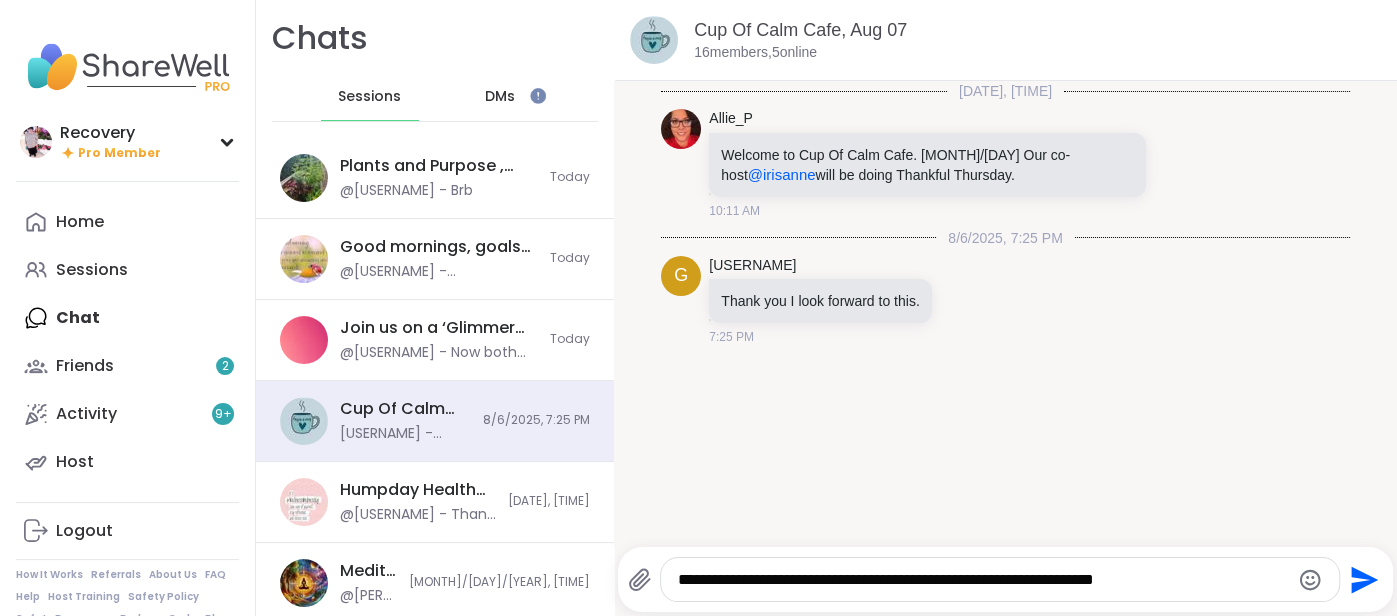 click on "Send" 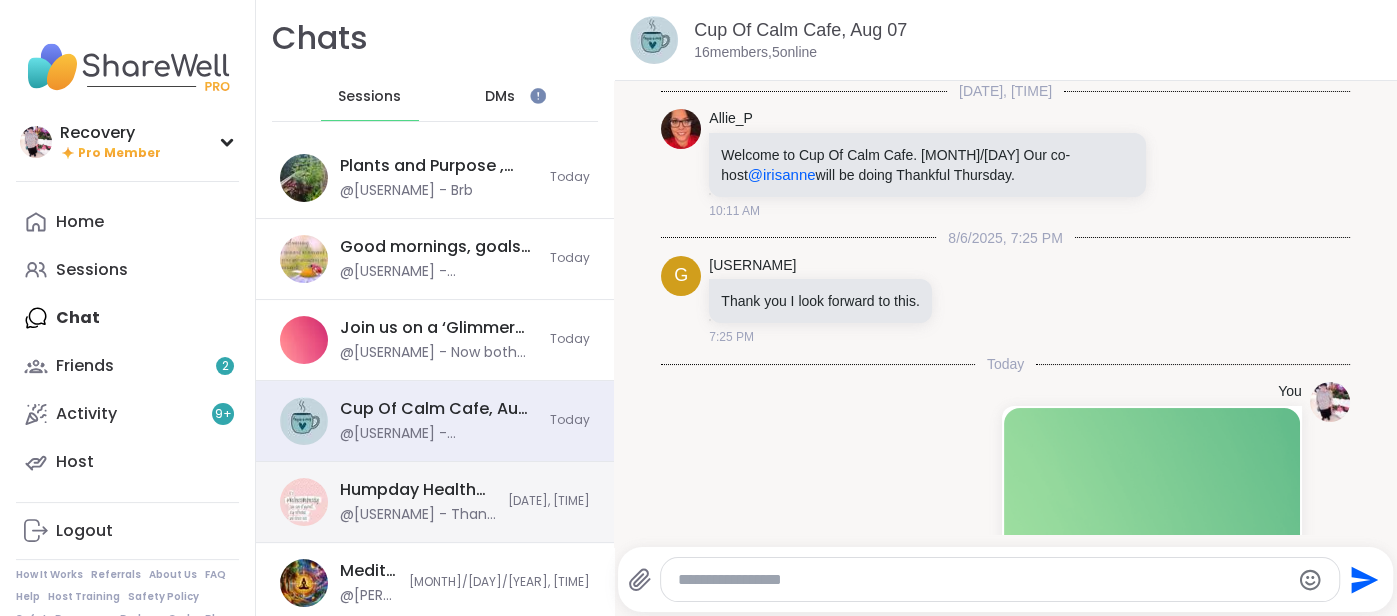 click on "Humpday Health w/ Heather, Aug 06" at bounding box center [418, 490] 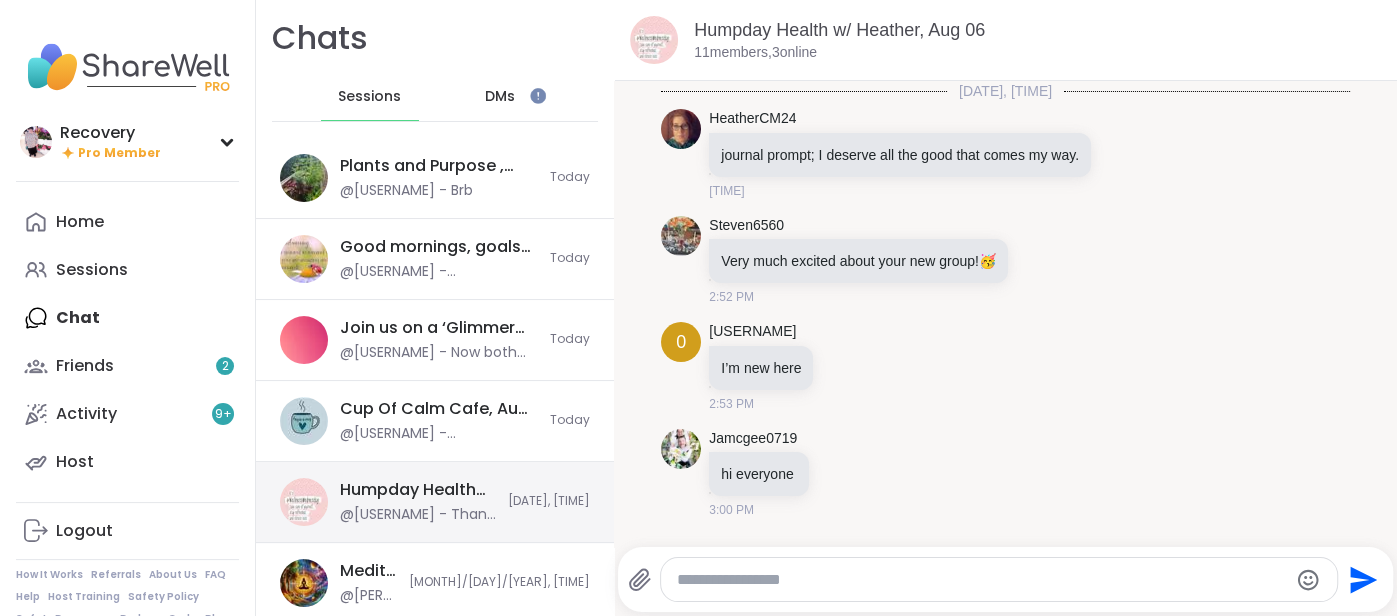 scroll, scrollTop: 5117, scrollLeft: 0, axis: vertical 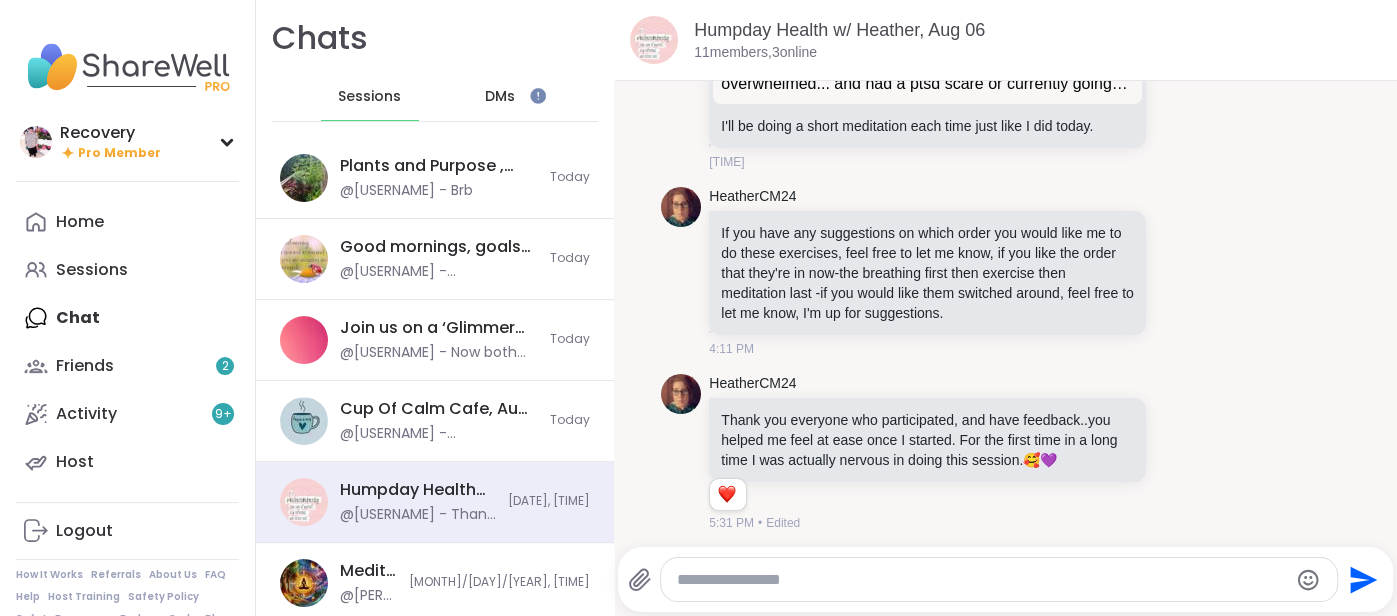 click at bounding box center (999, 579) 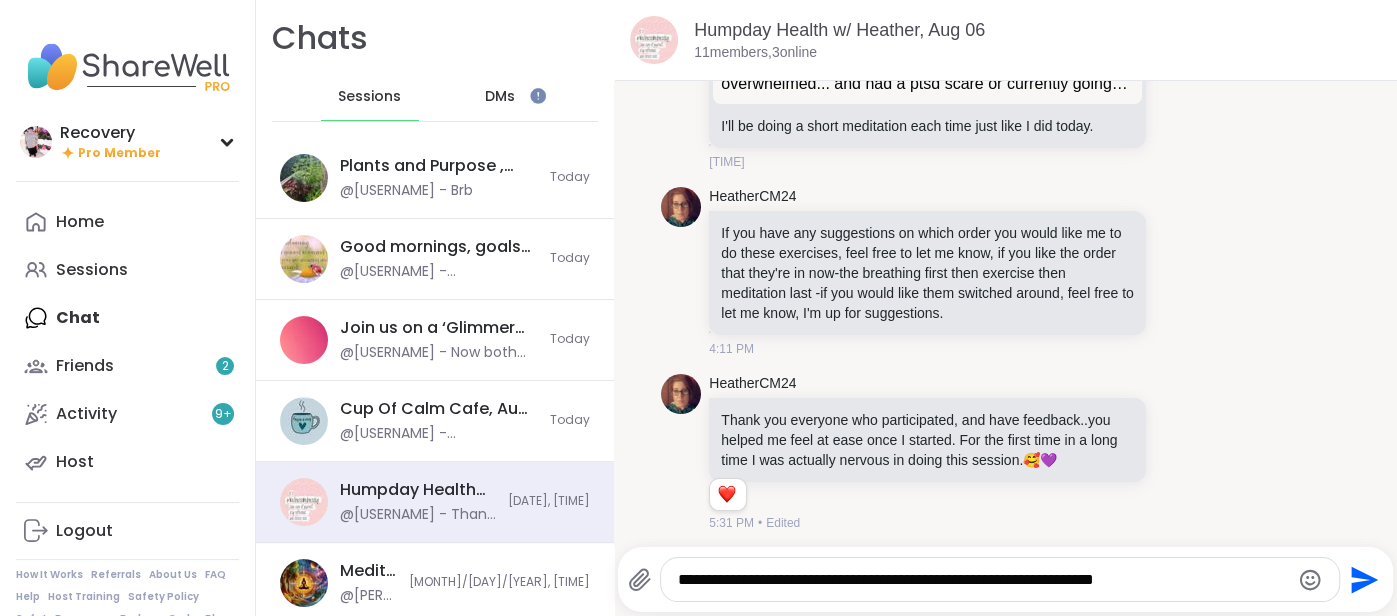 type 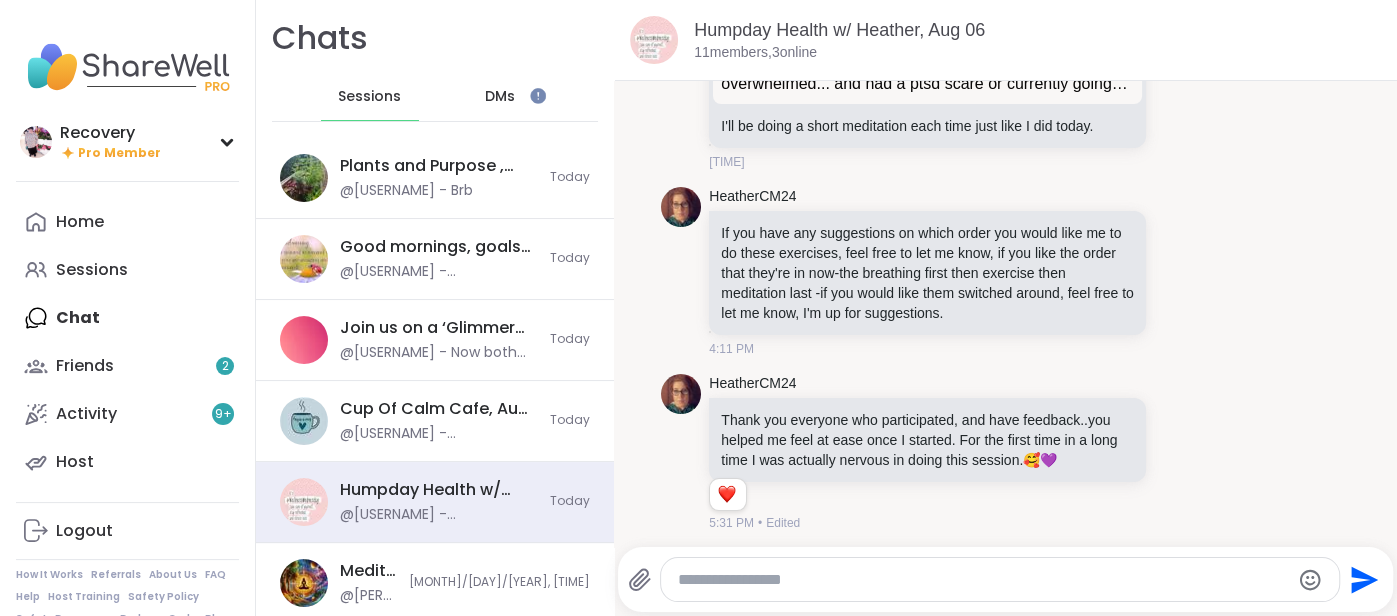 scroll, scrollTop: 5264, scrollLeft: 0, axis: vertical 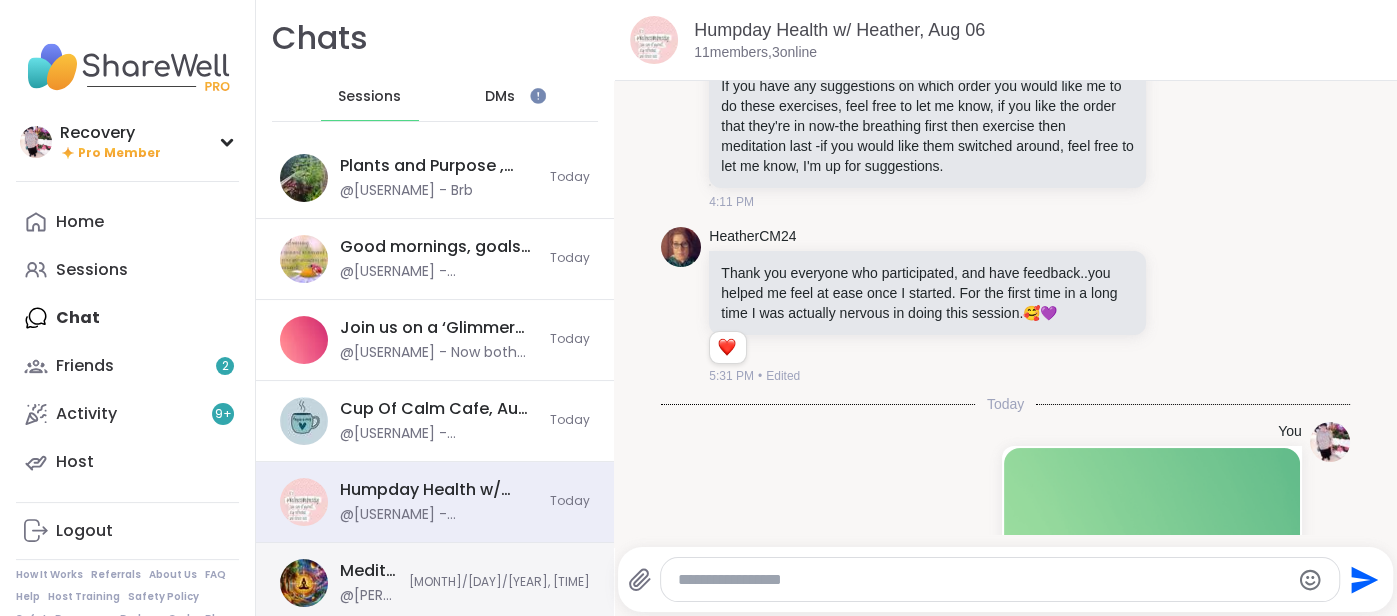 click on "[MONTH]/[DAY]/[YEAR], [TIME]" at bounding box center (499, 582) 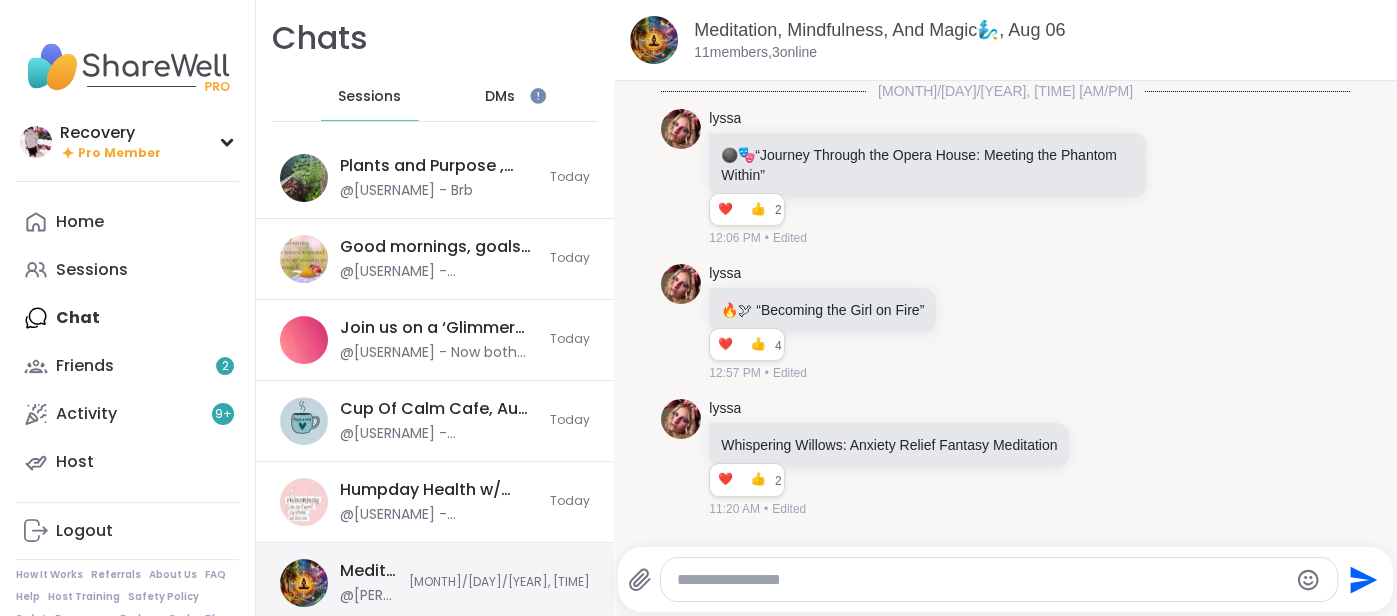scroll, scrollTop: 6782, scrollLeft: 0, axis: vertical 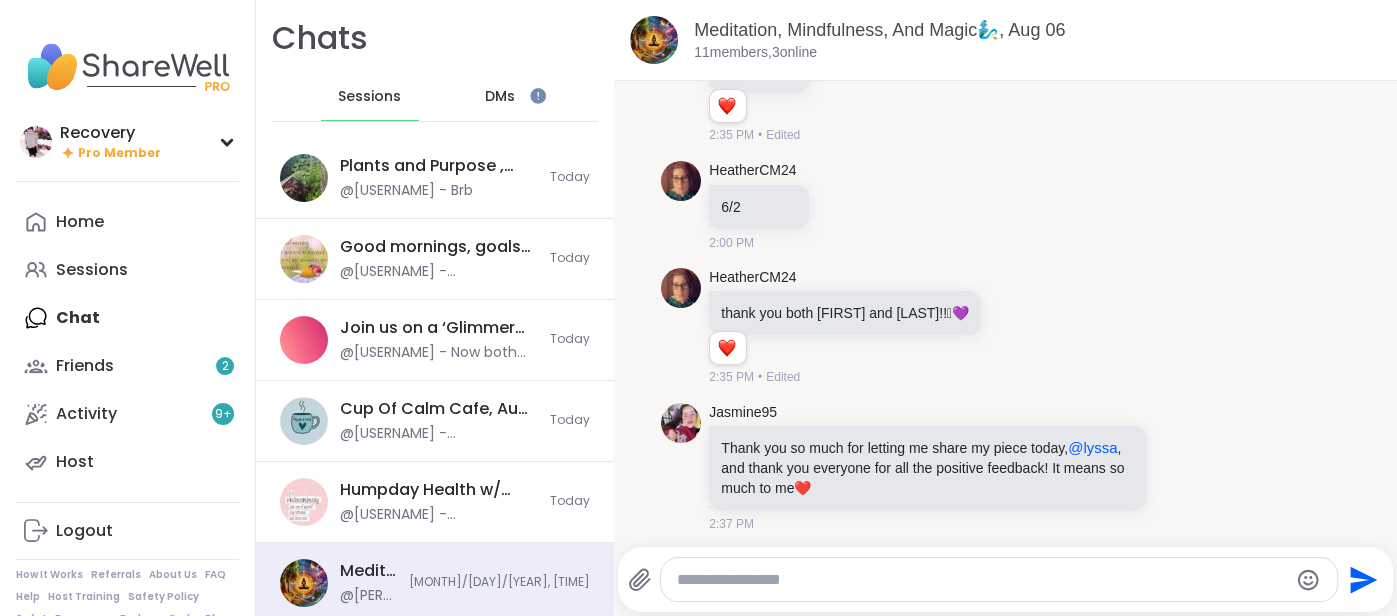 click at bounding box center [982, 580] 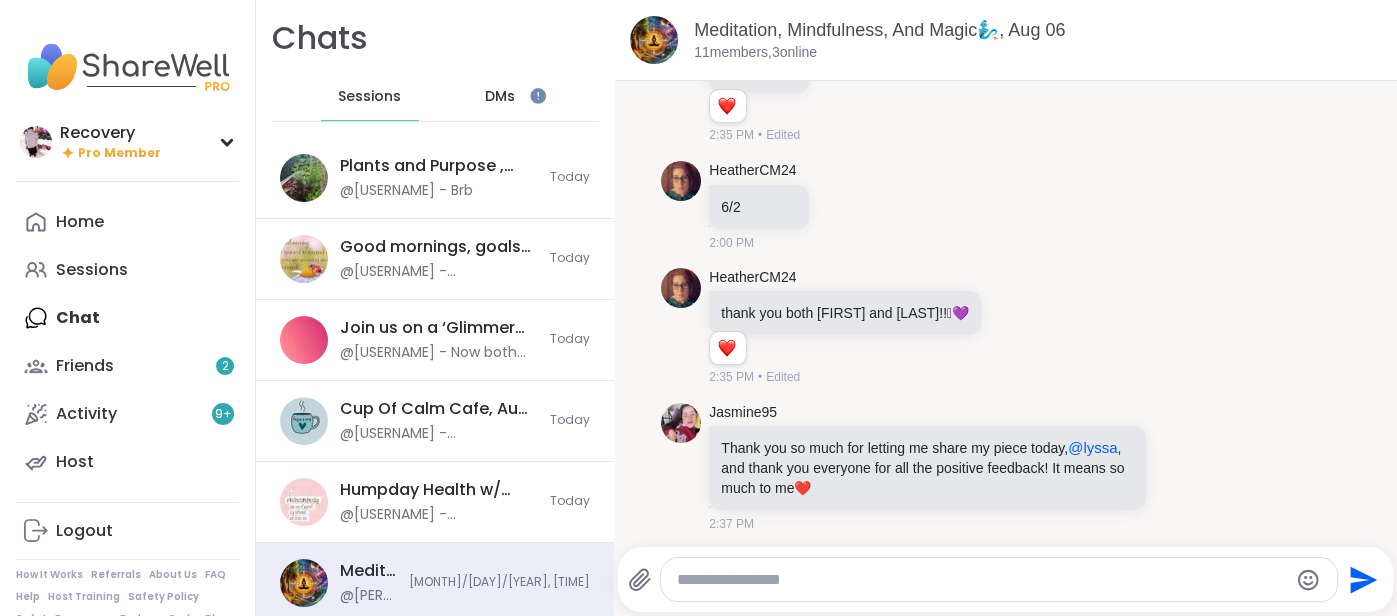 paste on "**********" 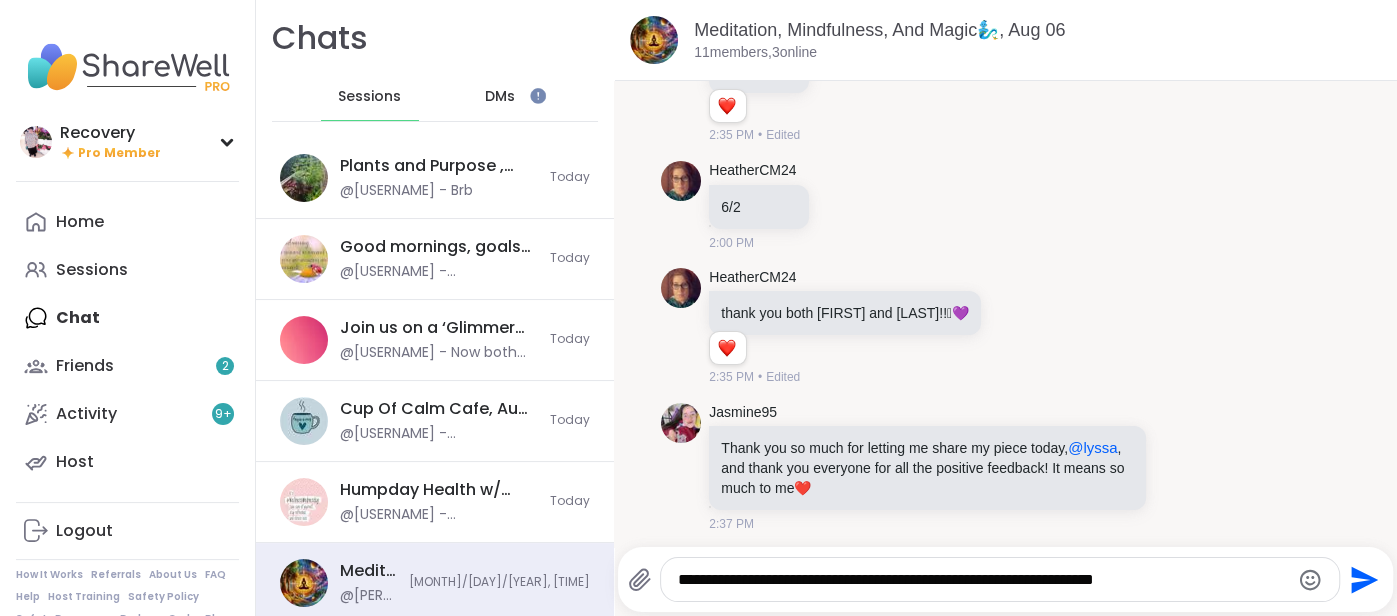 type 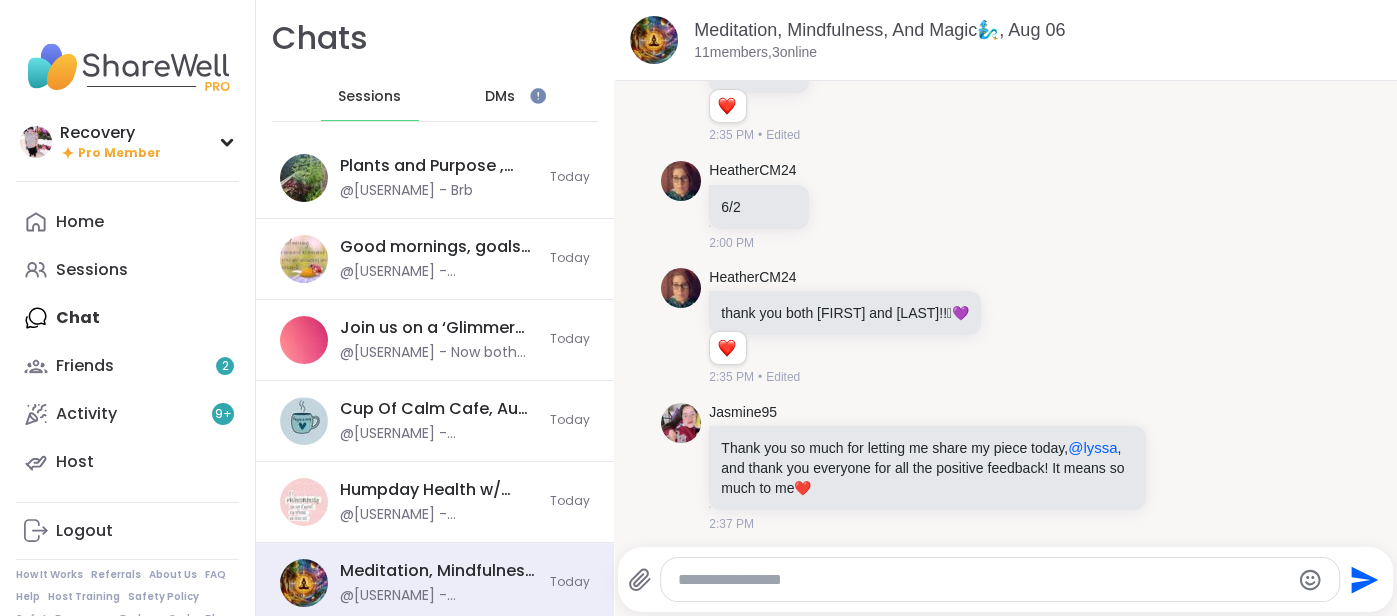 scroll, scrollTop: 6928, scrollLeft: 0, axis: vertical 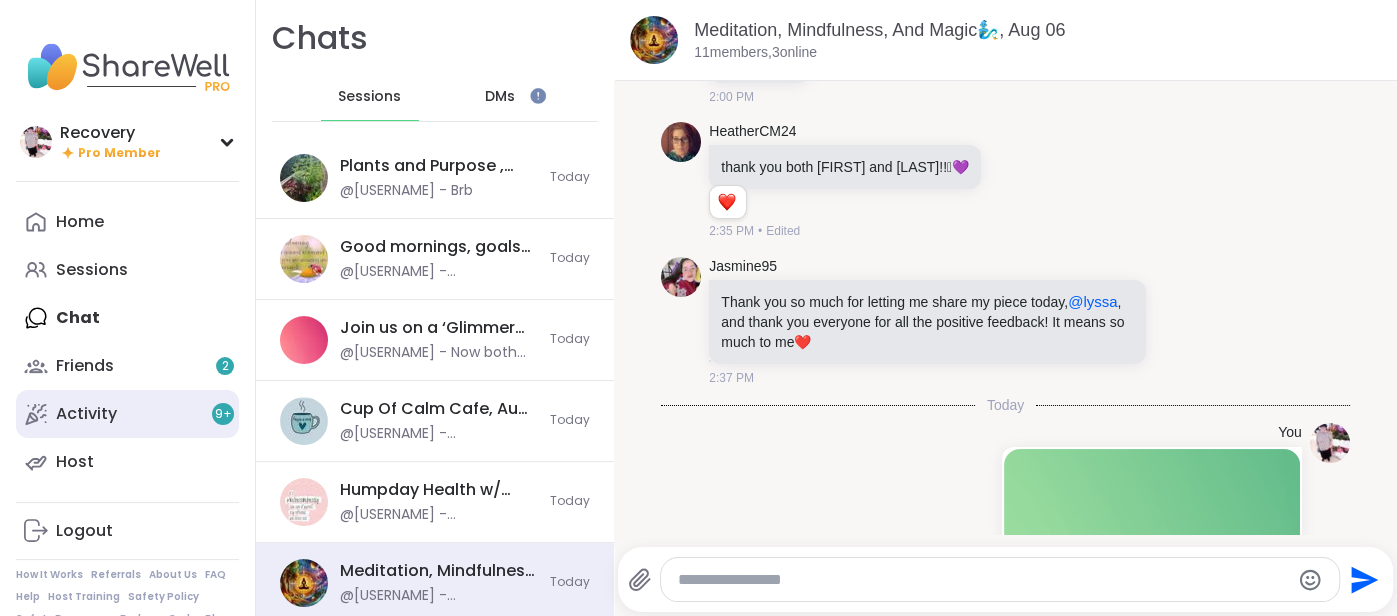 click on "Activity 9 +" at bounding box center (127, 414) 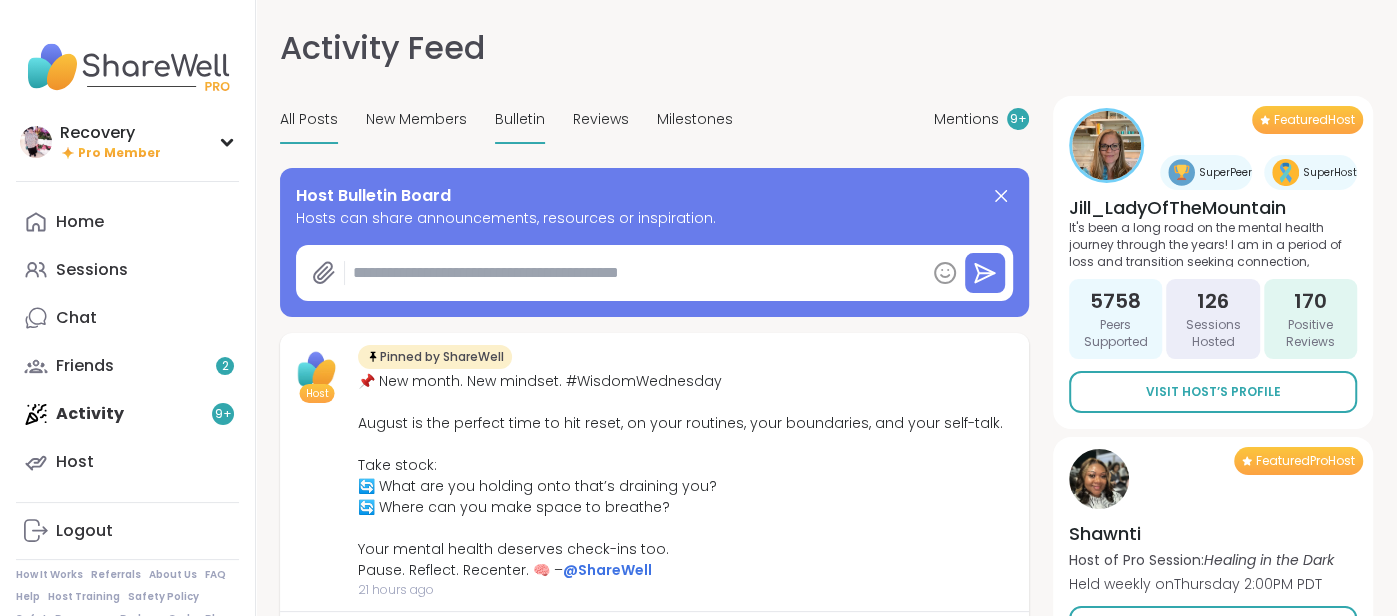 click on "Bulletin" at bounding box center [520, 119] 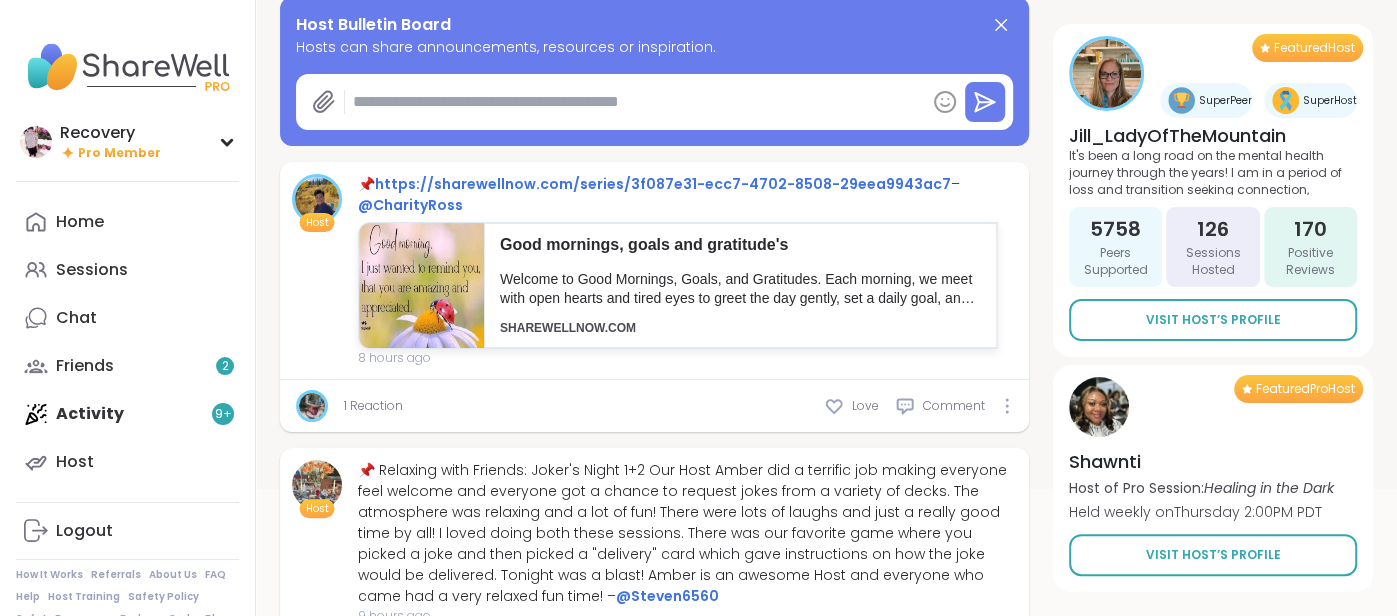 scroll, scrollTop: 170, scrollLeft: 0, axis: vertical 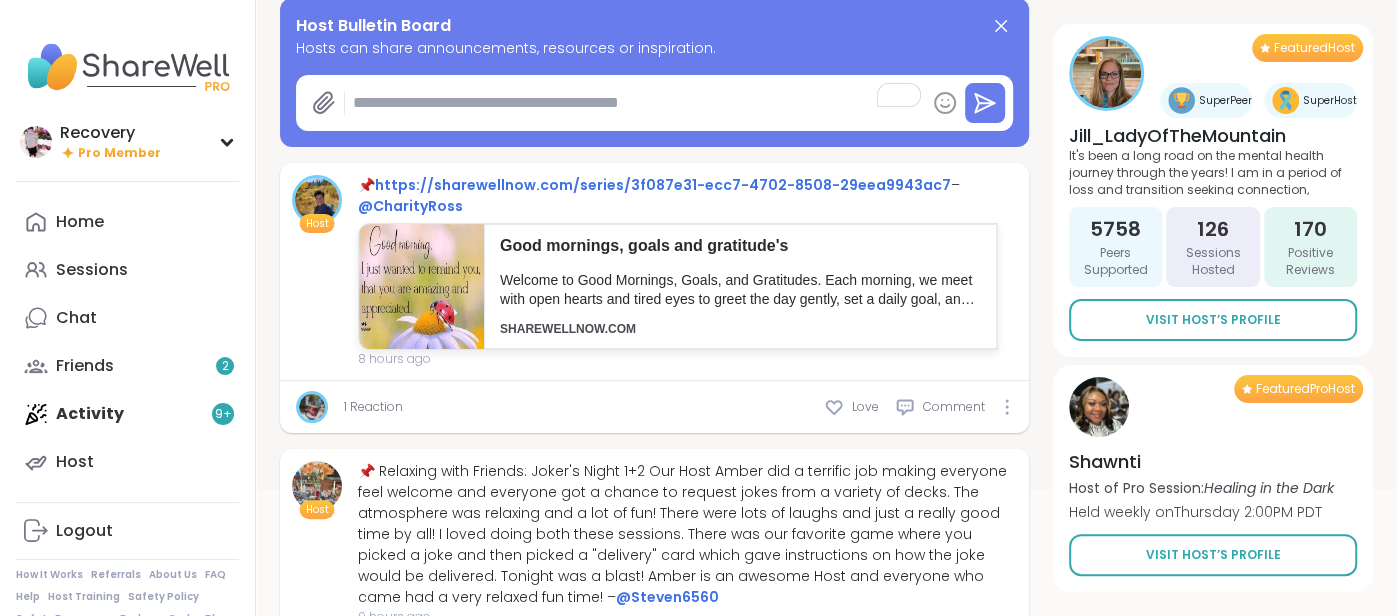 paste on "**********" 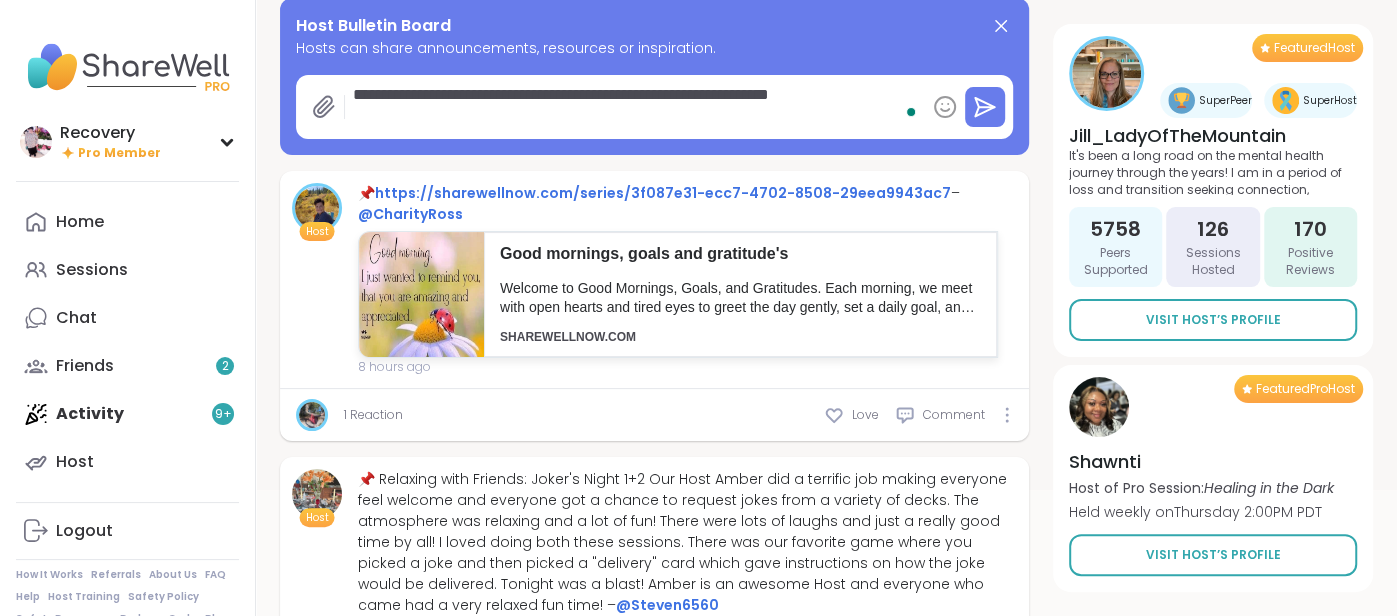 type on "*" 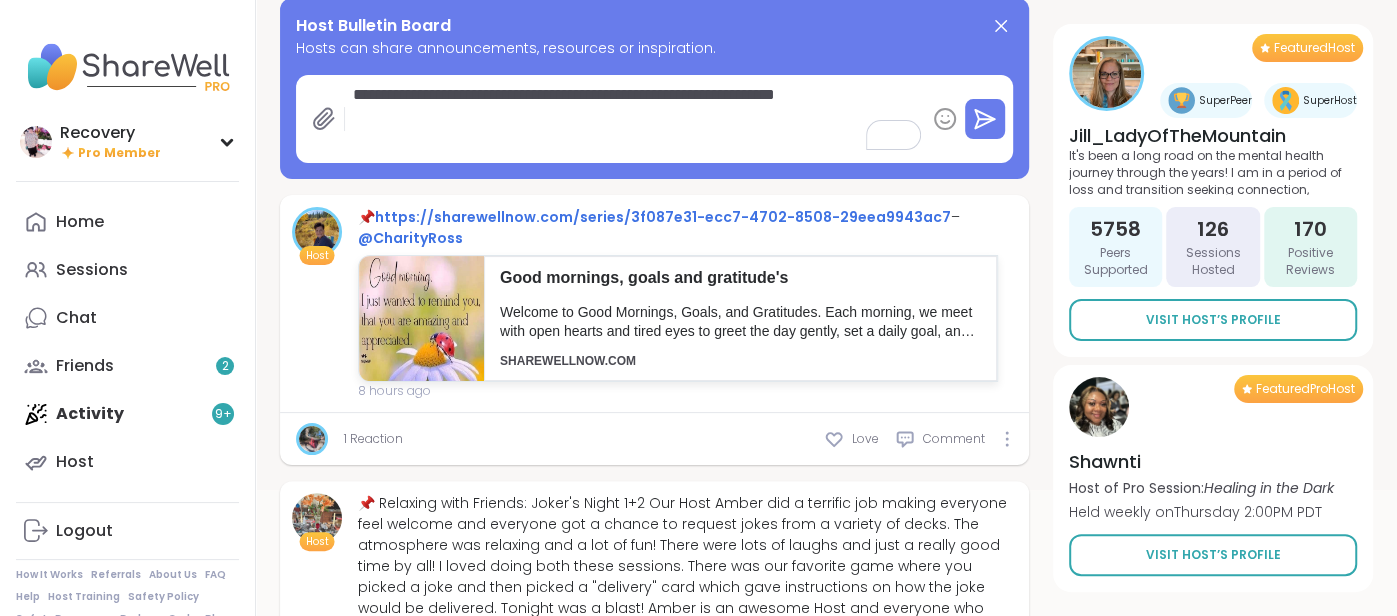 type on "*" 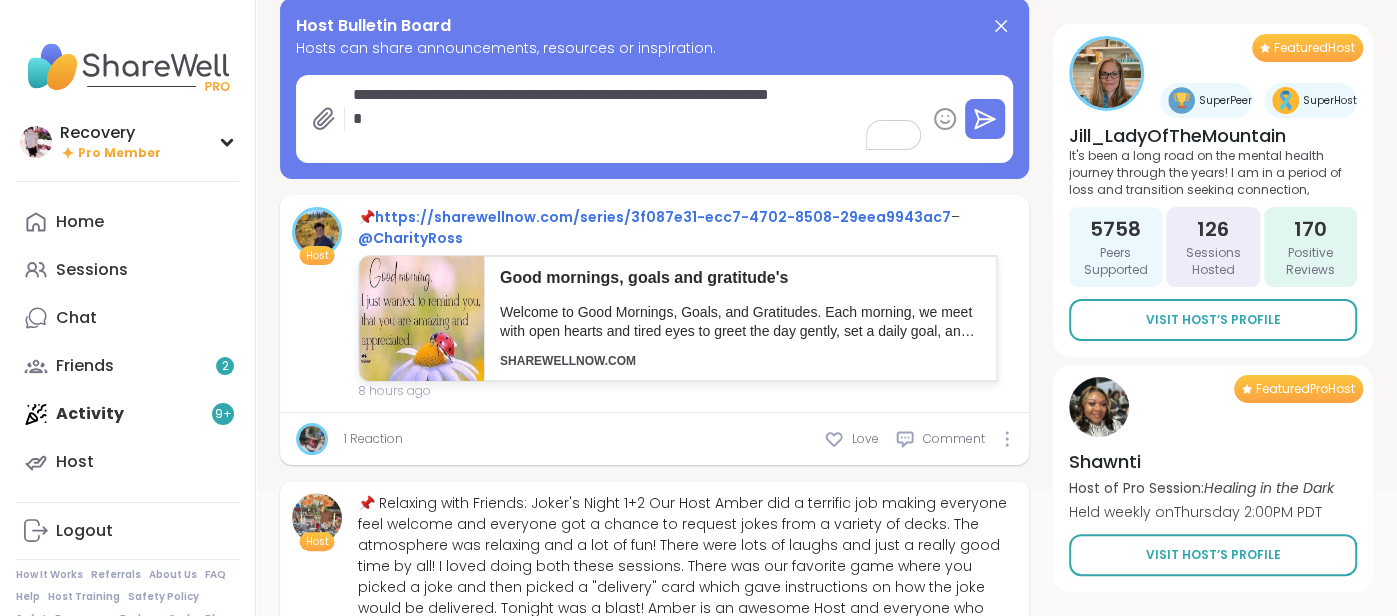 type on "*" 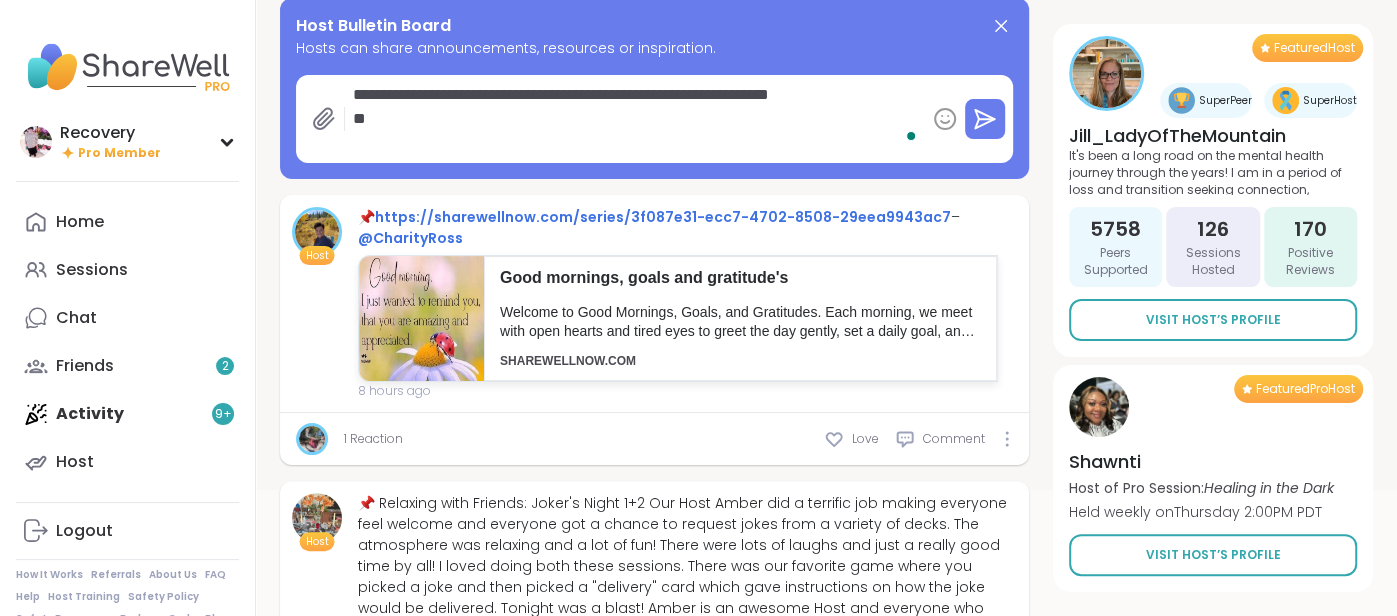 type on "*" 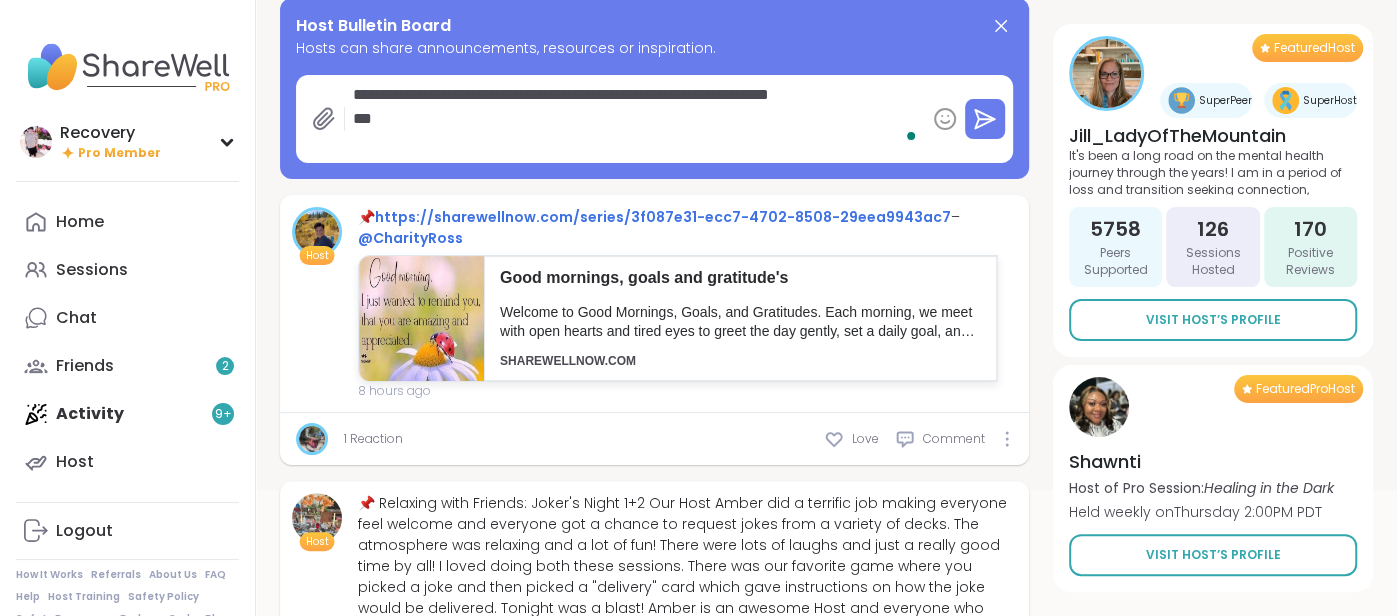type on "*" 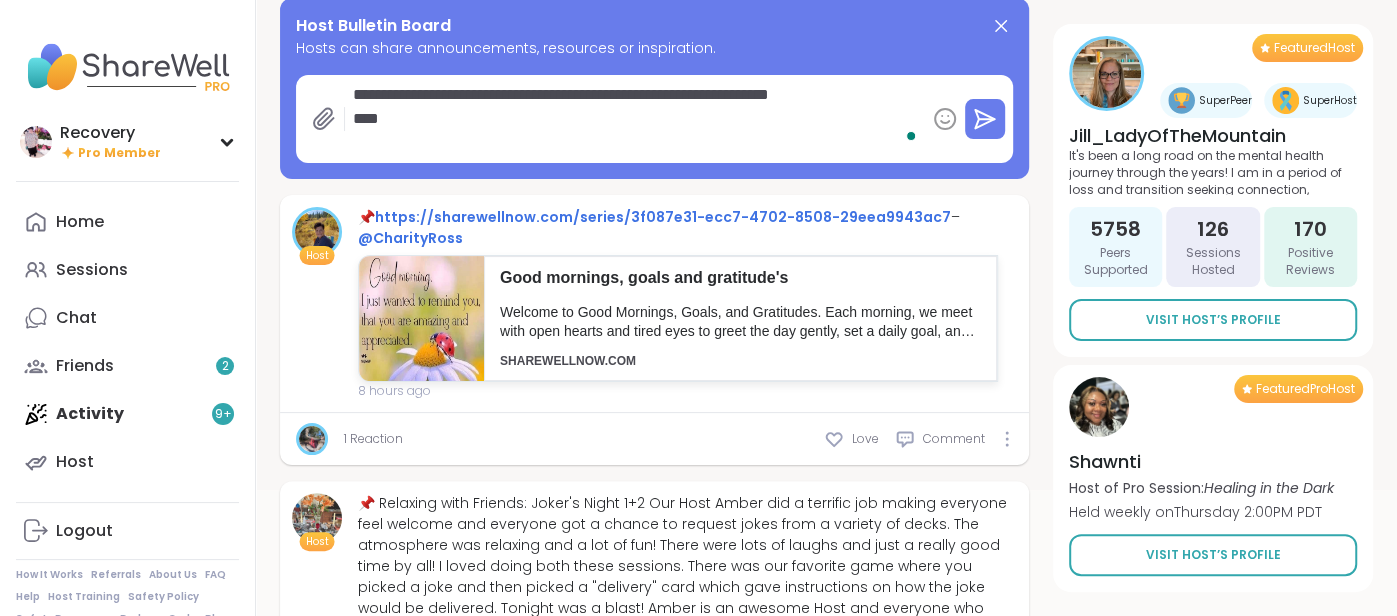 type on "**********" 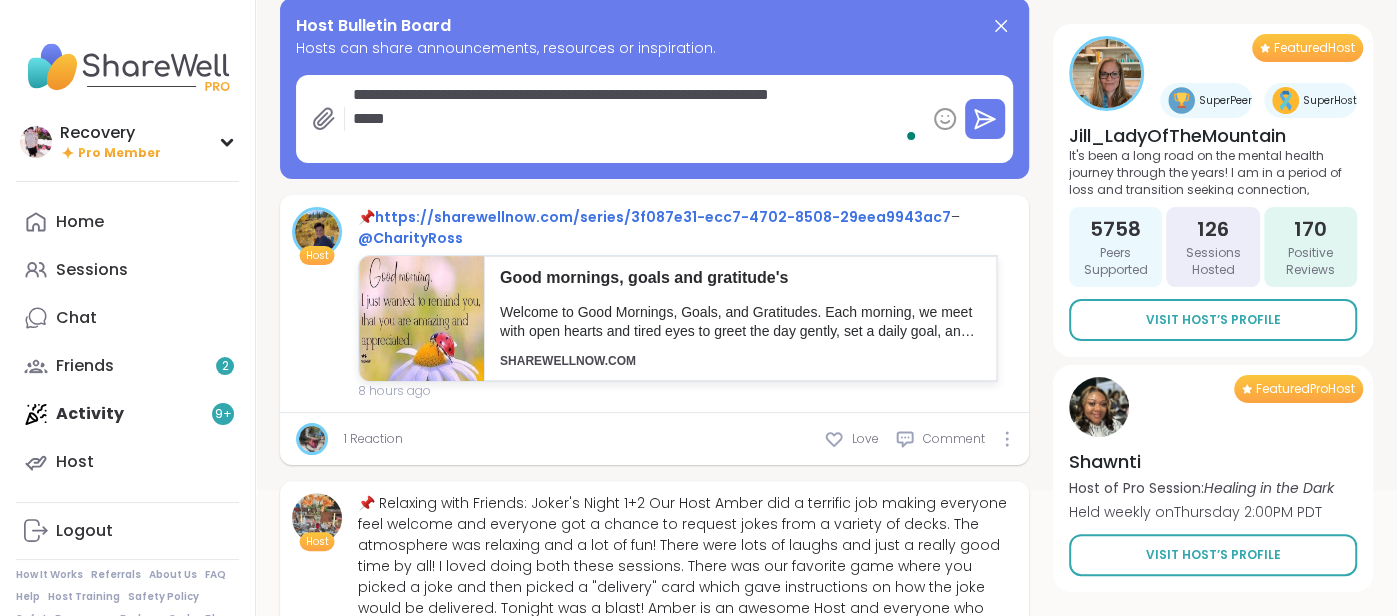 type on "*" 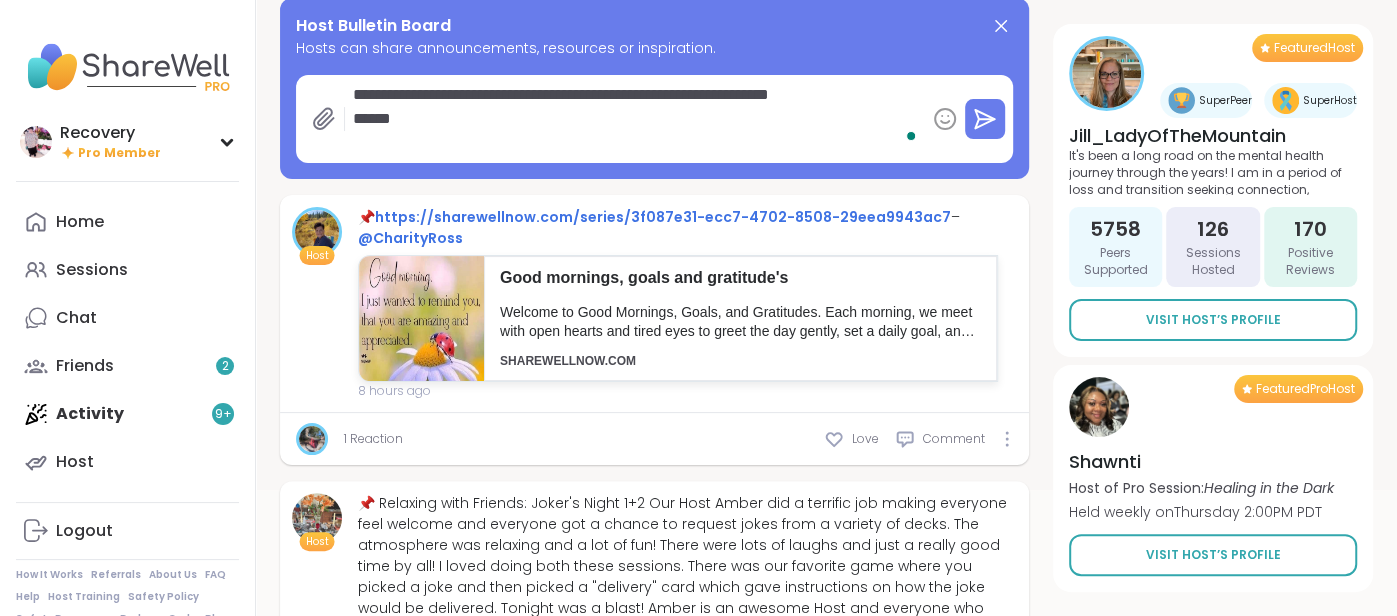 type on "*" 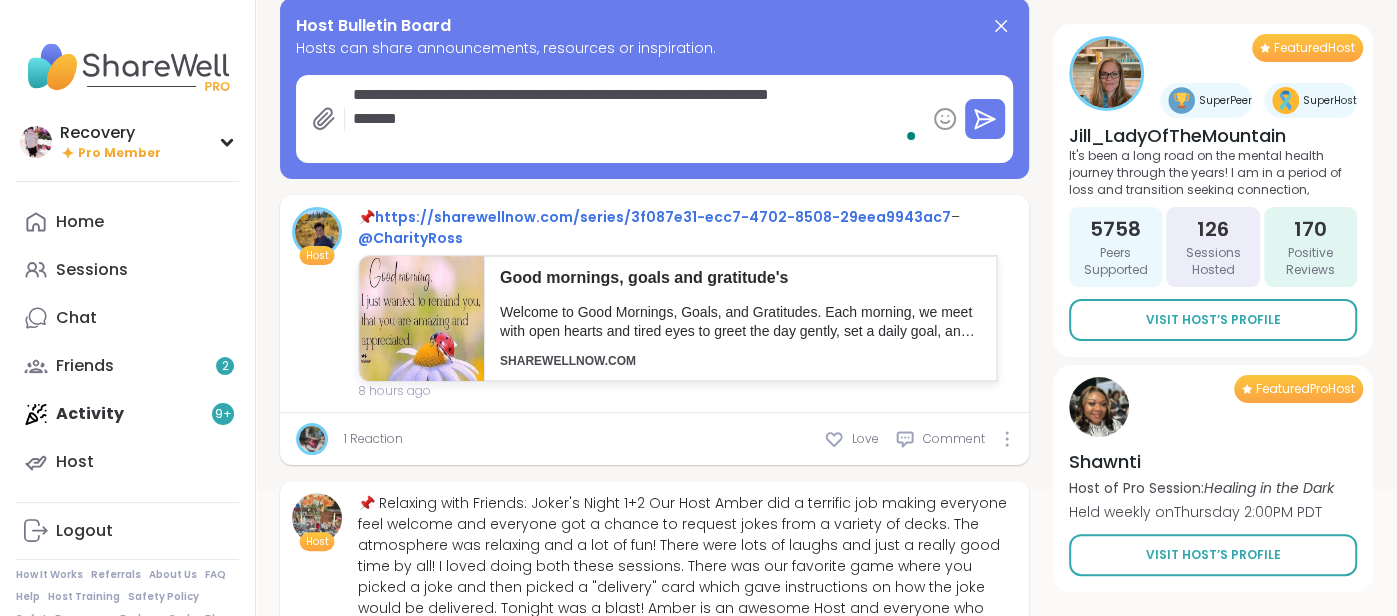 type on "**********" 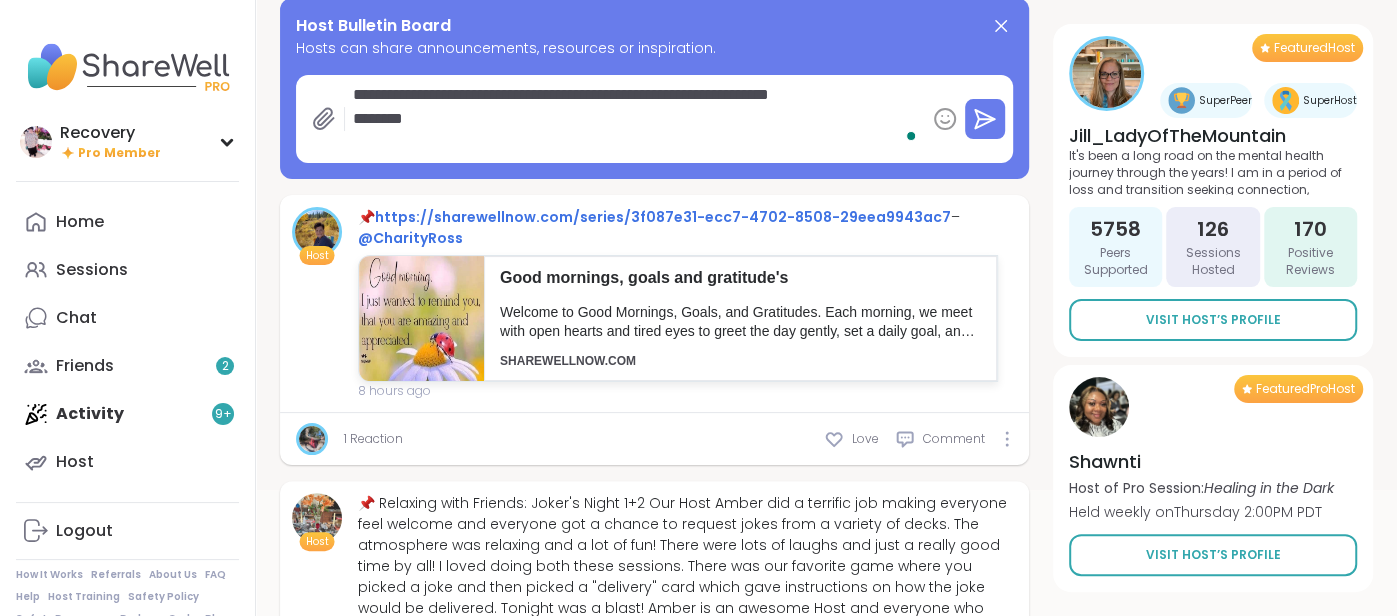 type on "*" 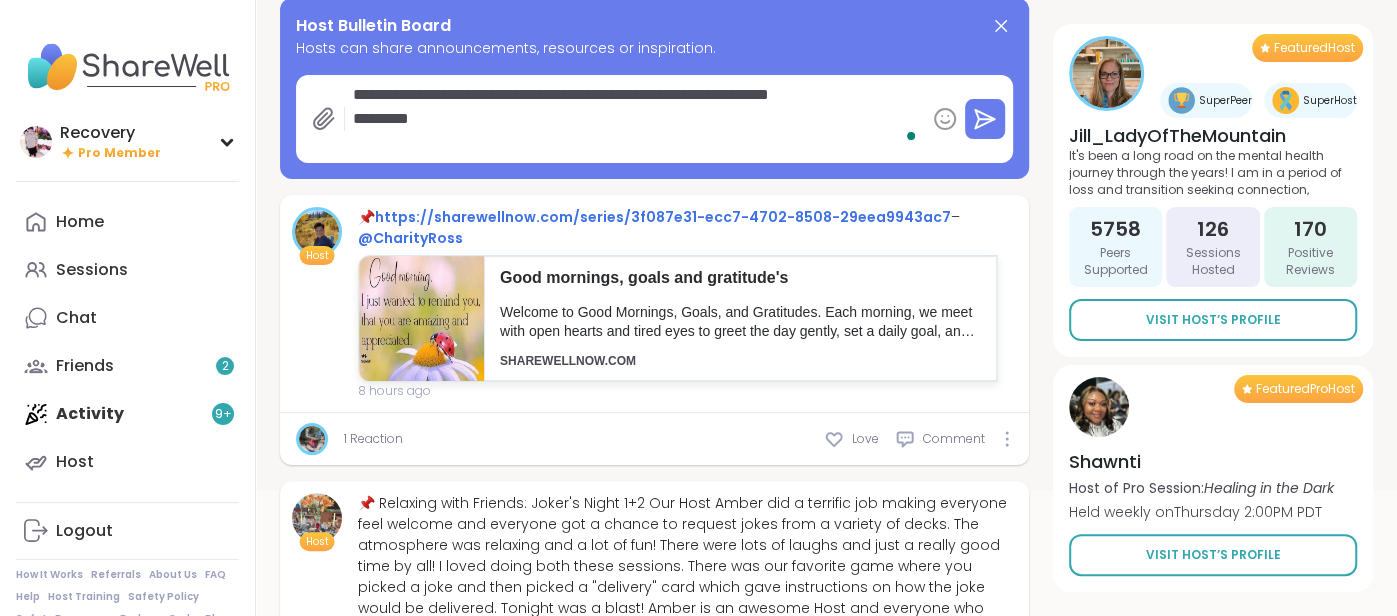 type on "*" 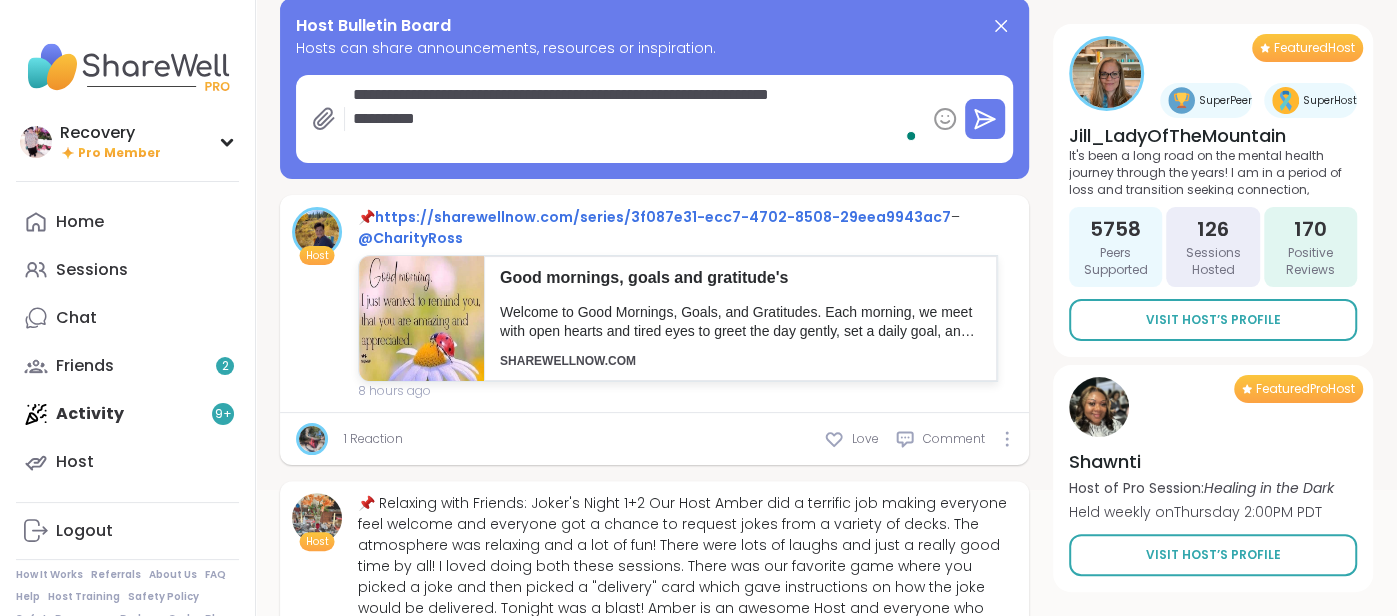 type on "*" 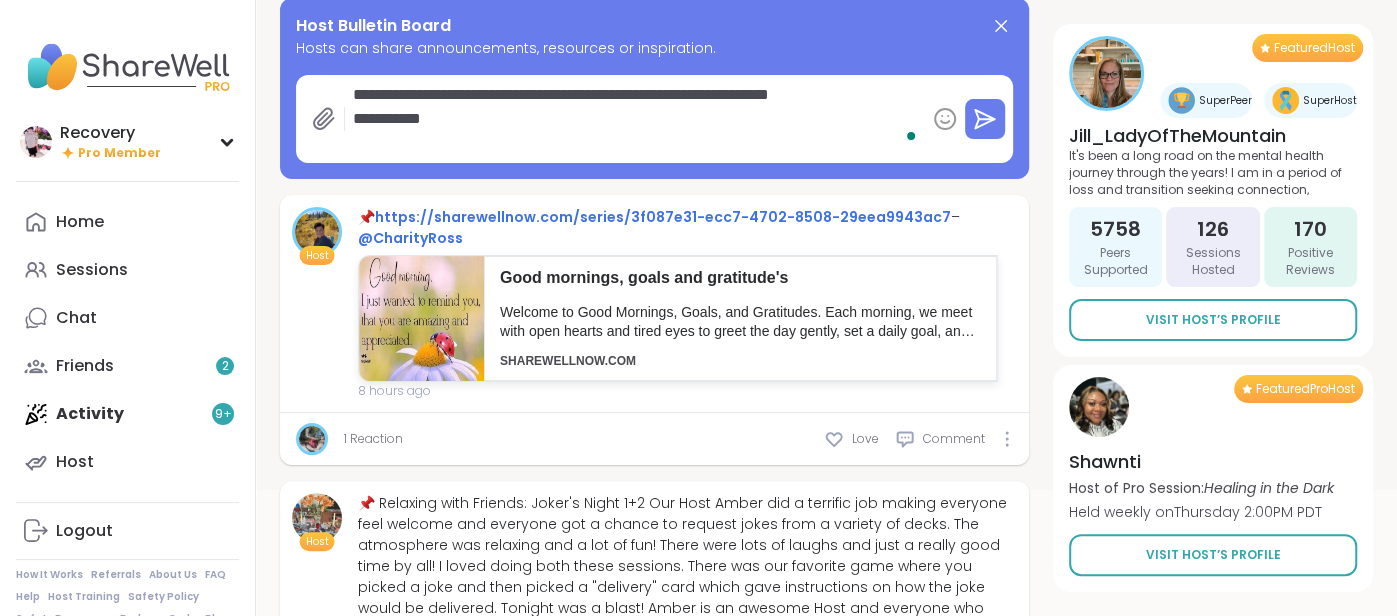 type on "**********" 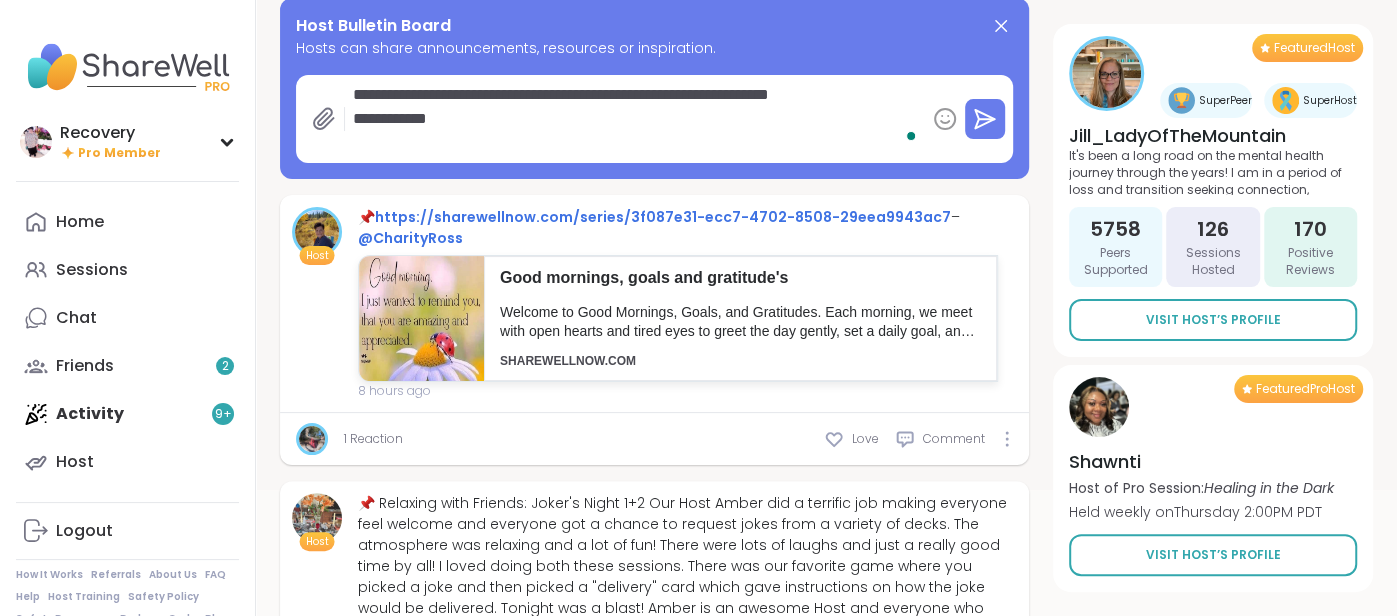 type on "*" 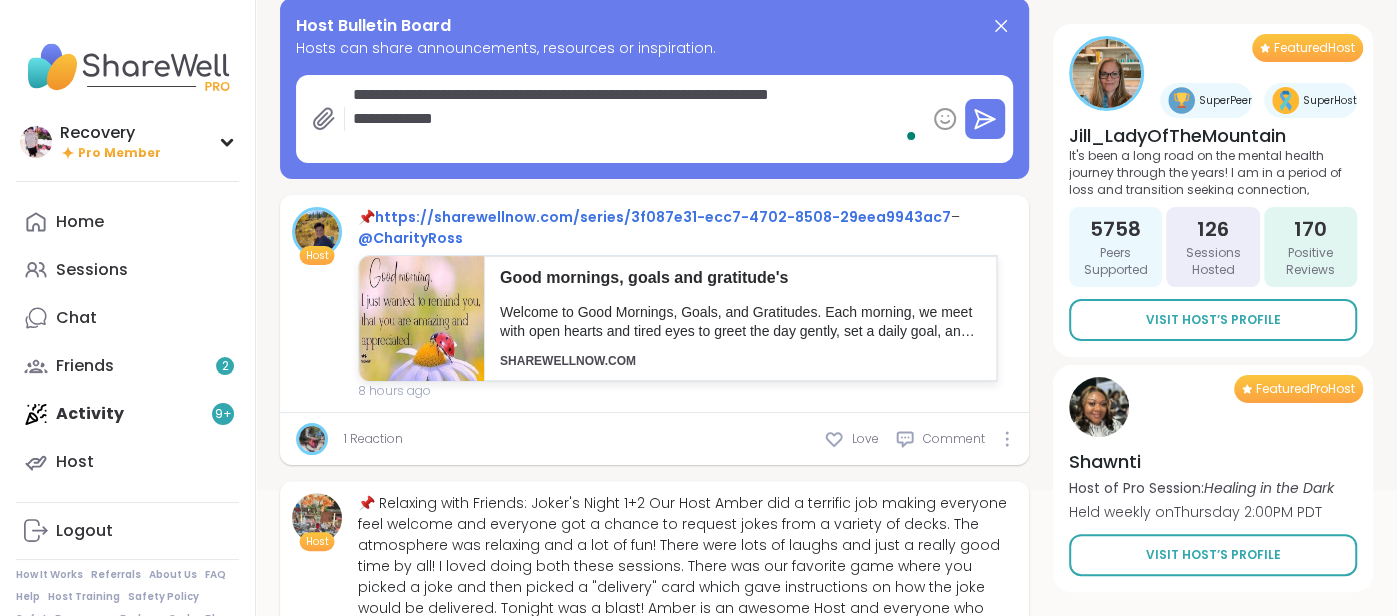 type on "*" 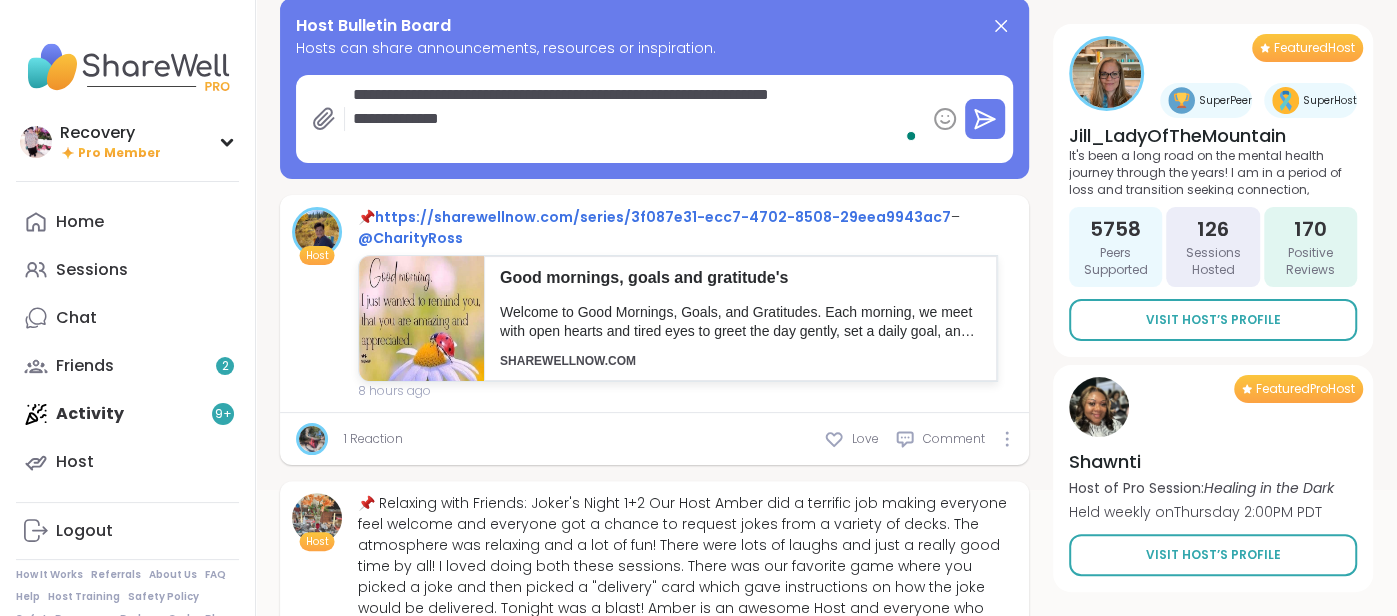 type on "*" 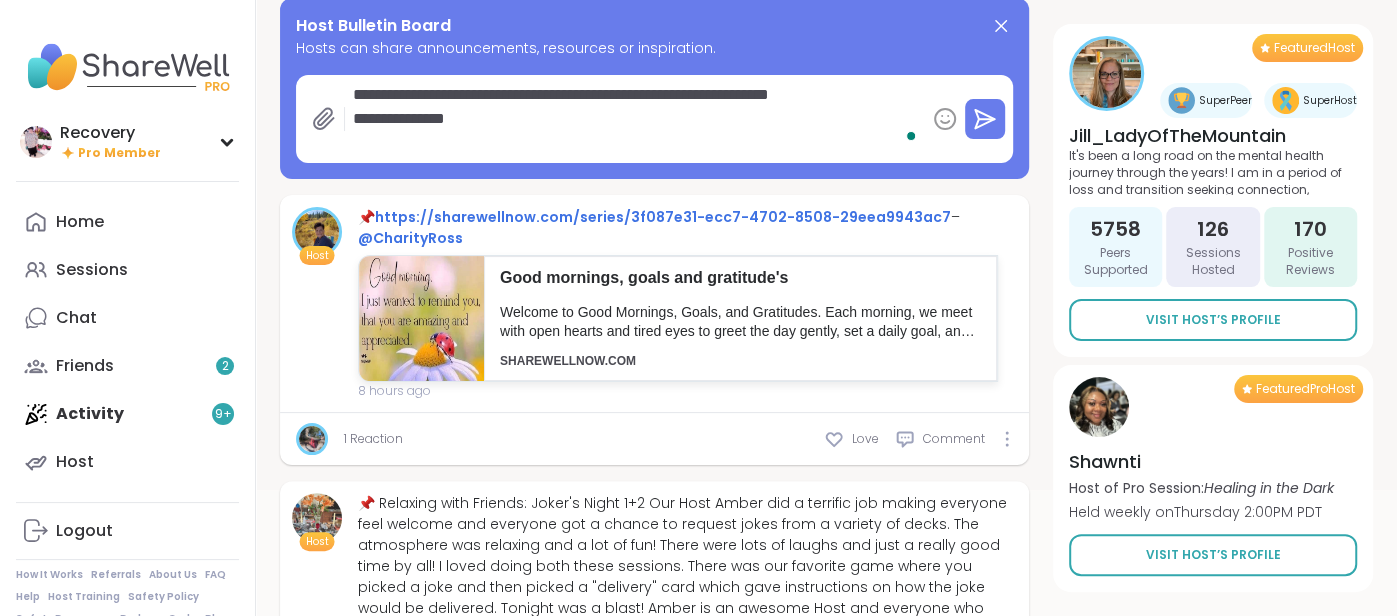 type on "*" 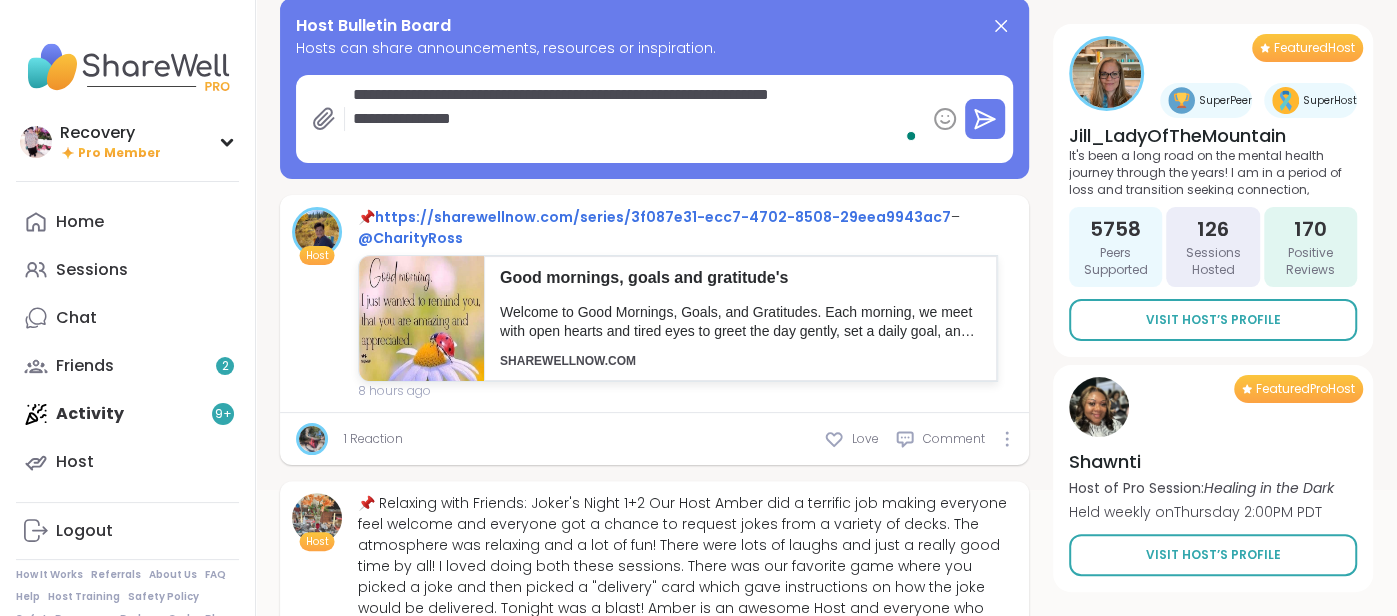 type on "*" 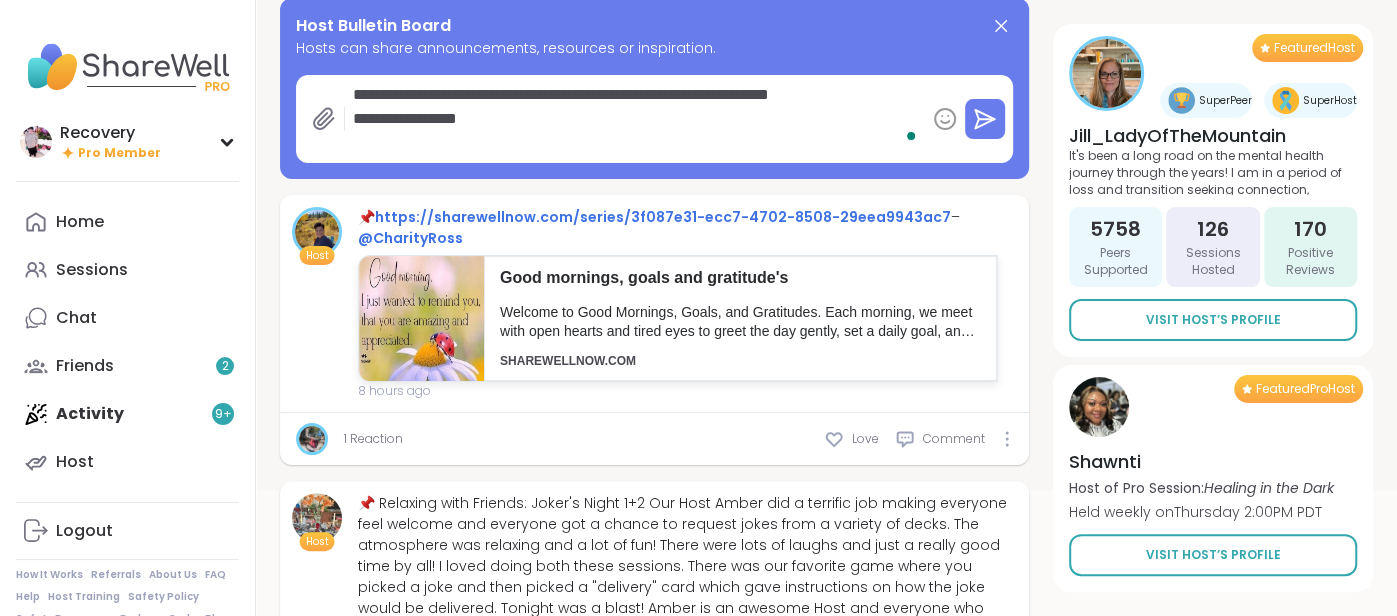 type on "*" 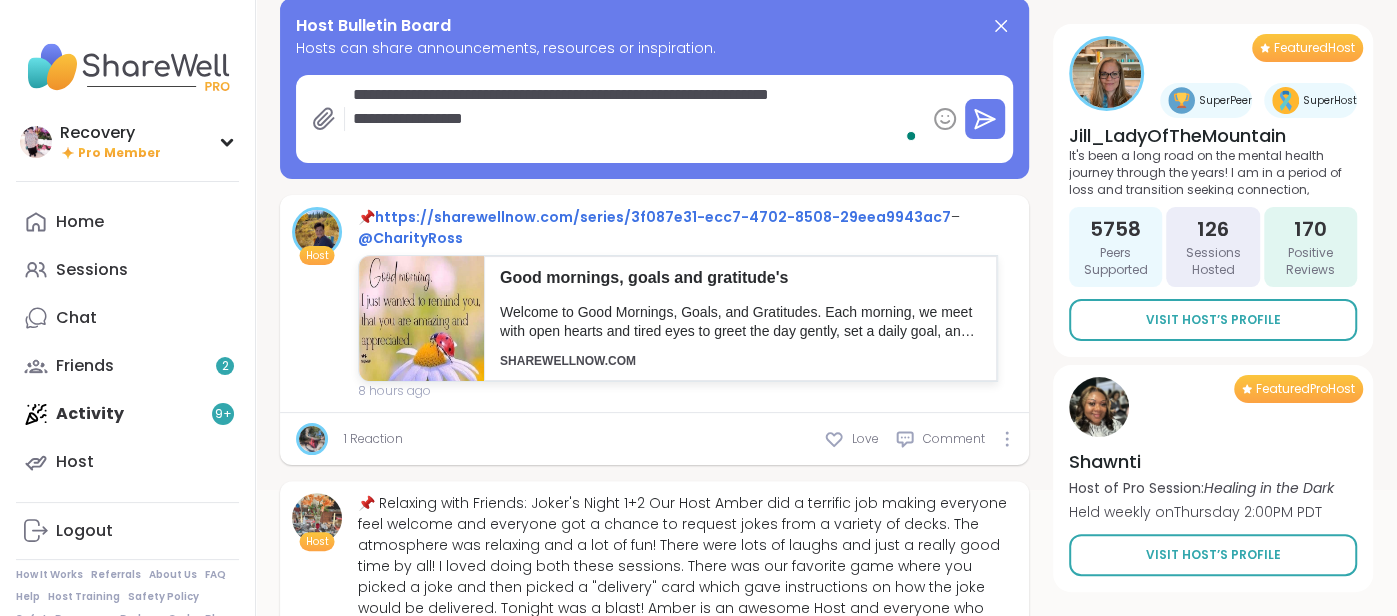 type on "*" 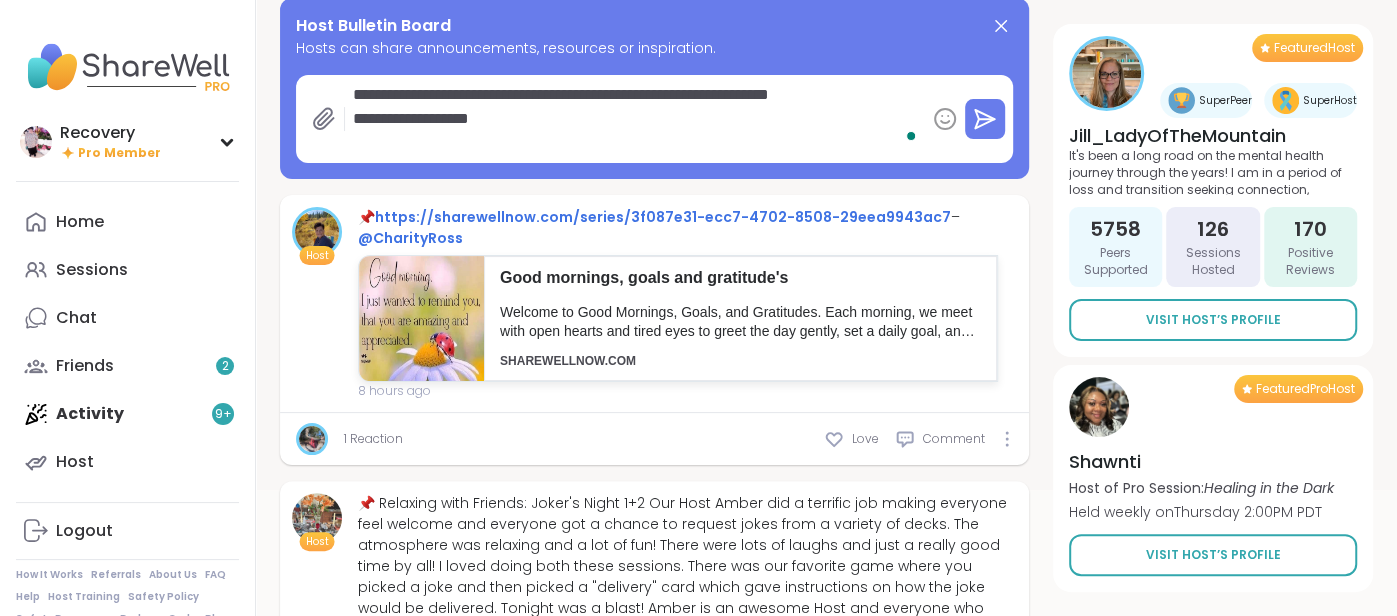 type on "*" 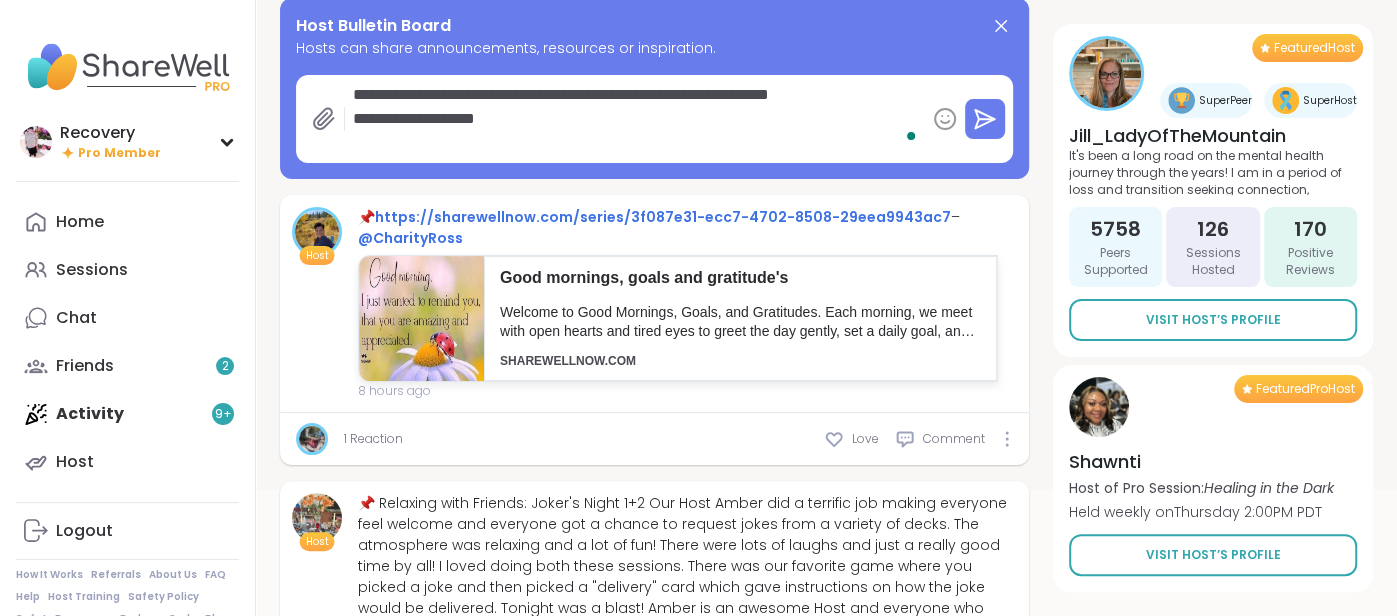 type on "*" 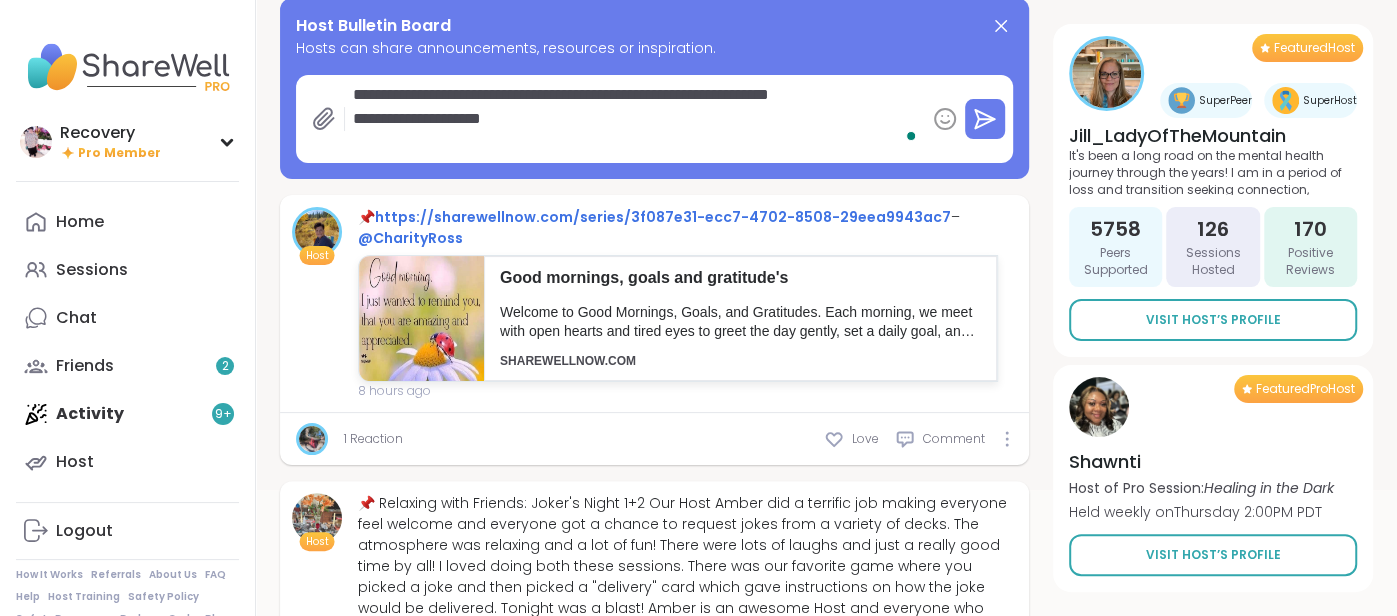 type on "*" 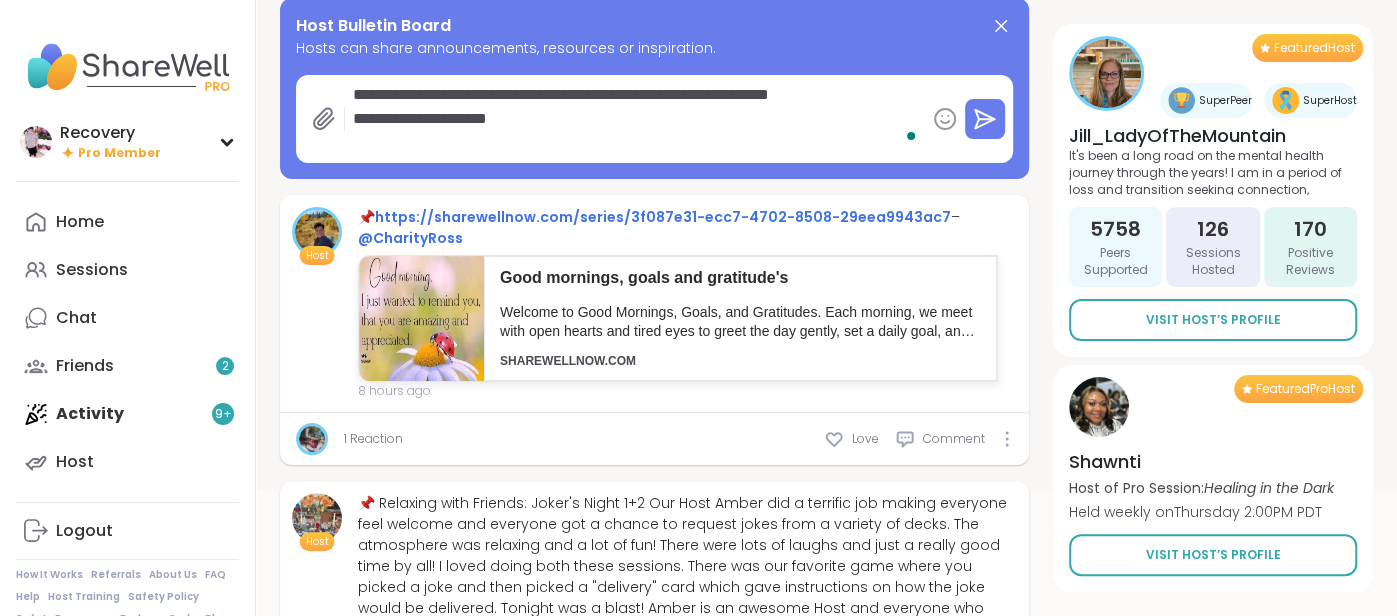 type on "*" 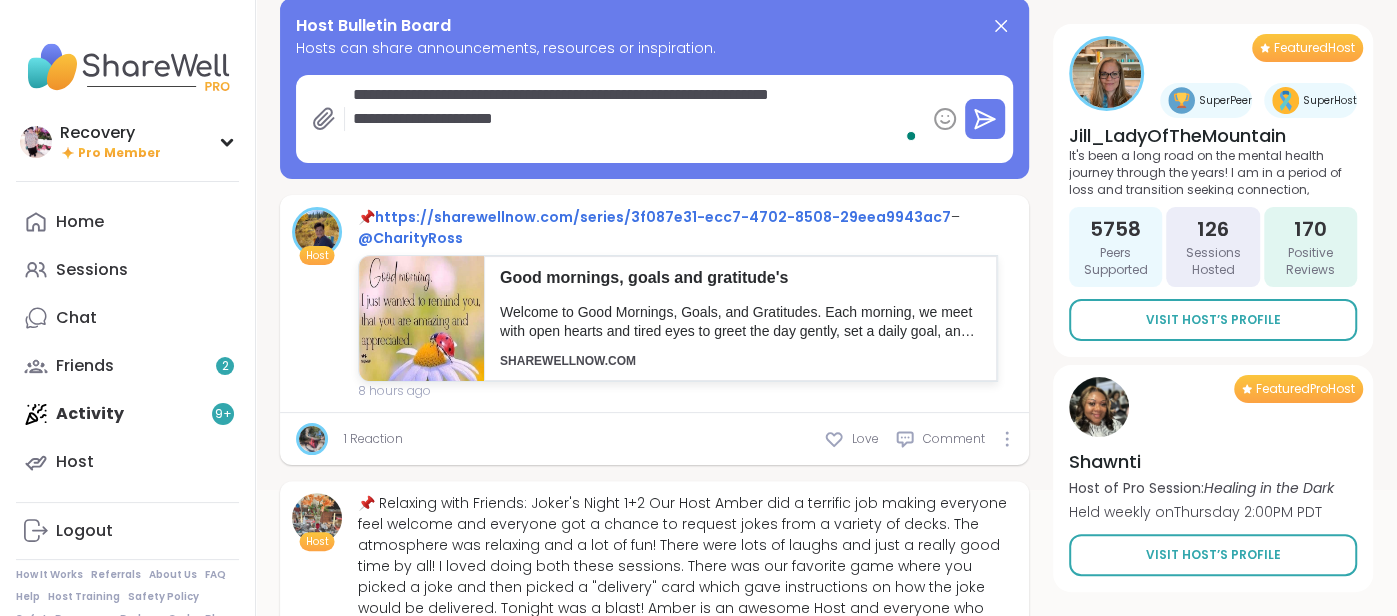 type on "*" 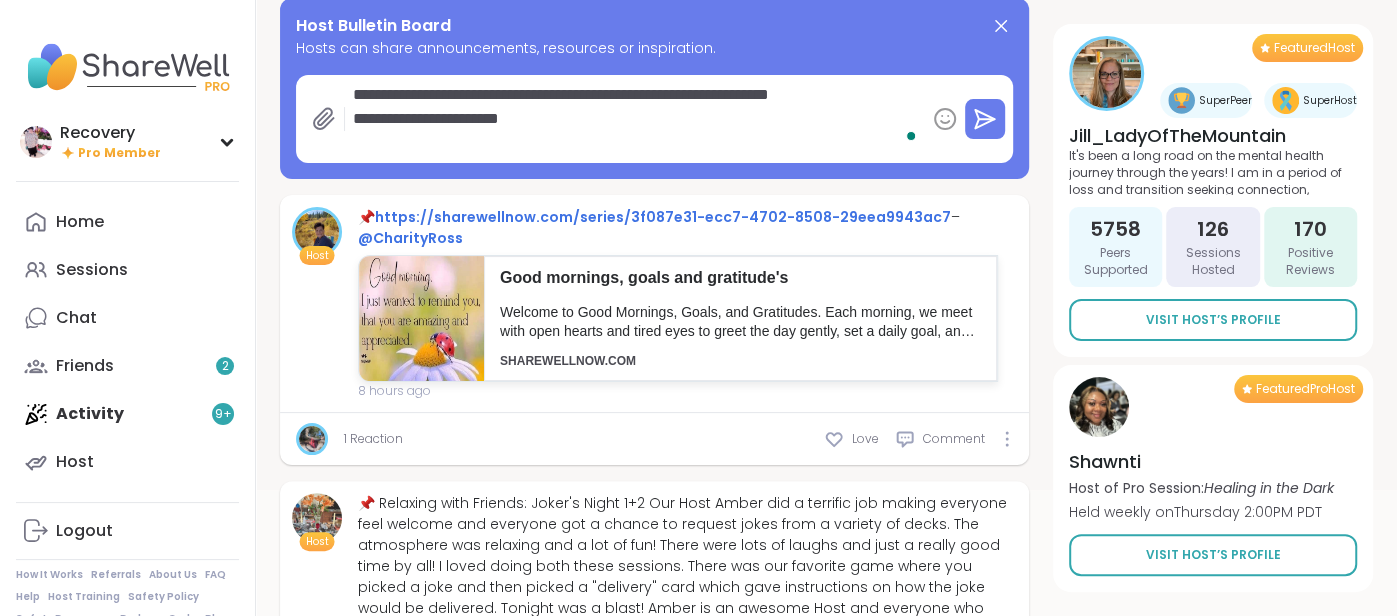 type on "*" 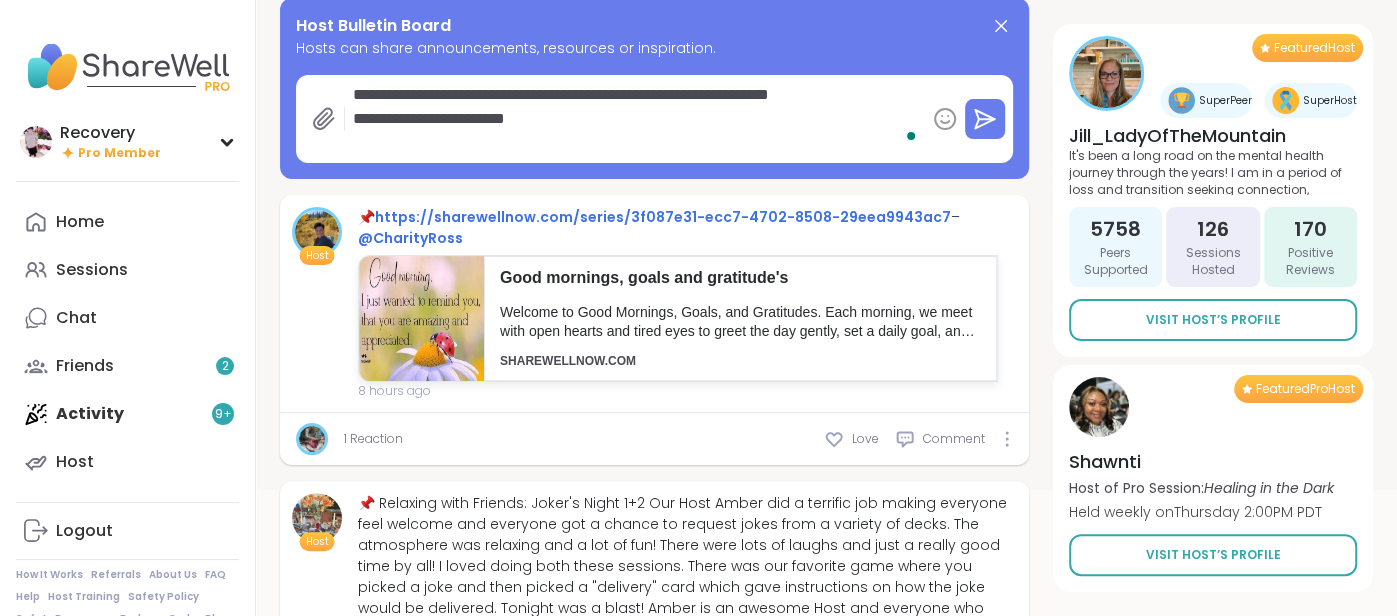 type on "*" 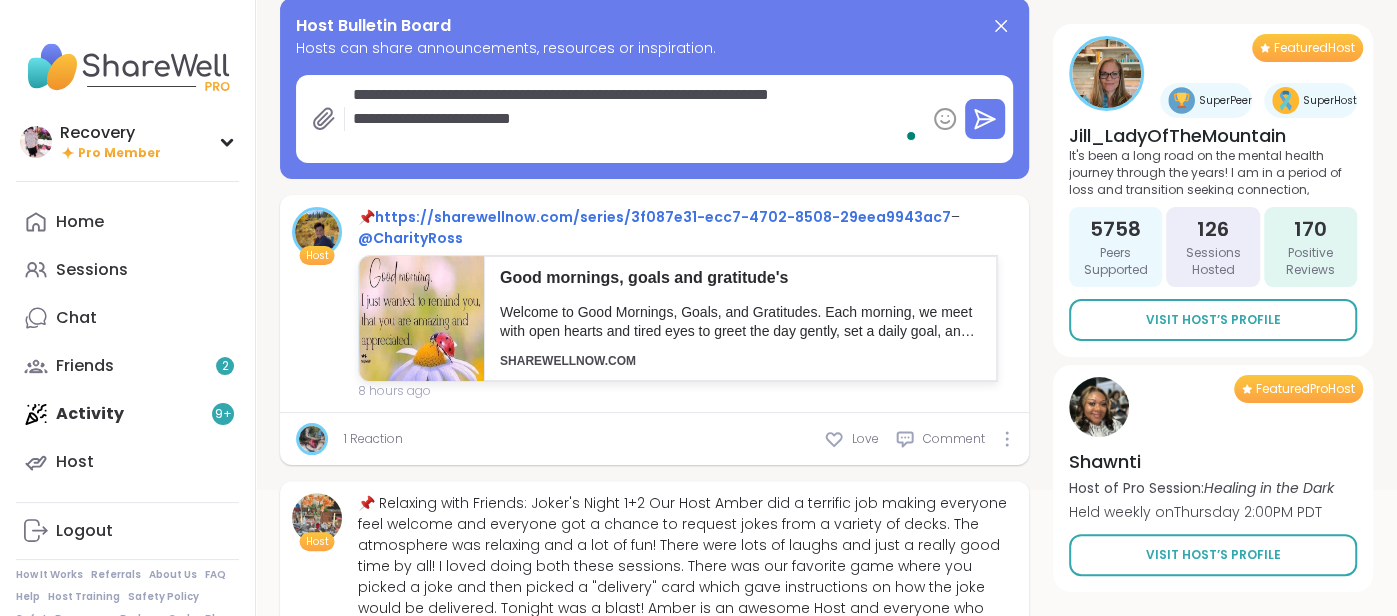 type on "*" 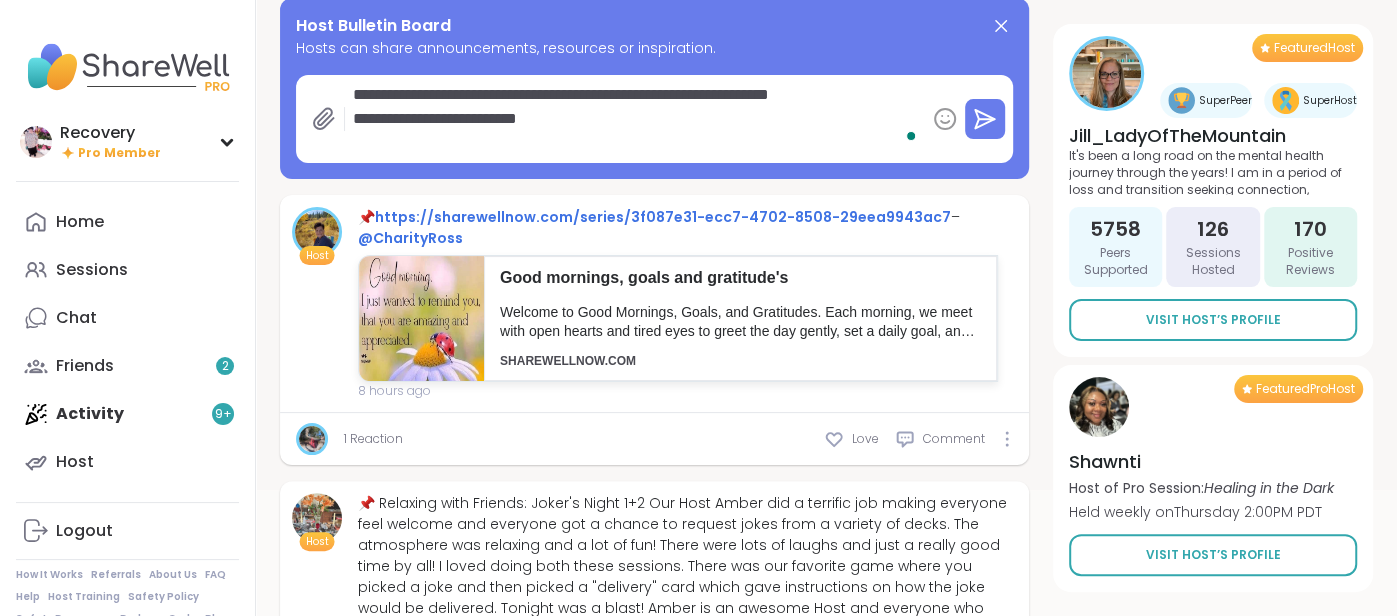 type on "*" 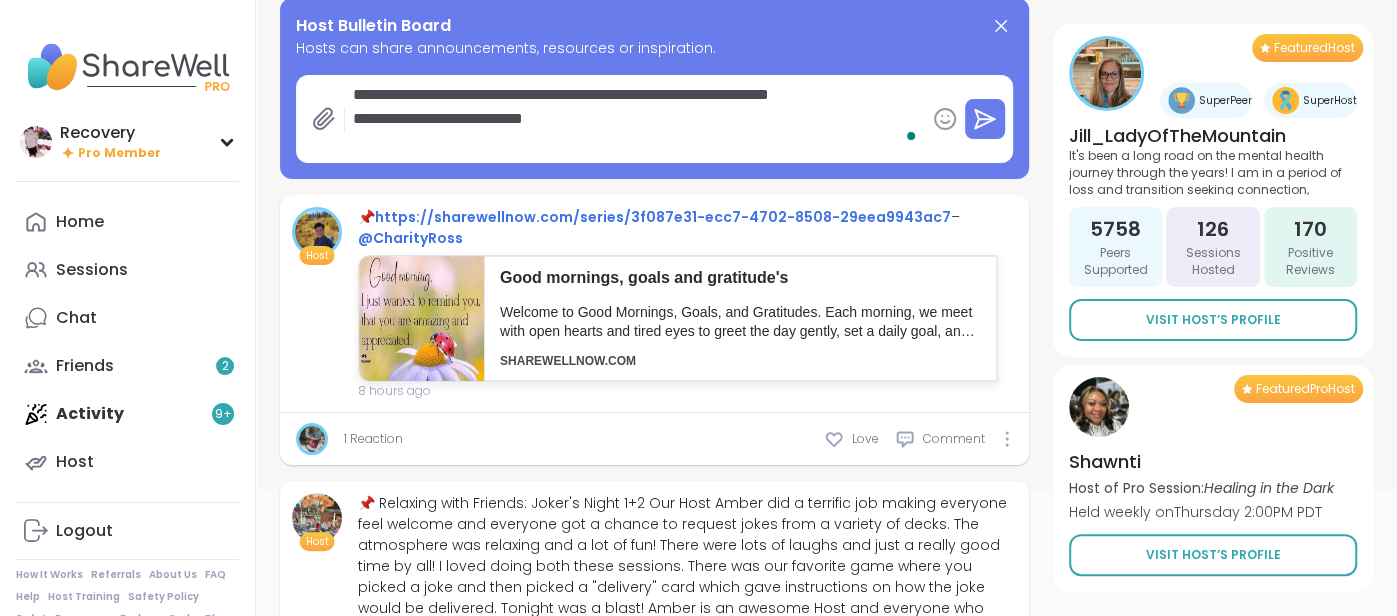 type on "*" 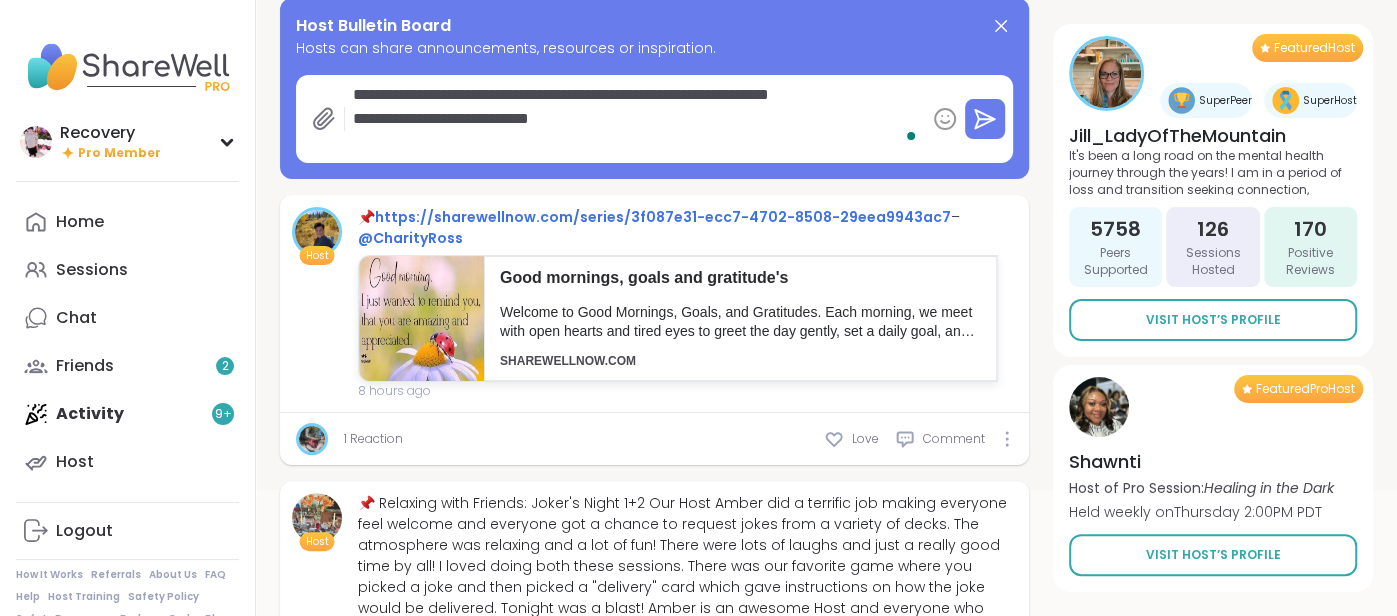 type on "*" 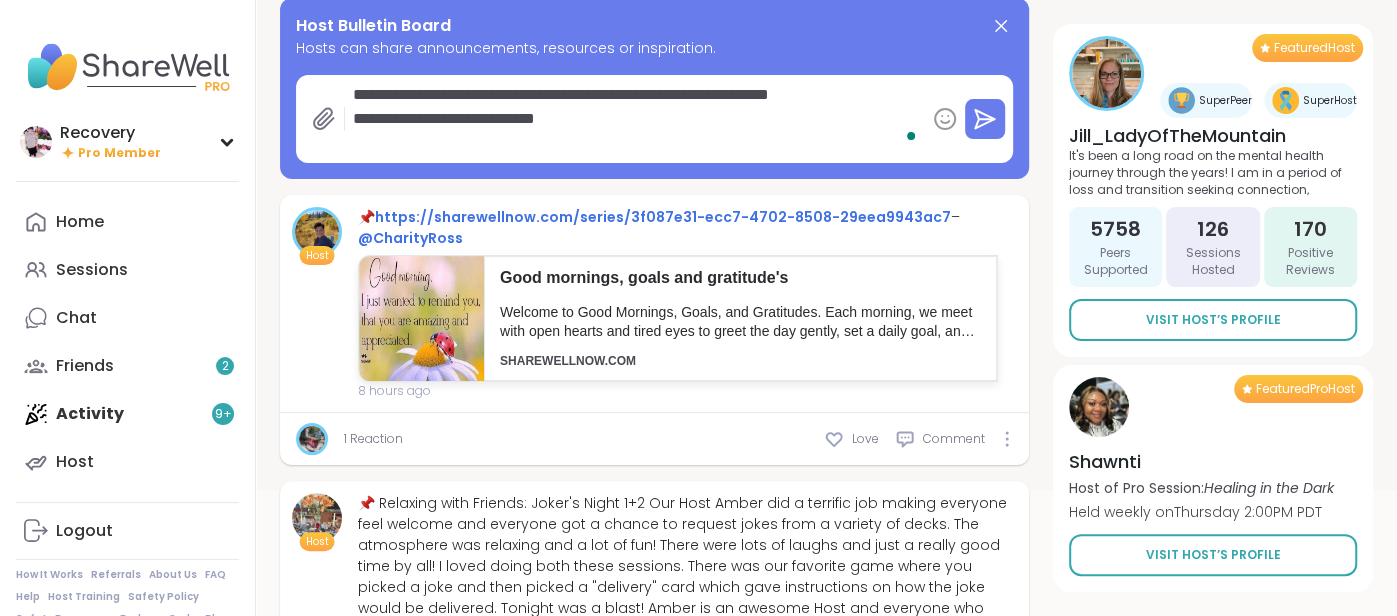 type on "*" 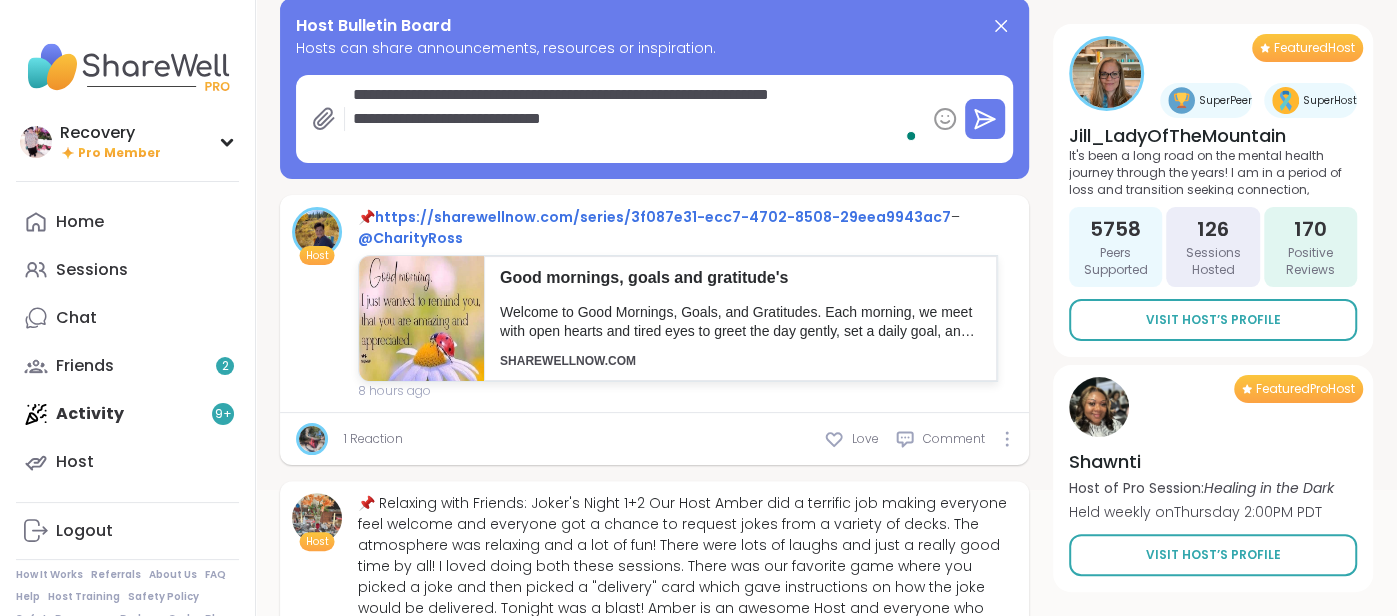type on "**********" 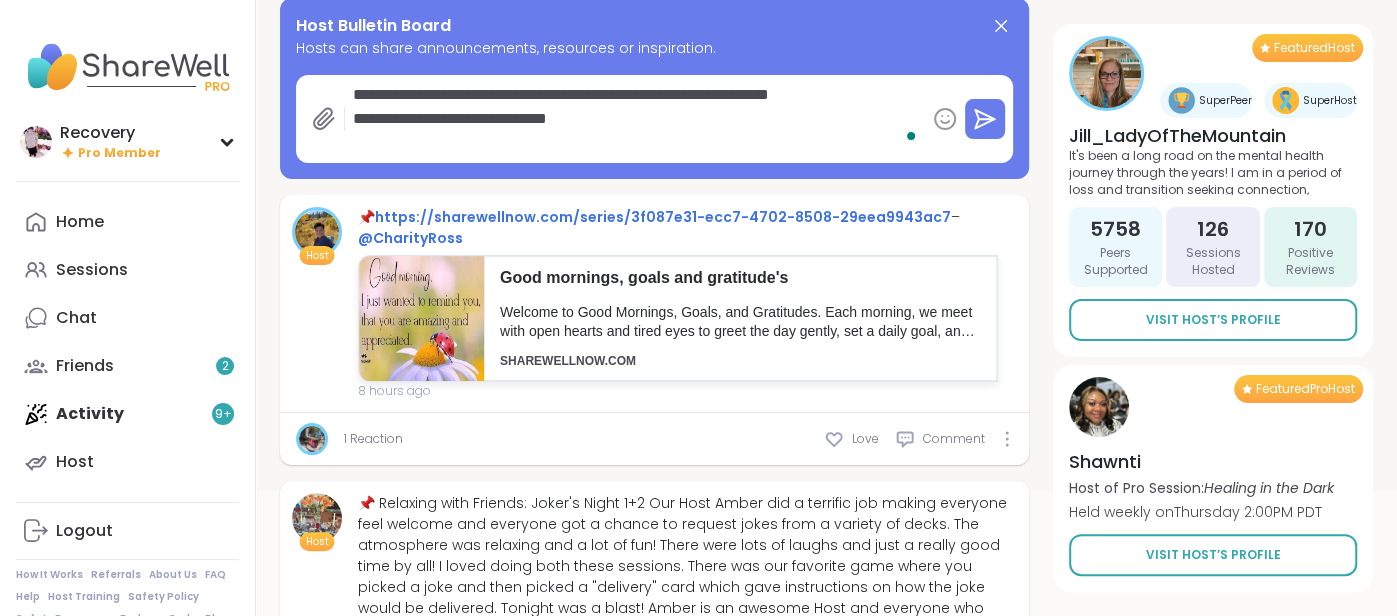 type on "*" 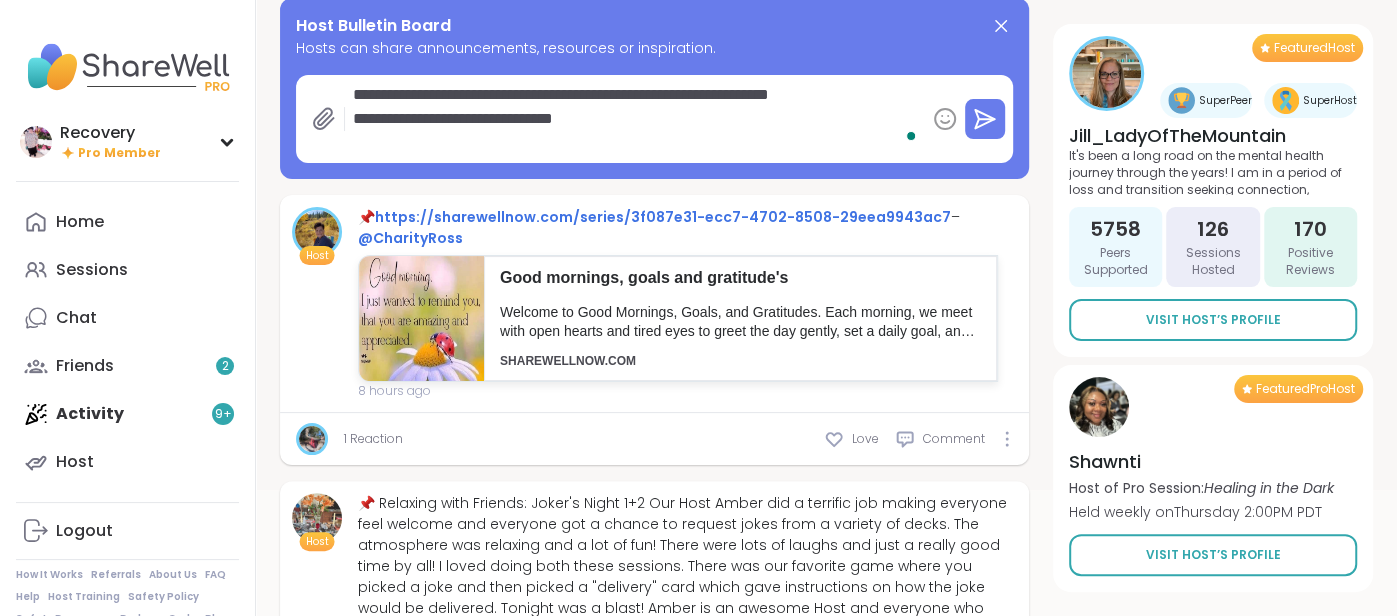 type on "*" 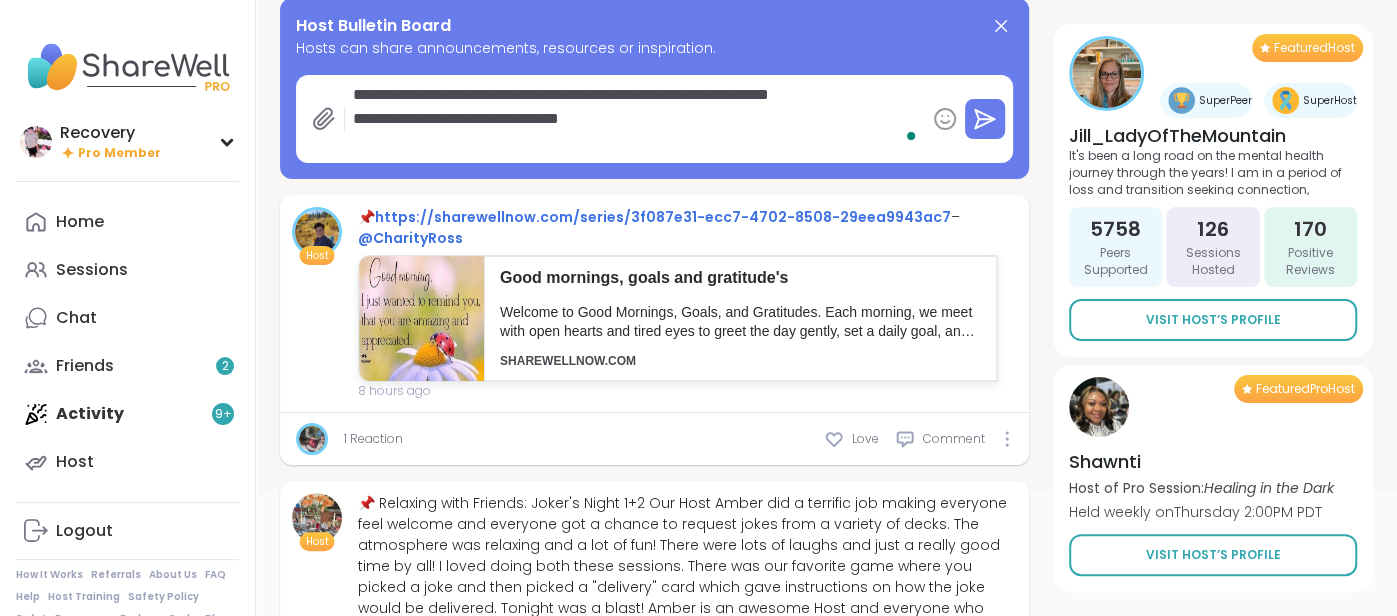 type on "*" 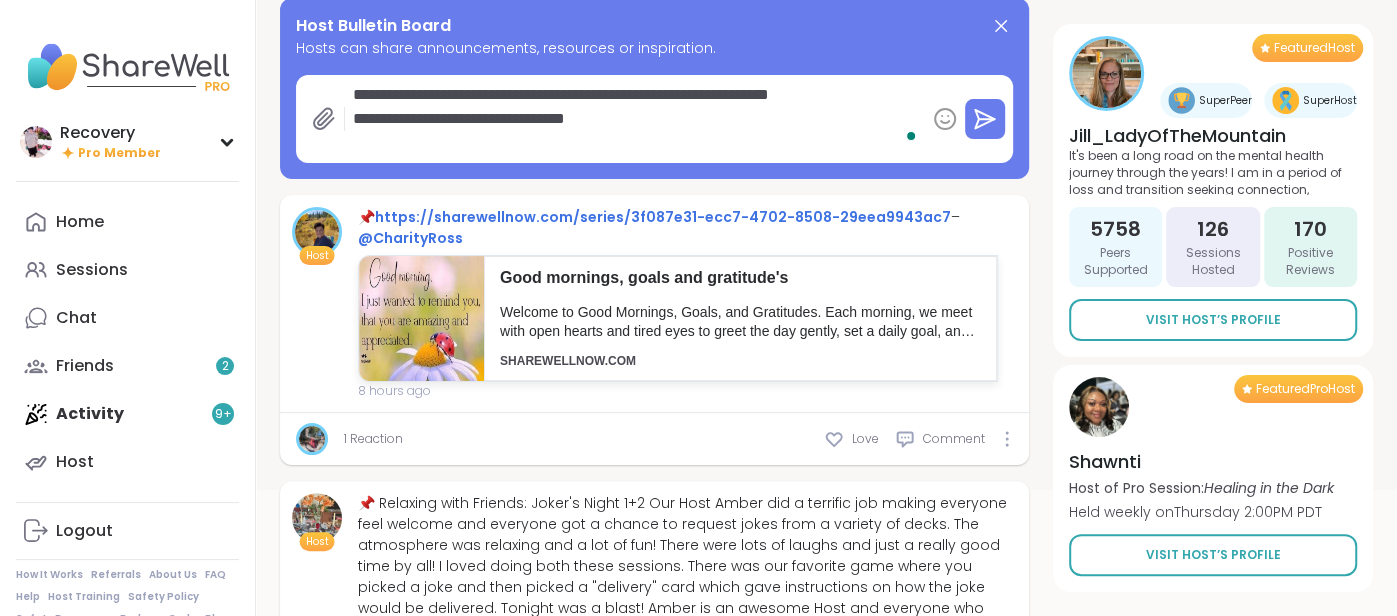 type on "*" 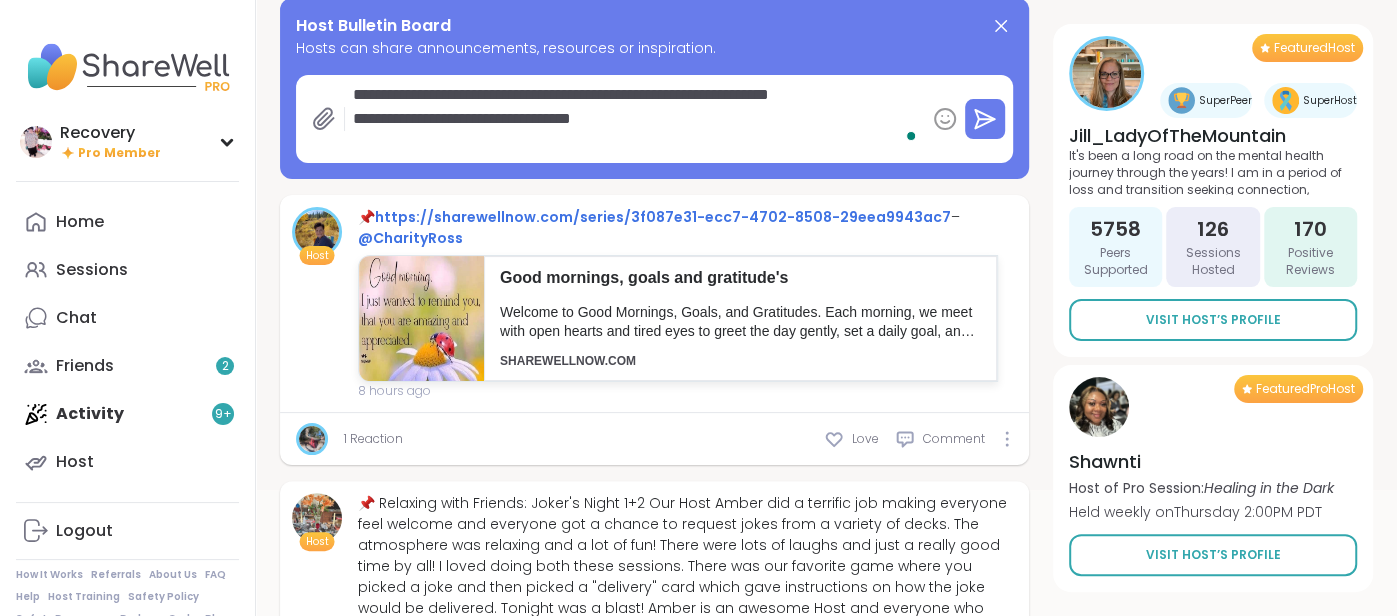 type on "*" 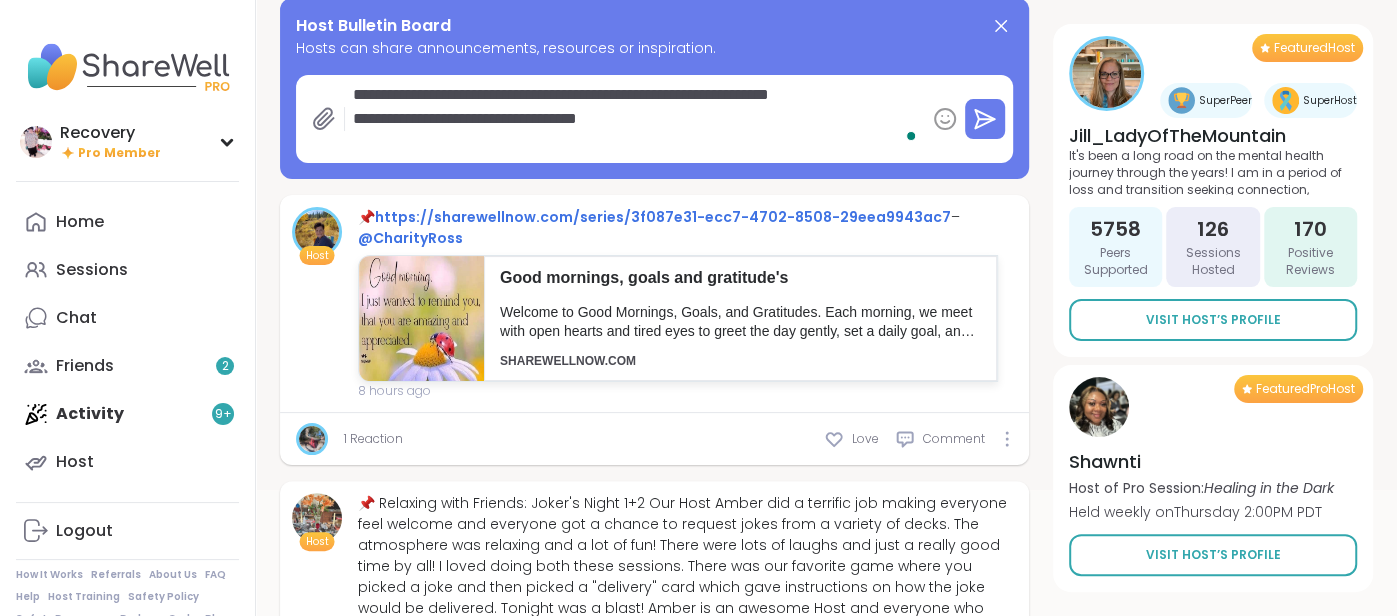 type on "*" 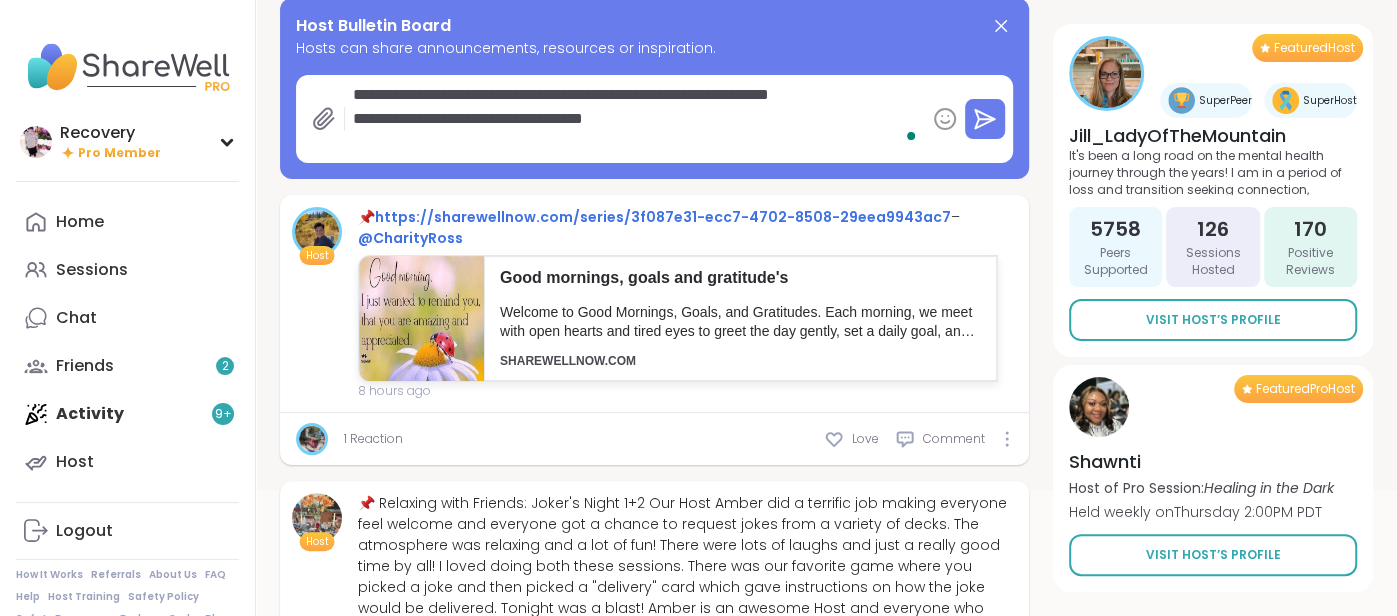 type on "*" 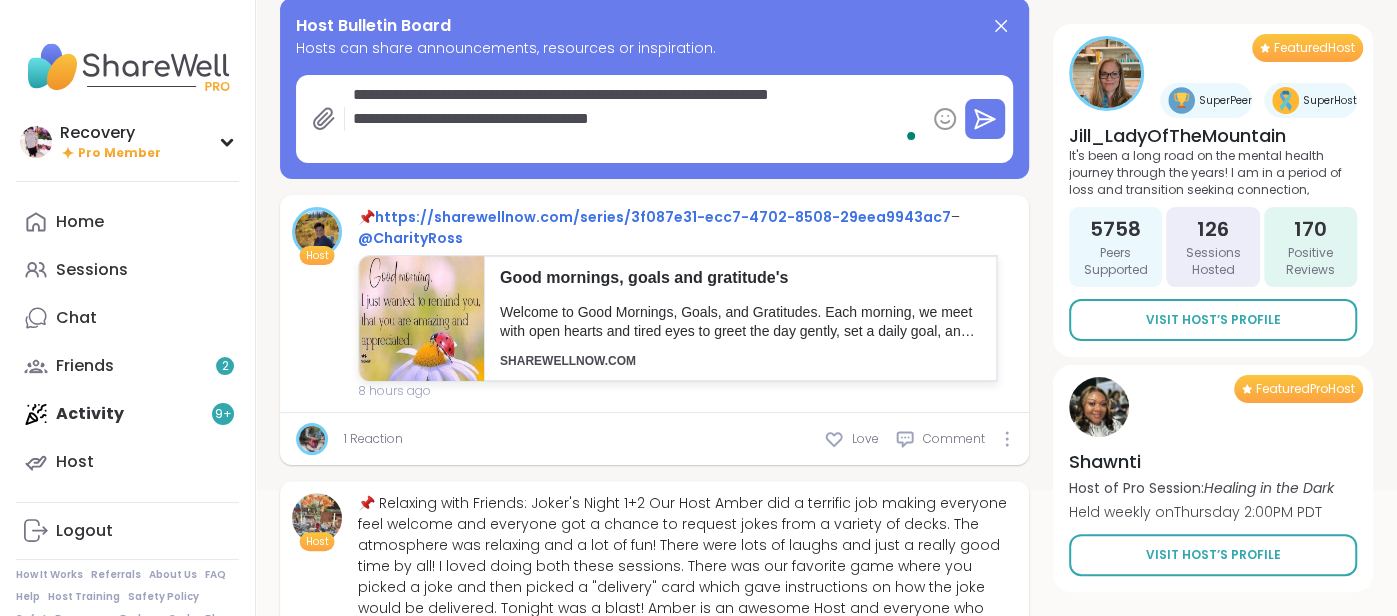 type on "*" 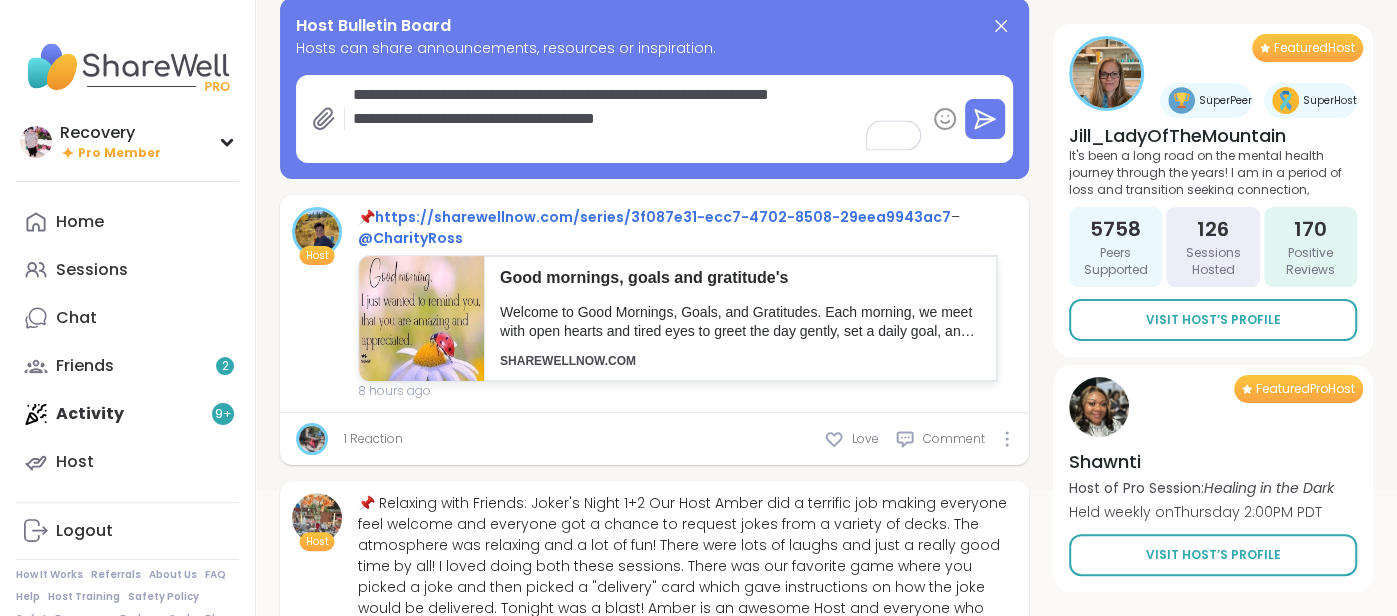 type on "*" 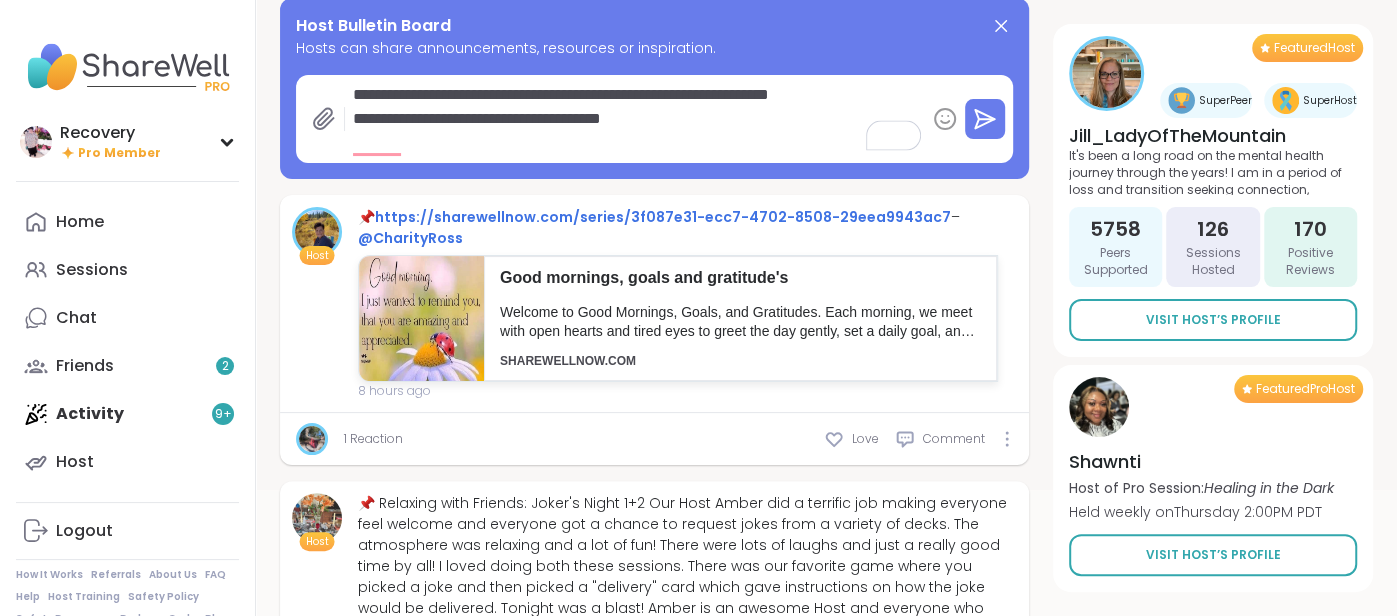 type on "*" 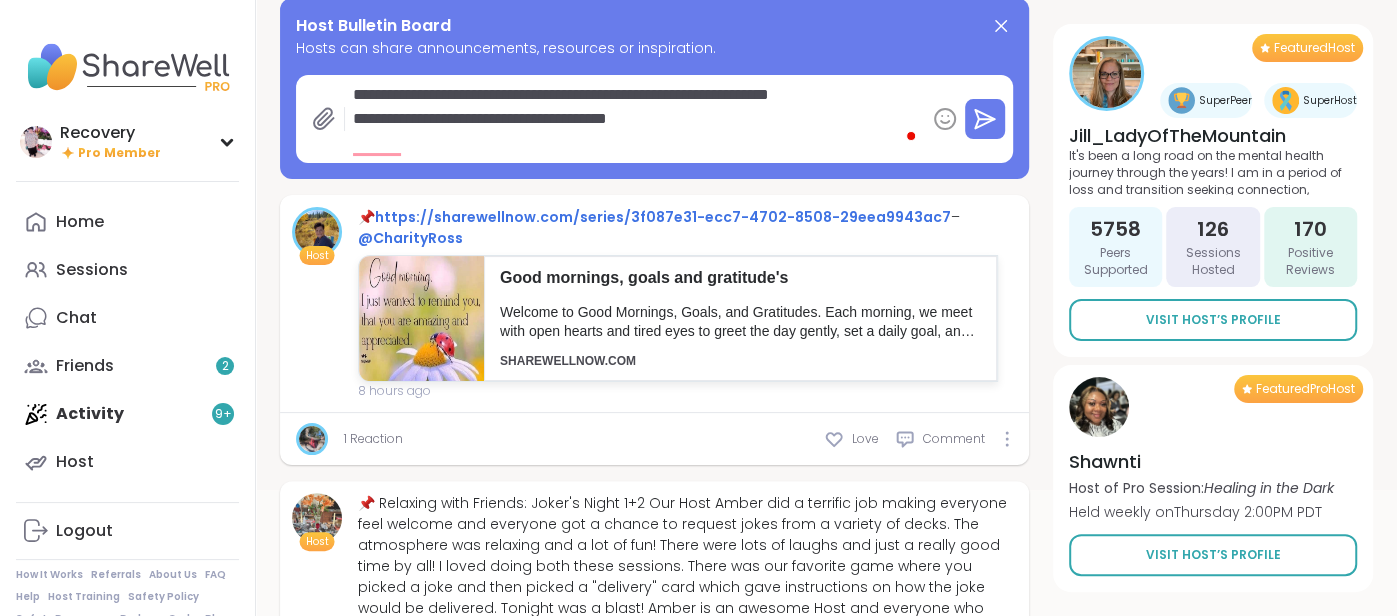 type on "*" 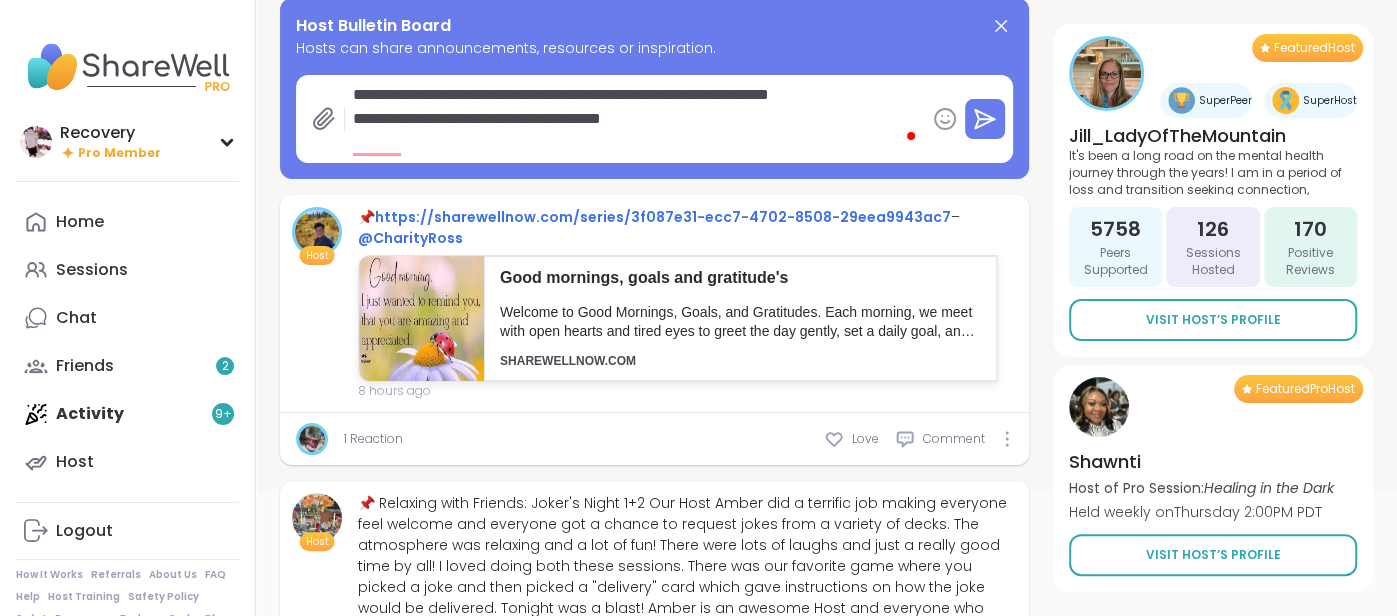 type on "*" 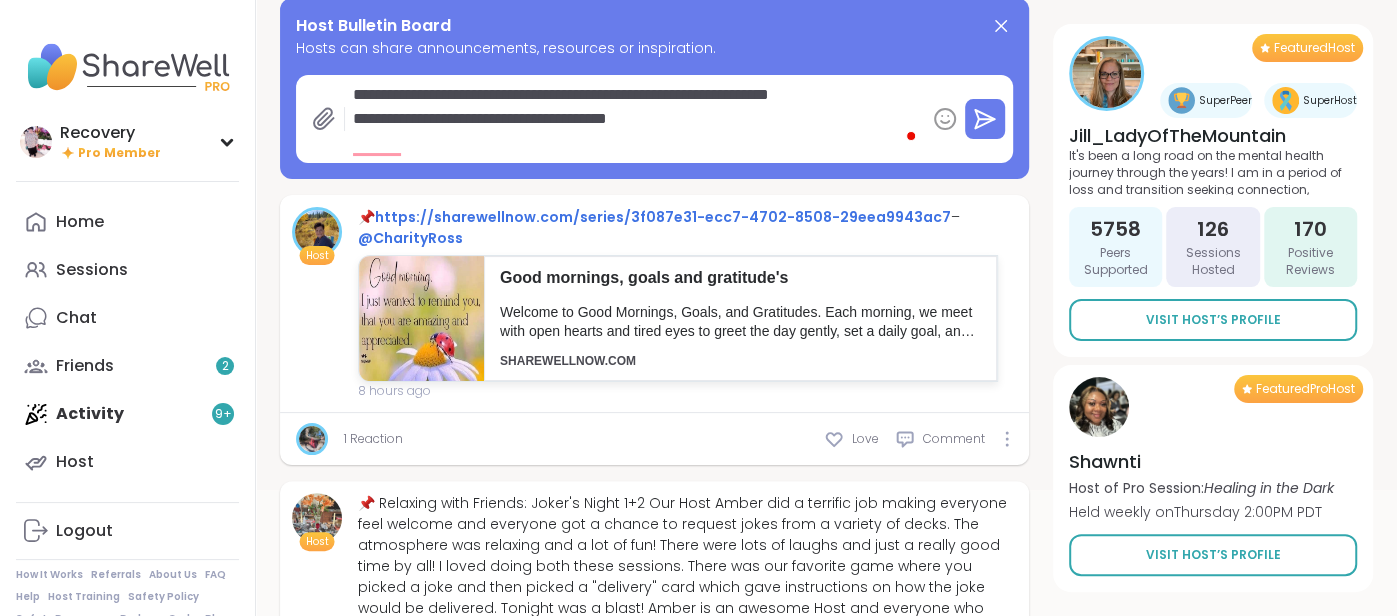 type on "*" 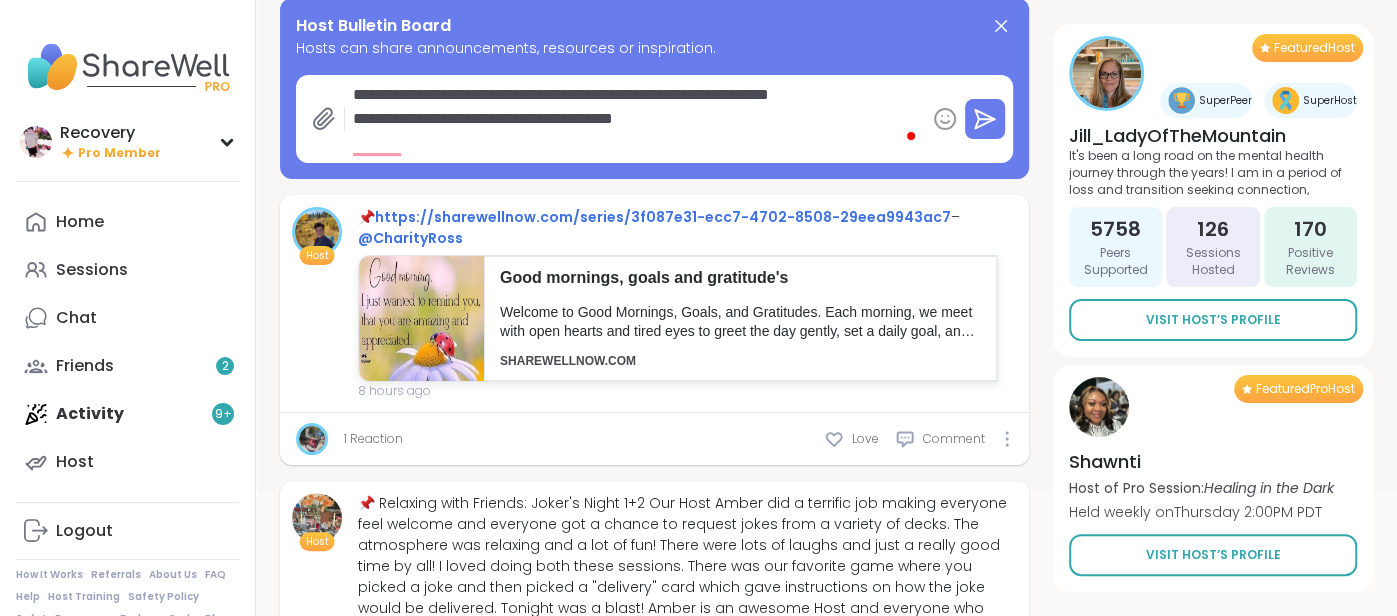 type on "*" 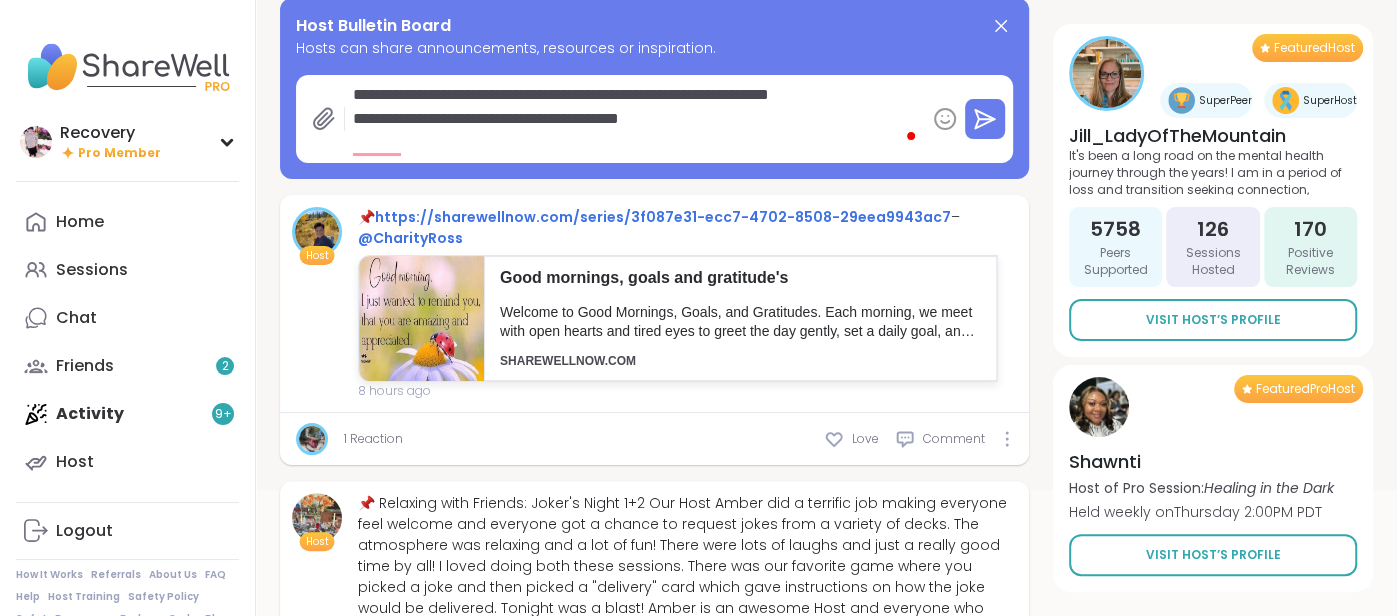 type on "*" 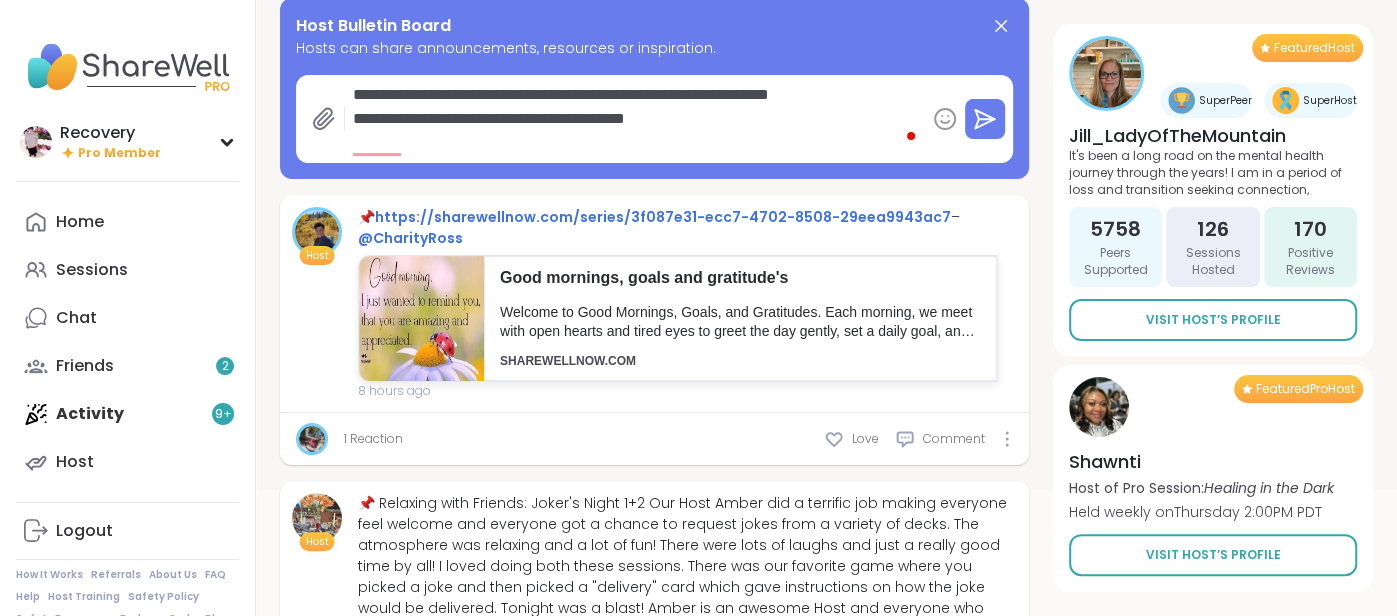 type on "*" 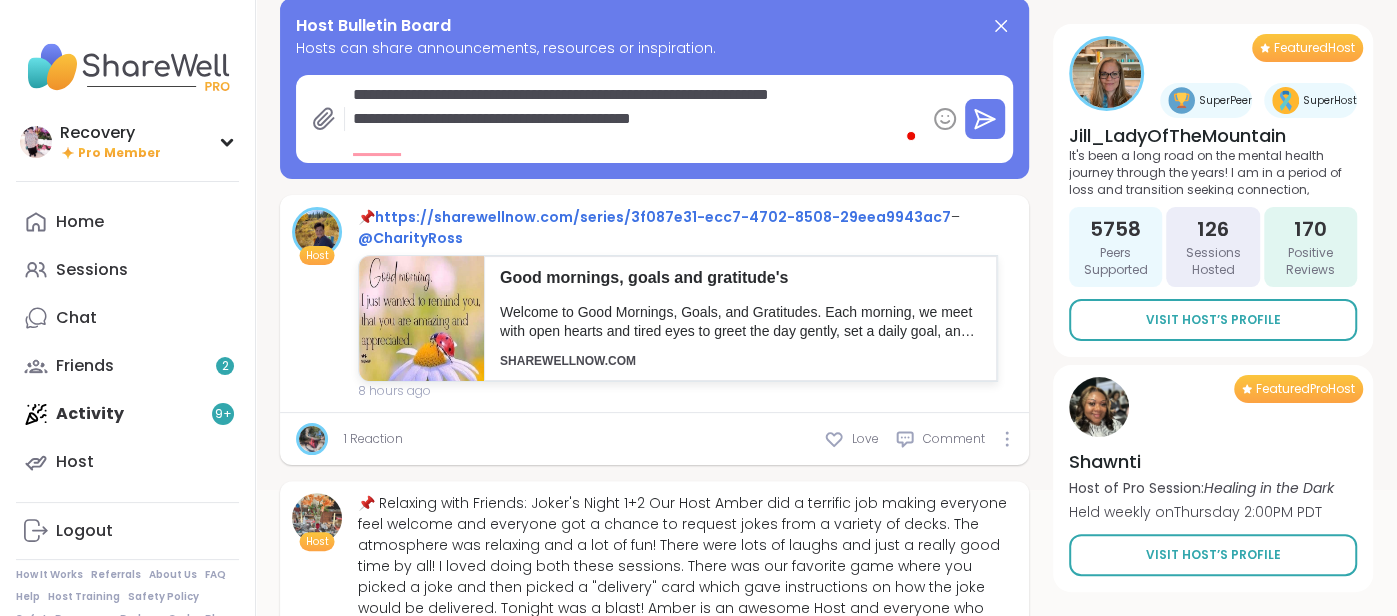 type on "*" 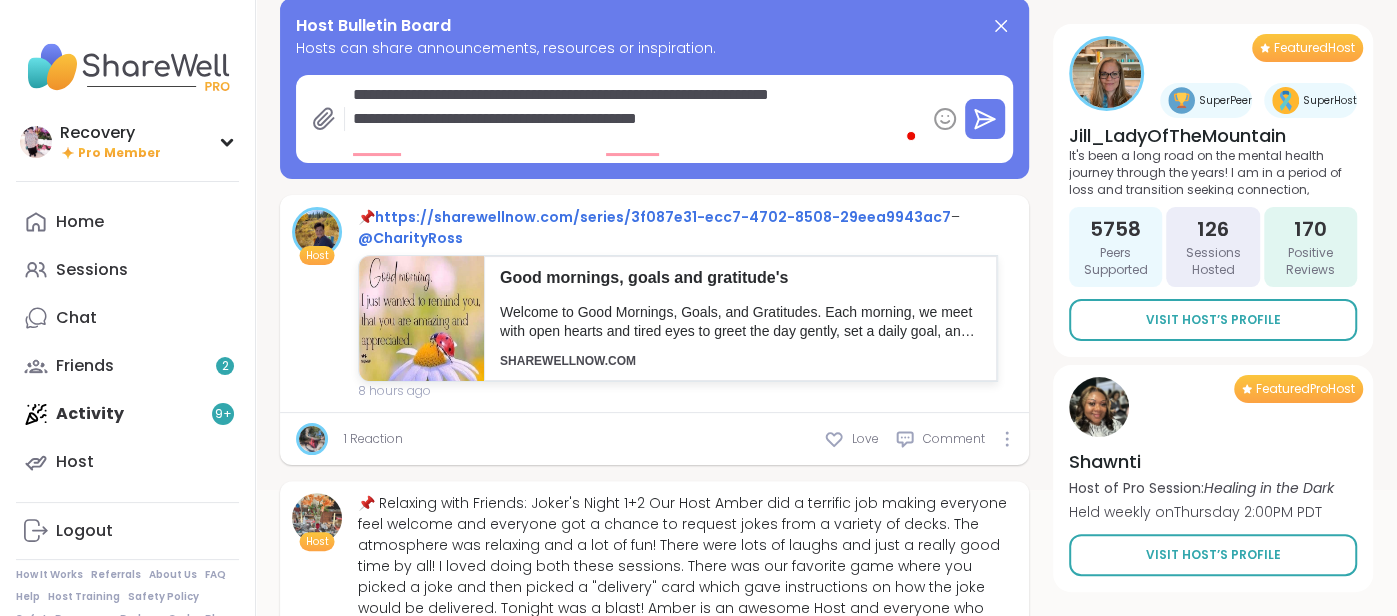 type on "*" 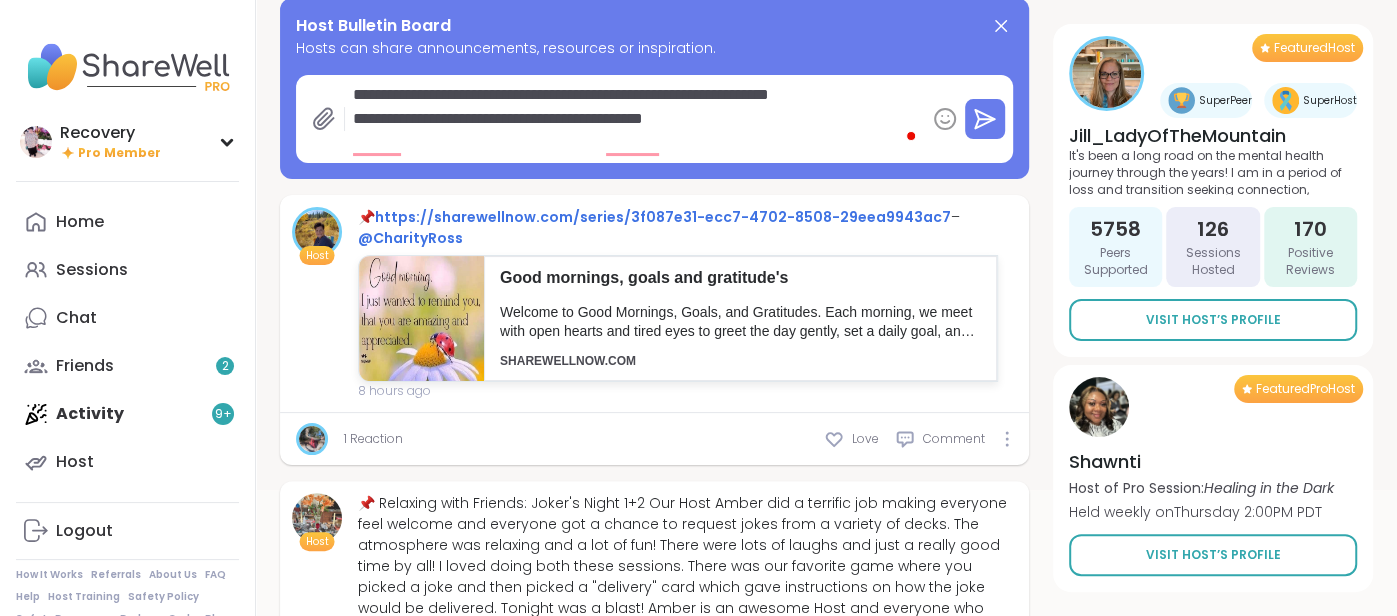 type on "*" 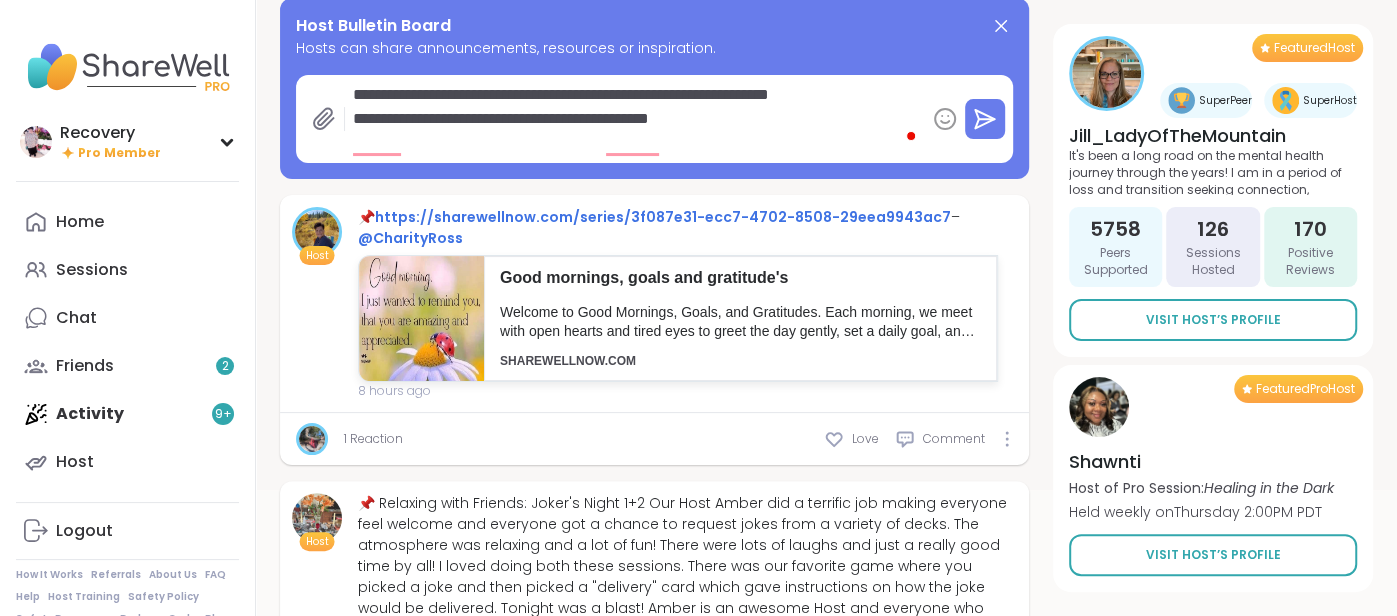 type on "*" 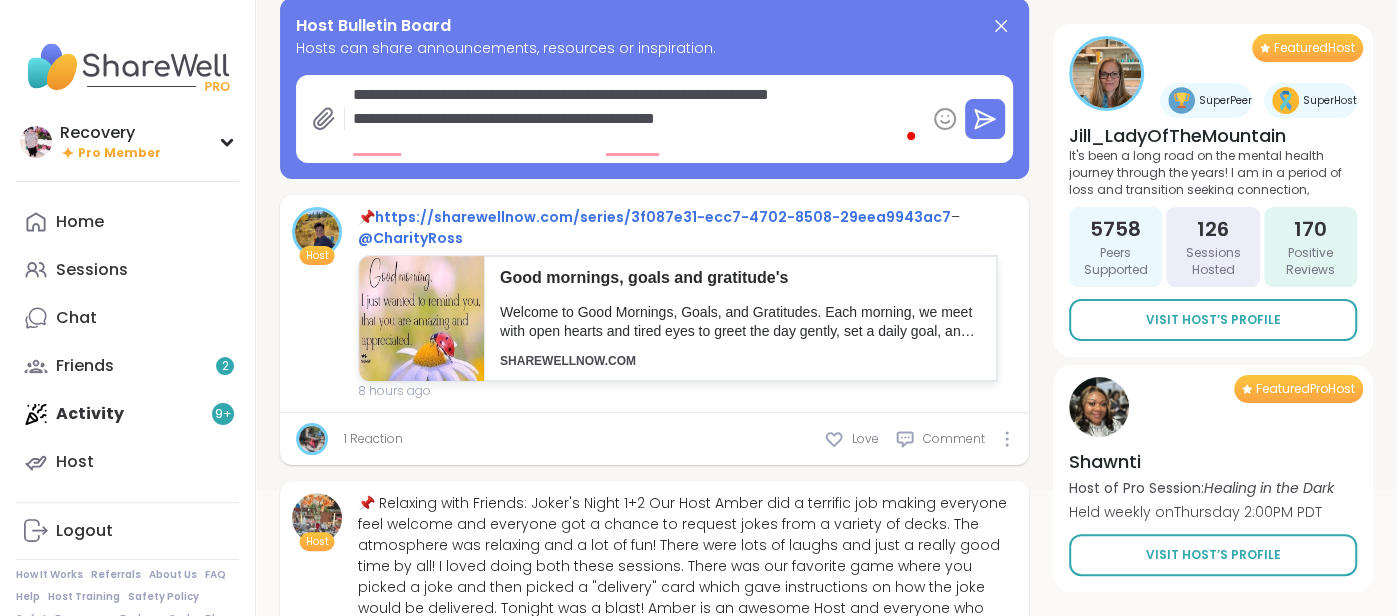 type on "*" 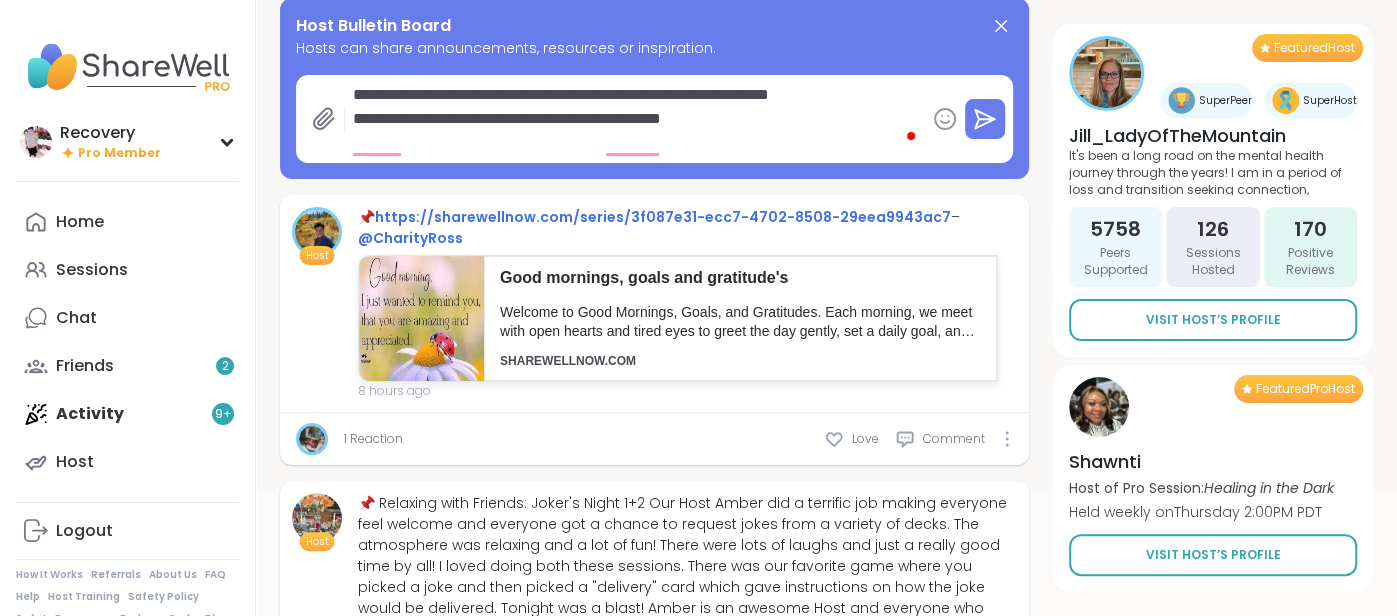 type on "*" 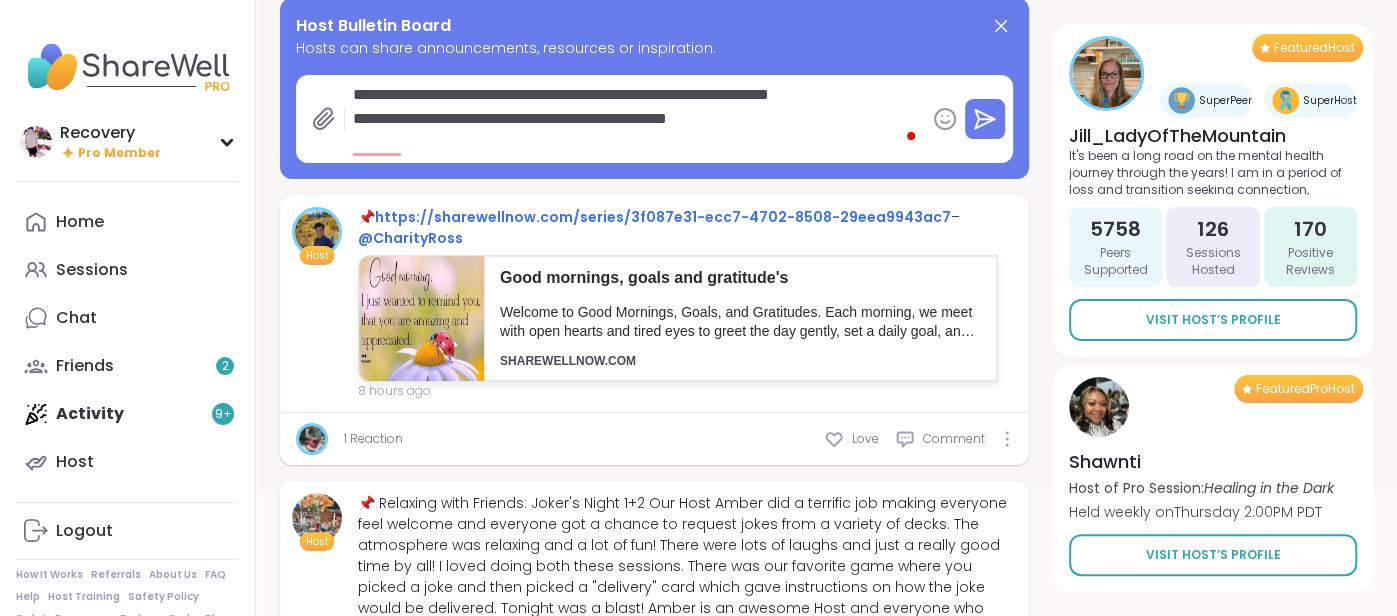 type on "**********" 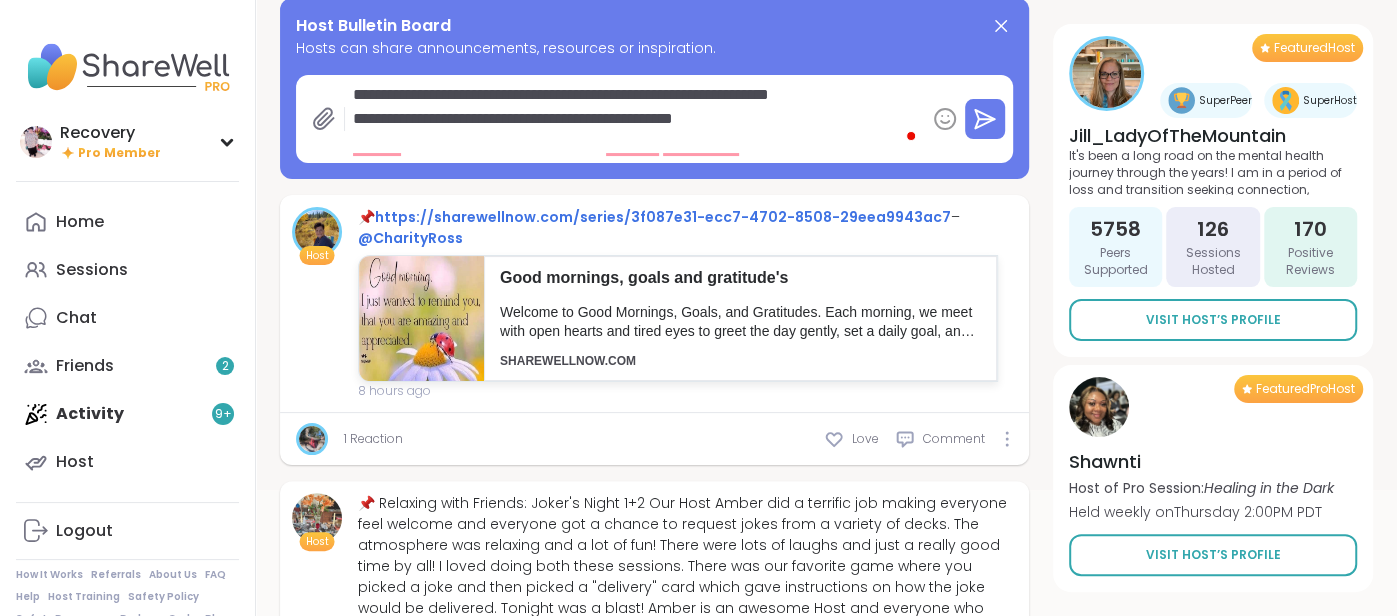 type on "*" 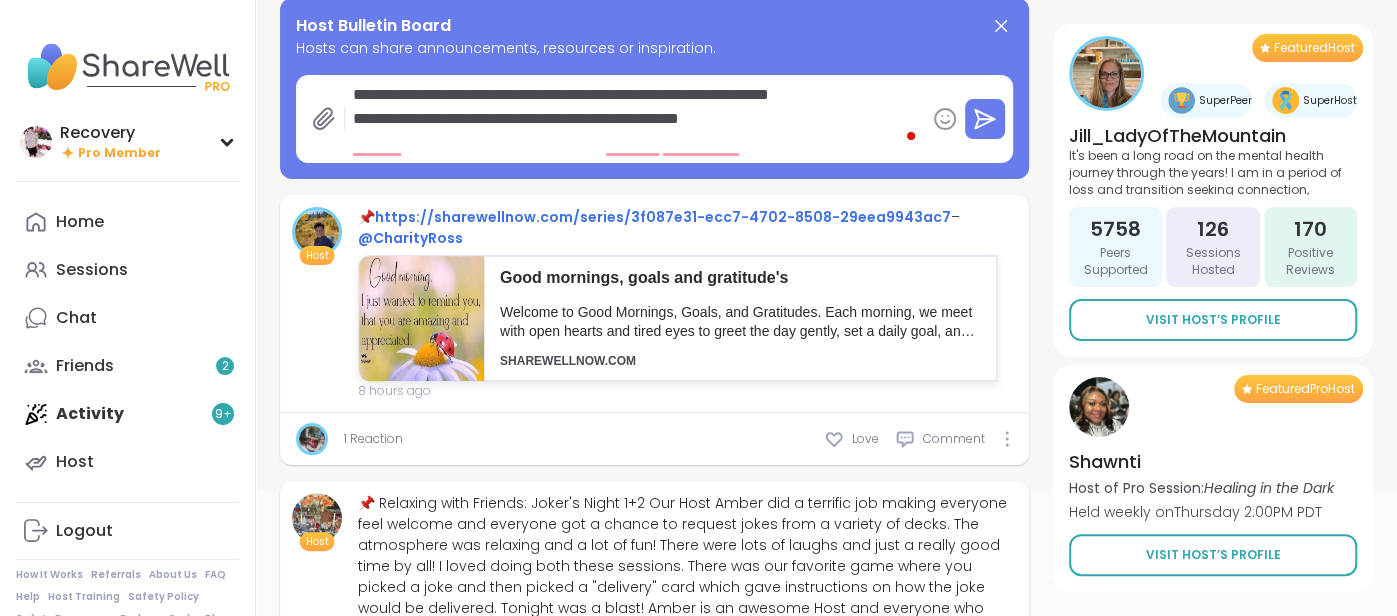 type on "*" 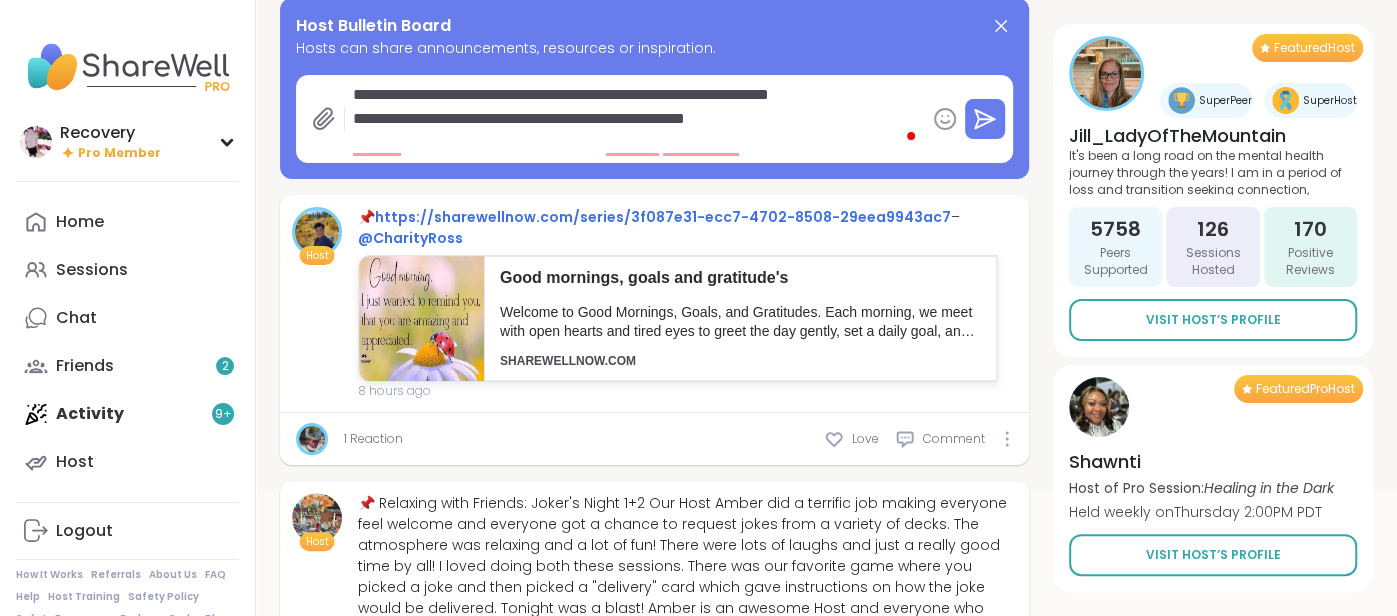 type on "*" 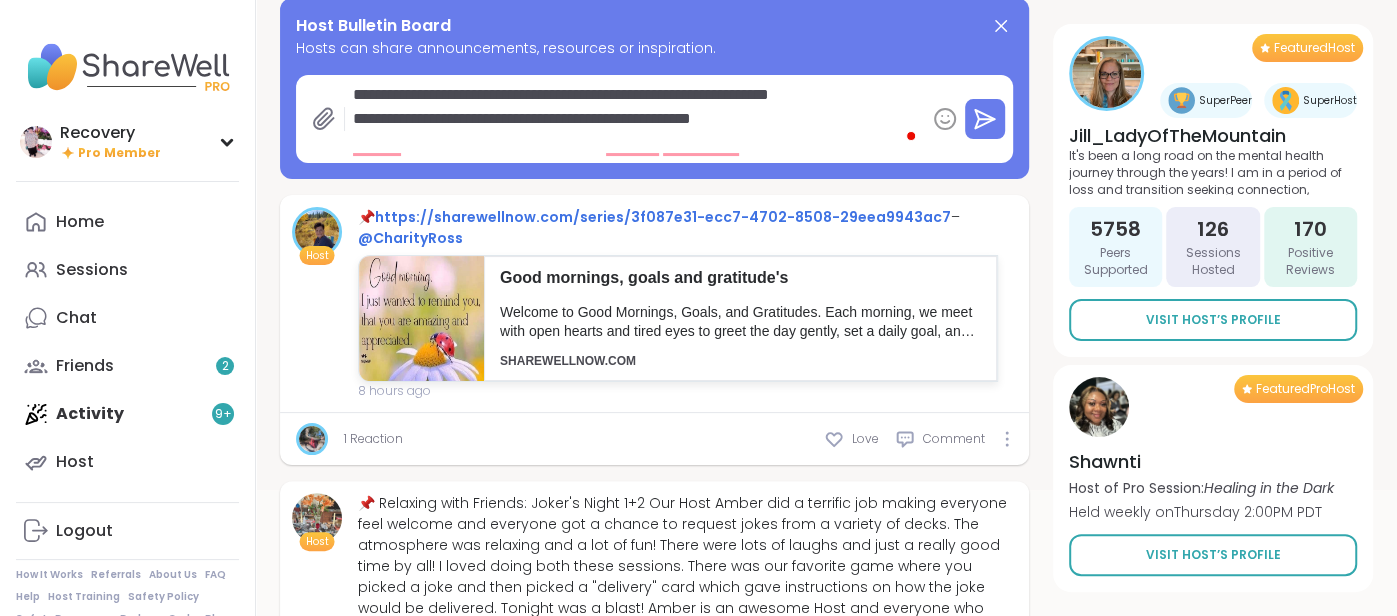 type on "*" 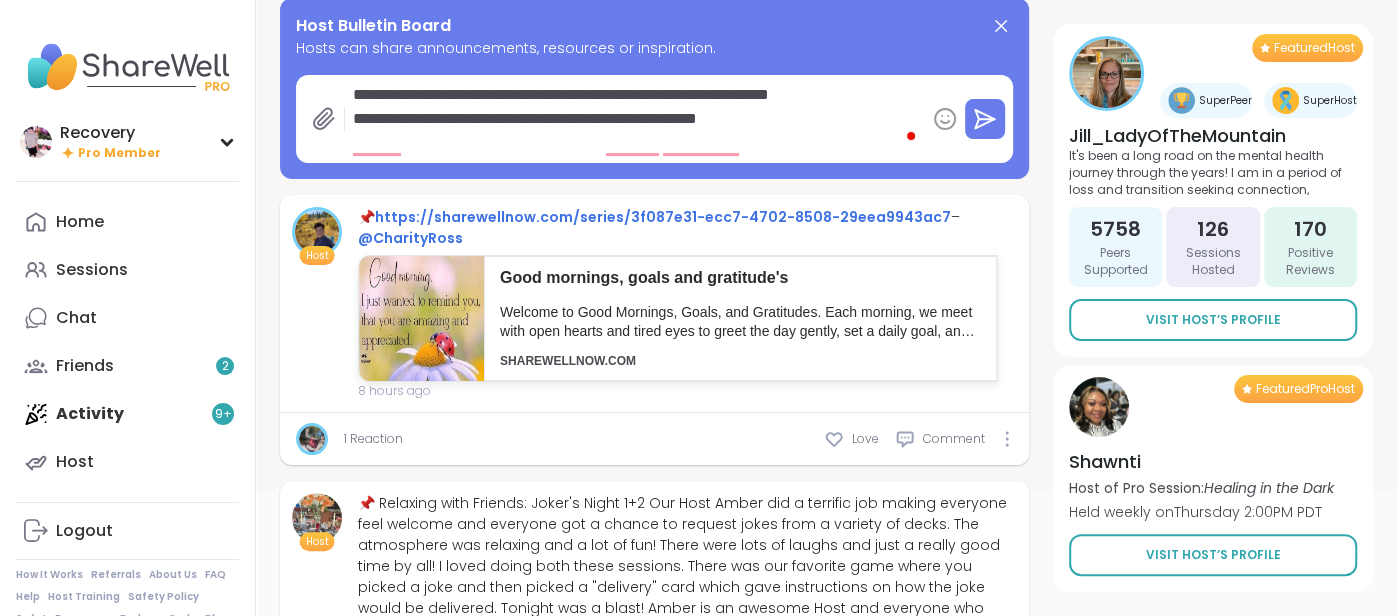 type on "*" 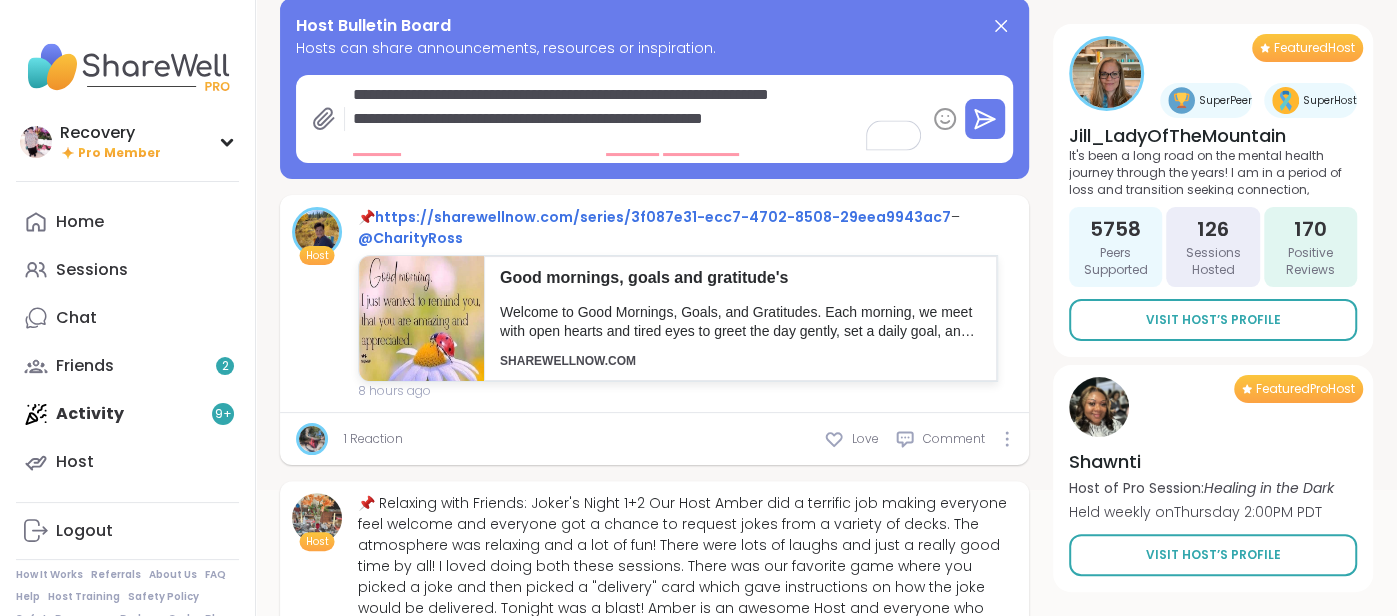 type on "*" 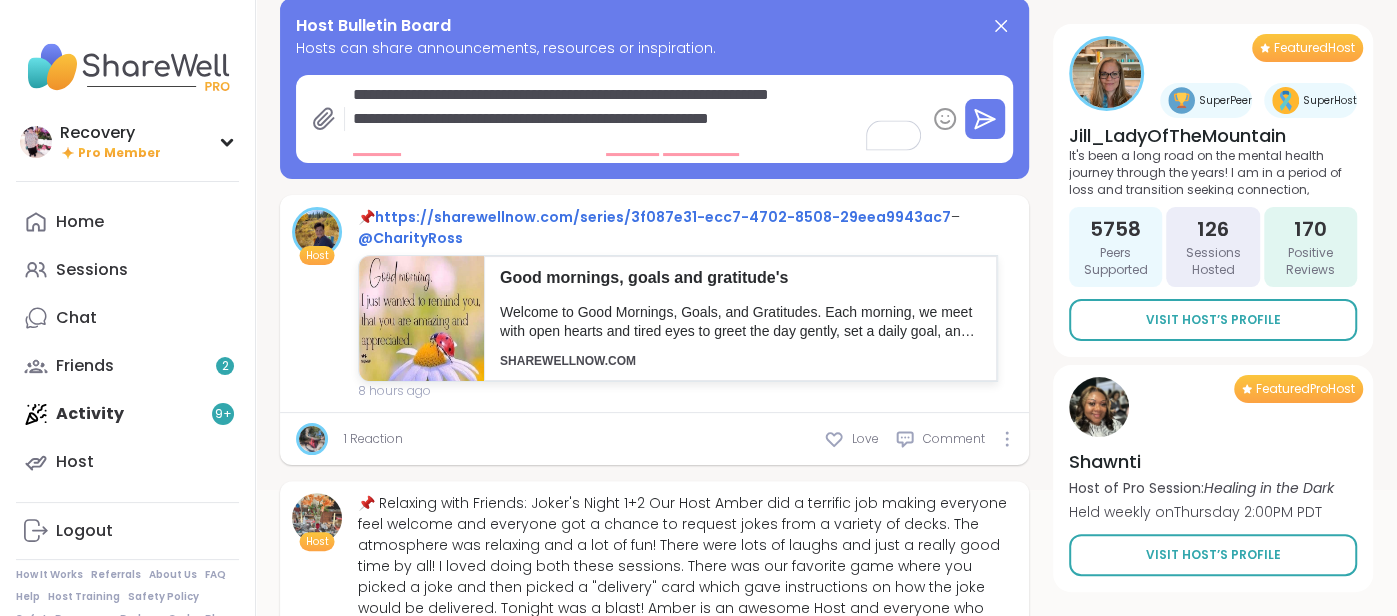 type on "*" 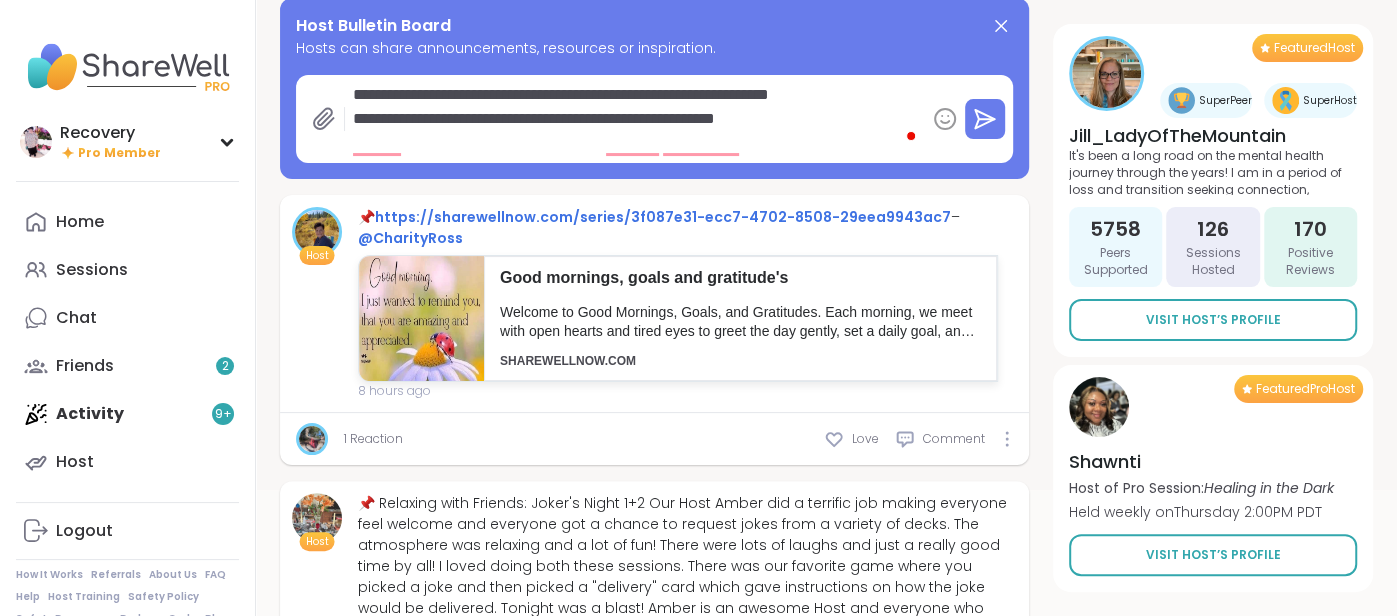 type on "*" 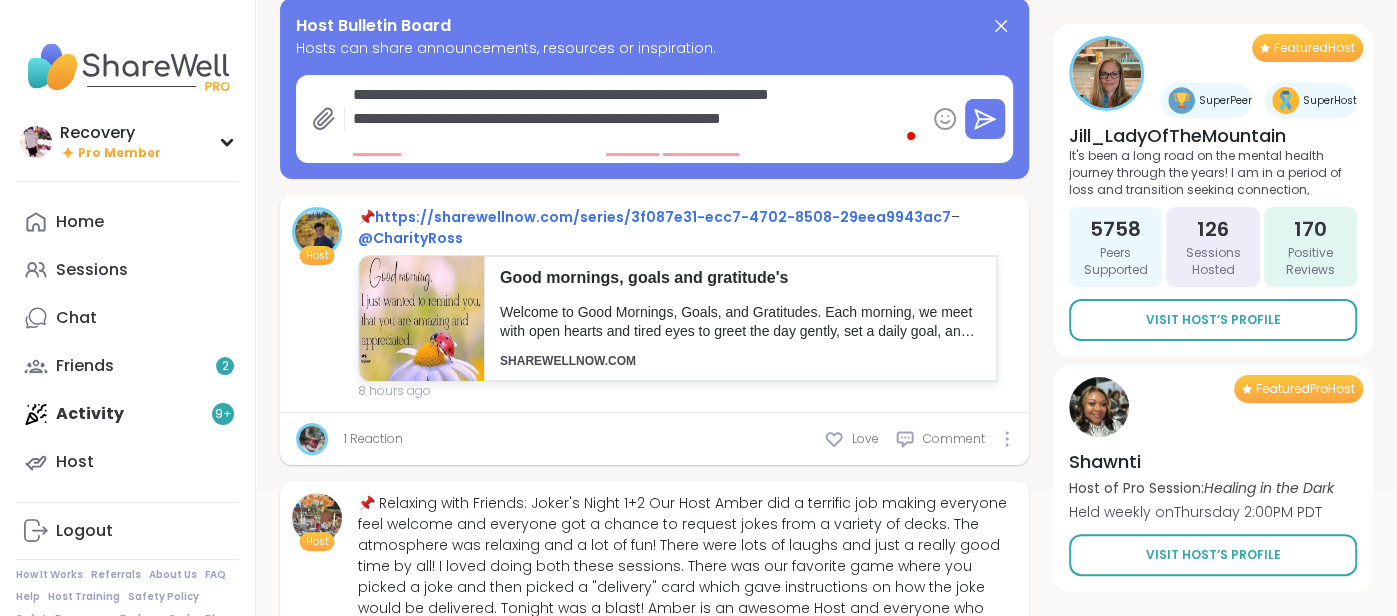 type on "*" 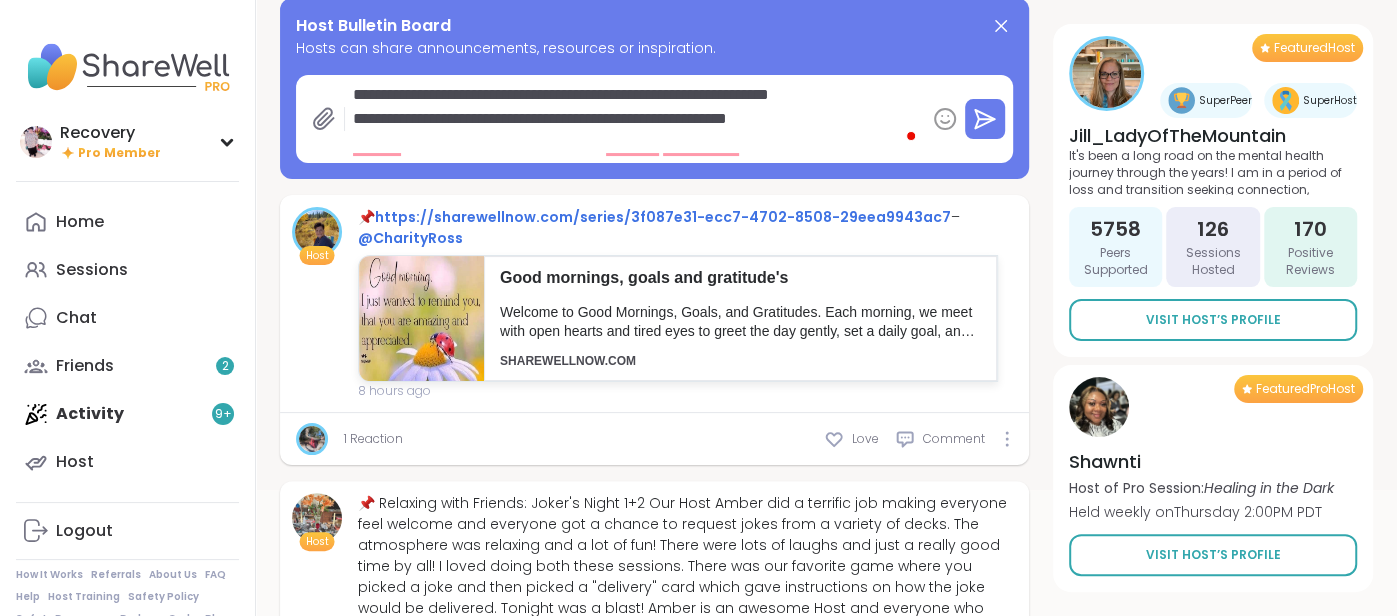type on "*" 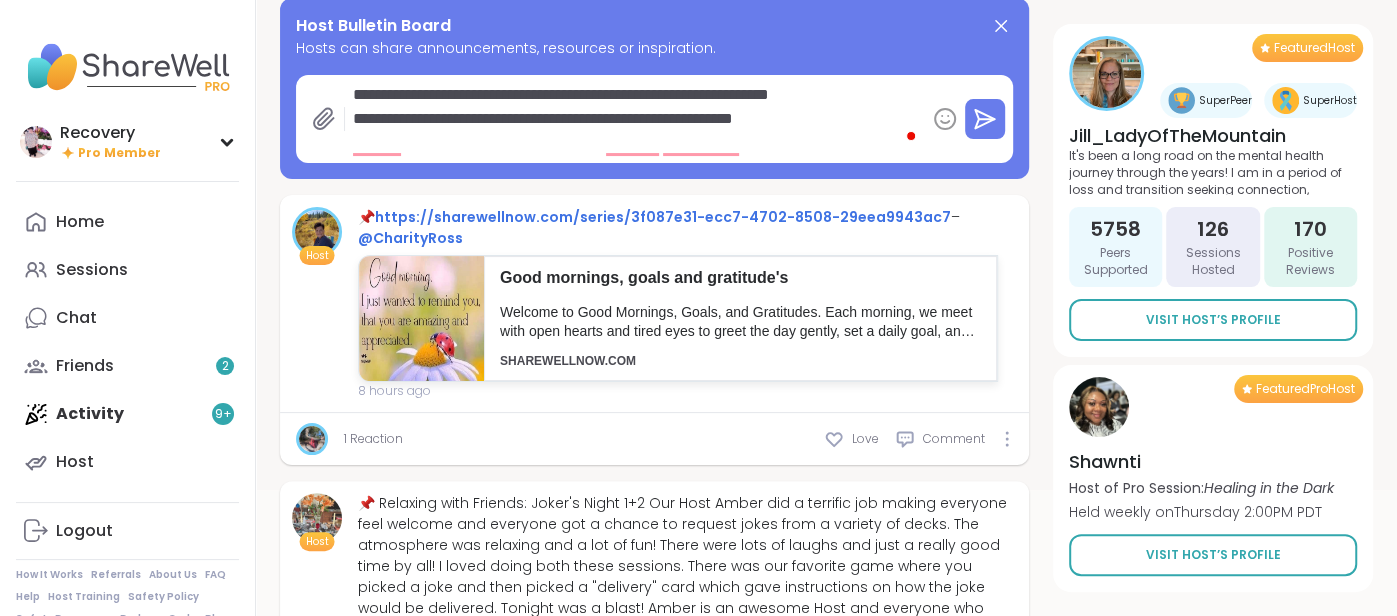 type on "*" 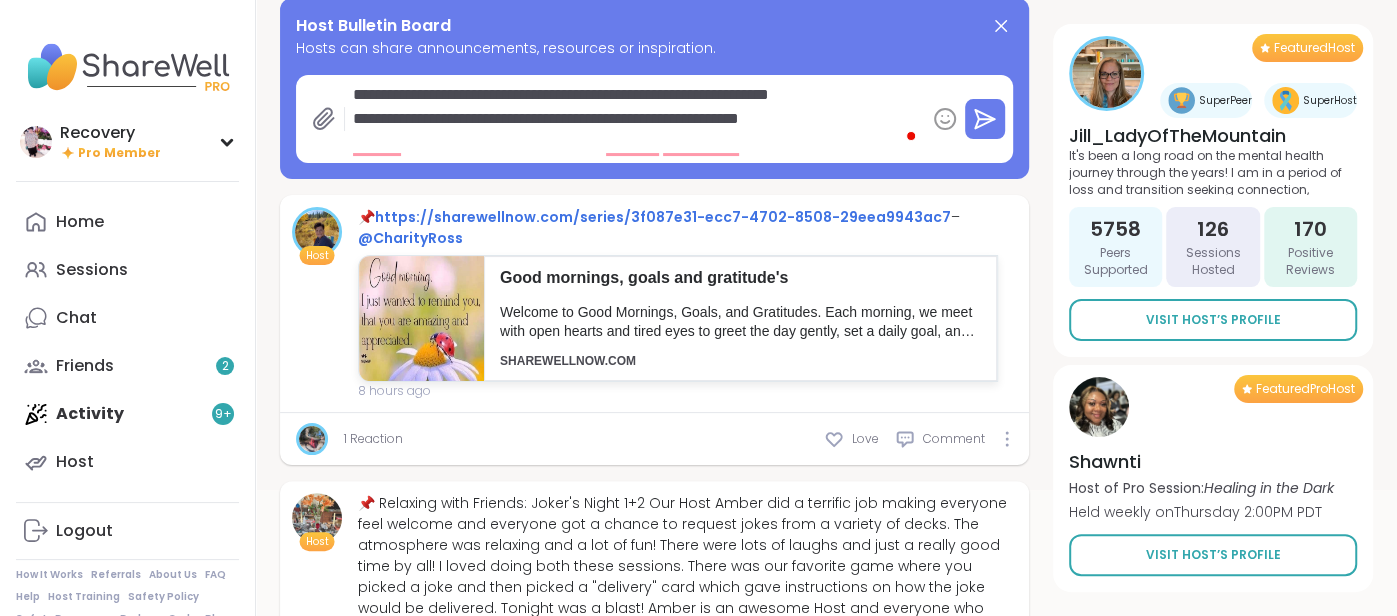 type on "*" 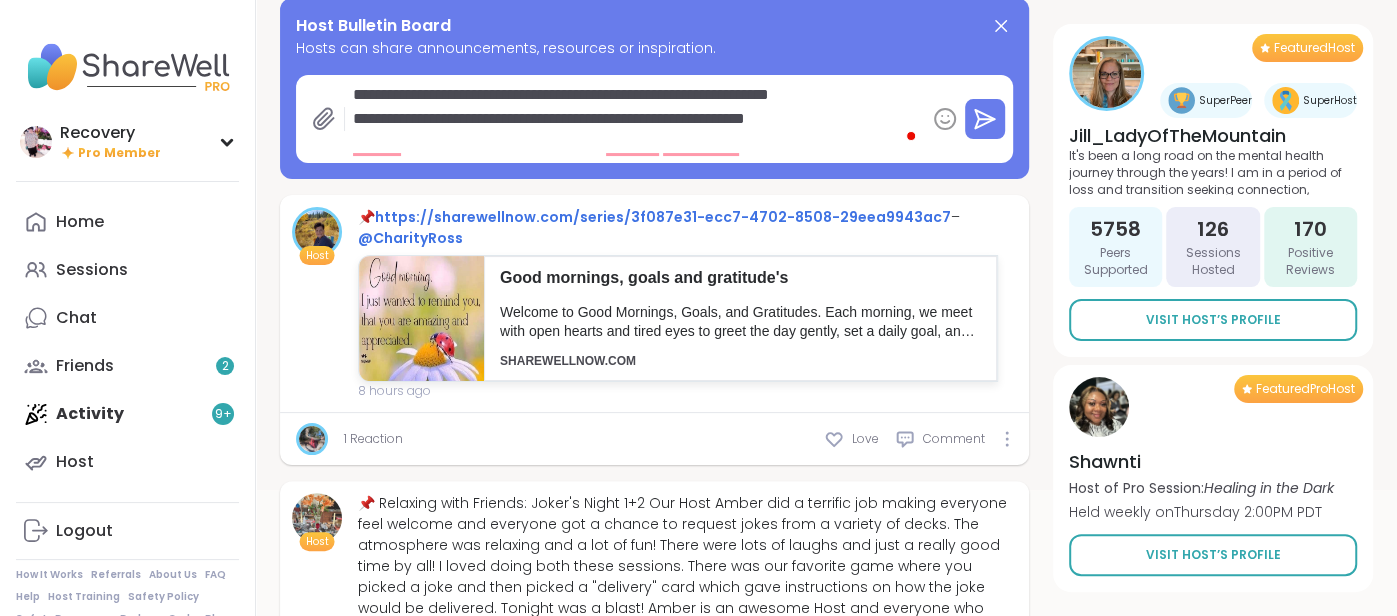 type on "*" 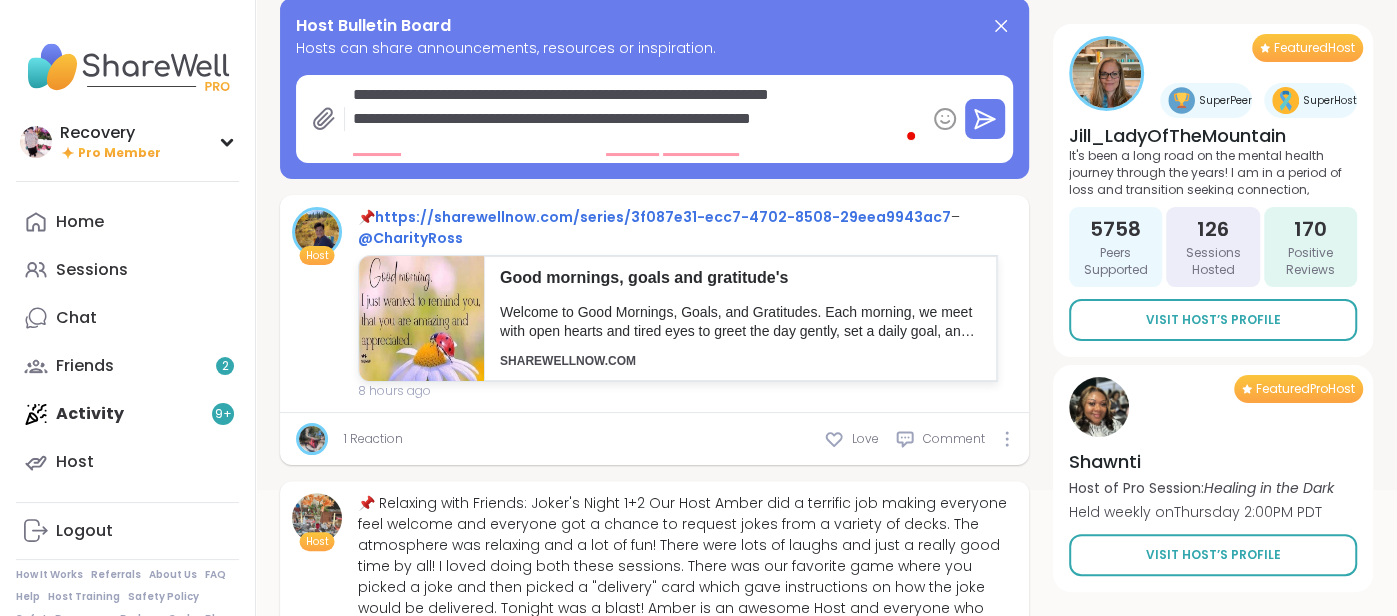 type on "*" 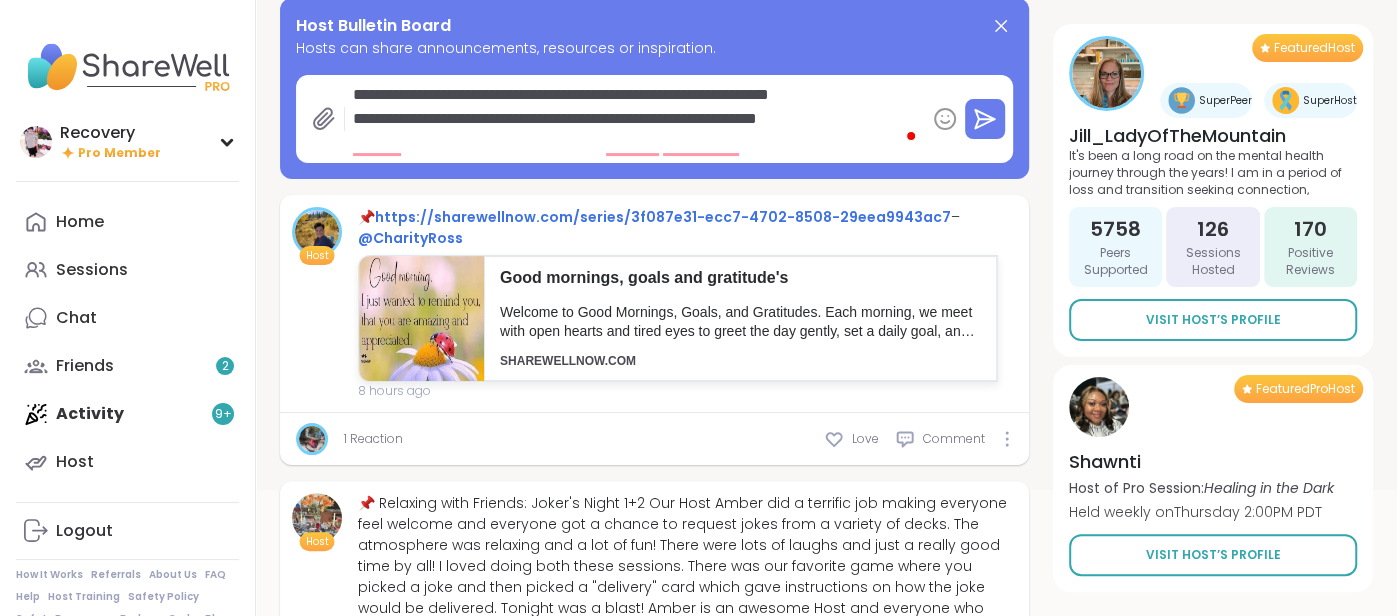 type on "*" 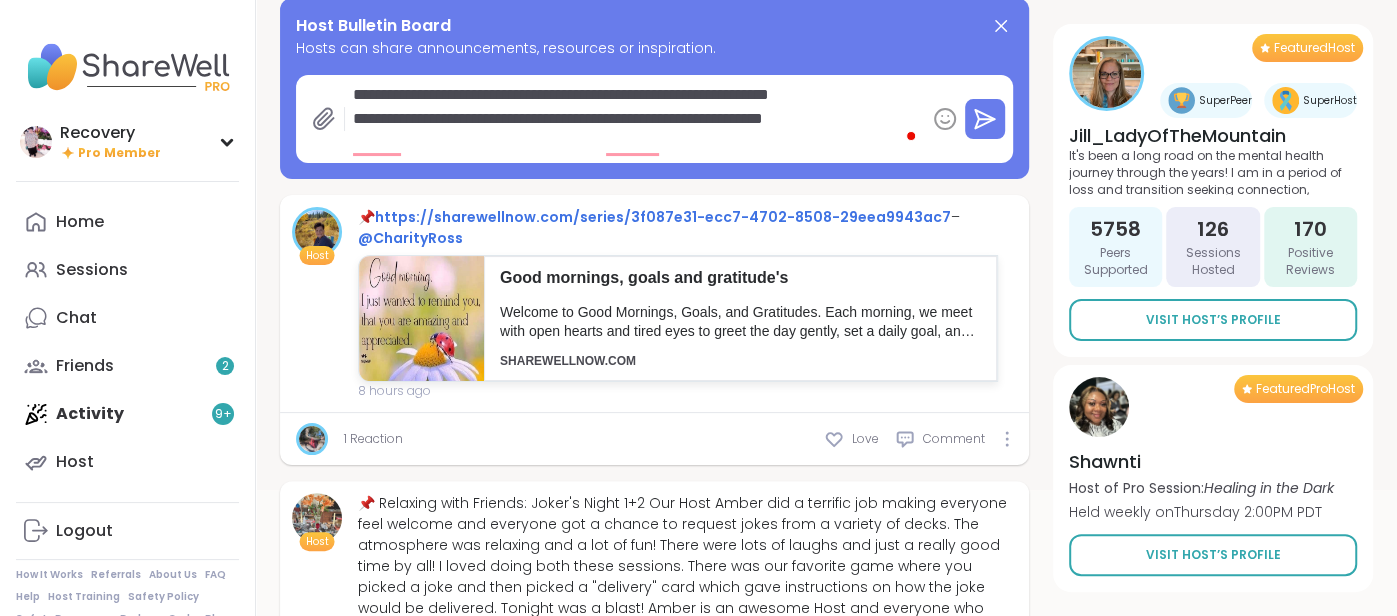 type on "*" 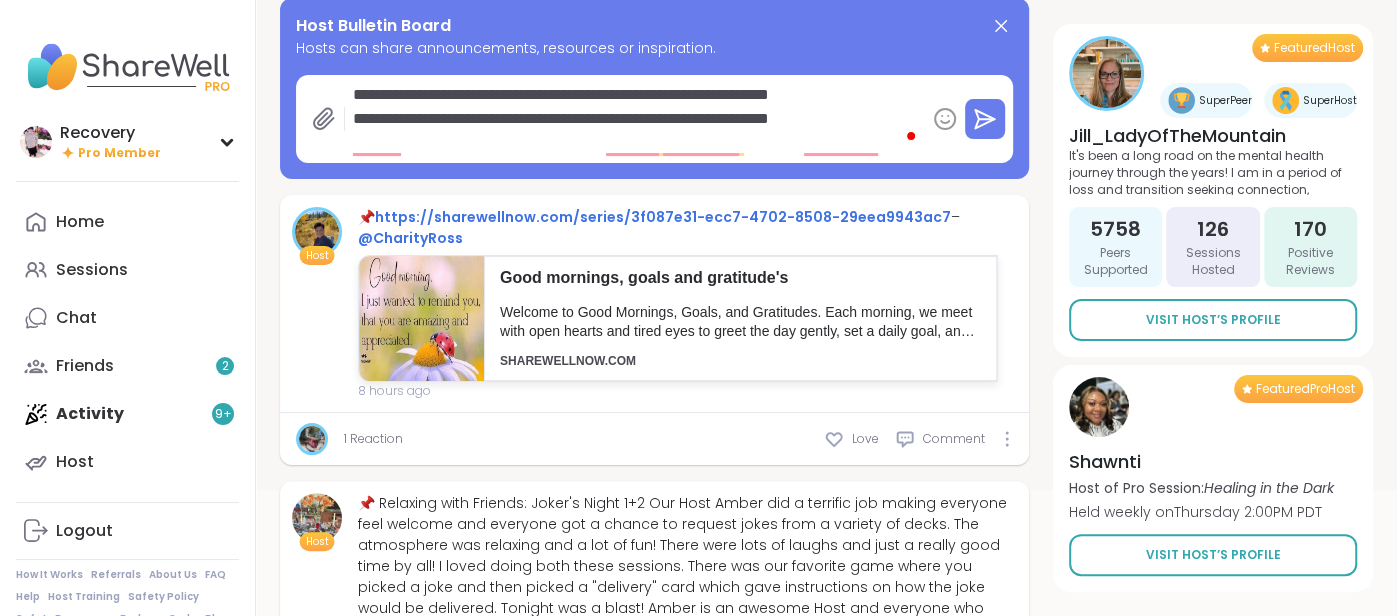 type on "*" 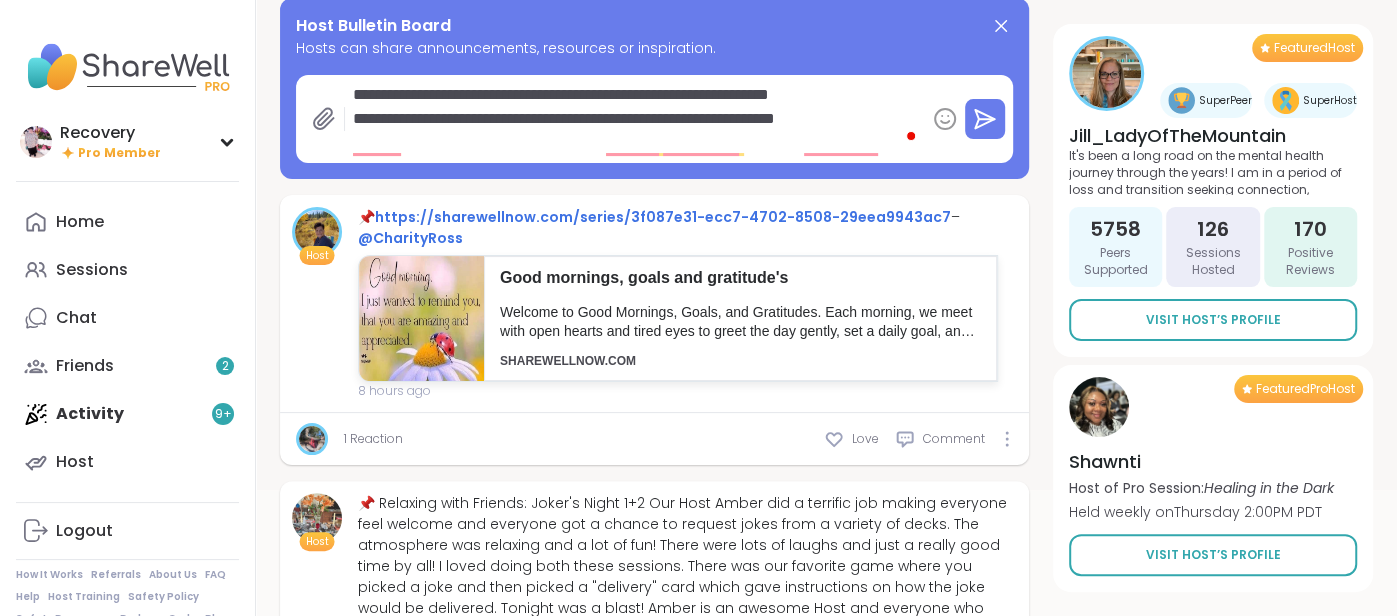 type on "*" 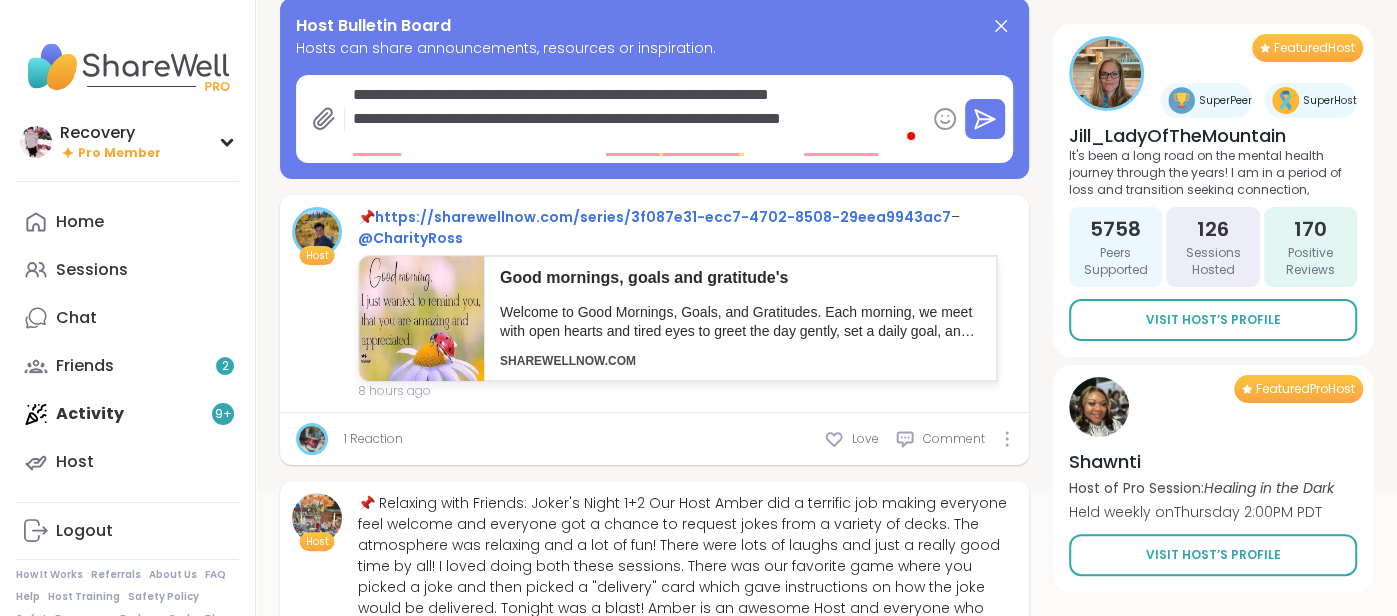 type on "*" 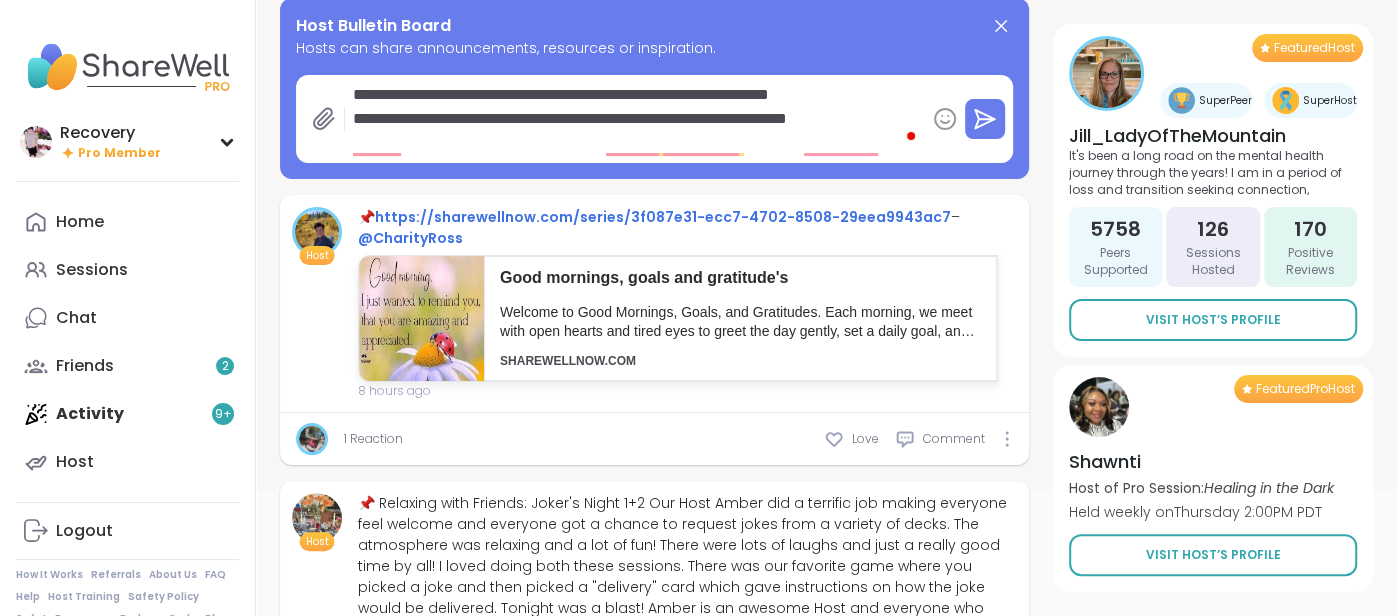 type on "*" 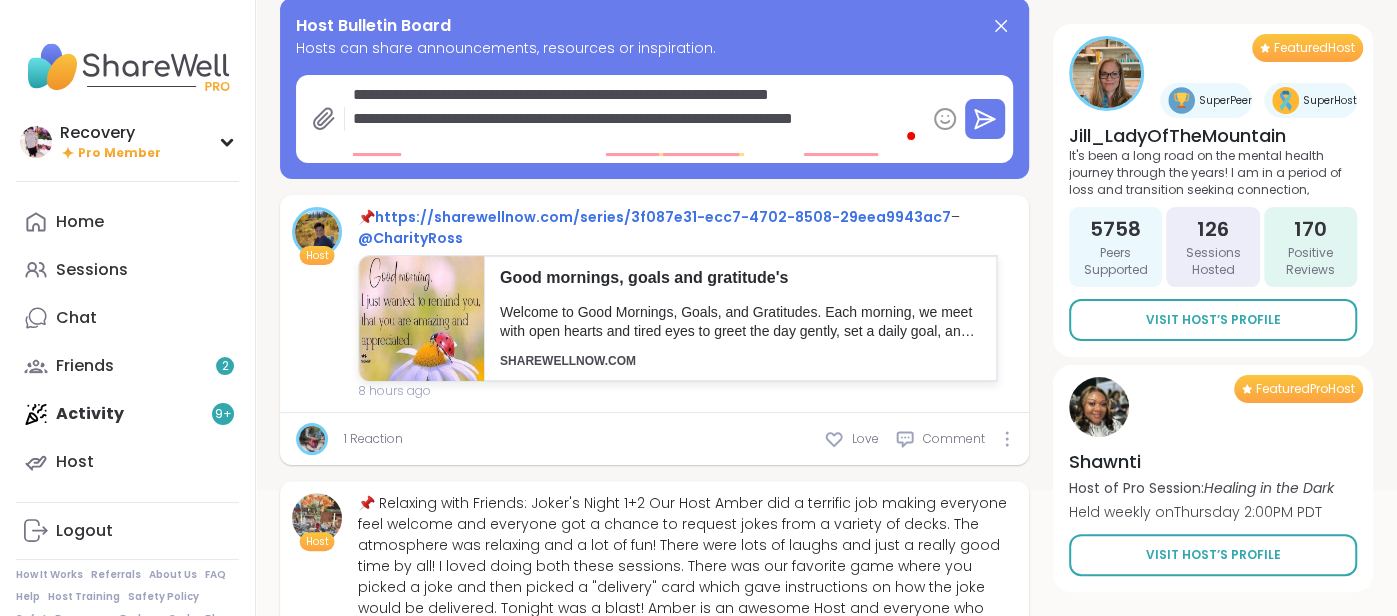 type on "*" 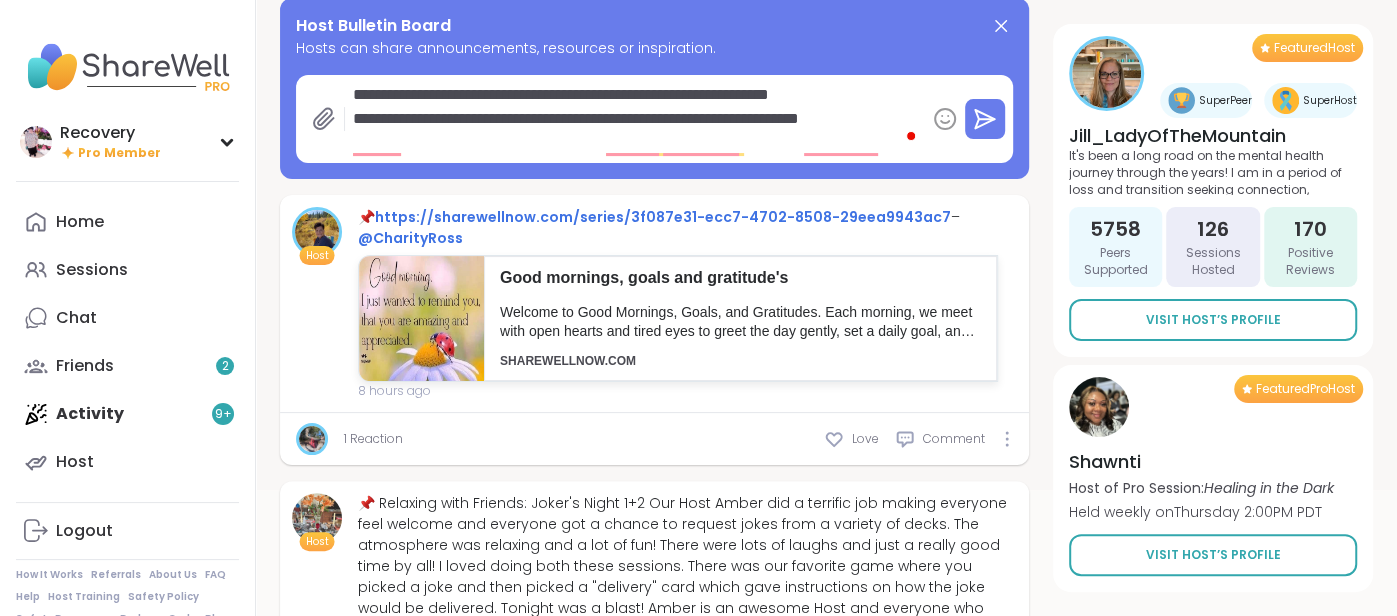 type on "*" 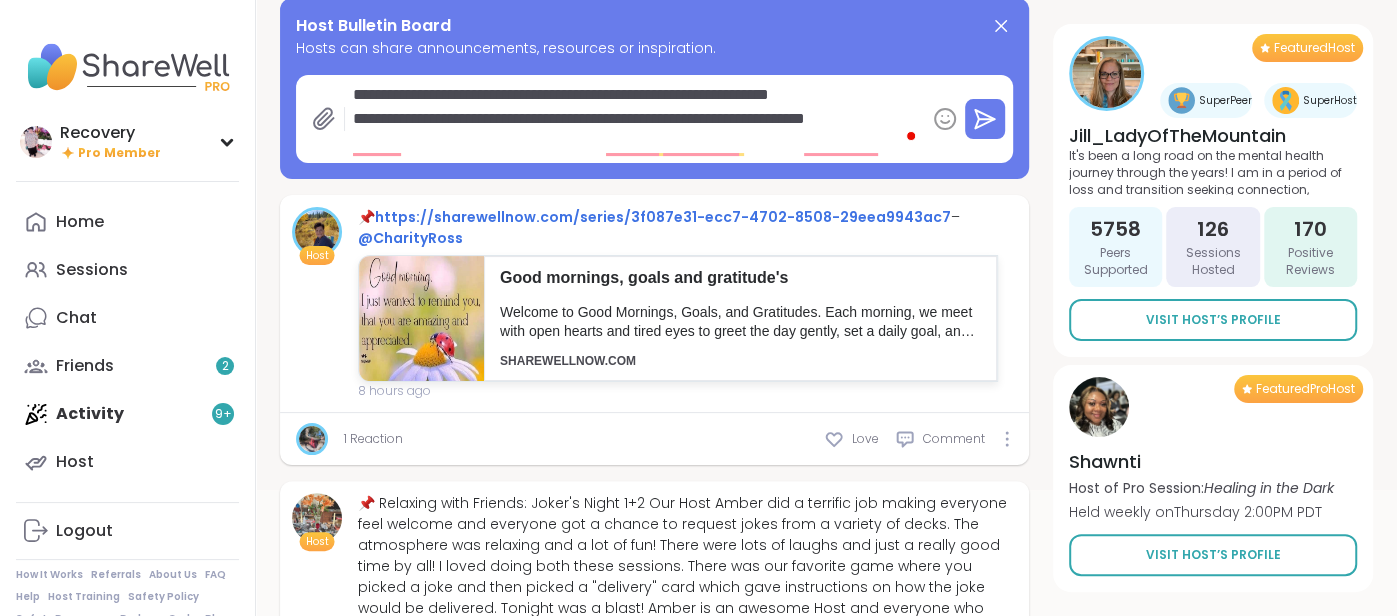 type on "*" 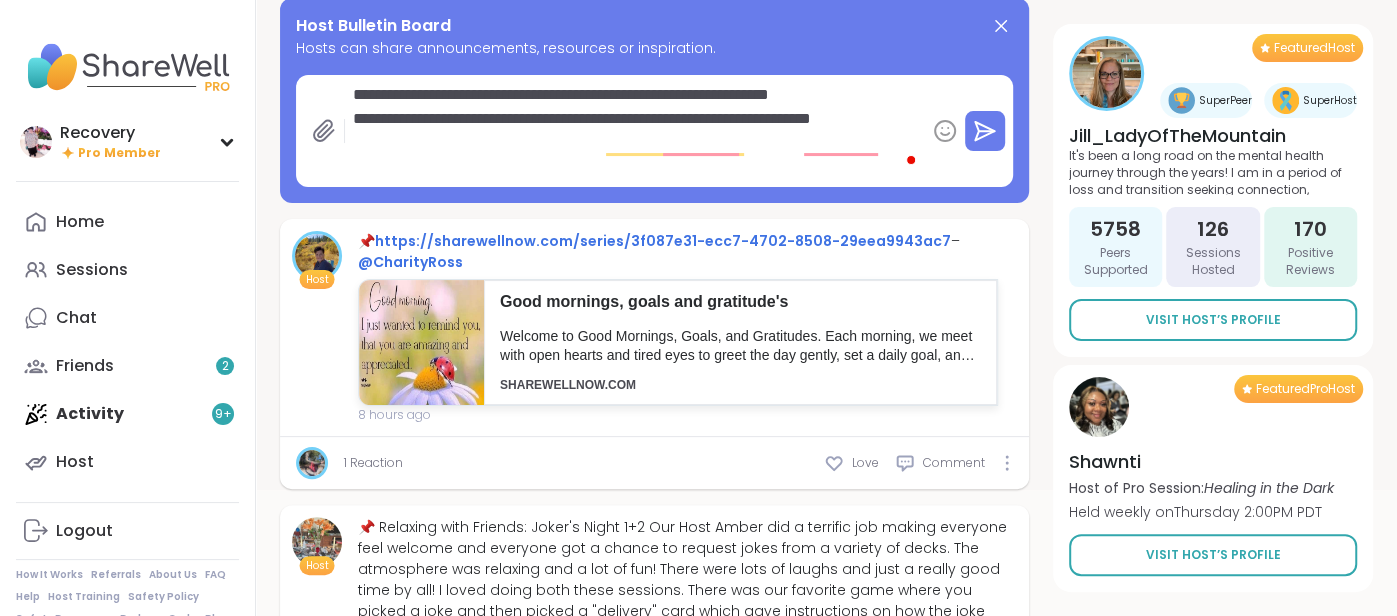 type on "*" 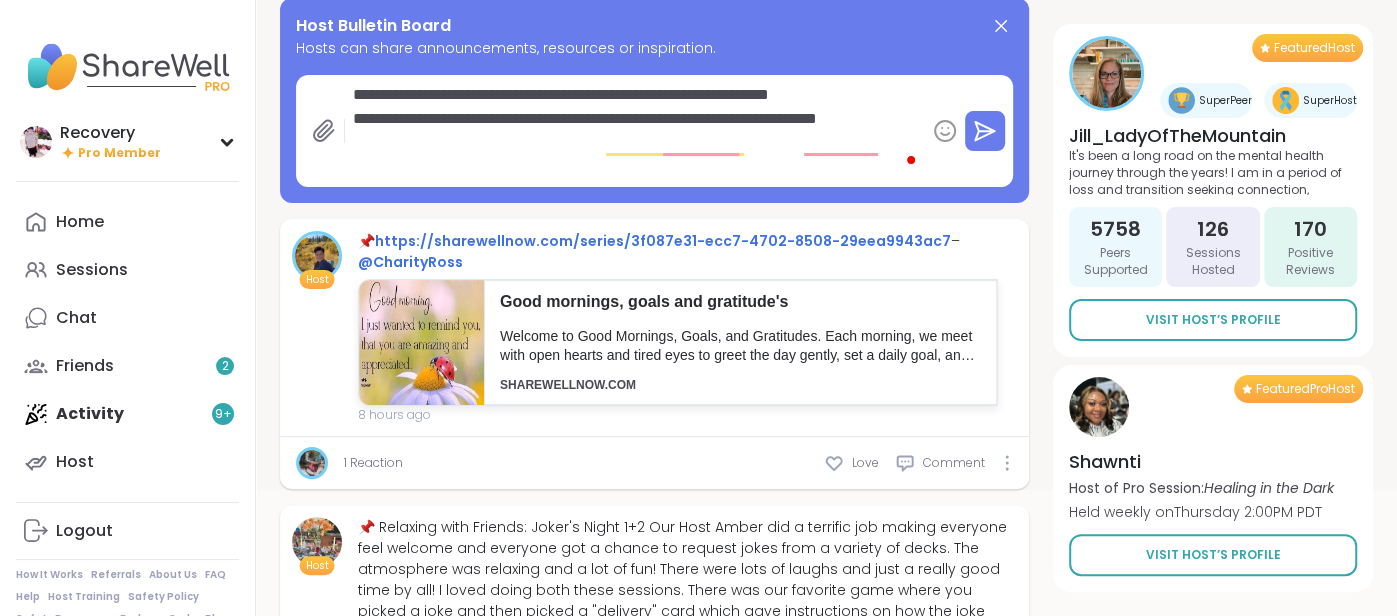 type on "*" 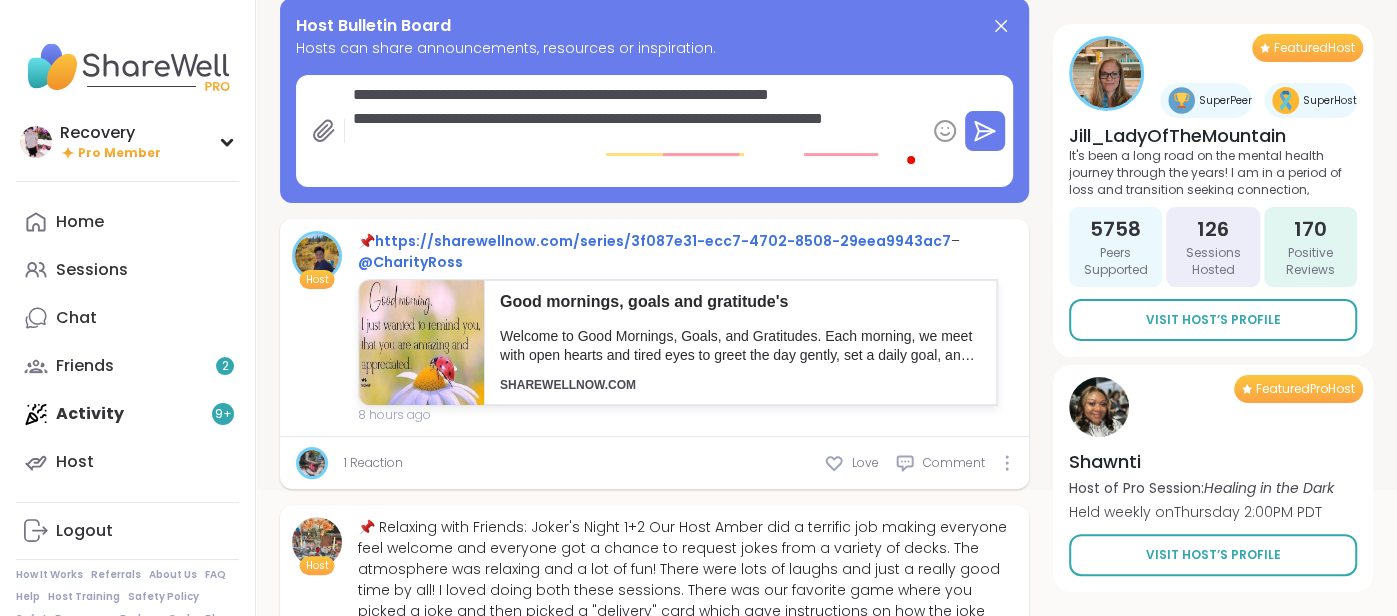 type on "*" 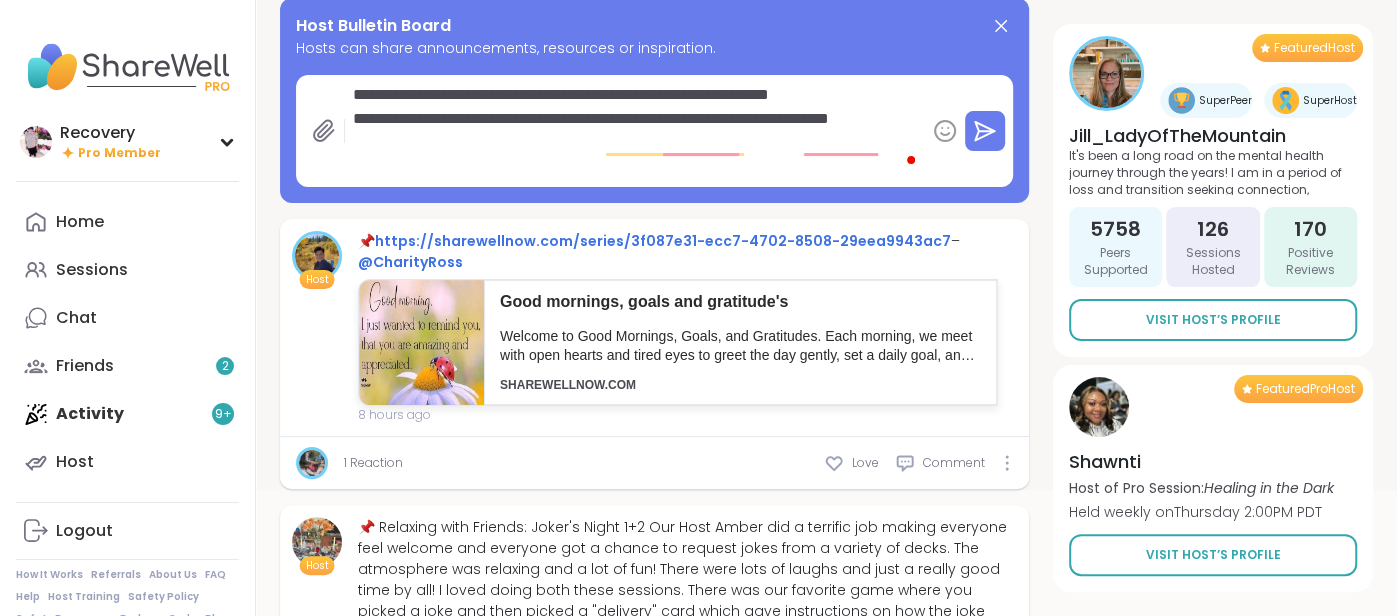 type on "**********" 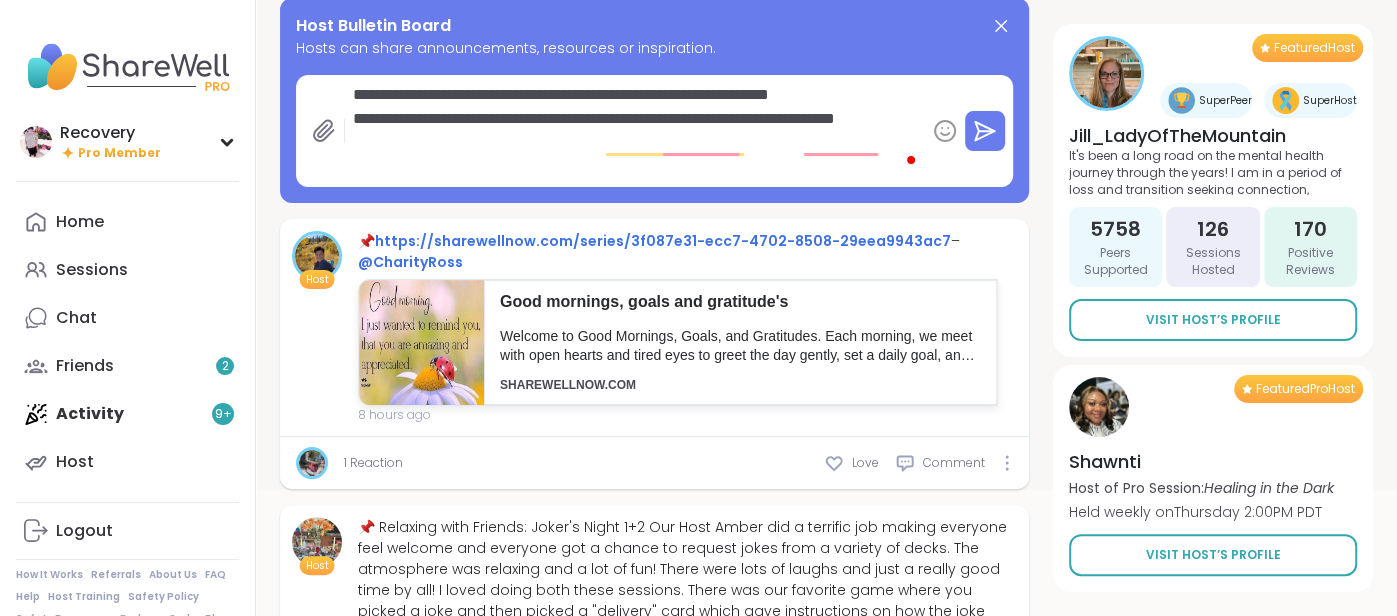 type on "*" 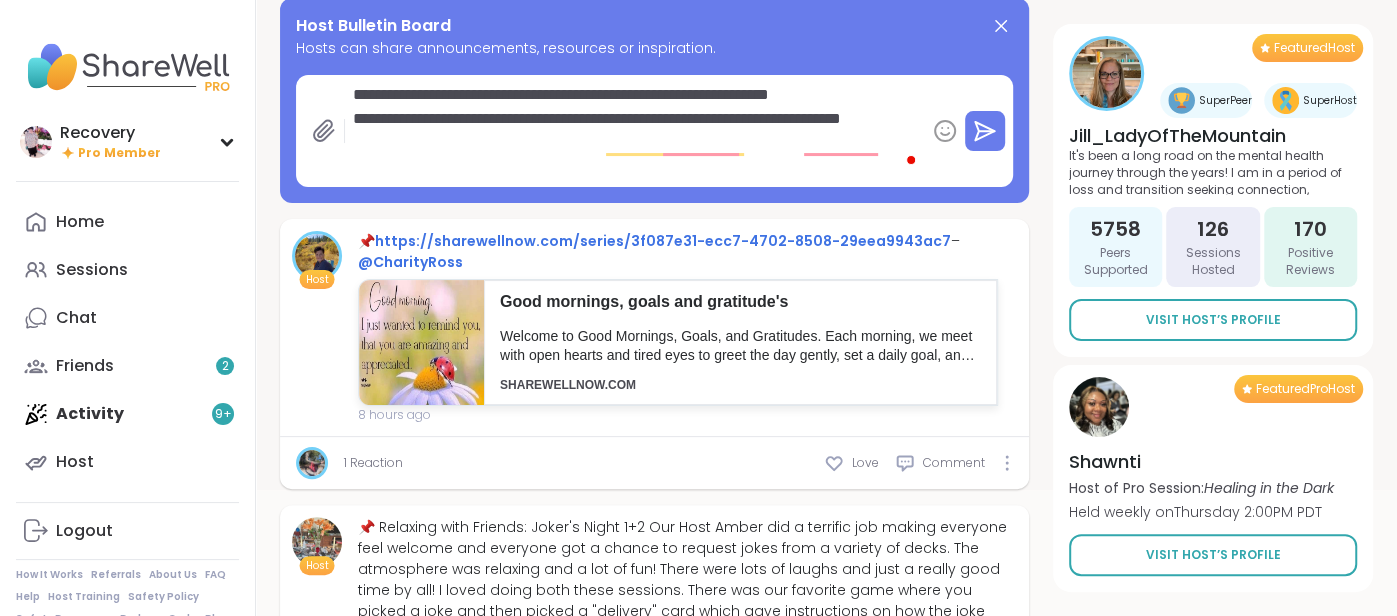 type on "*" 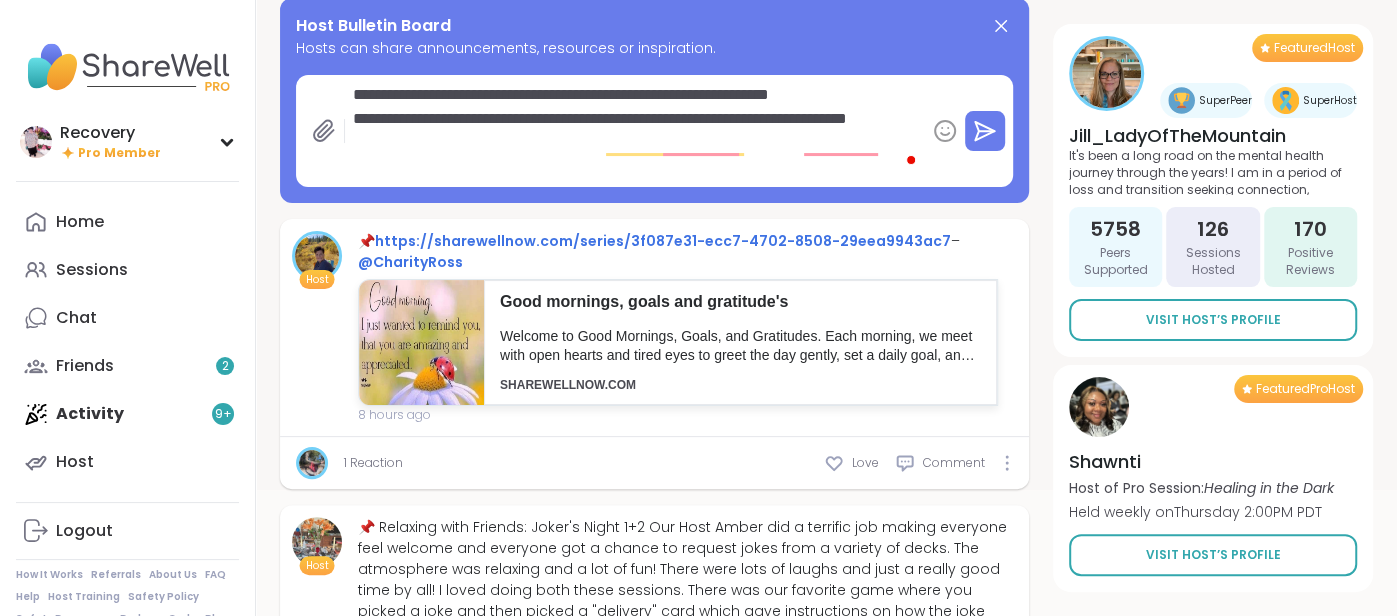 type on "**********" 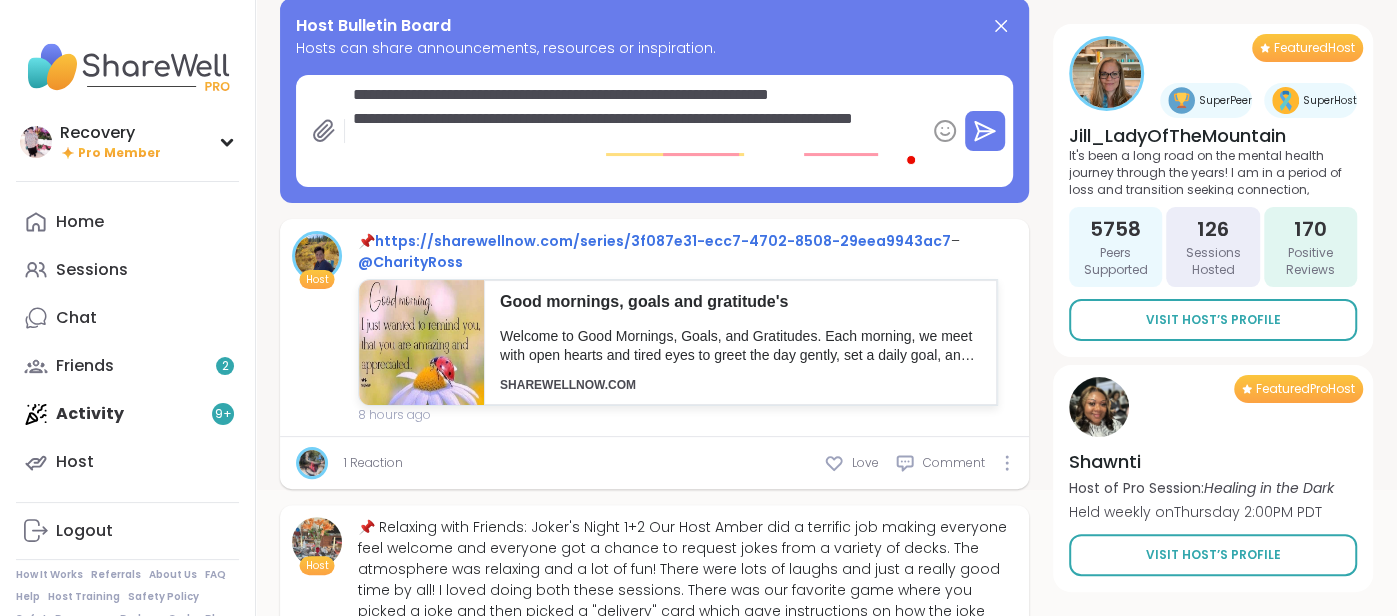 type on "*" 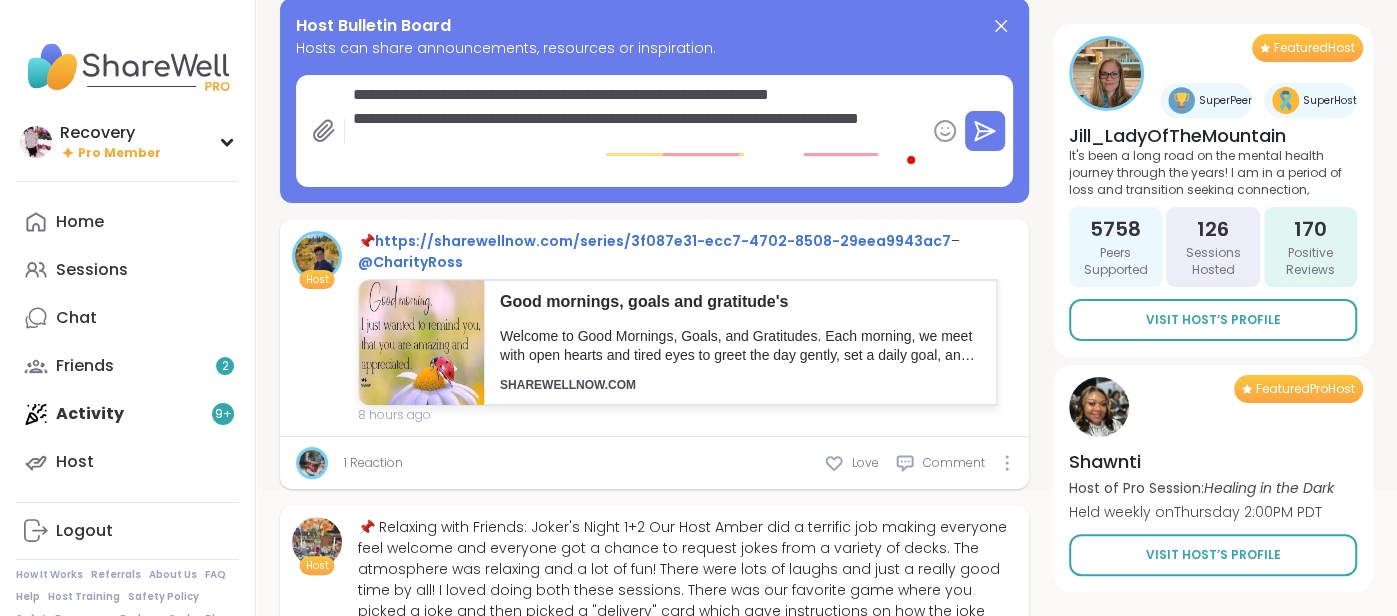 type on "*" 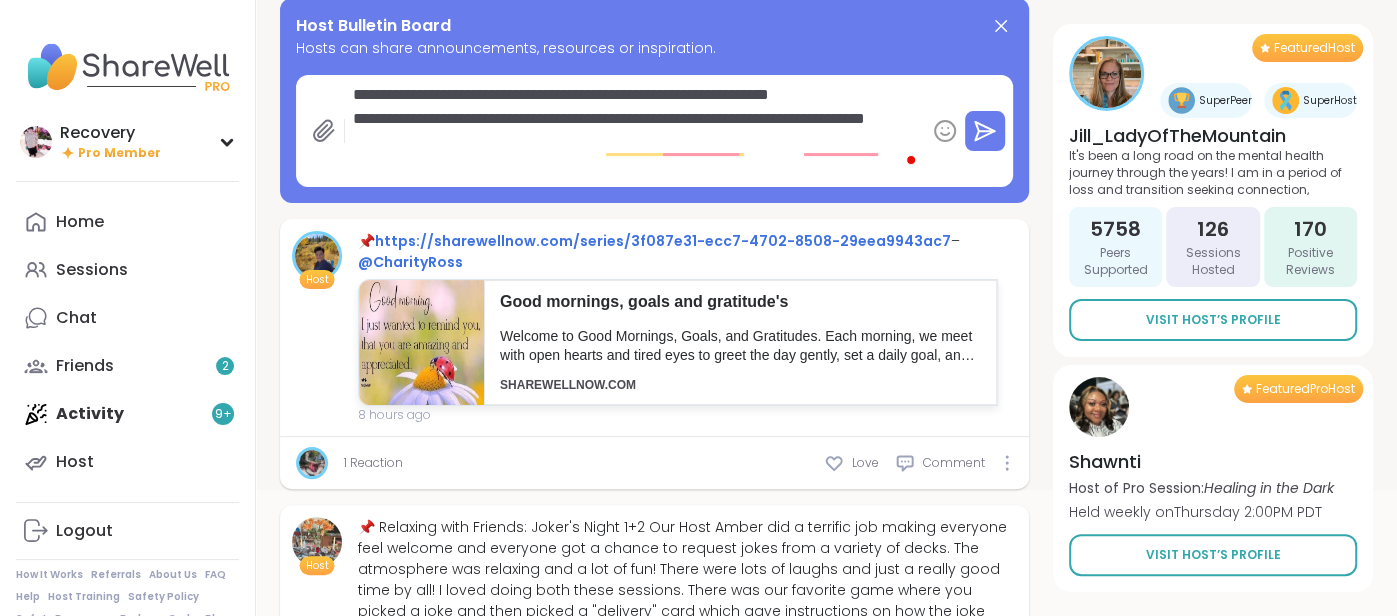 type on "*" 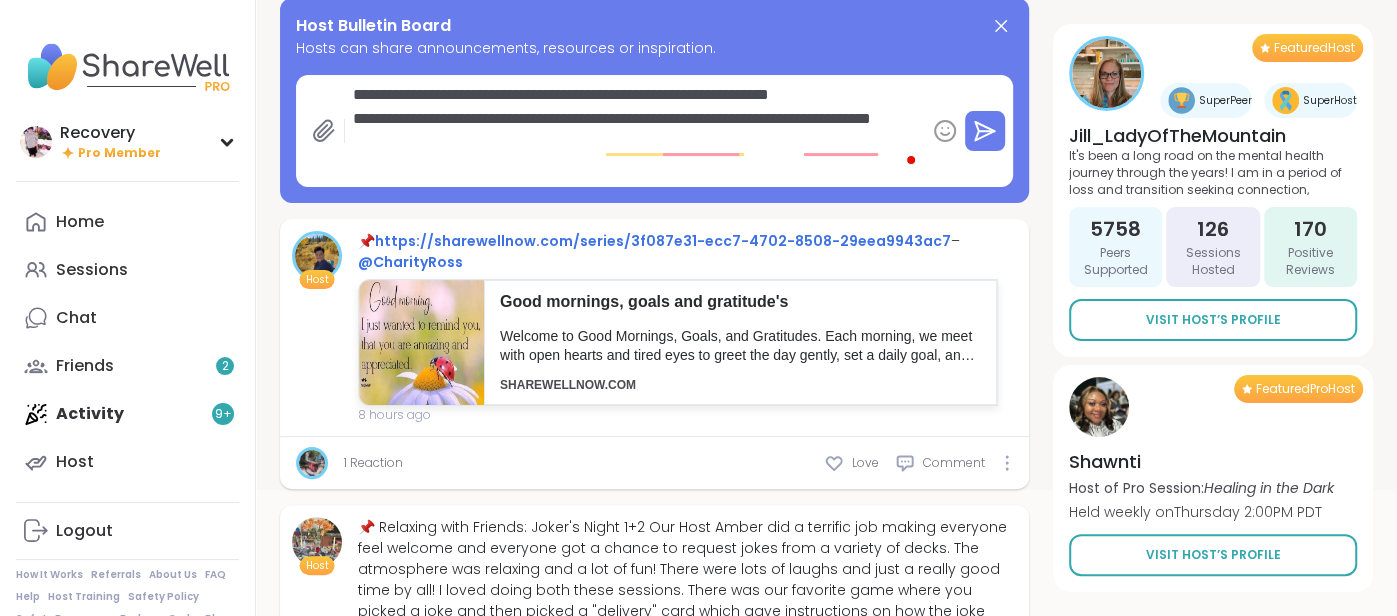 type on "*" 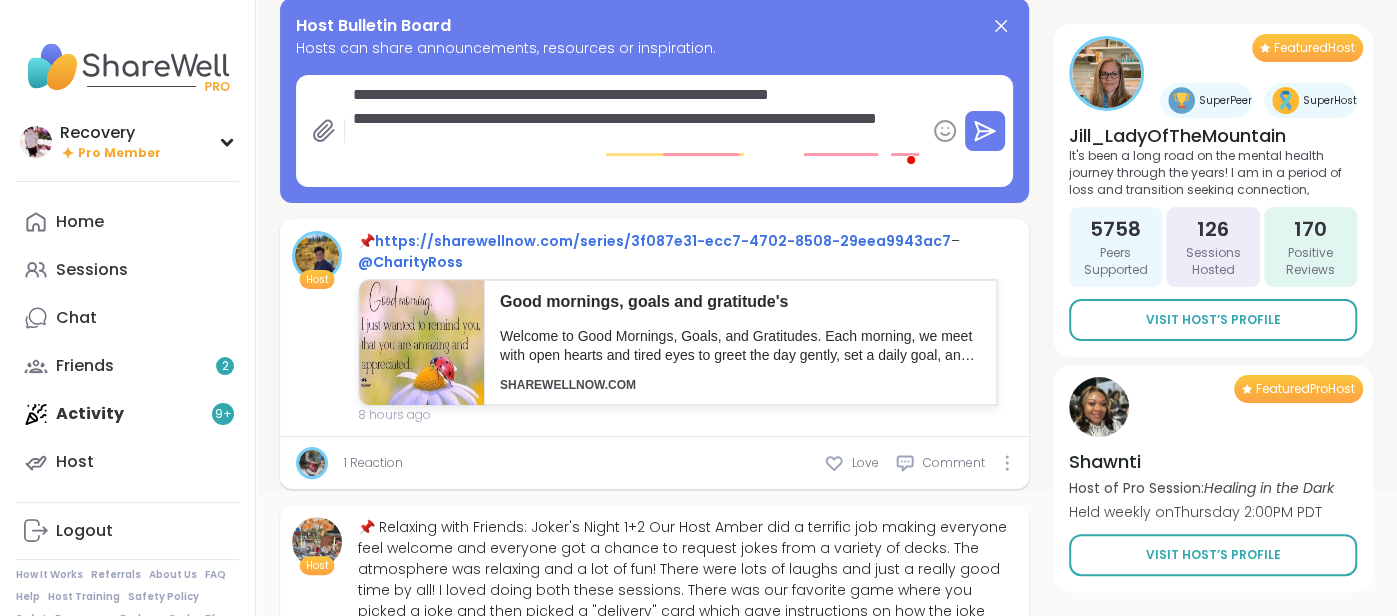 type on "*" 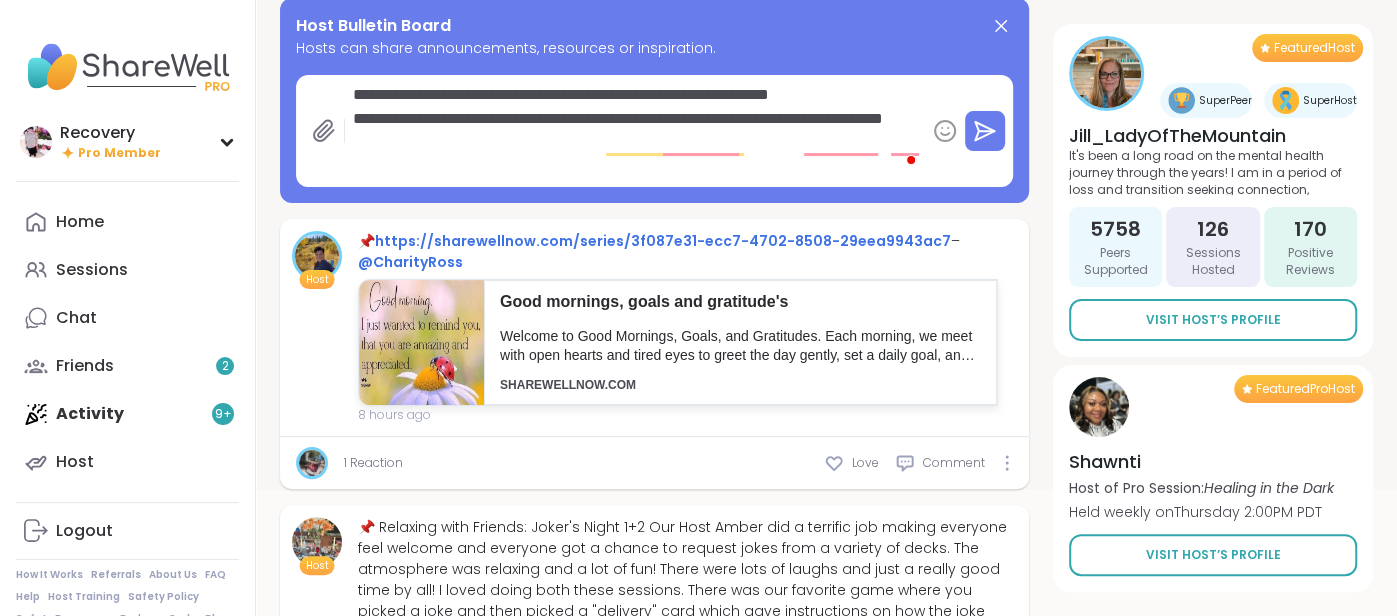 type on "*" 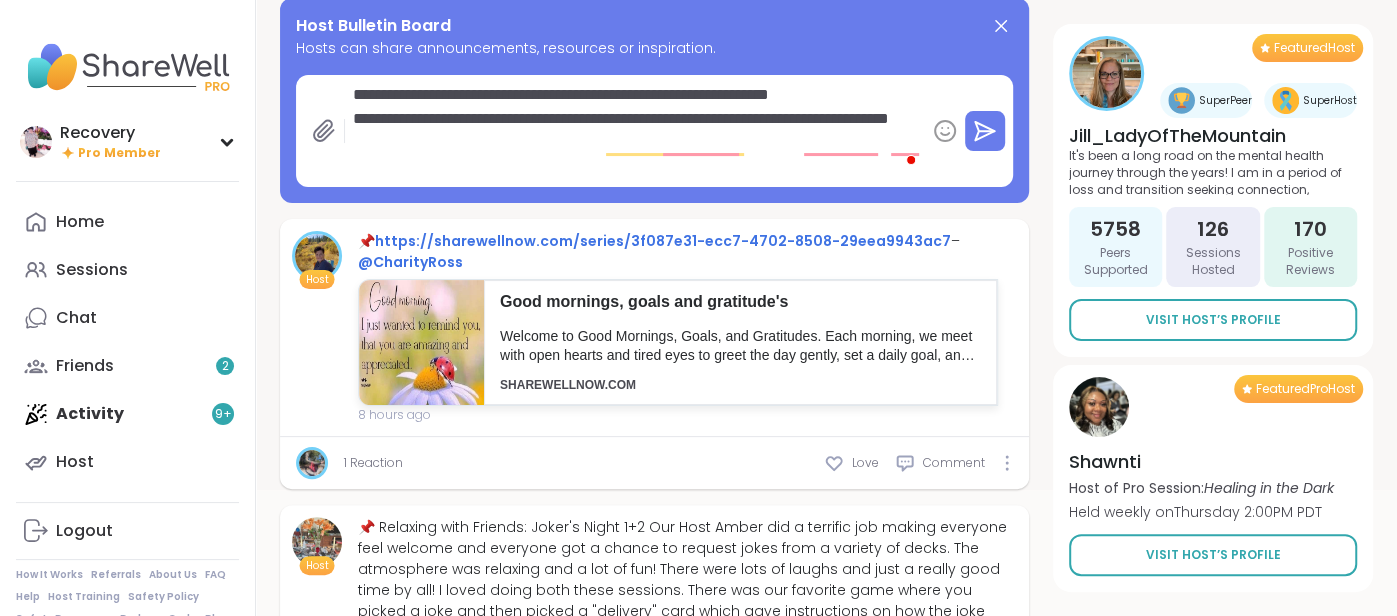 type on "*" 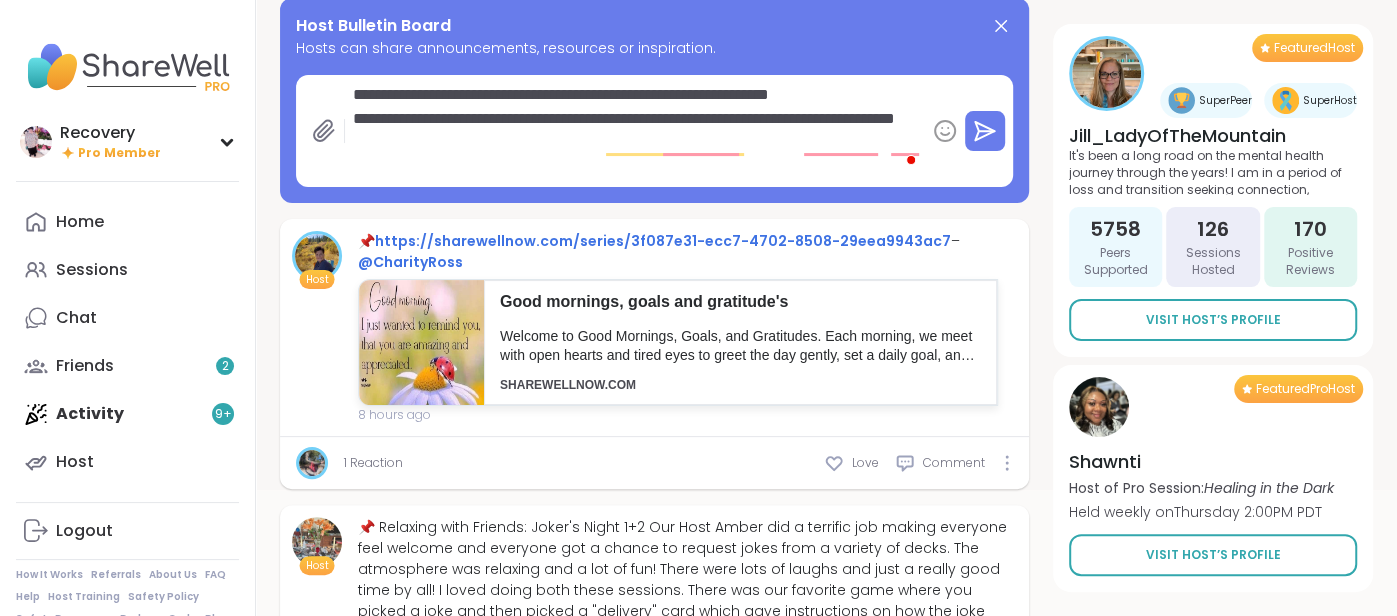 type on "*" 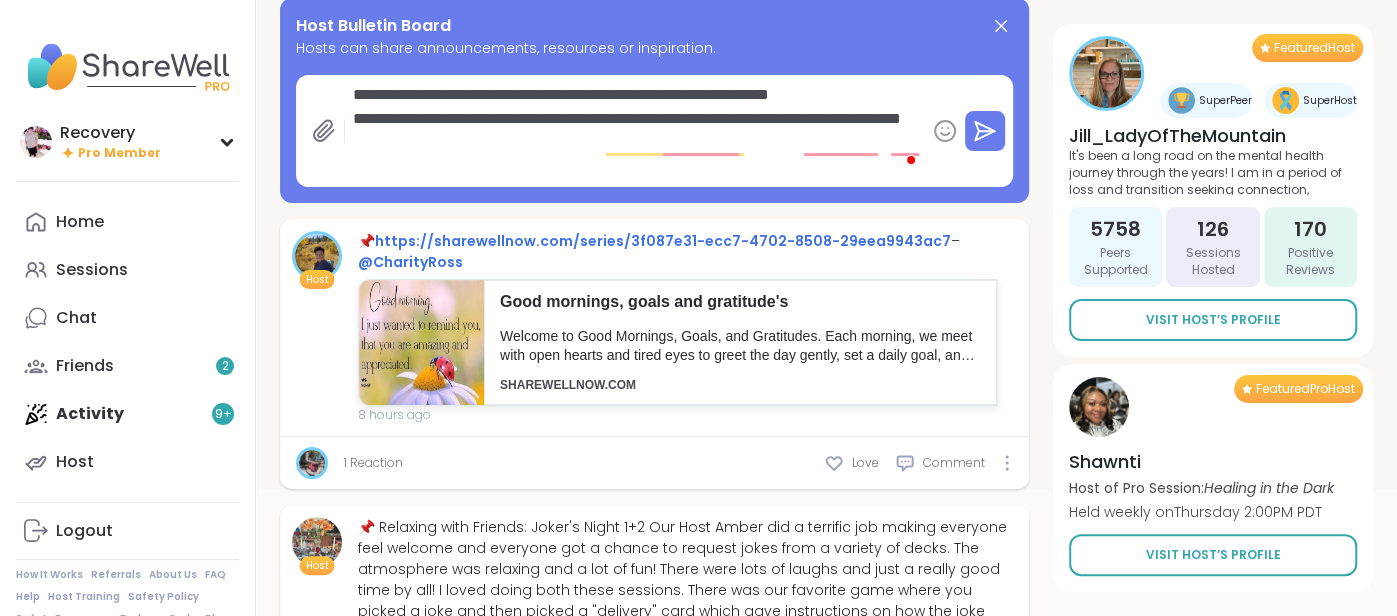 type on "*" 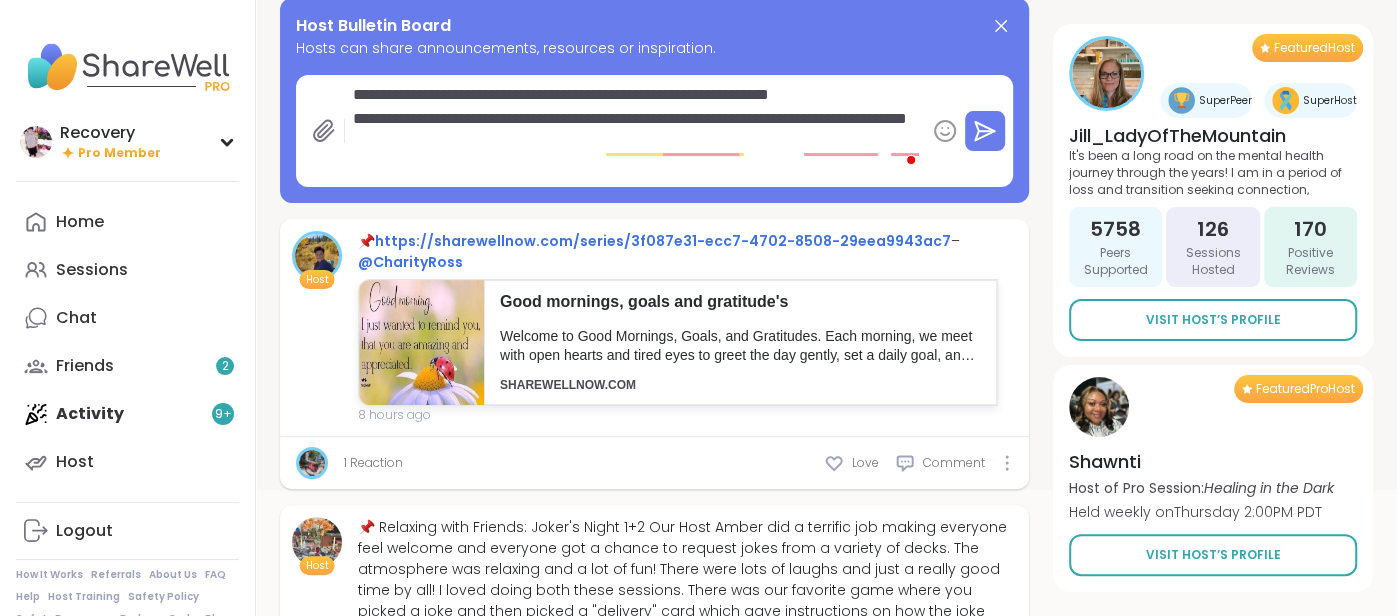 type on "*" 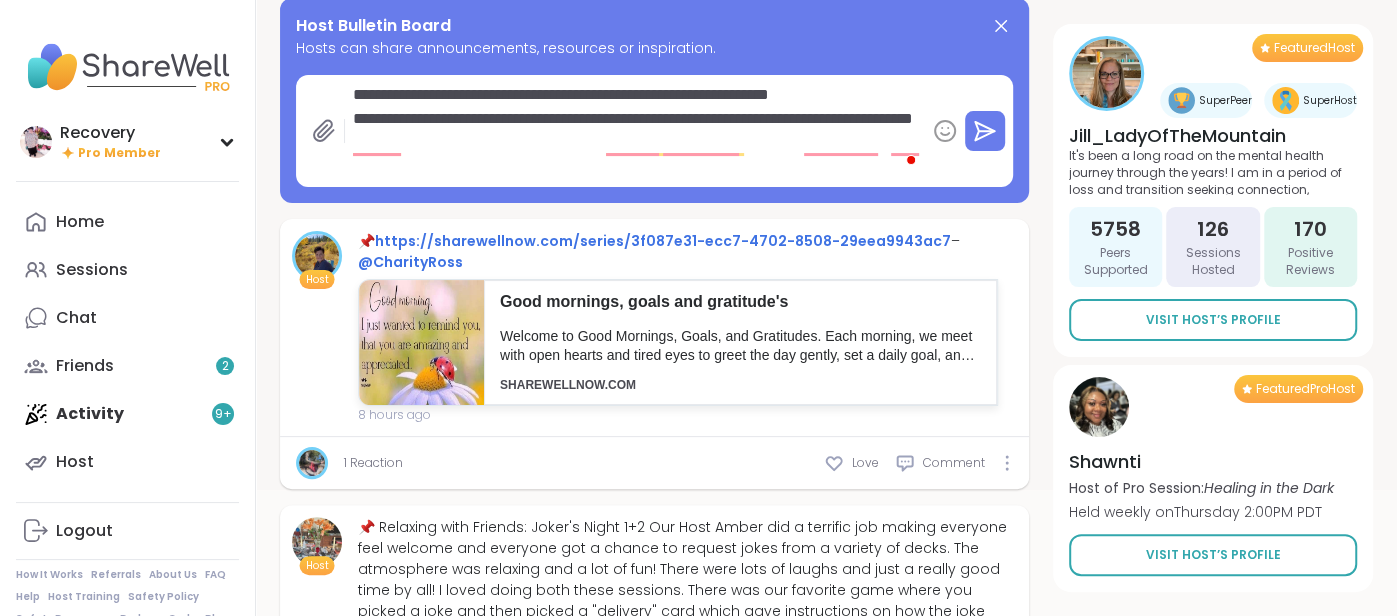 type on "*" 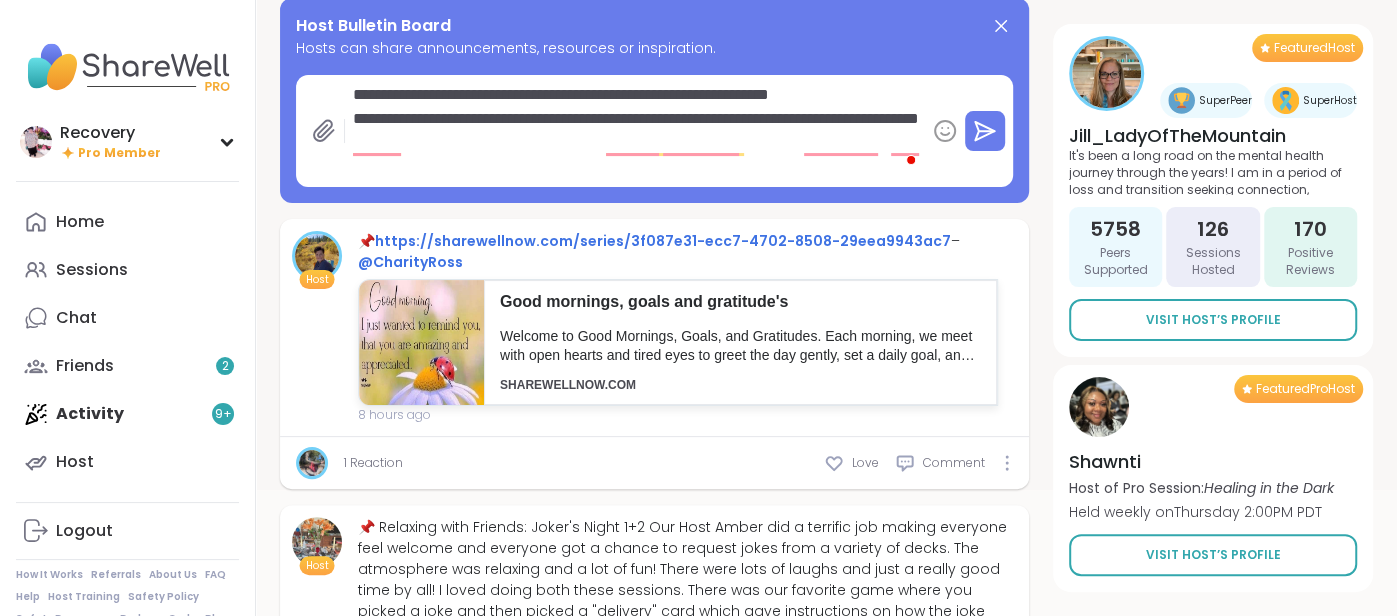 type on "*" 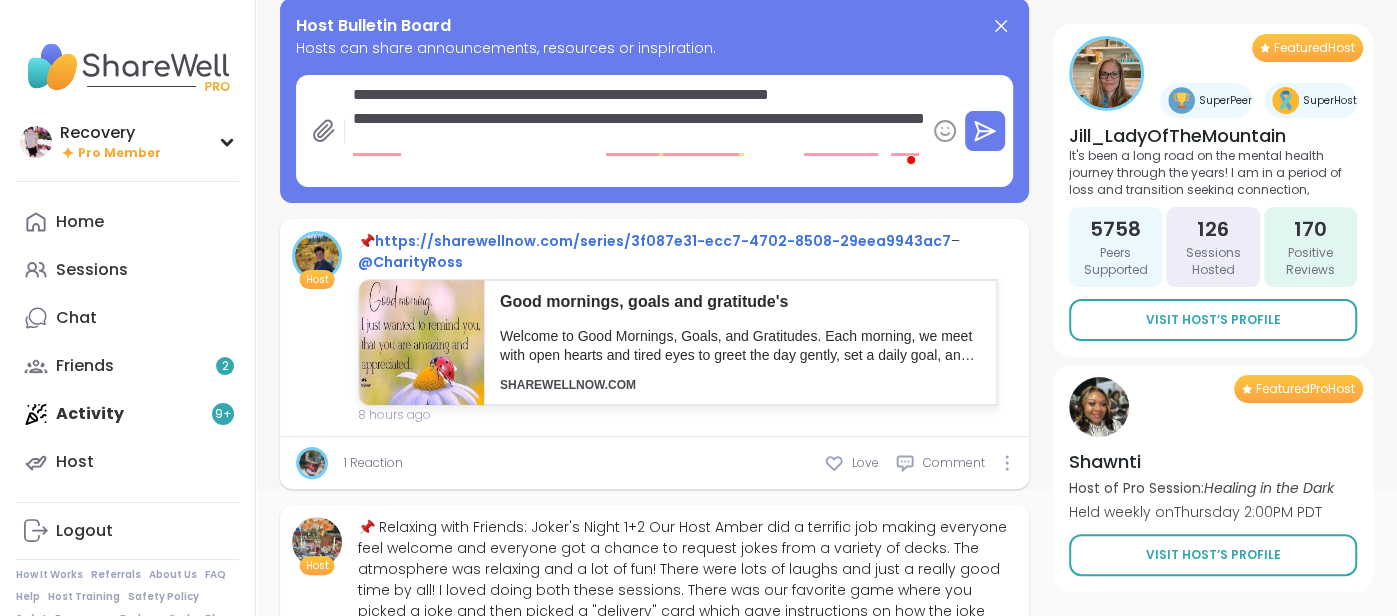 type on "*" 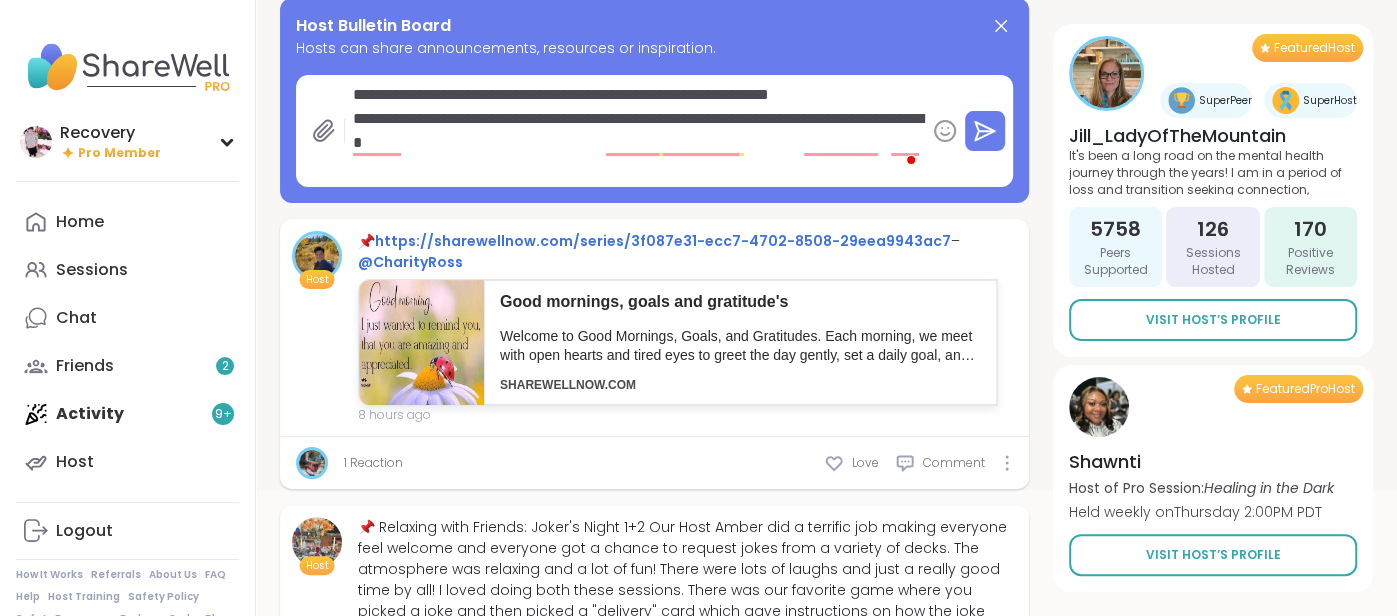 type on "*" 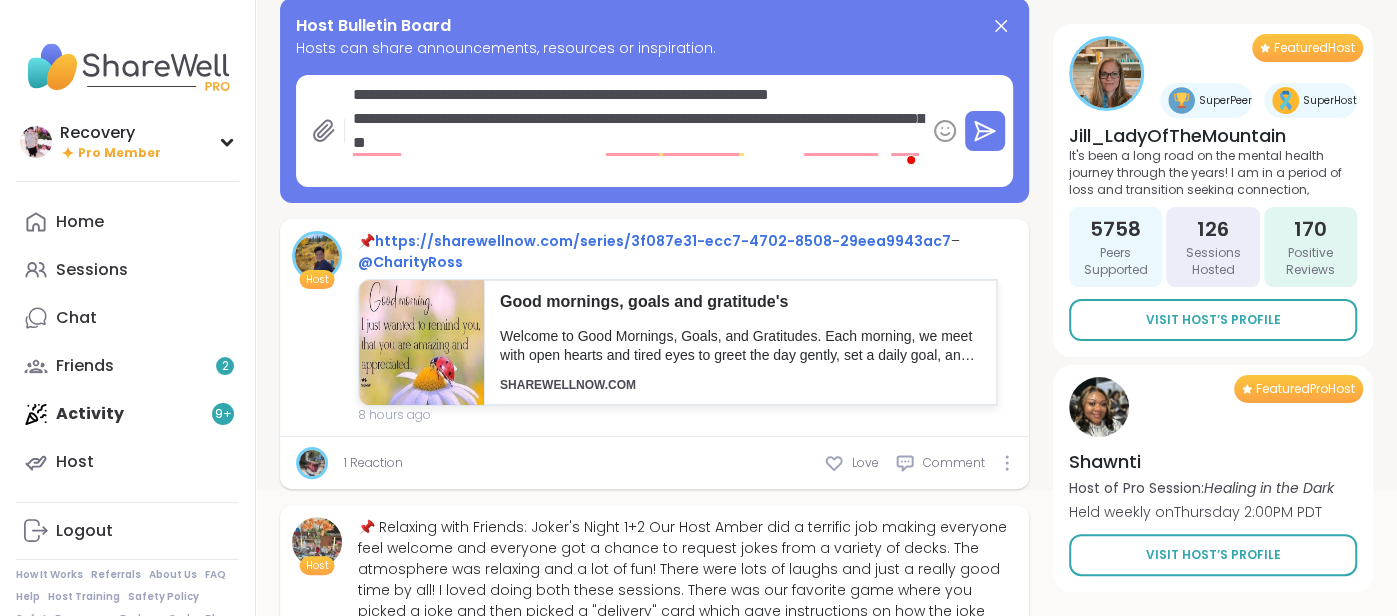 type on "*" 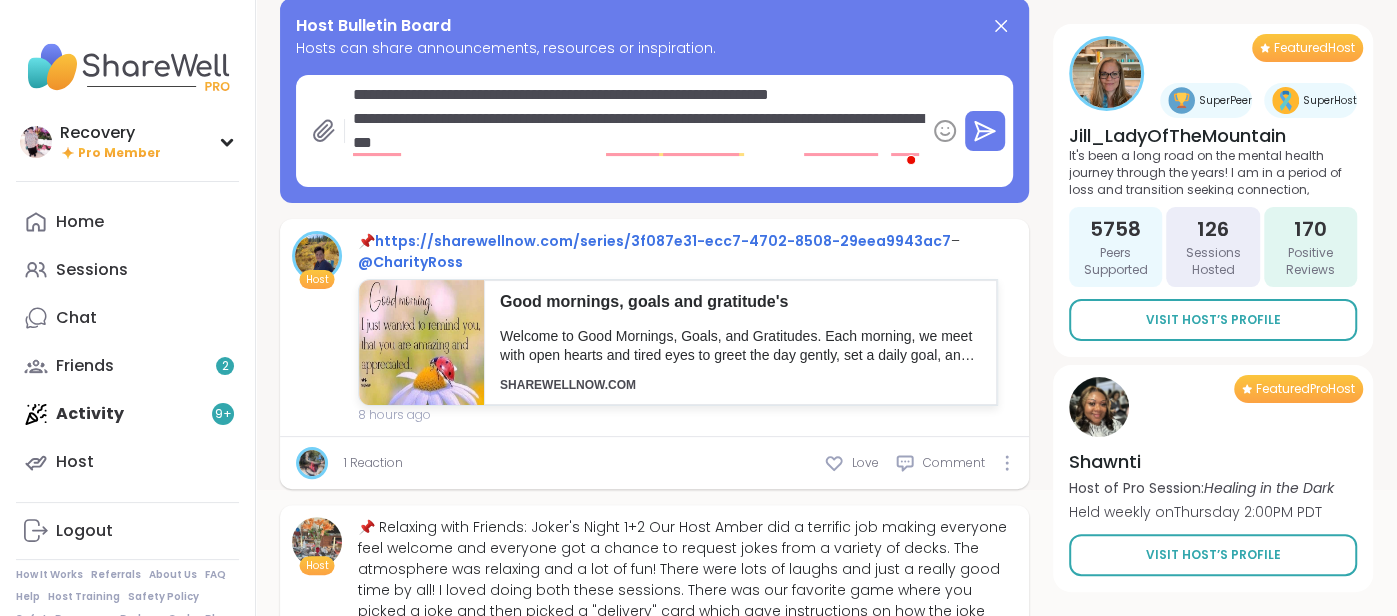 type on "*" 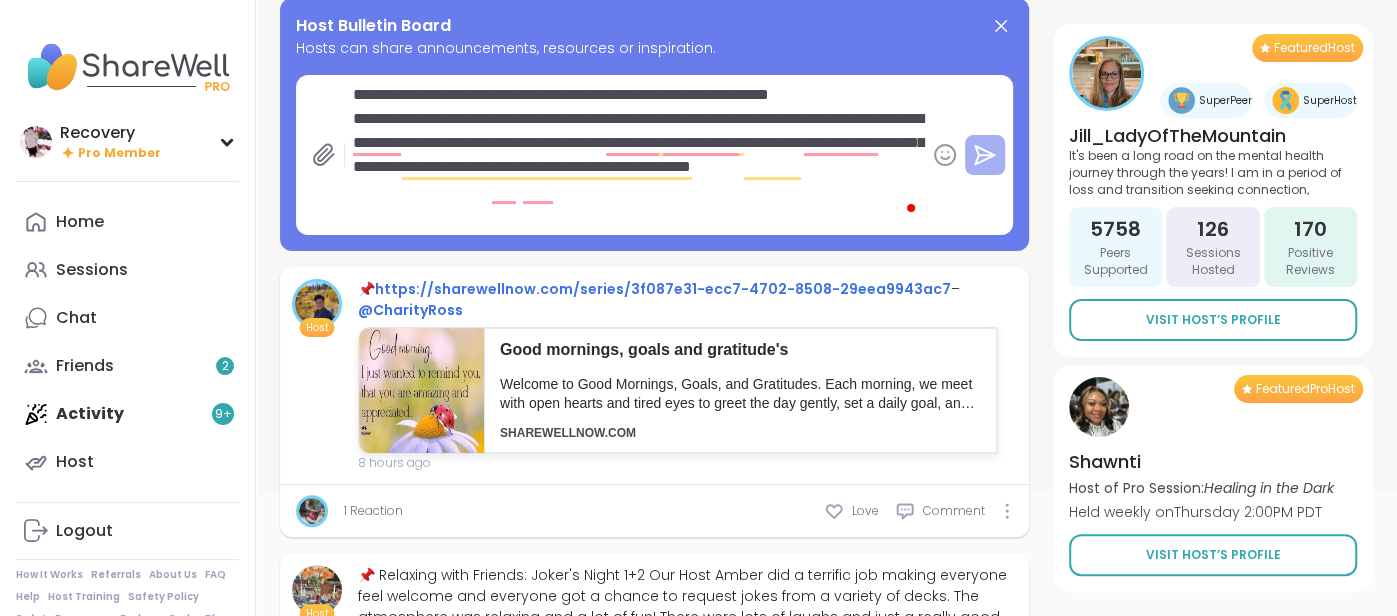 click at bounding box center (985, 155) 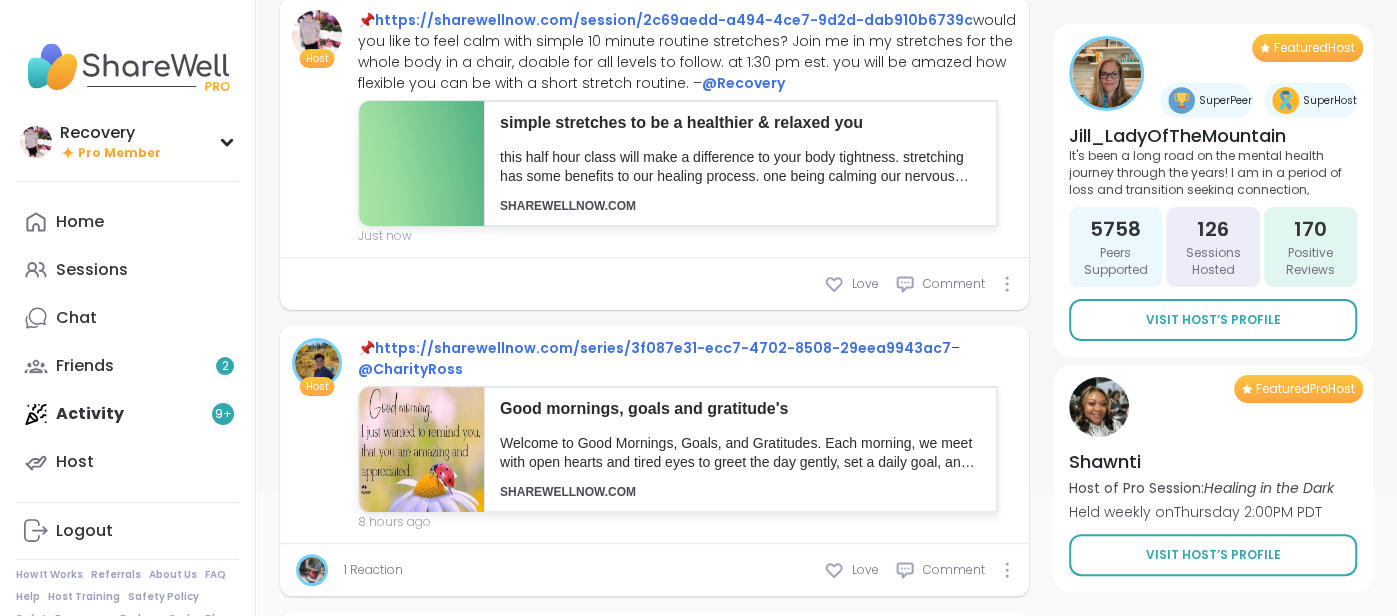 click on "Host" at bounding box center (317, 58) 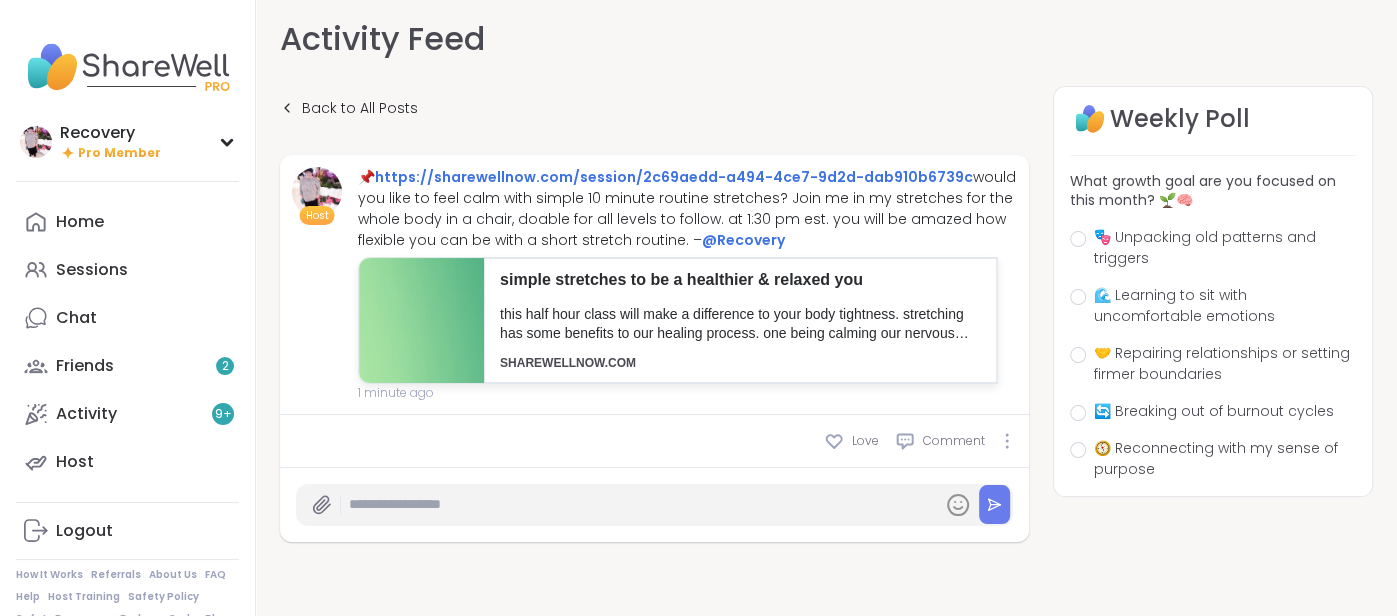 scroll, scrollTop: 8, scrollLeft: 0, axis: vertical 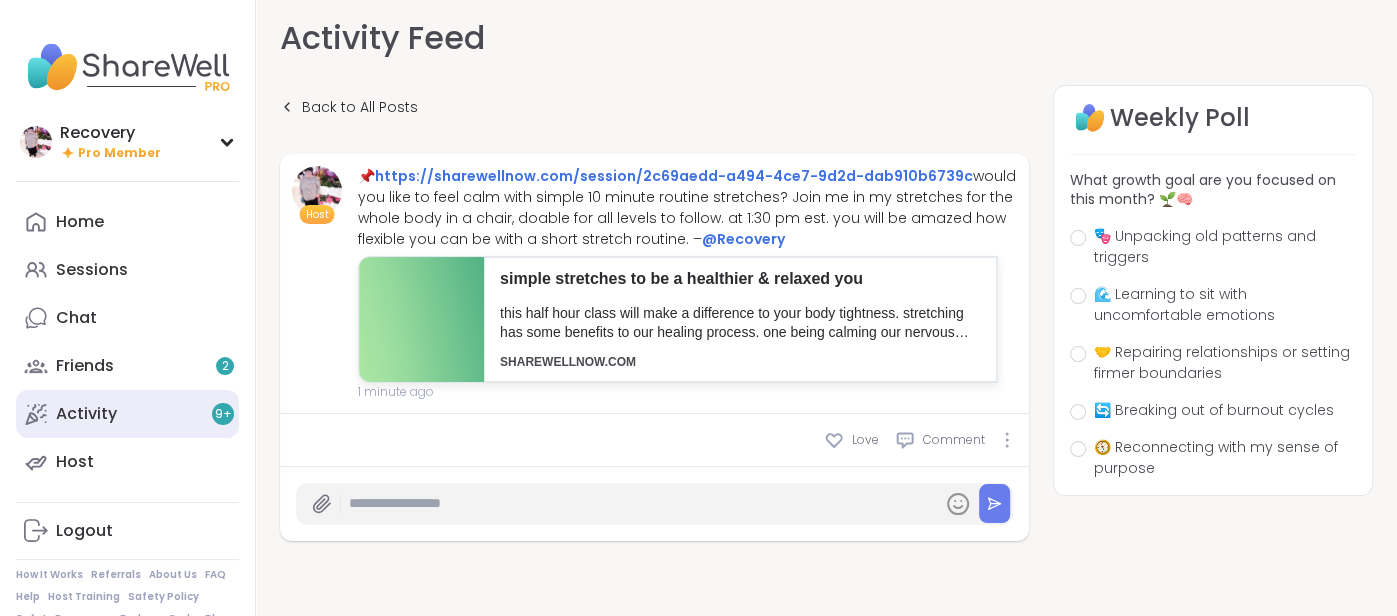 click on "Activity 9 +" at bounding box center (127, 414) 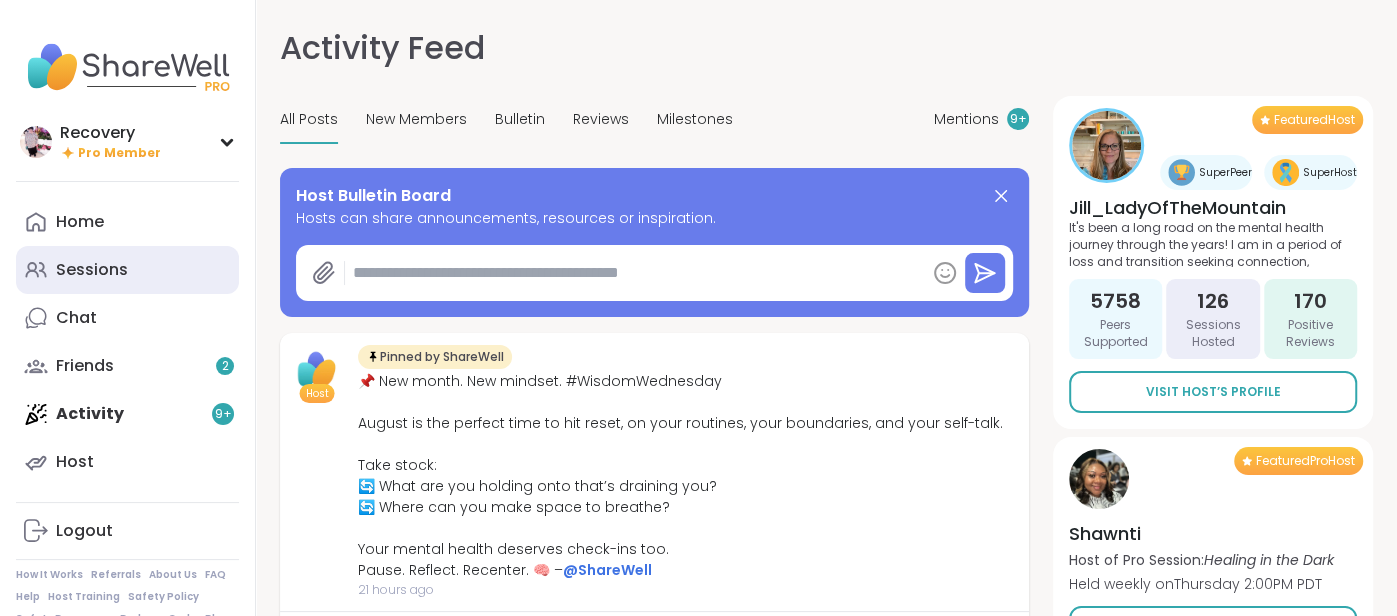 click on "Sessions" at bounding box center [92, 270] 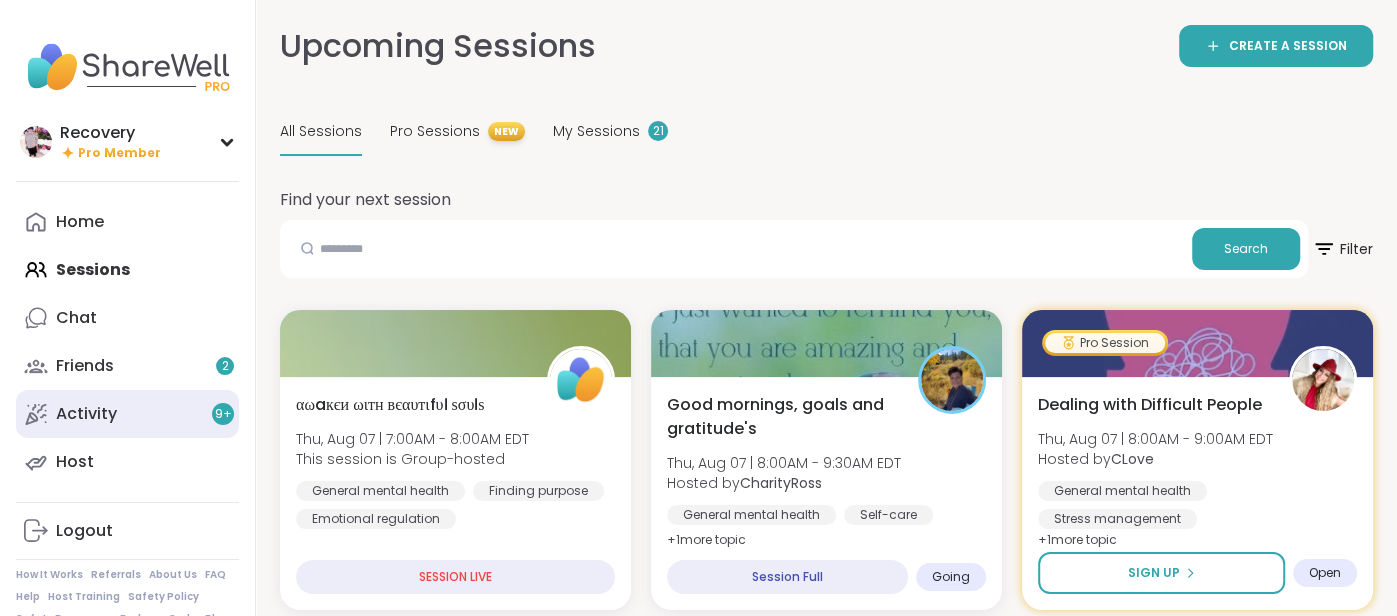 click on "Activity 9 +" at bounding box center (127, 414) 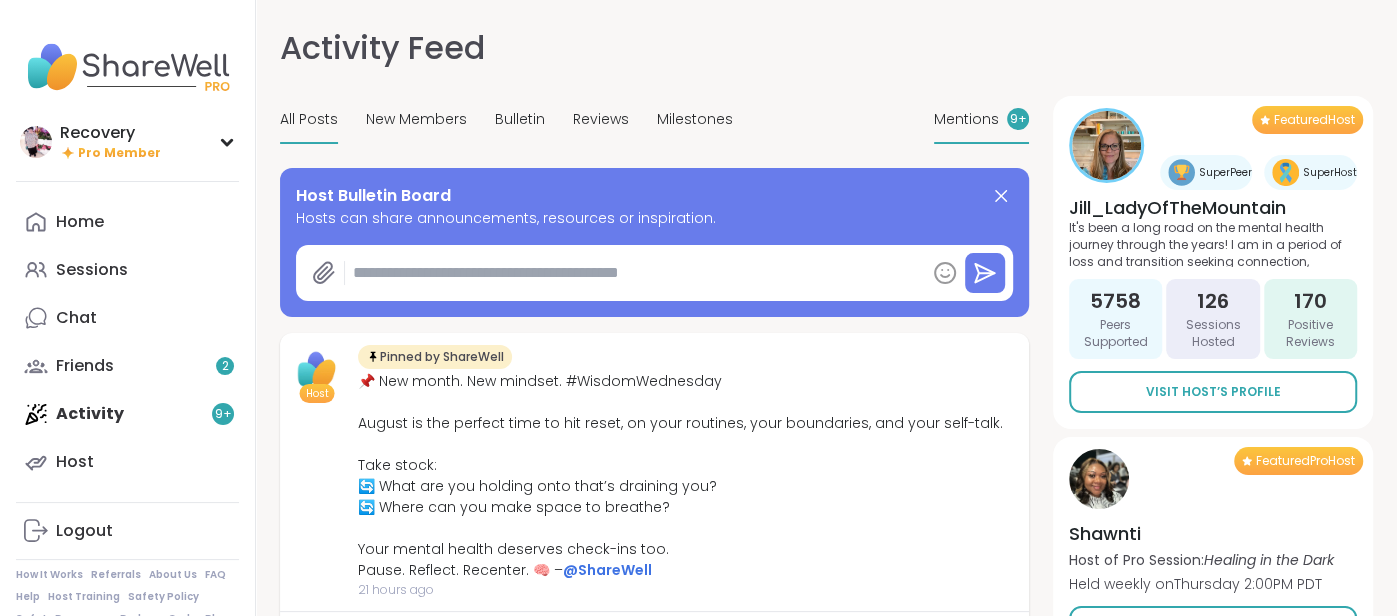 click on "Mentions" at bounding box center (966, 119) 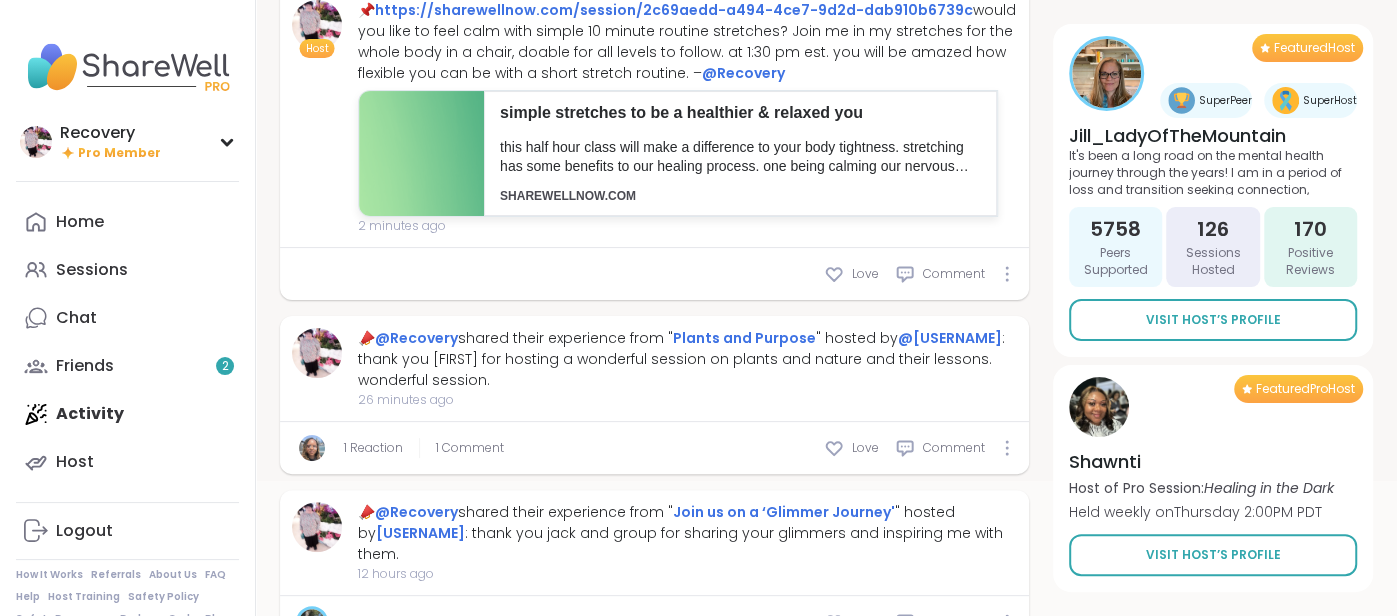 scroll, scrollTop: 0, scrollLeft: 0, axis: both 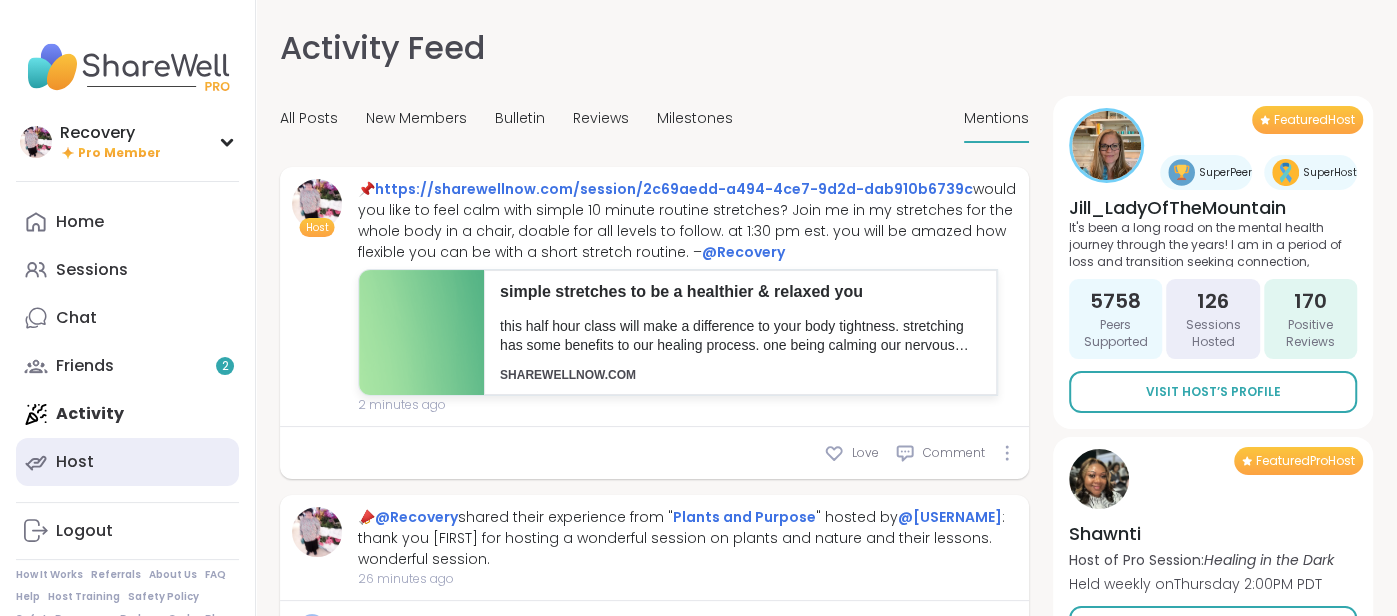 click on "Host" at bounding box center (127, 462) 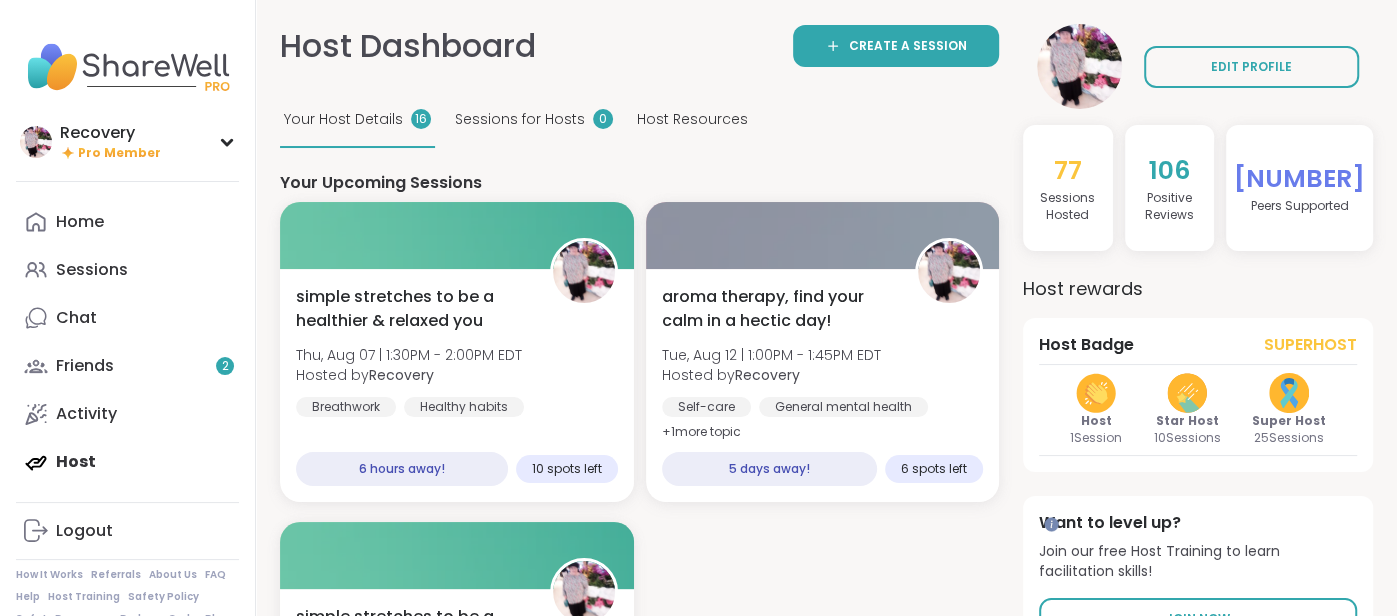 scroll, scrollTop: 0, scrollLeft: 0, axis: both 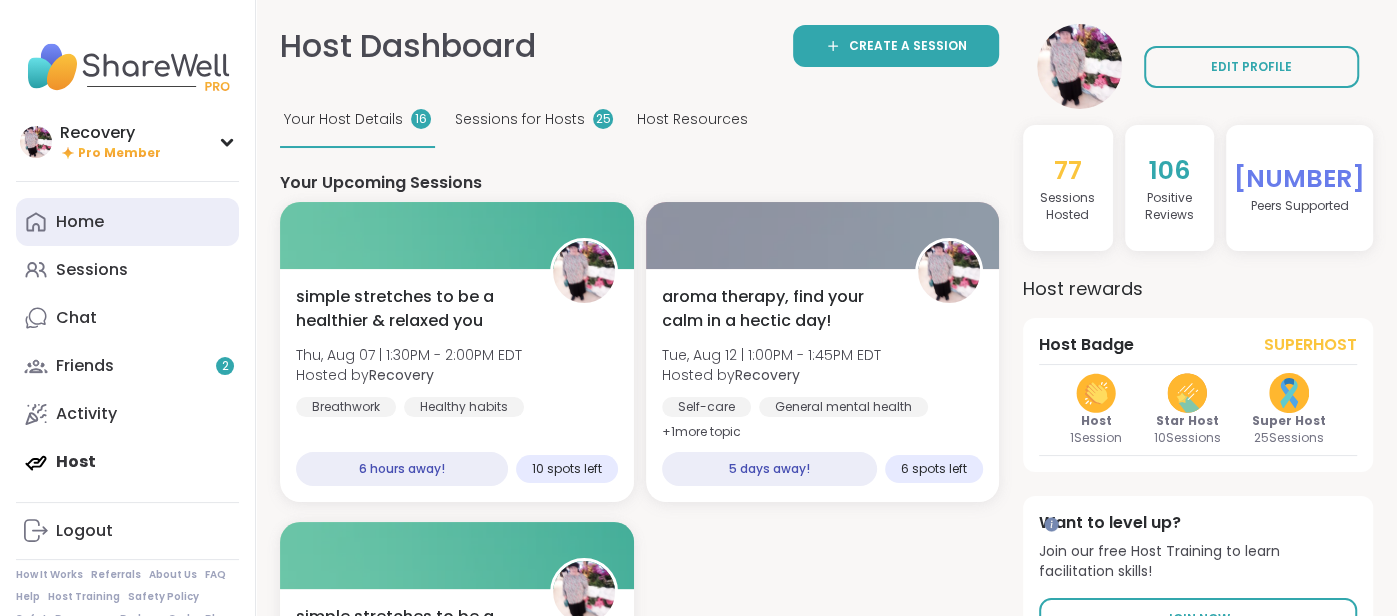 click on "Home" at bounding box center (127, 222) 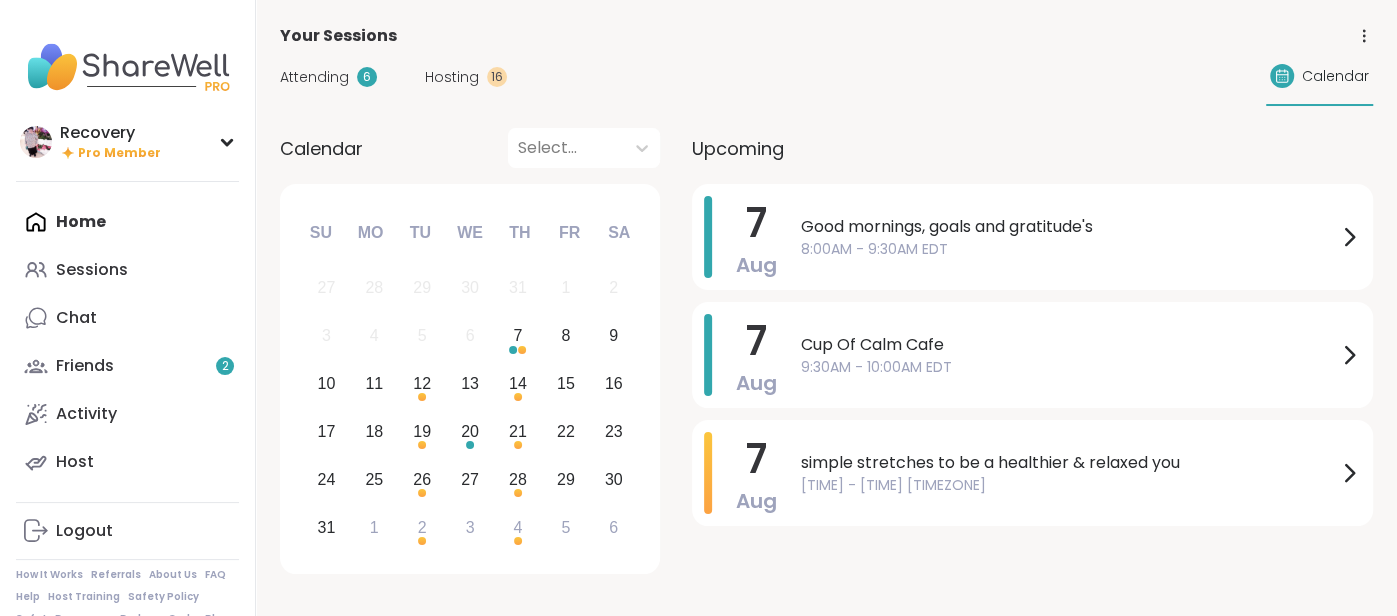 click on "Fr" at bounding box center [569, 233] 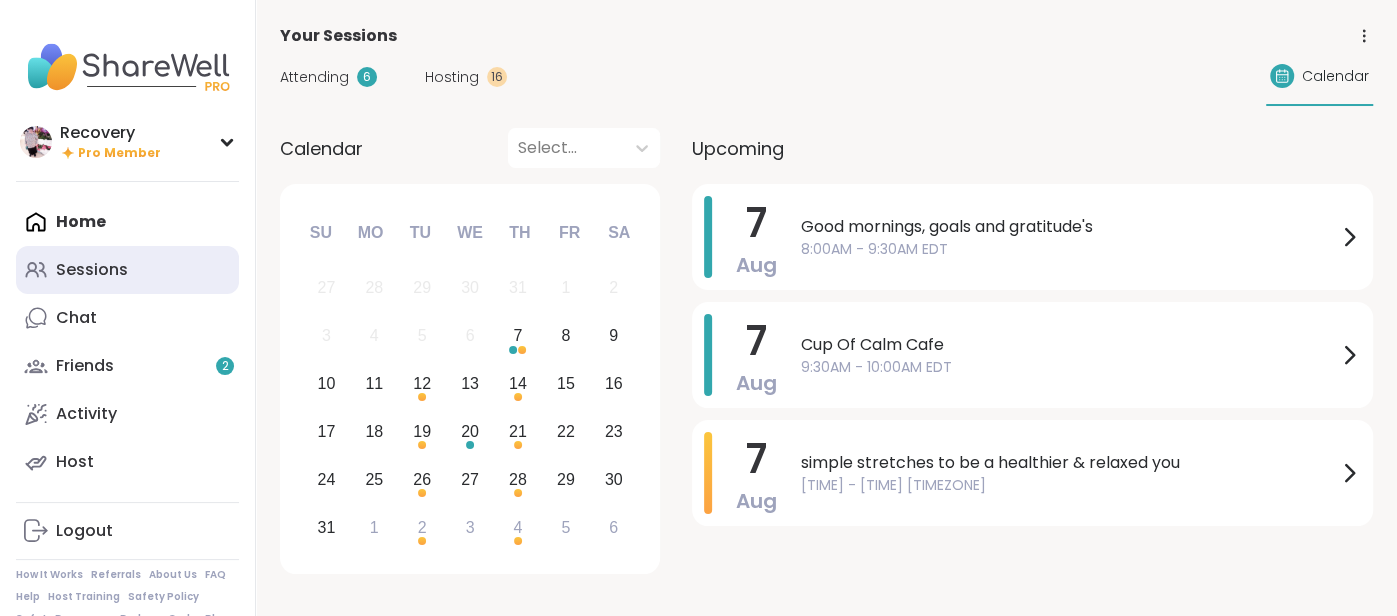 click on "Sessions" at bounding box center [127, 270] 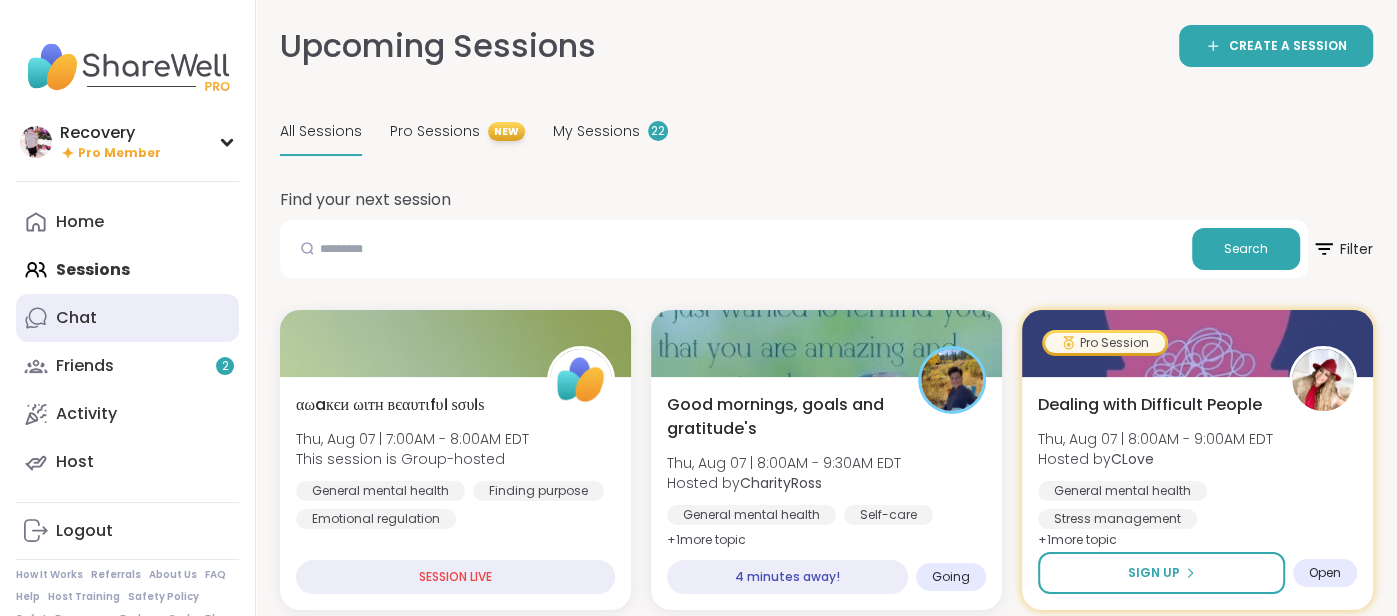 click on "Chat" at bounding box center [127, 318] 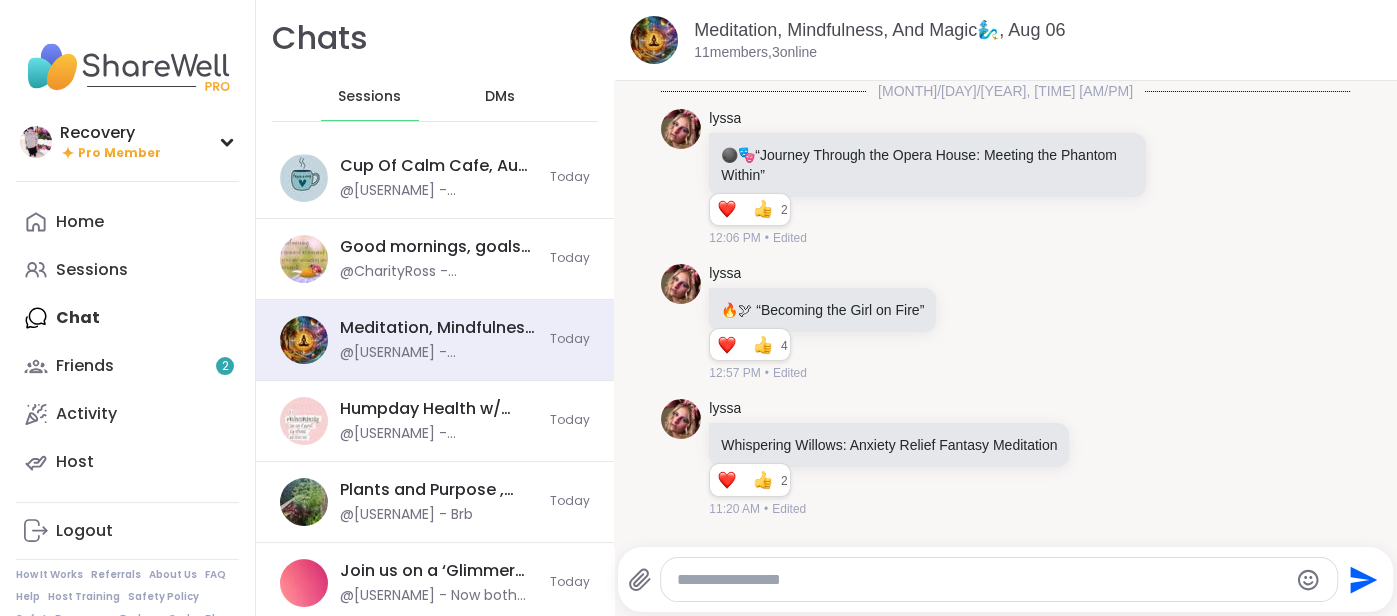 scroll, scrollTop: 7275, scrollLeft: 0, axis: vertical 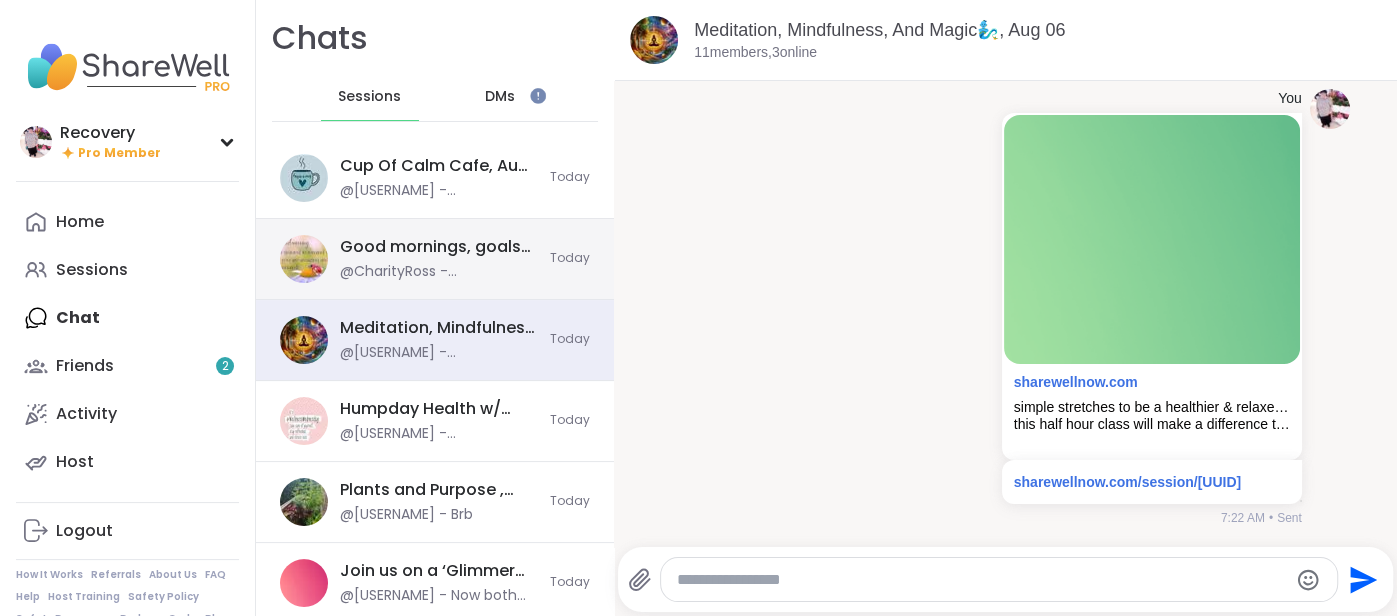 click on "Good mornings, goals and gratitude's, Aug 07 @[USERNAME] - https://sharewellnow.com/series/326e1346-232d-4a3c-a5b0-c3b58eca1158 Today" at bounding box center (435, 259) 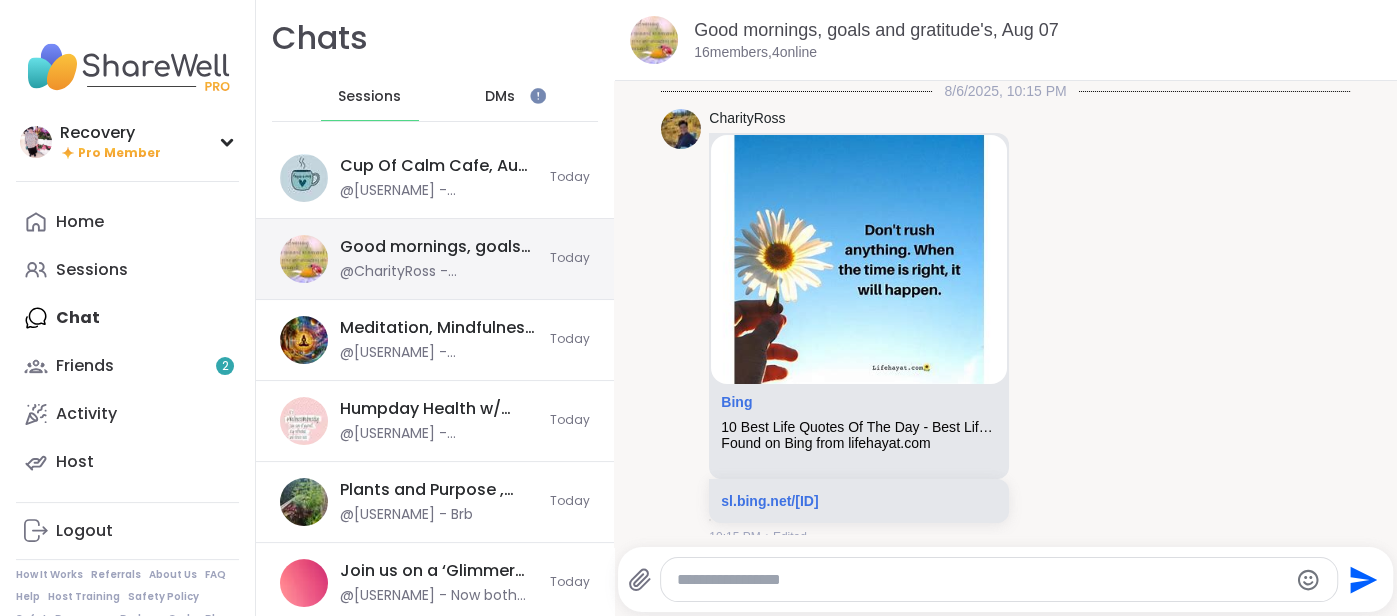 scroll, scrollTop: 2155, scrollLeft: 0, axis: vertical 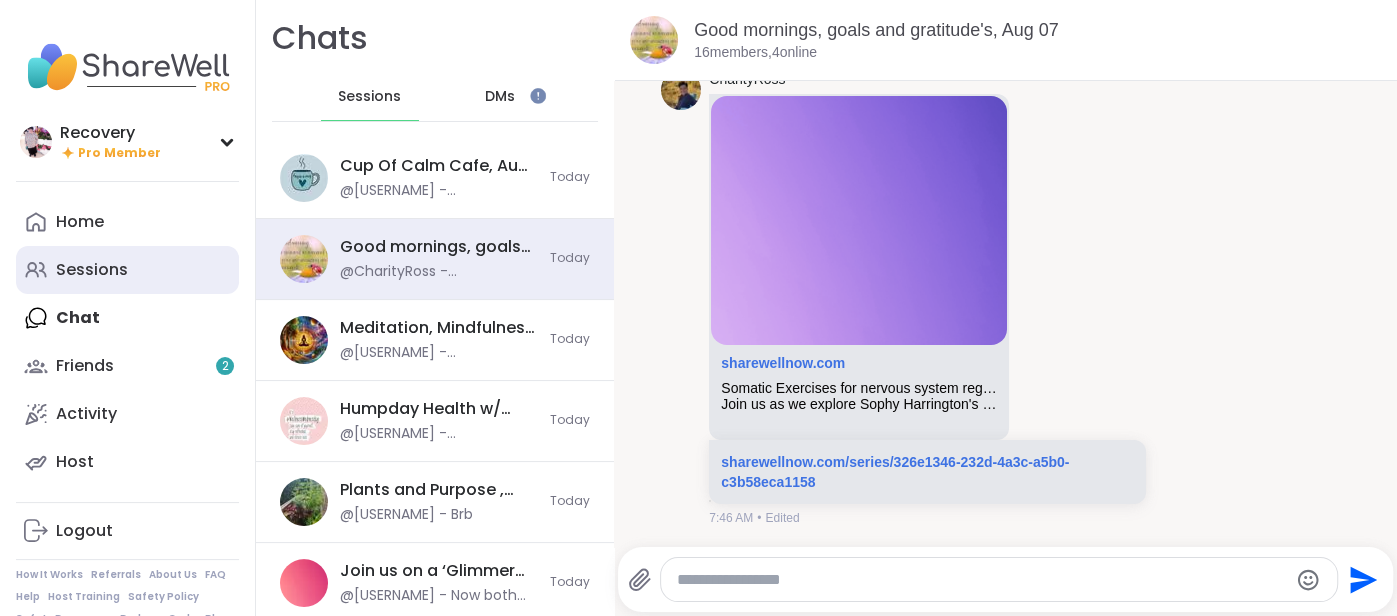 click on "Sessions" at bounding box center [127, 270] 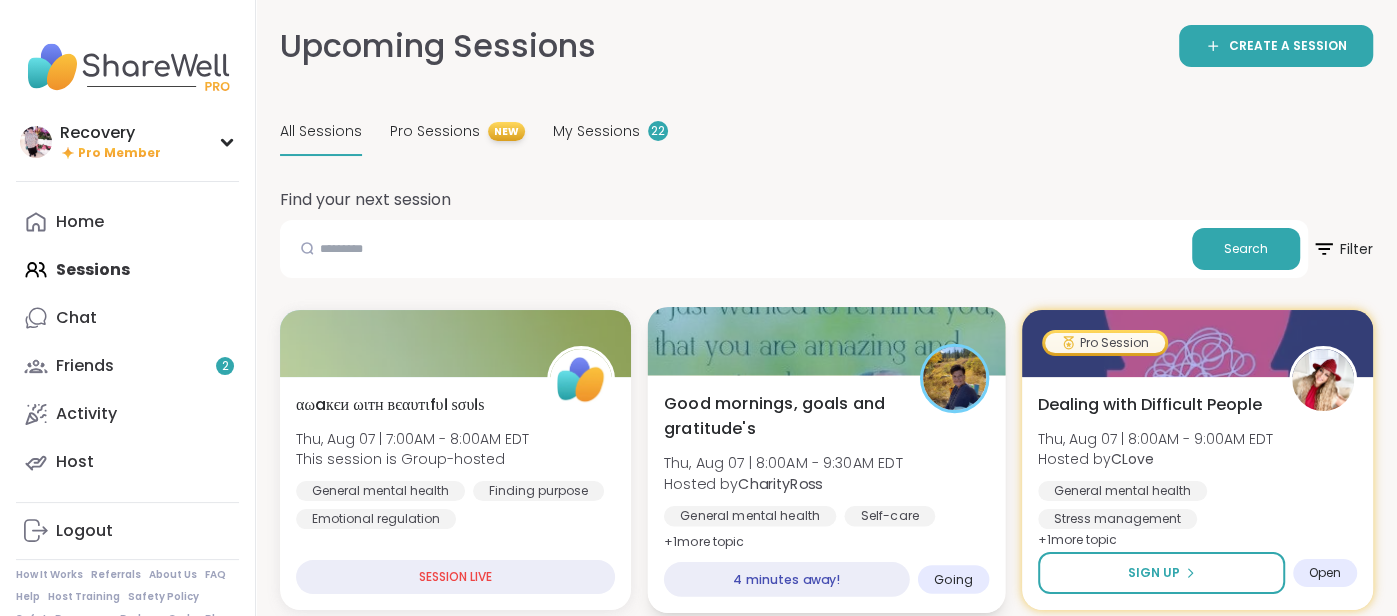 click at bounding box center (826, 341) 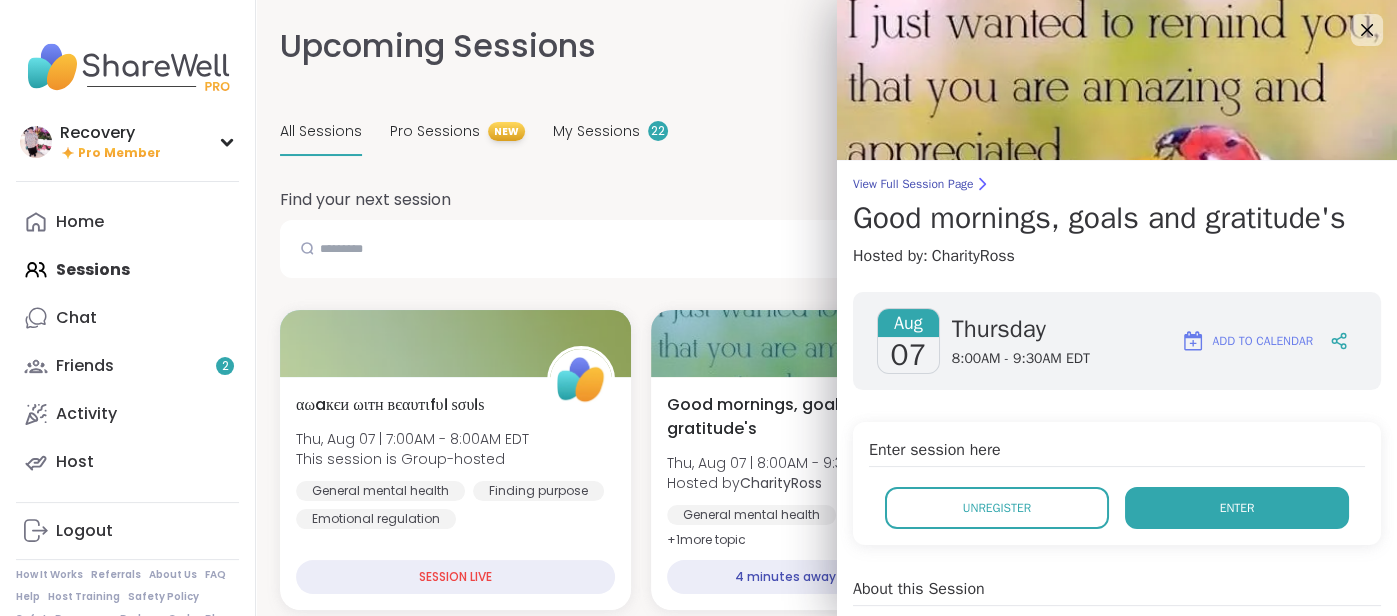 click on "Enter" at bounding box center [1237, 508] 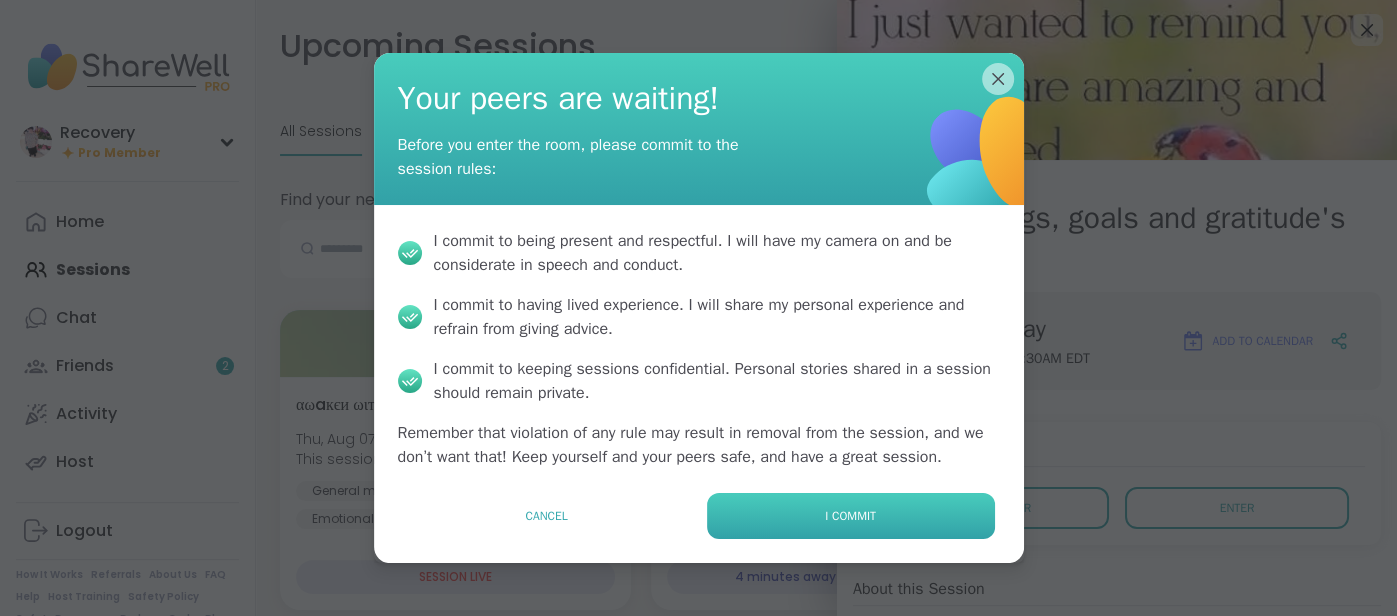click on "I commit" at bounding box center [851, 516] 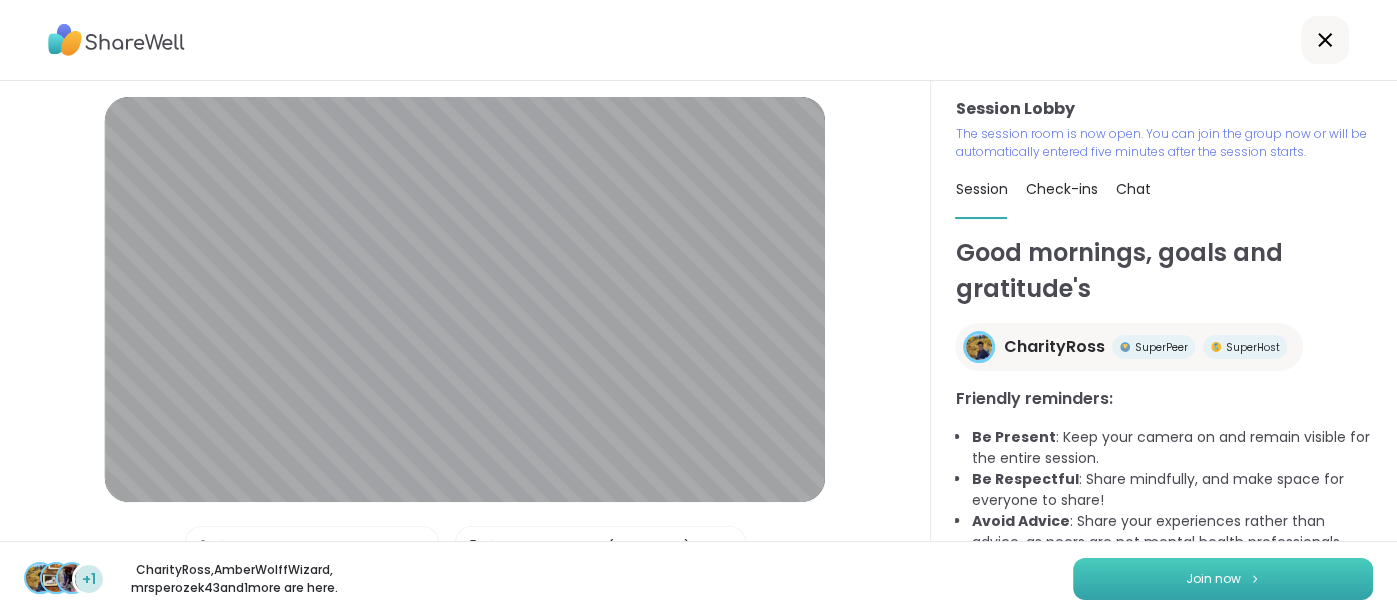 click on "Join now" at bounding box center [1223, 579] 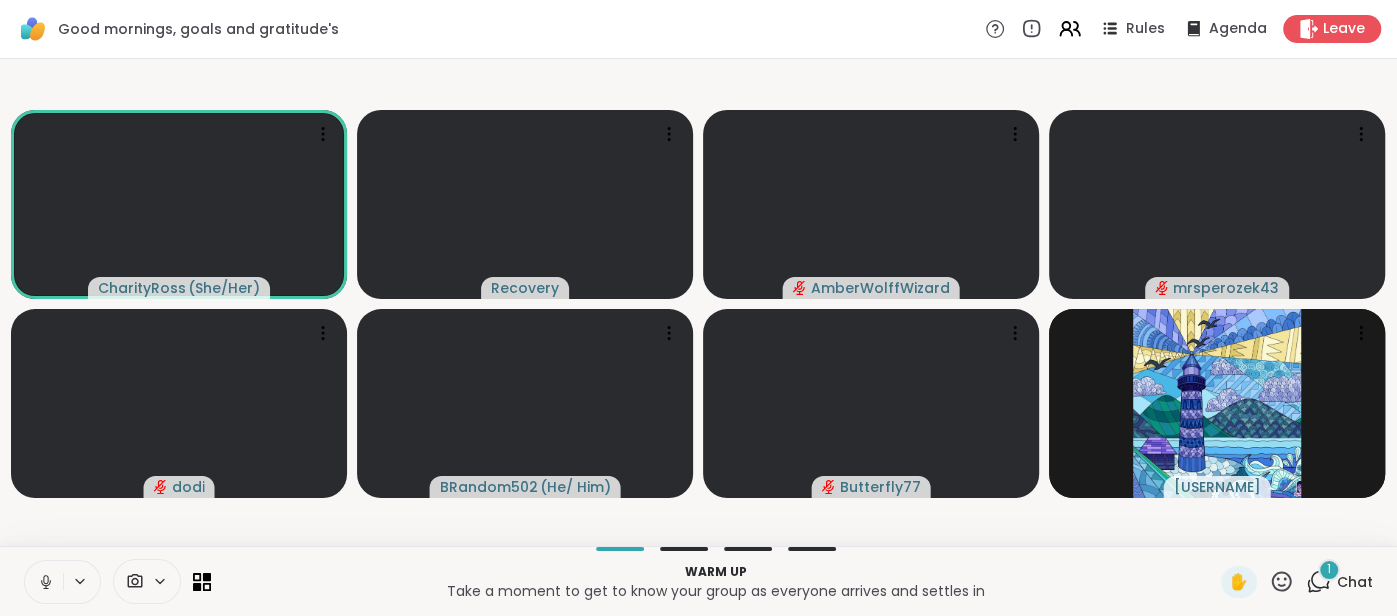 click on "Chat" at bounding box center [1355, 582] 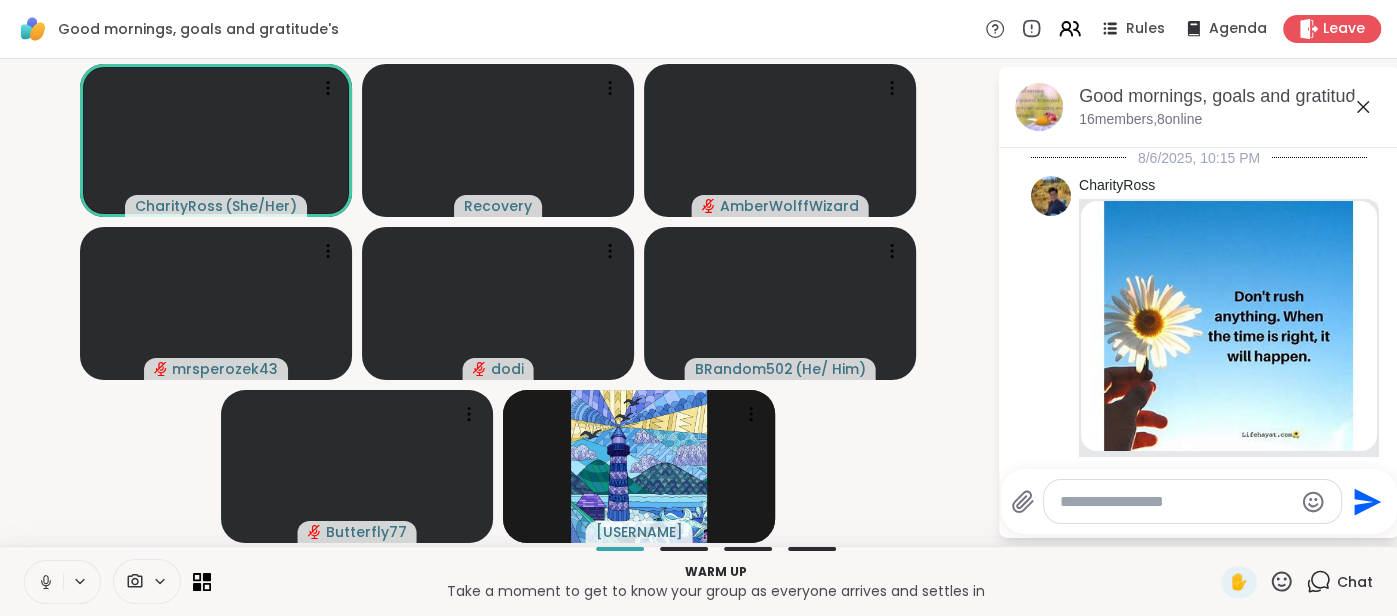 scroll, scrollTop: 2797, scrollLeft: 0, axis: vertical 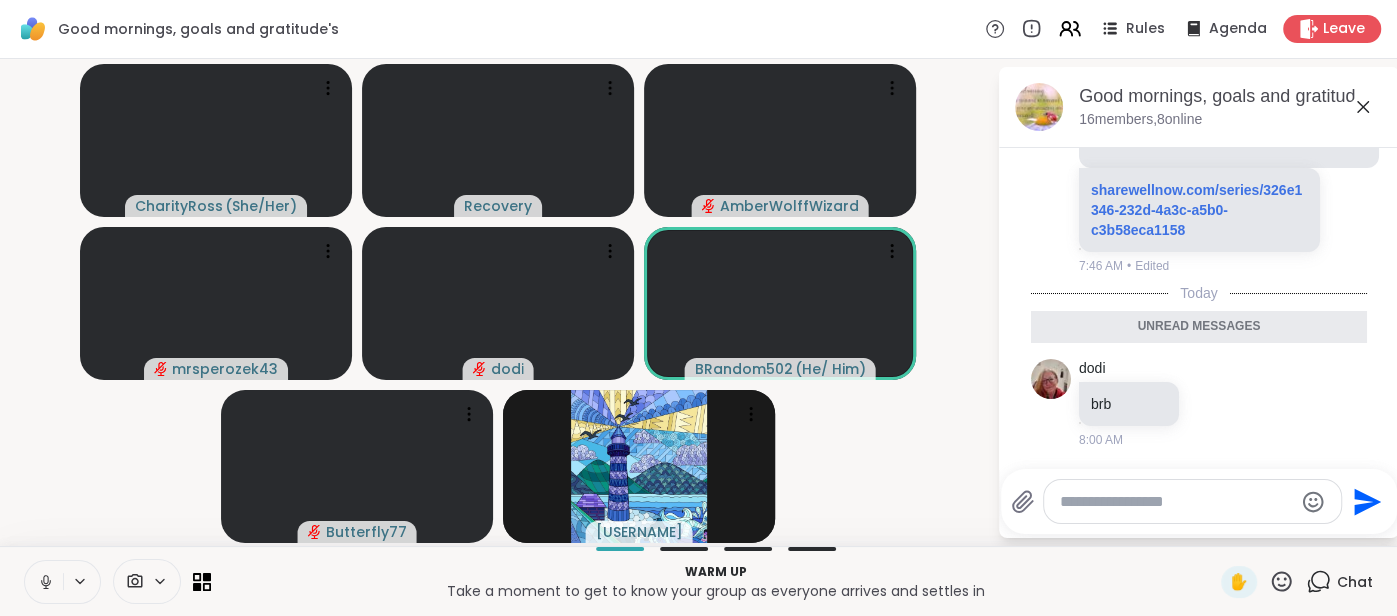 click on "Good mornings, goals and gratitude's, Aug 07 16  members,  8  online" at bounding box center (1231, 106) 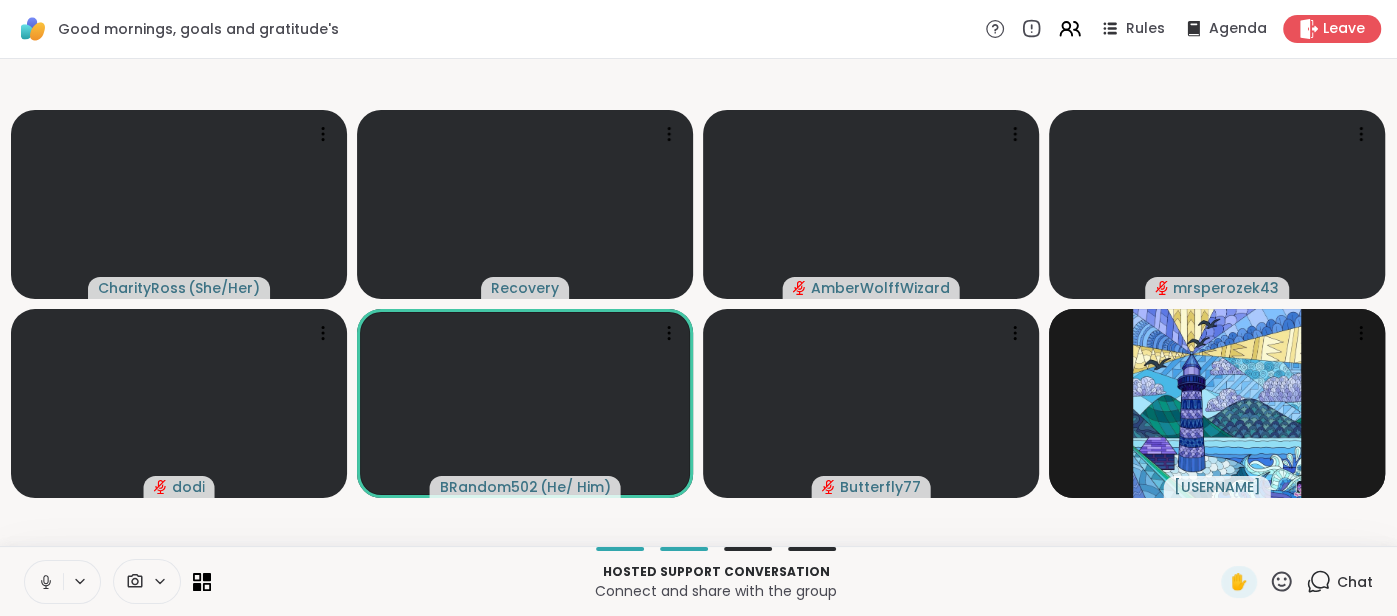 click 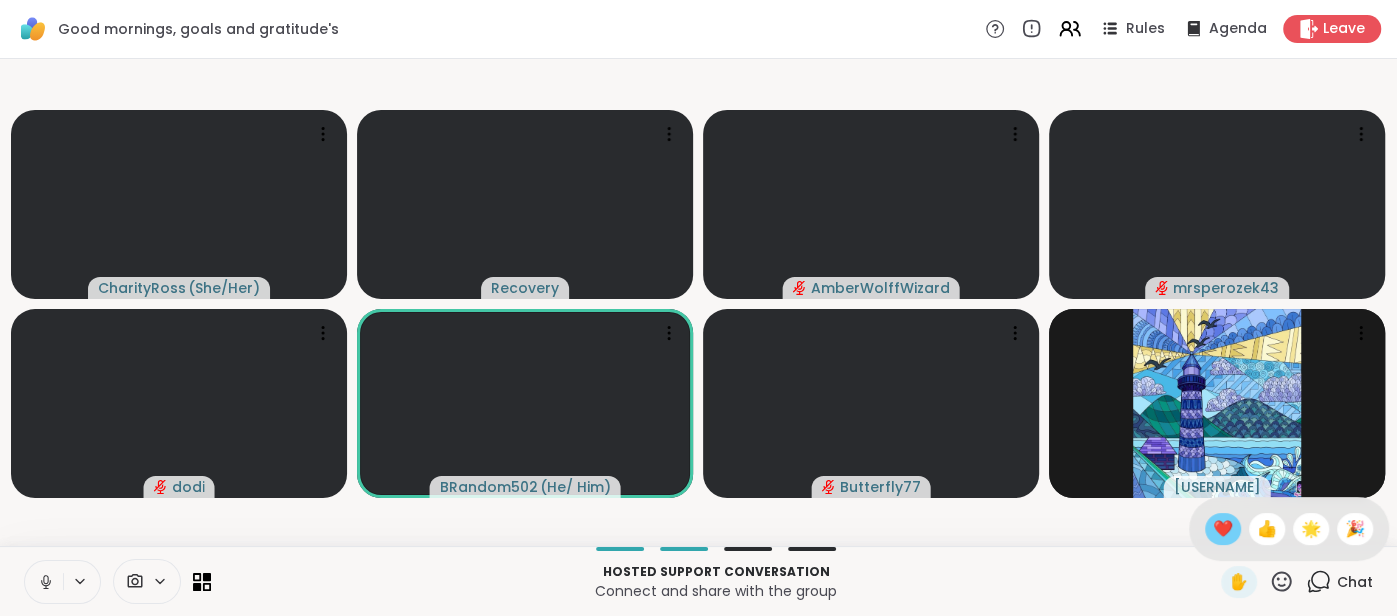 click on "❤️" at bounding box center [1223, 529] 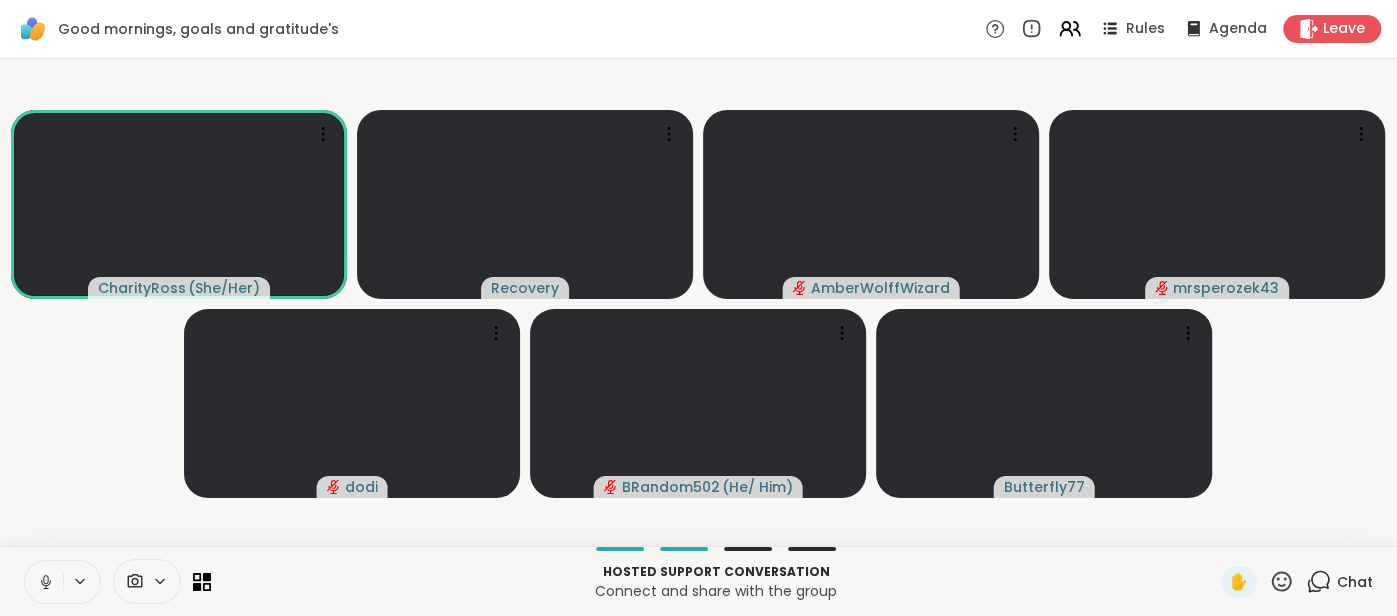 click 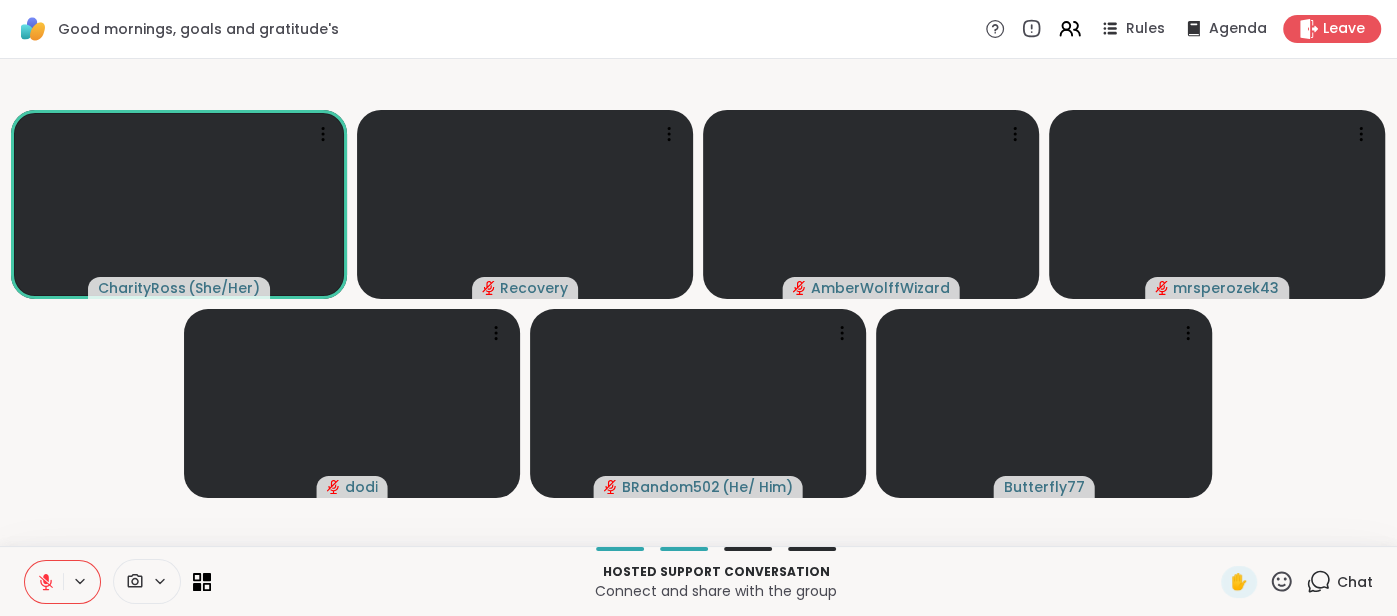 click at bounding box center [44, 582] 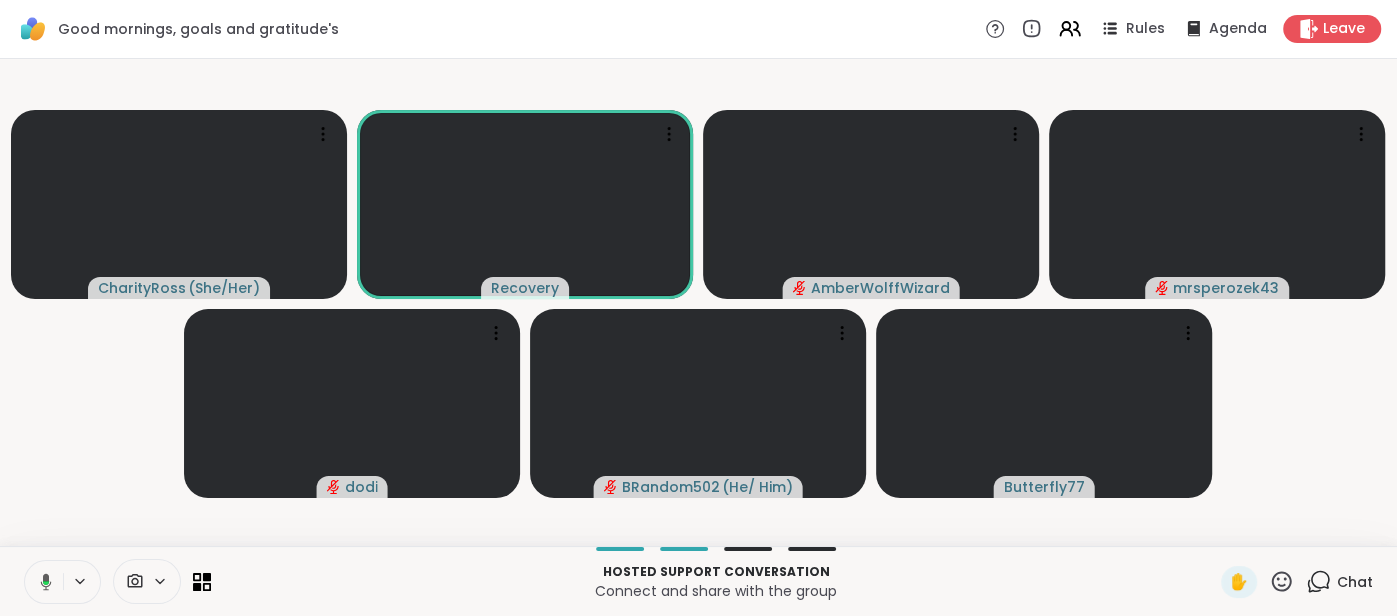 click 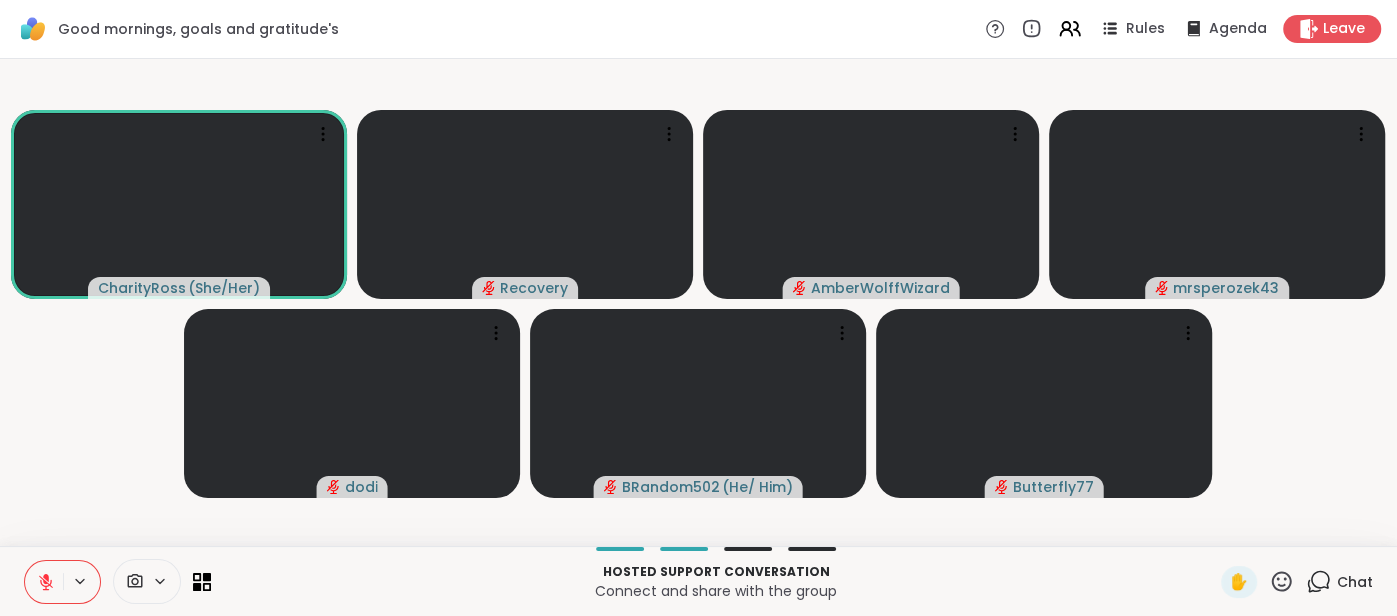 click at bounding box center [44, 582] 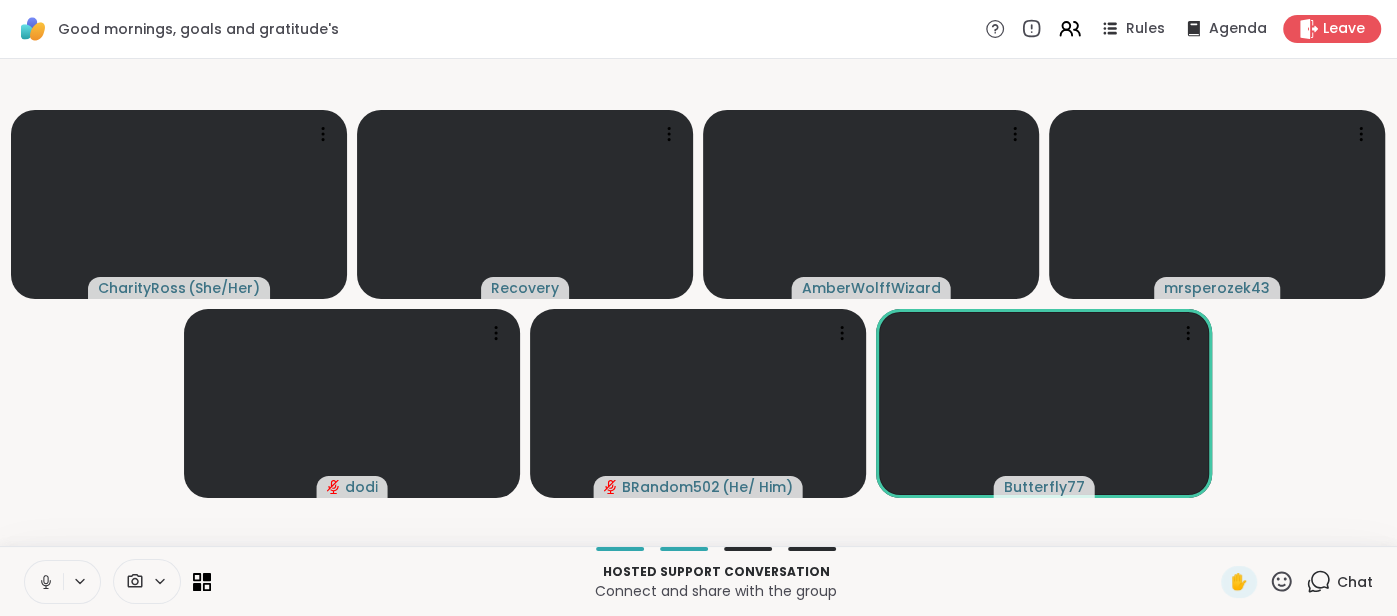 click 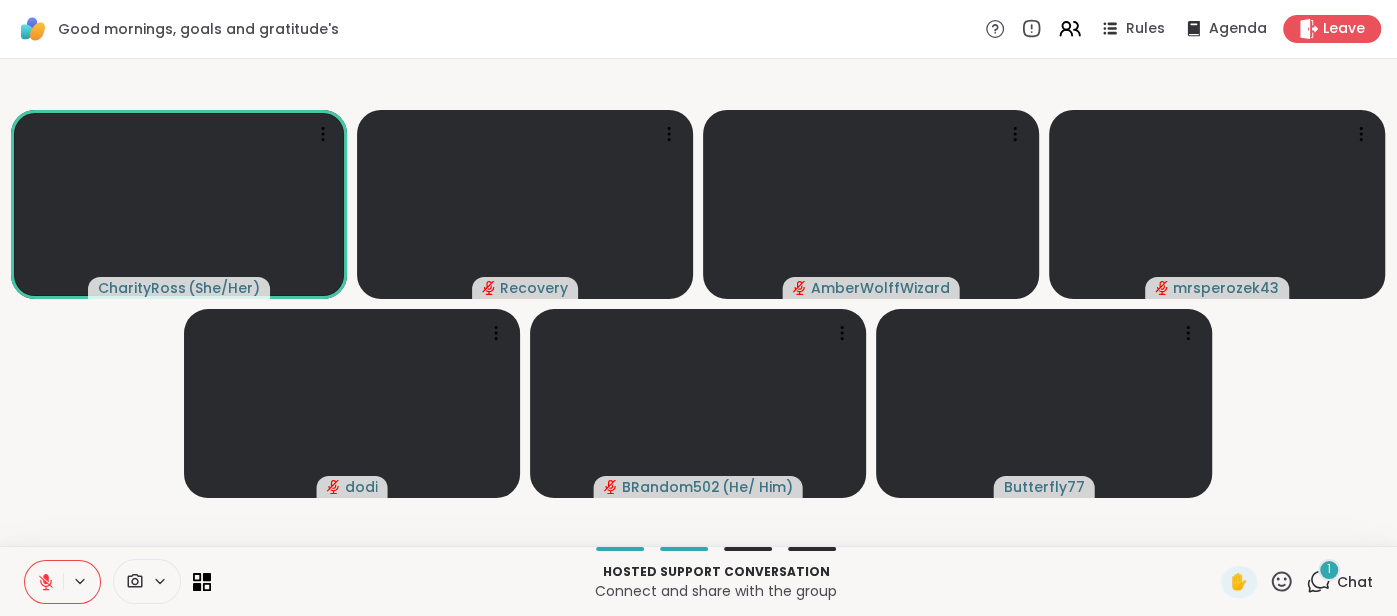 click on "Chat" at bounding box center [1355, 582] 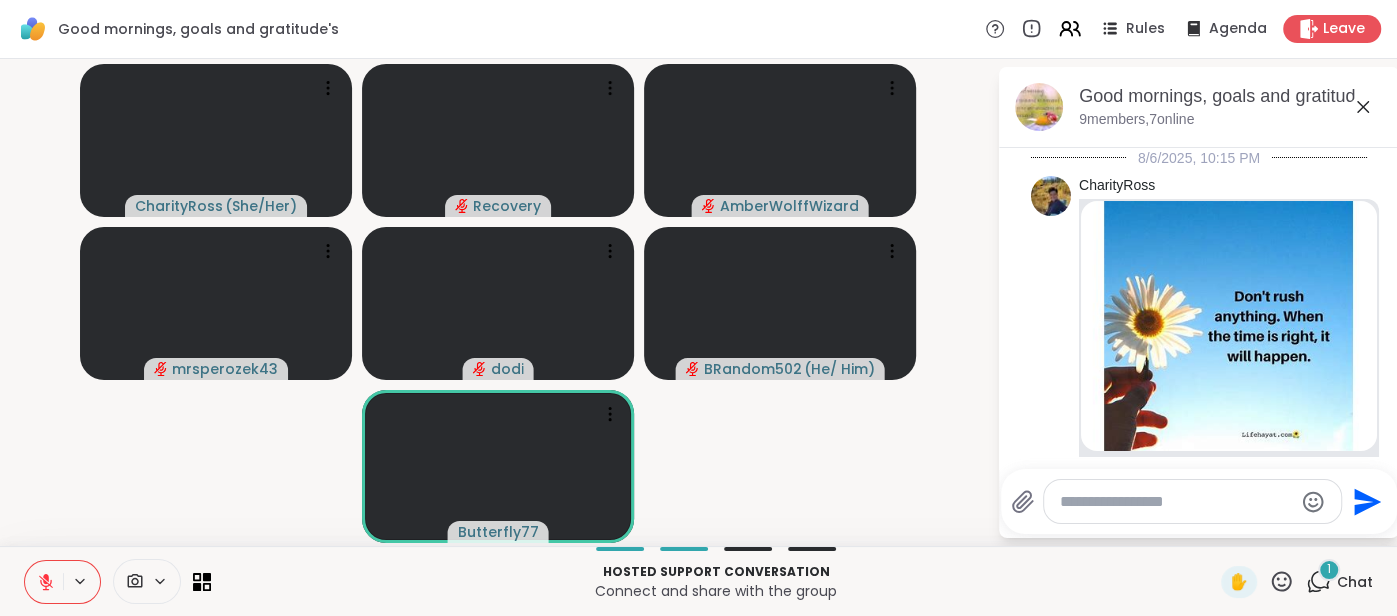 scroll, scrollTop: 2923, scrollLeft: 0, axis: vertical 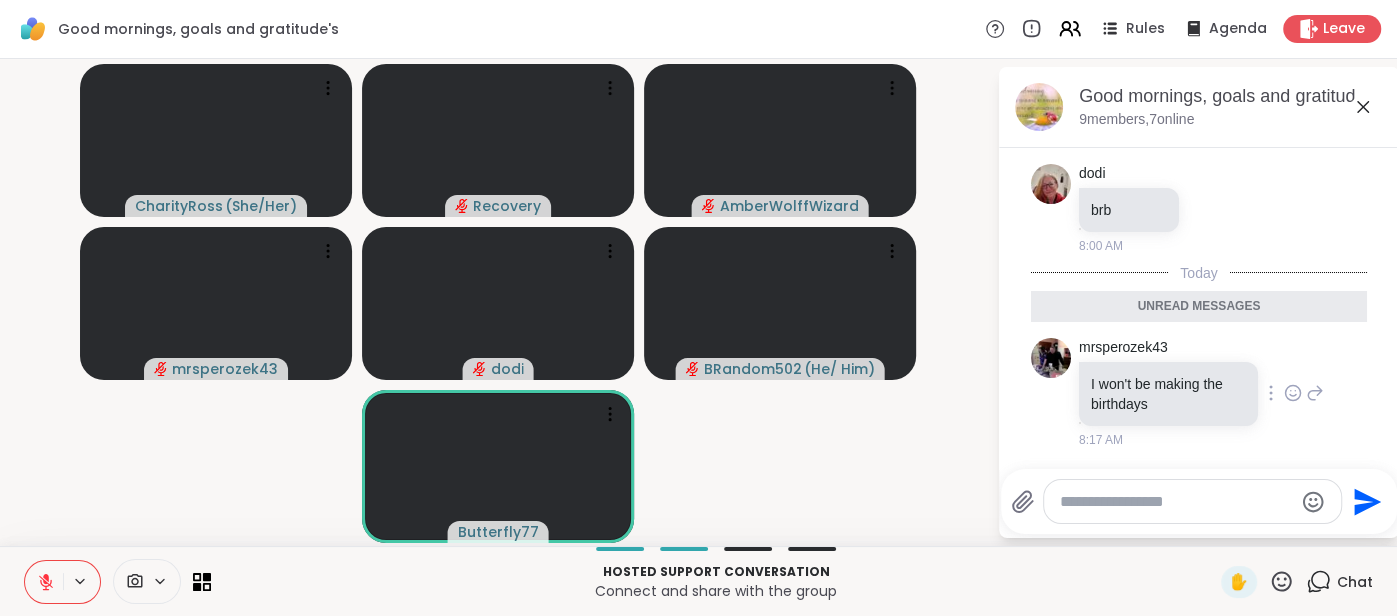 click 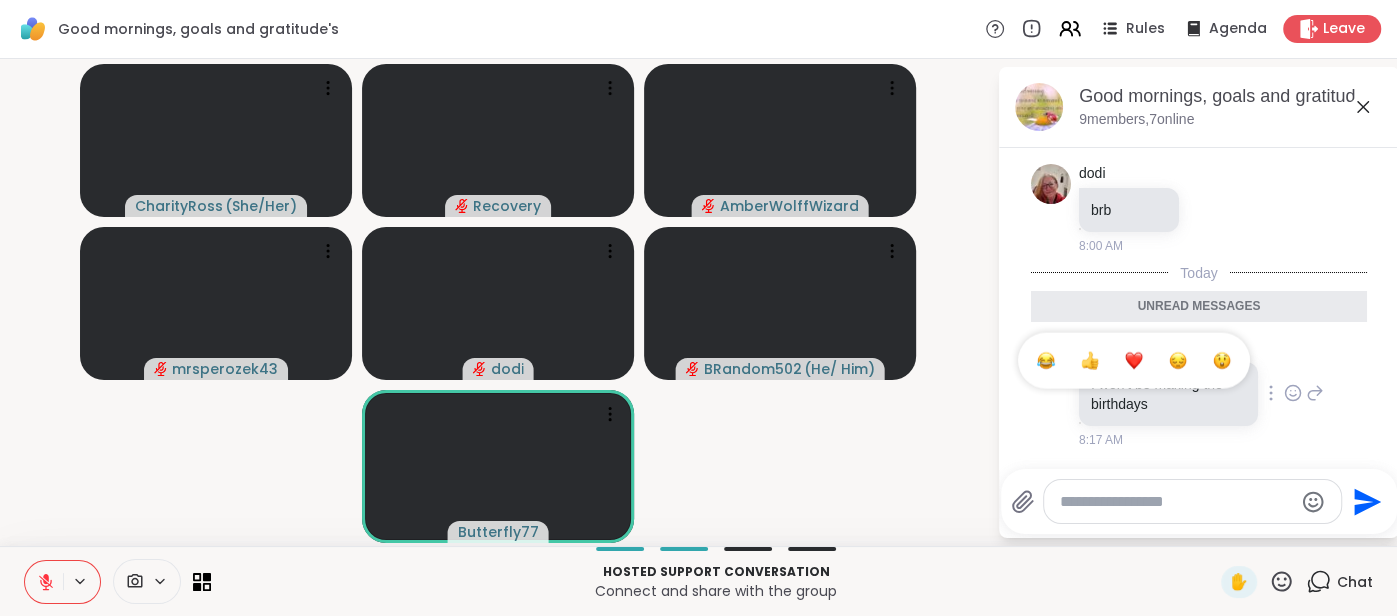 click at bounding box center [1178, 361] 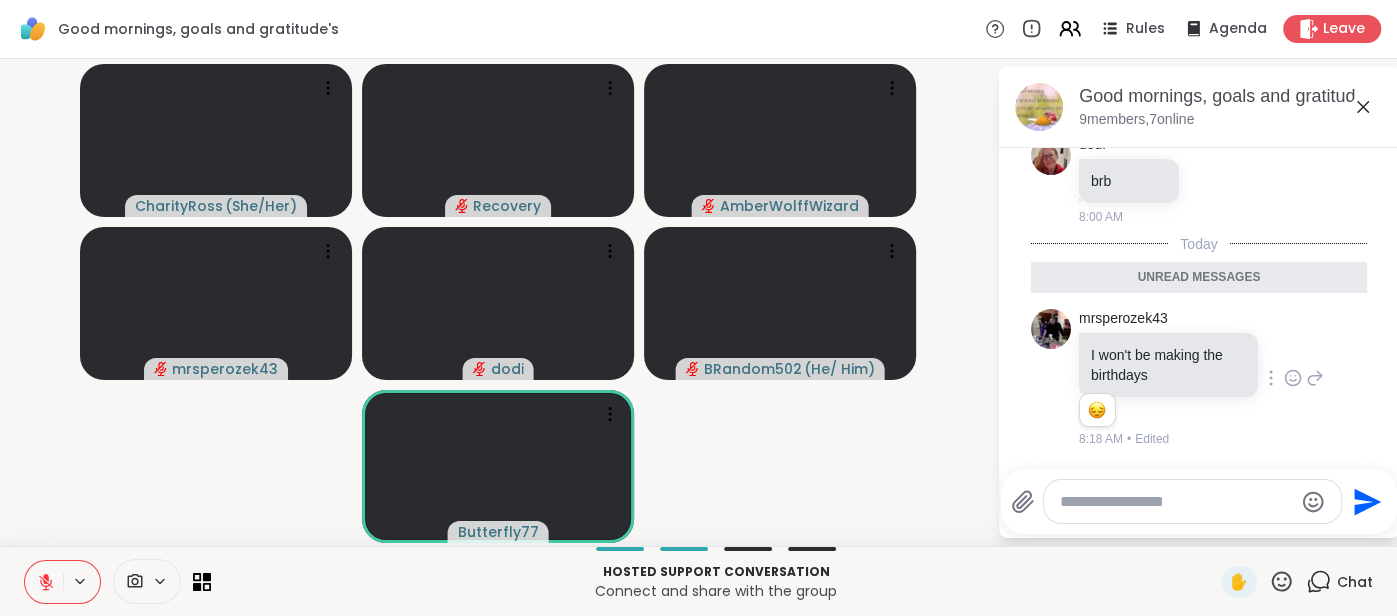 scroll, scrollTop: 2951, scrollLeft: 0, axis: vertical 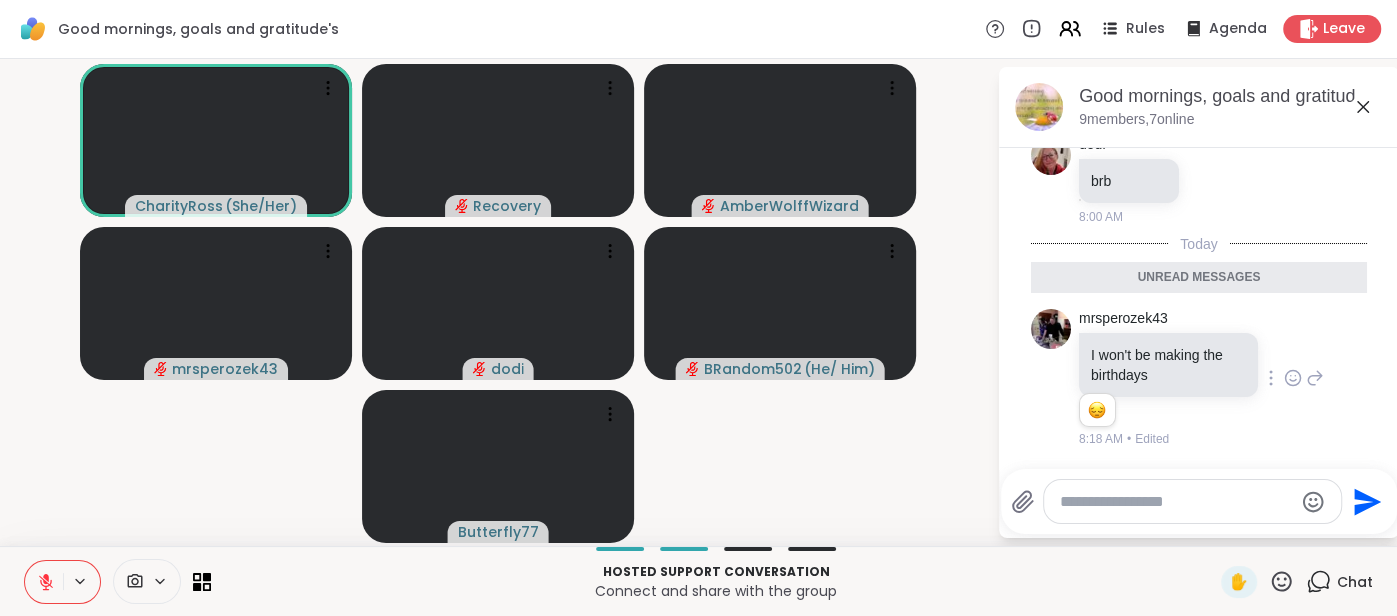 click 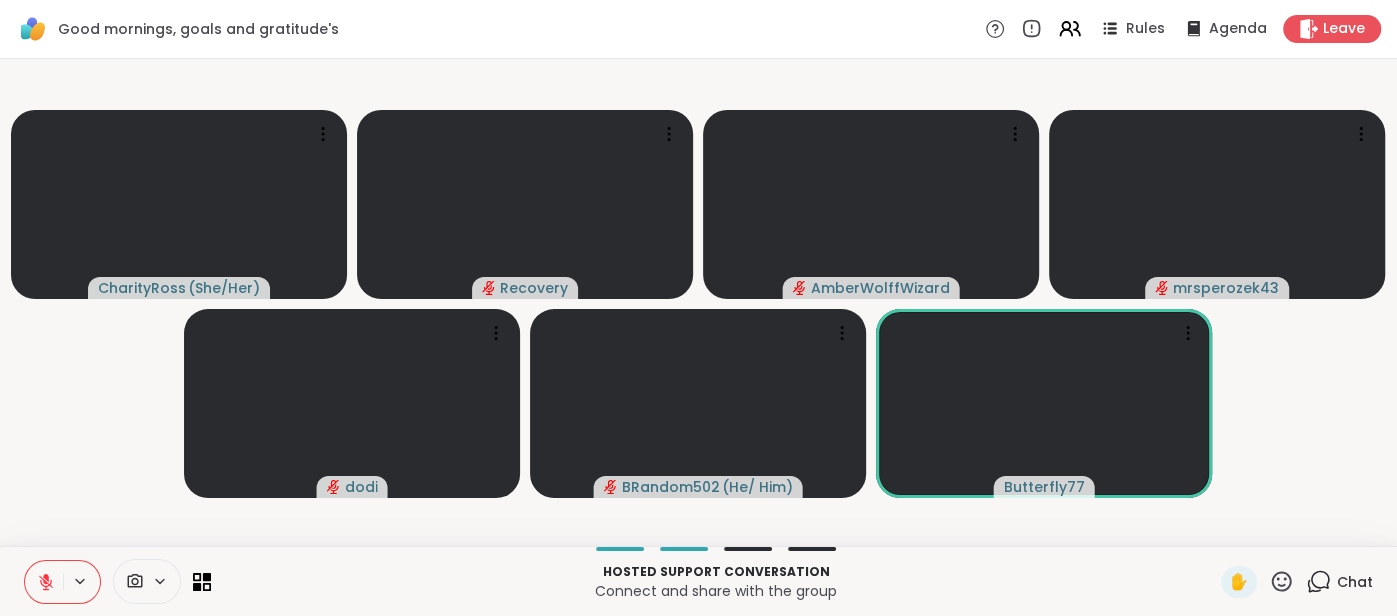 click 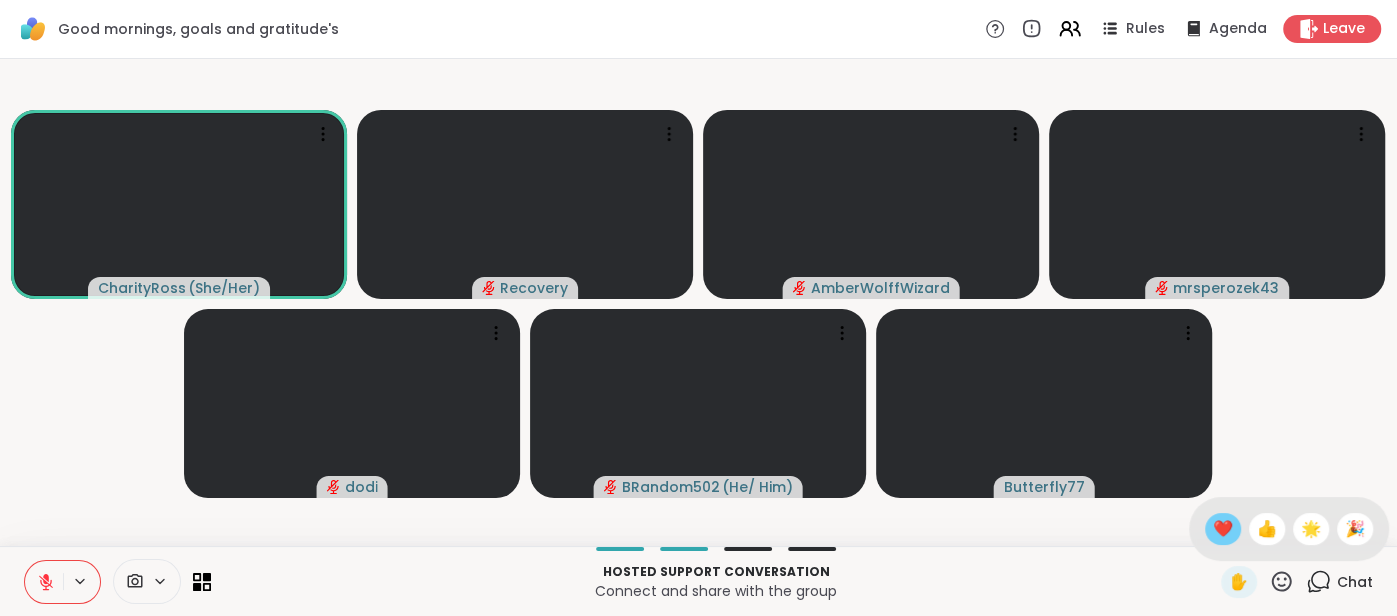 click on "❤️" at bounding box center (1223, 529) 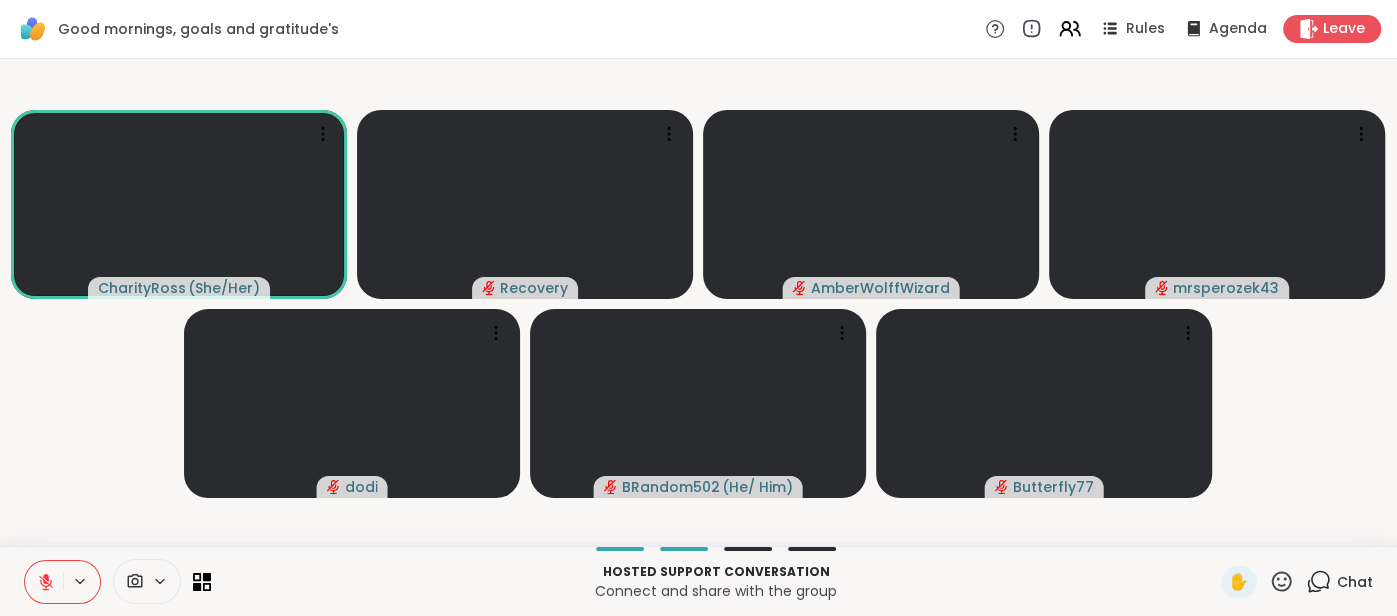 click 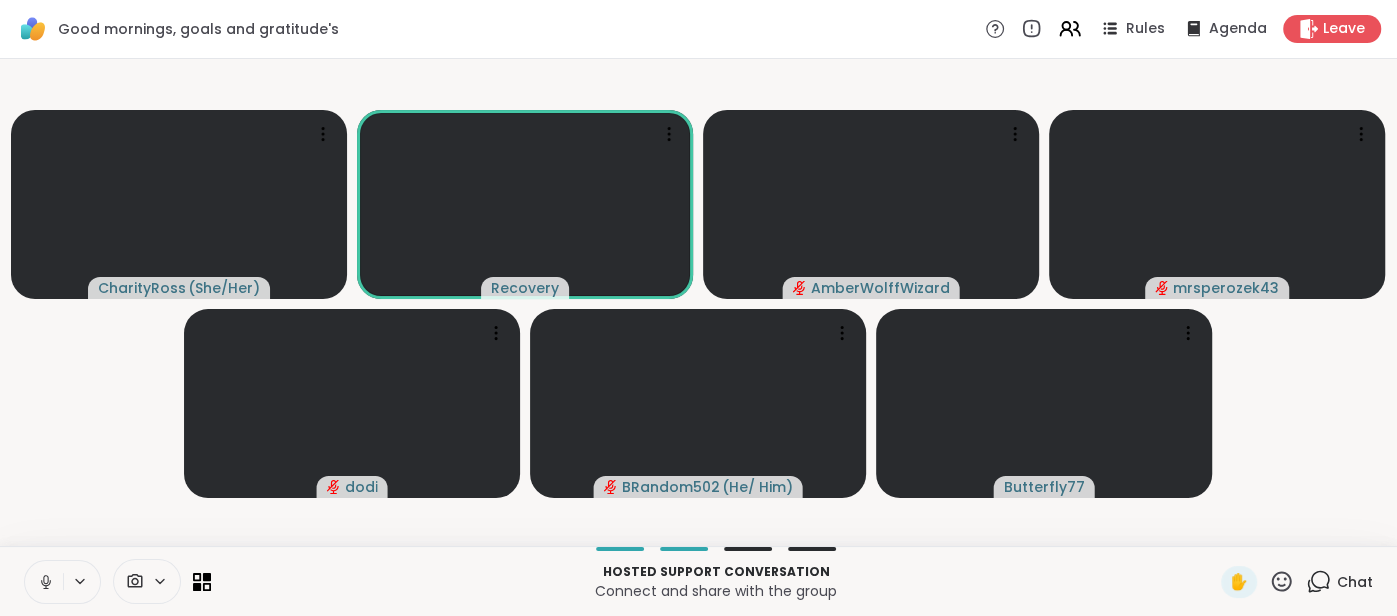 click 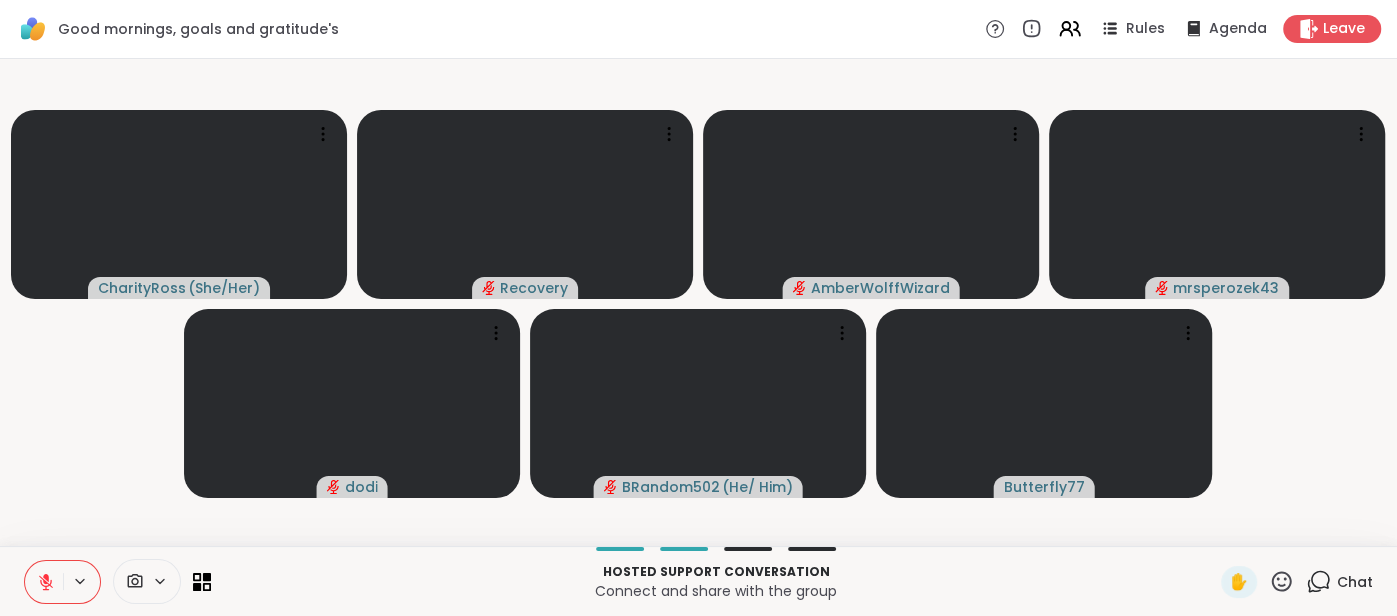 click 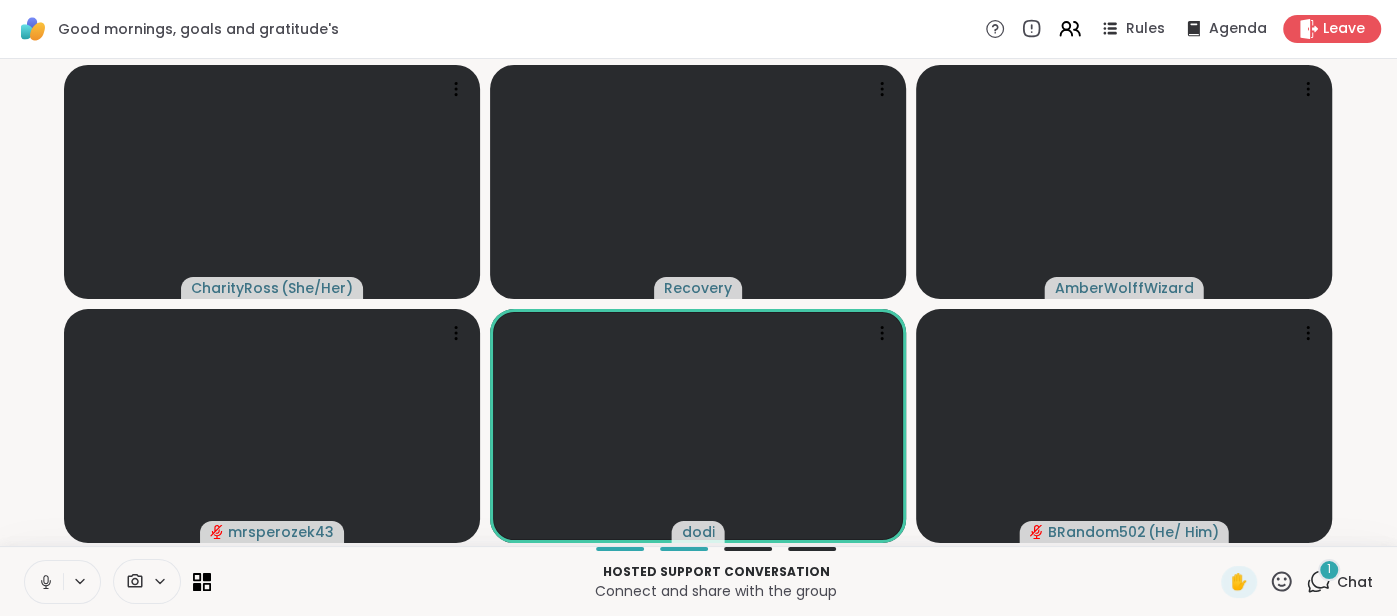 click on "Chat" at bounding box center [1355, 582] 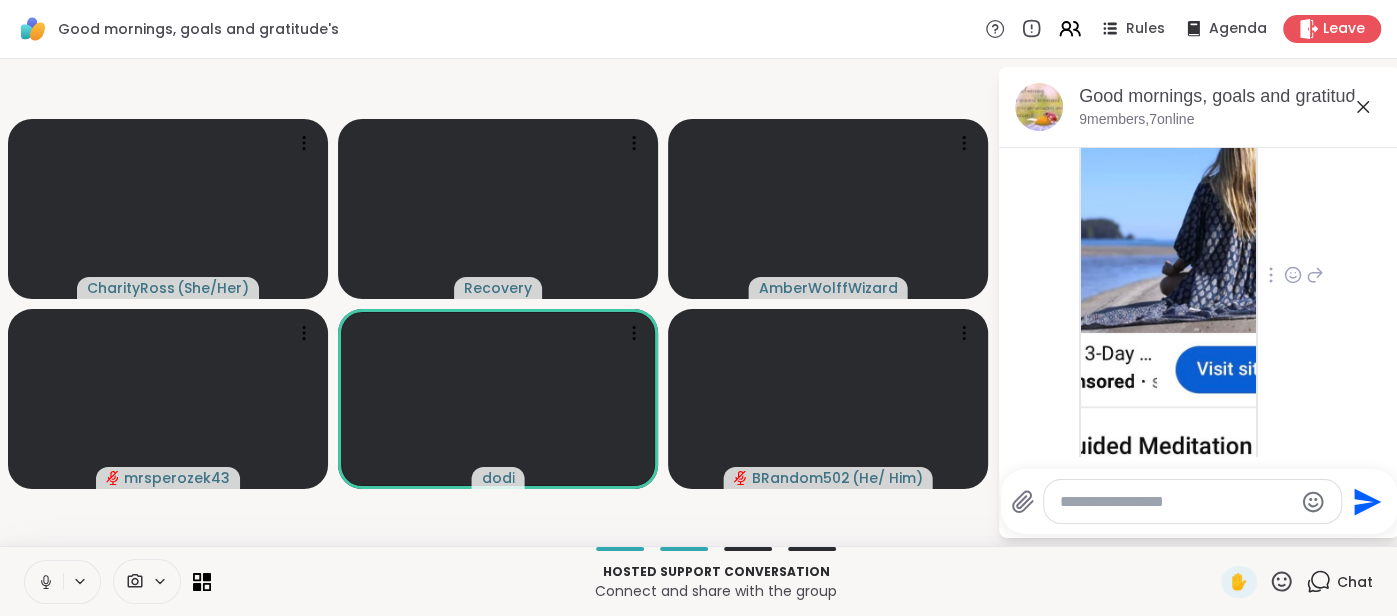 scroll, scrollTop: 3402, scrollLeft: 0, axis: vertical 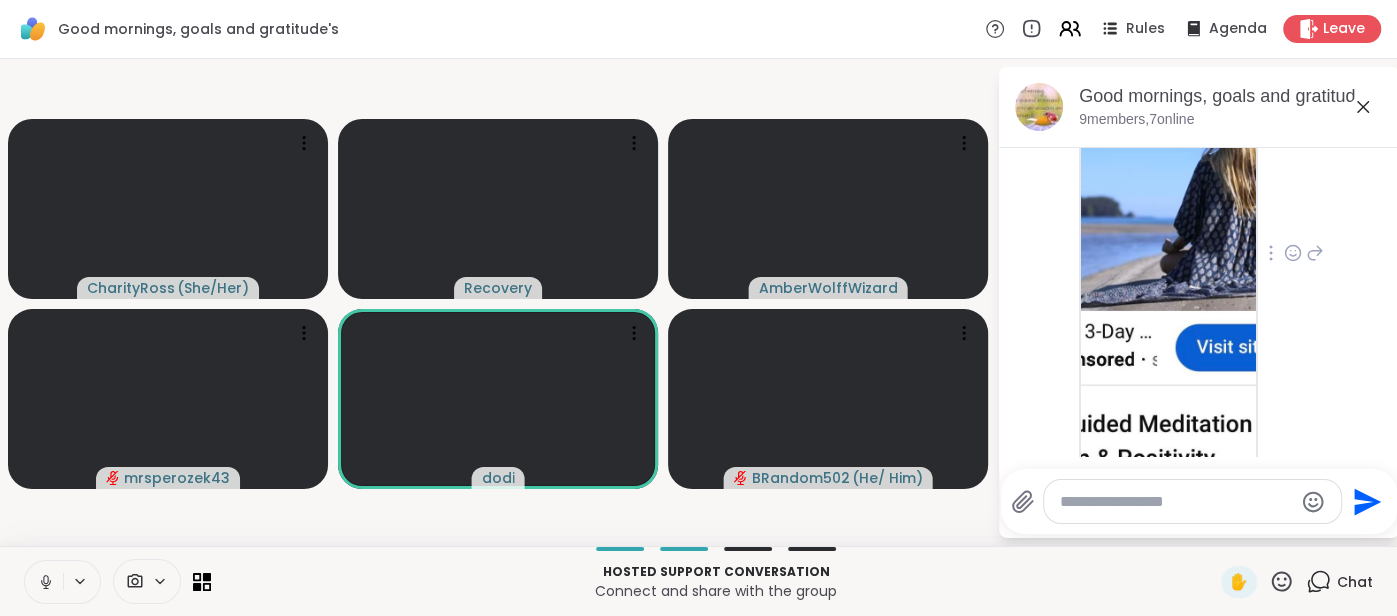 click at bounding box center (1168, 247) 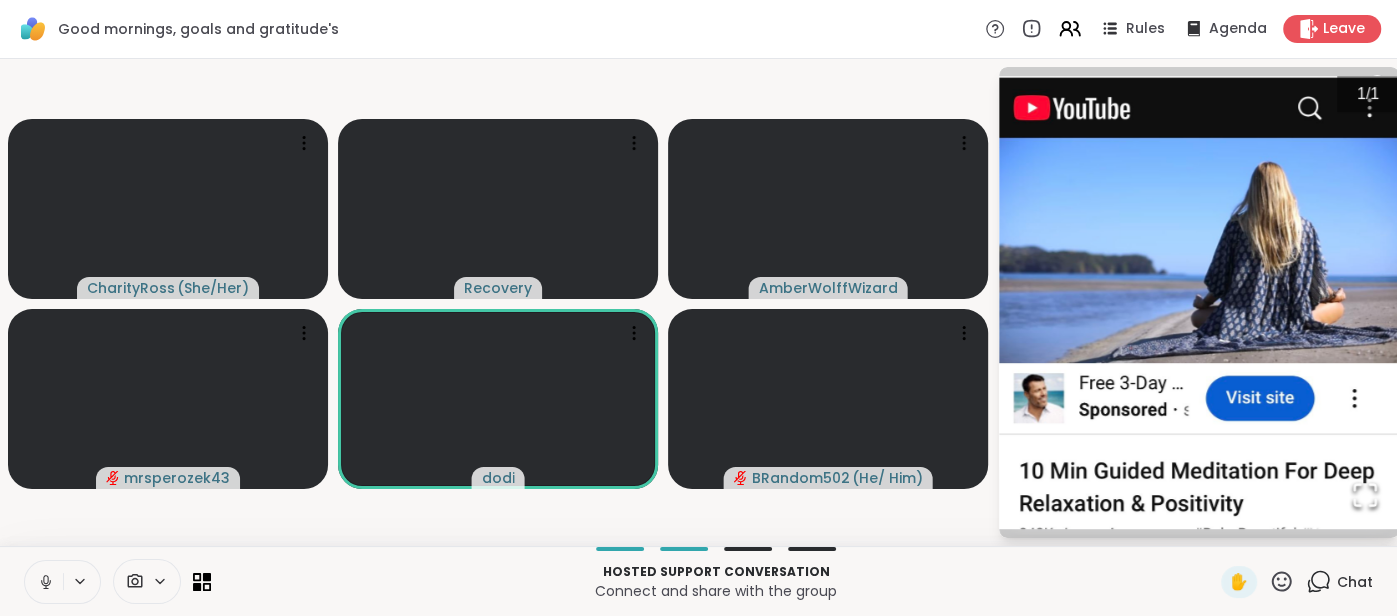 click on "[FIRST] [LAST] ( She/ Her ) Recovery [LAST]Wizard mrsperozek43 dodi BRandom502 ( He/ Him ) Good mornings, goals and gratitude's, Aug 07 9  members,  7  online 8/6/2025, 10:15 PM [FIRST] [LAST] Bing 10 Best Life Quotes Of The Day - Best Life Hayat Found on Bing from lifehayat.com sl.bing.net/bpqwf7b6Pnw 10:15 PM • Edited [FIRST] [LAST] Journal chat: Let your mind and imagination run wild with the dreams and visions that you have for your future self. Imagine the absolute best life for yourself, whatever that looks like for you. 10:20 PM Today You Anyone know what's up with Lyssa her sessions are group hosted or taken away. 5:22 AM • Sent mrsperozek43 You Anyone know what's up with Lyssa her sessions are group hosted or taken away.  Anyone know what's up with Lyssa her sessions are group hosted or taken away. I just text her, she hasn't responded yet. She texted me last night , but I was asleep. 6:06 AM You Thanks. 6:29 AM • Sent You simple stretches to be a healthier & relaxed you 7:21 AM •" at bounding box center [698, 302] 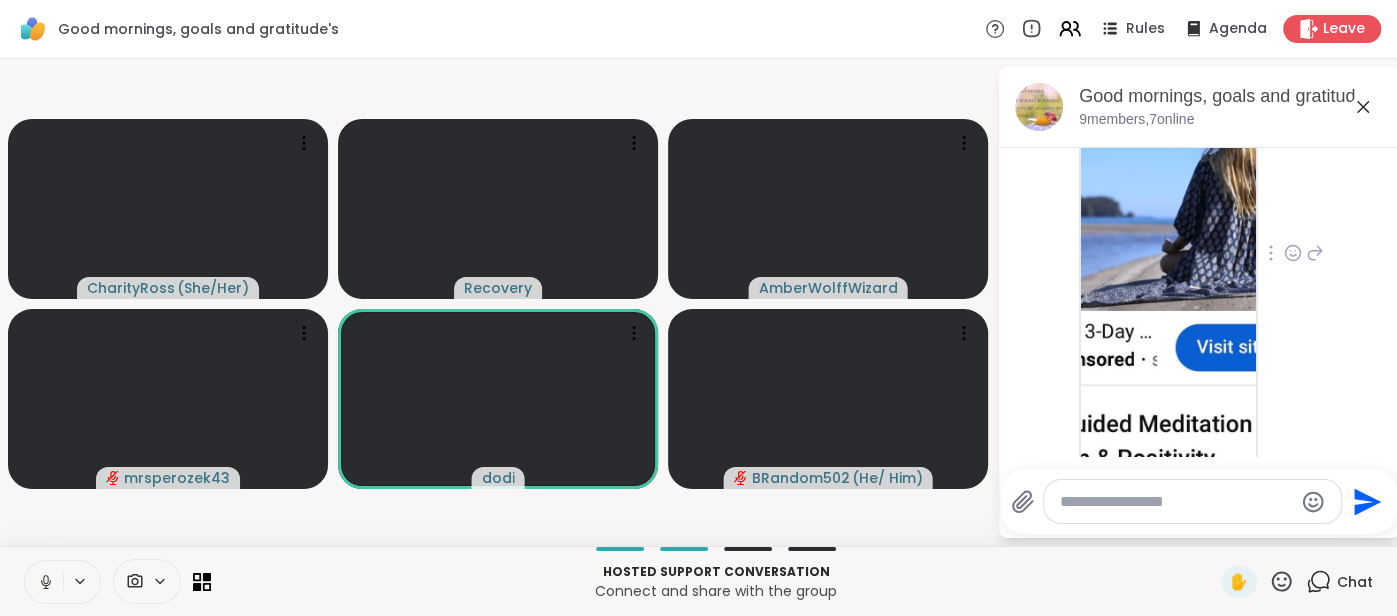click 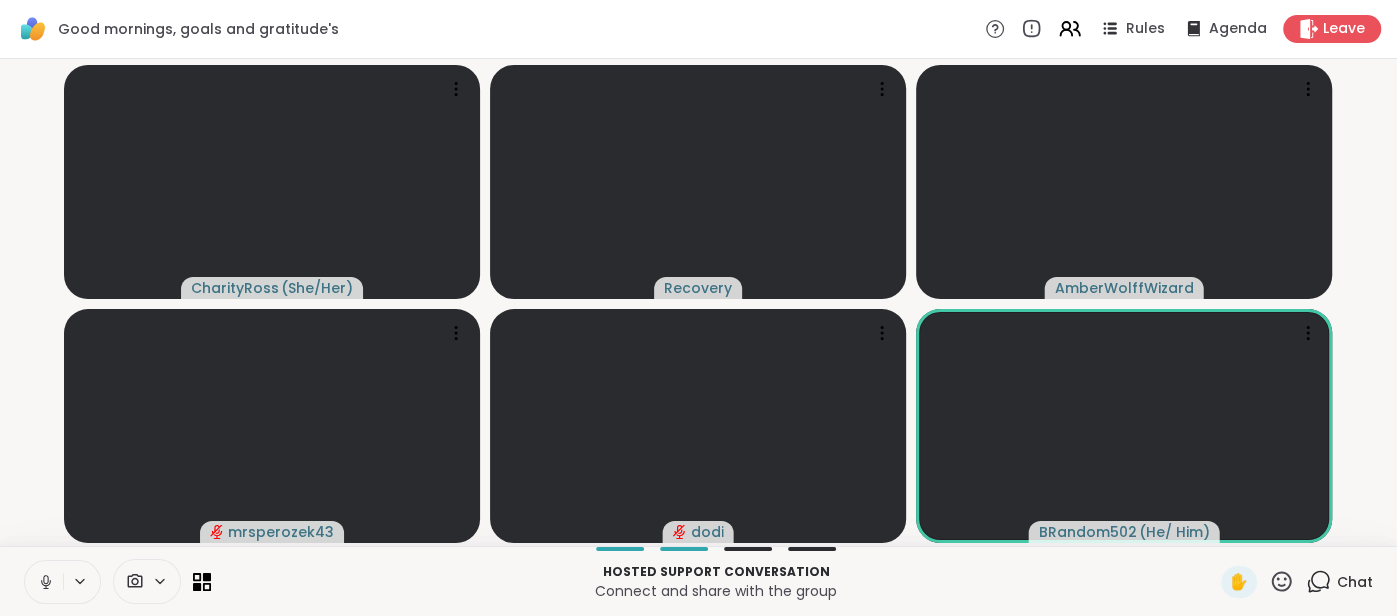 click 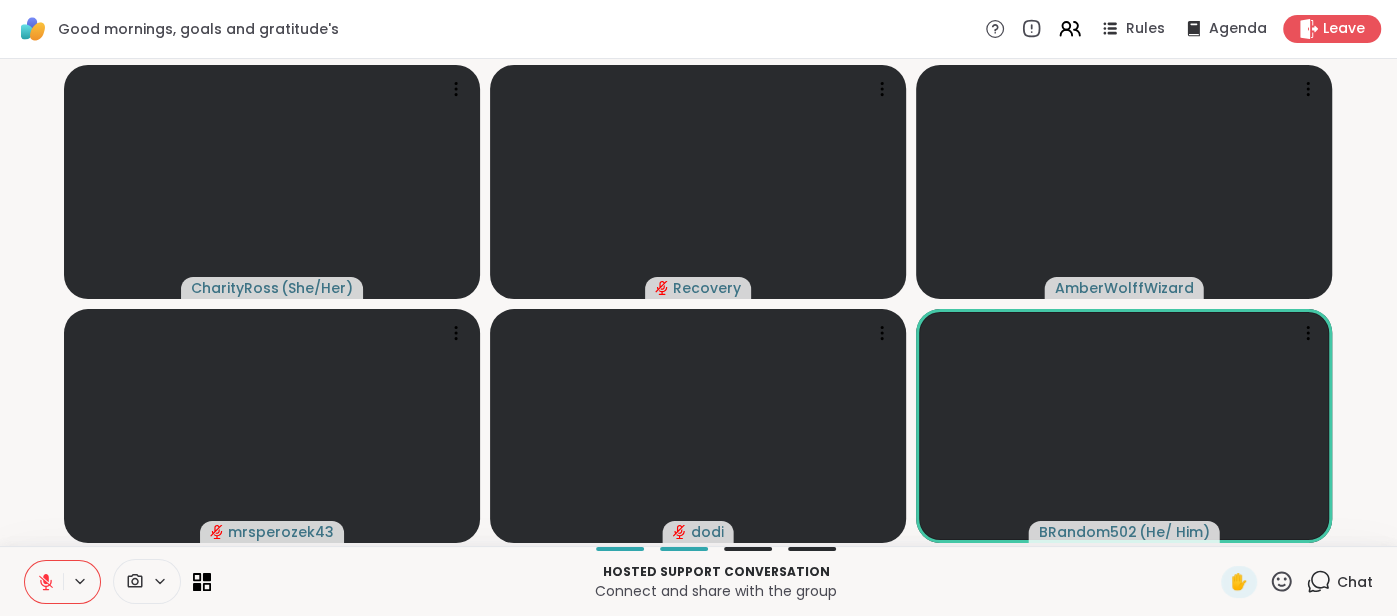 click 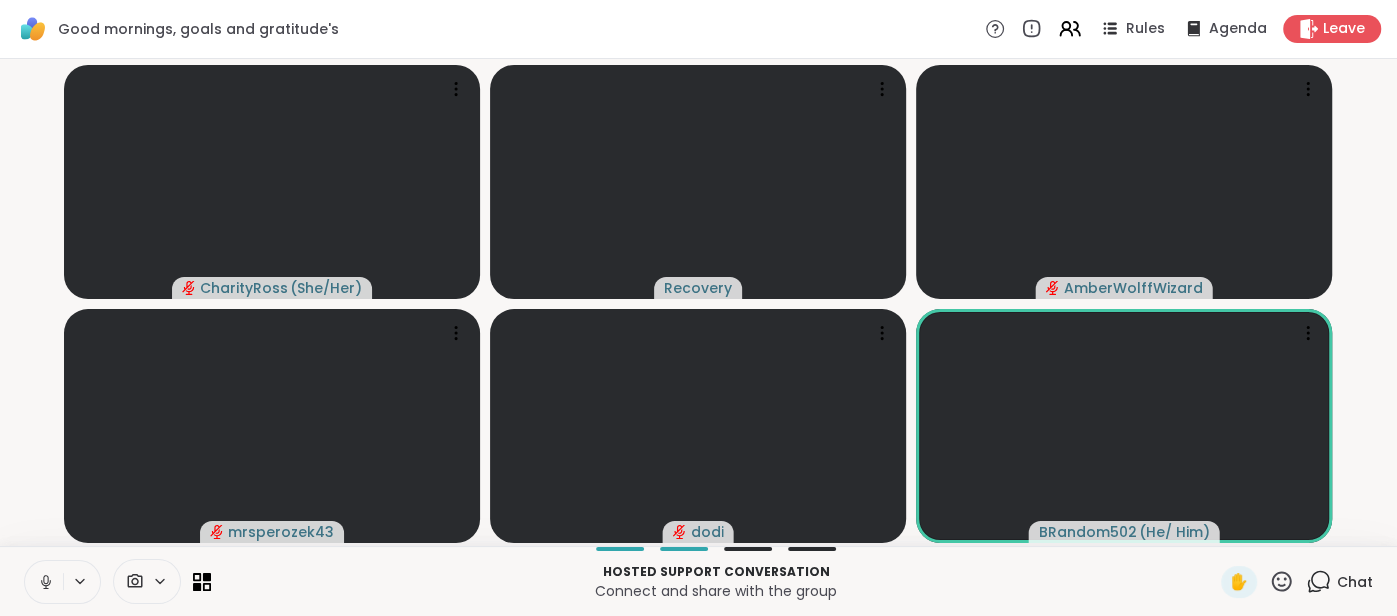 click at bounding box center [44, 582] 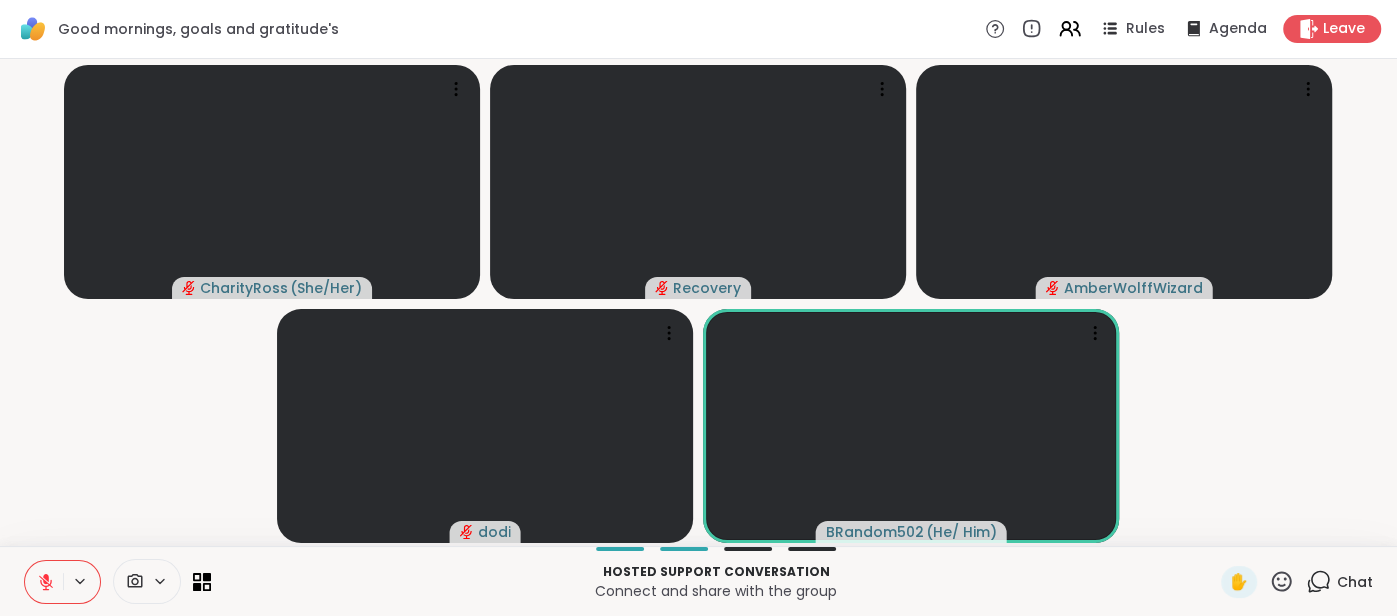 click 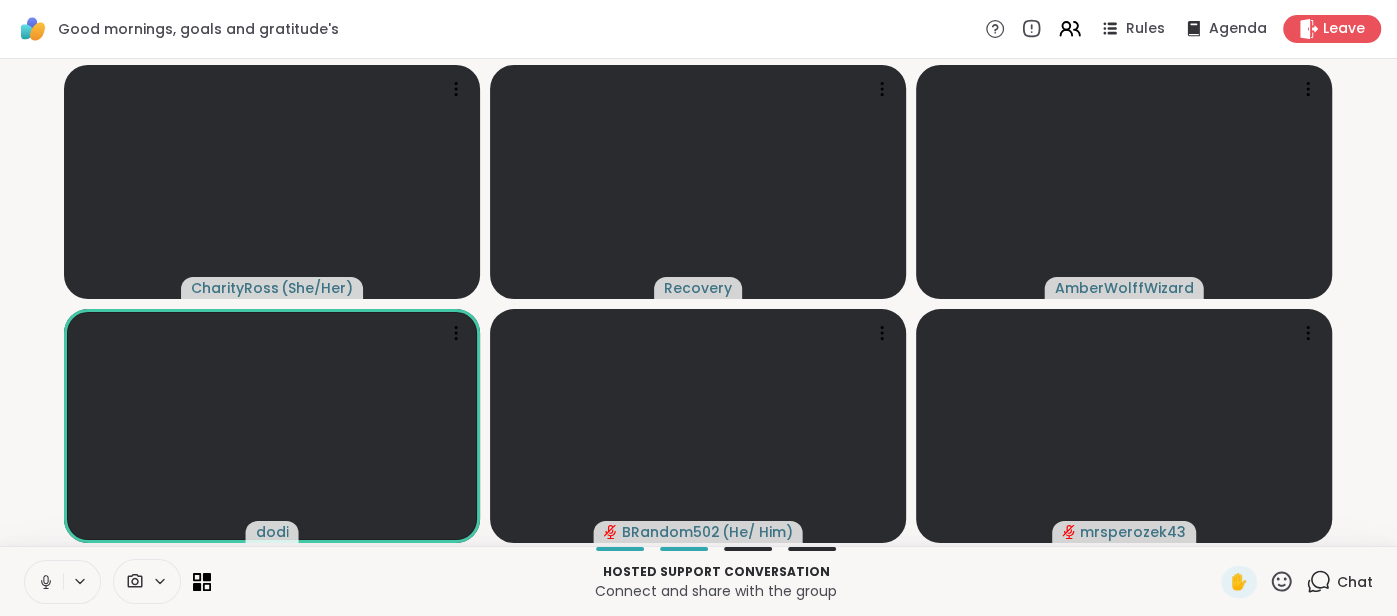 click on "Chat" at bounding box center [1355, 582] 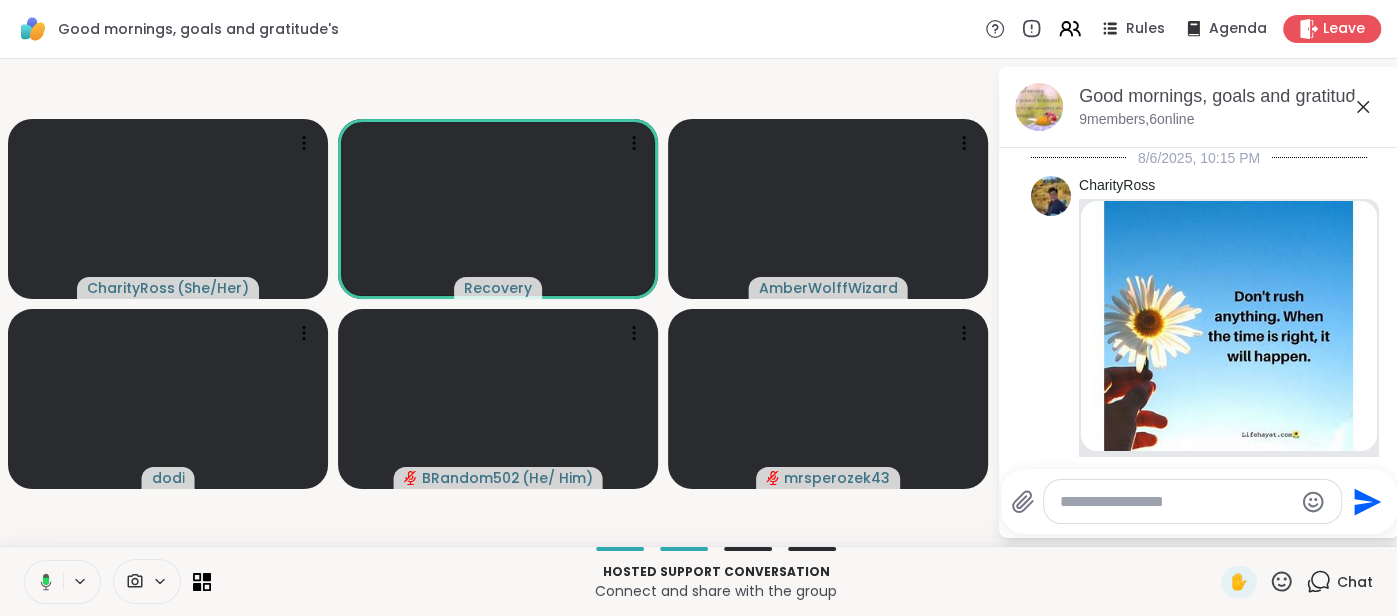 scroll, scrollTop: 3998, scrollLeft: 0, axis: vertical 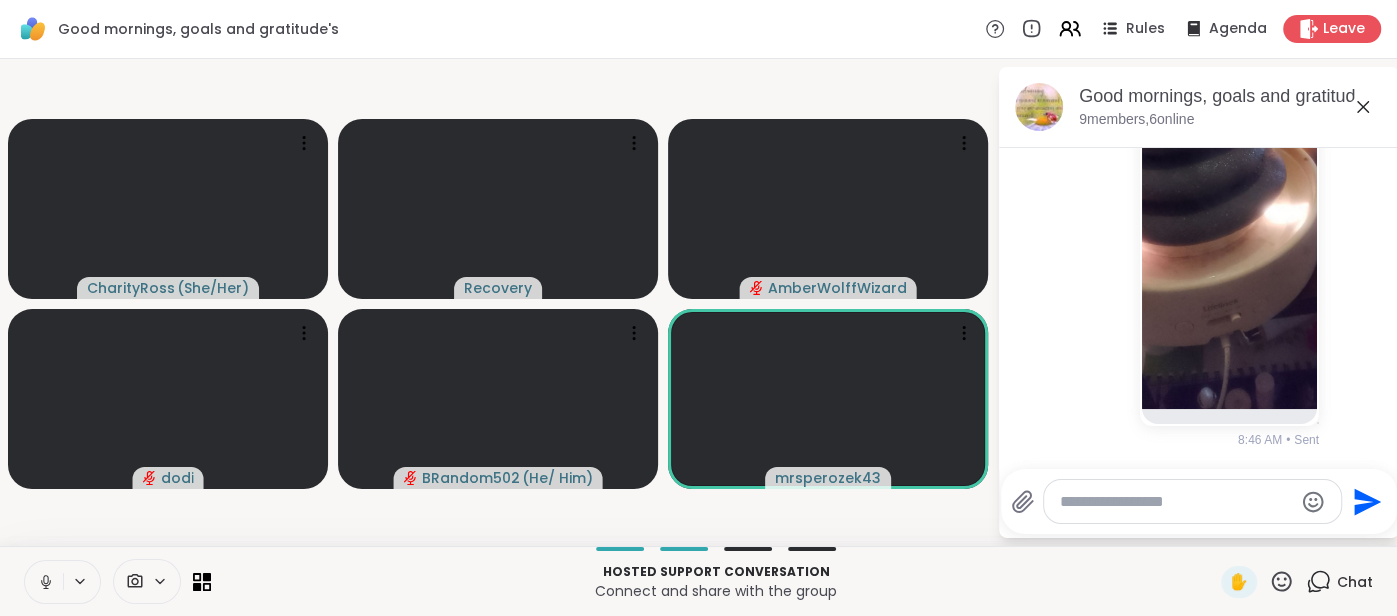 click 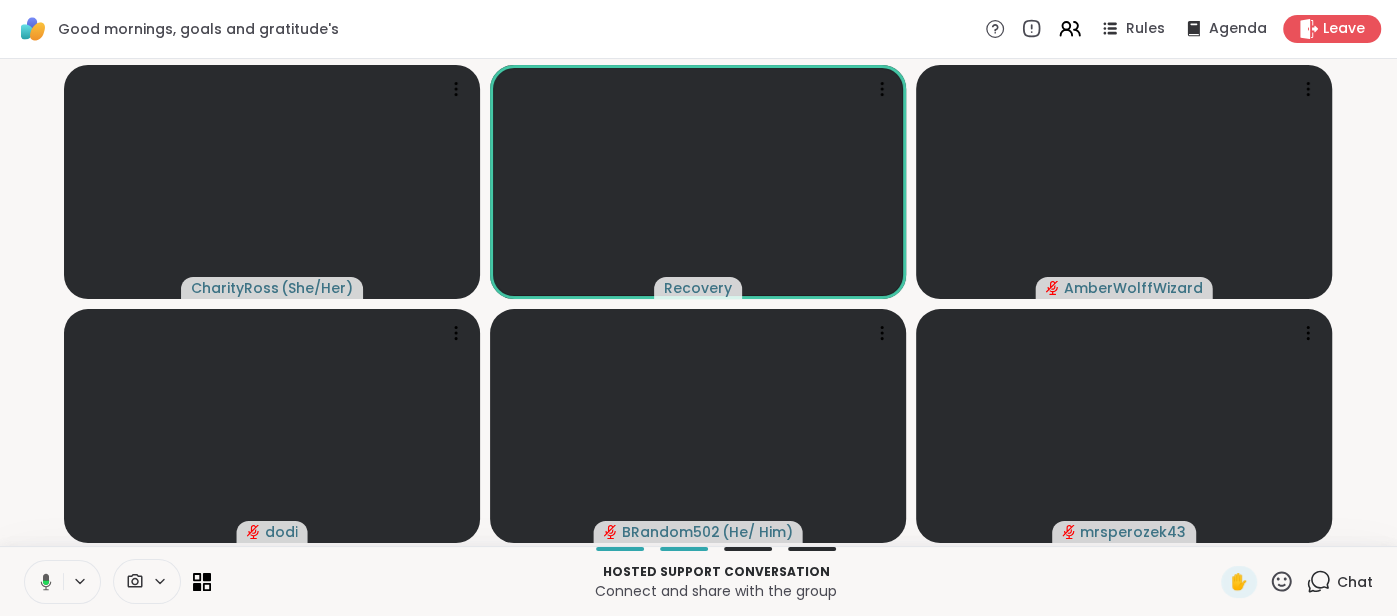 click 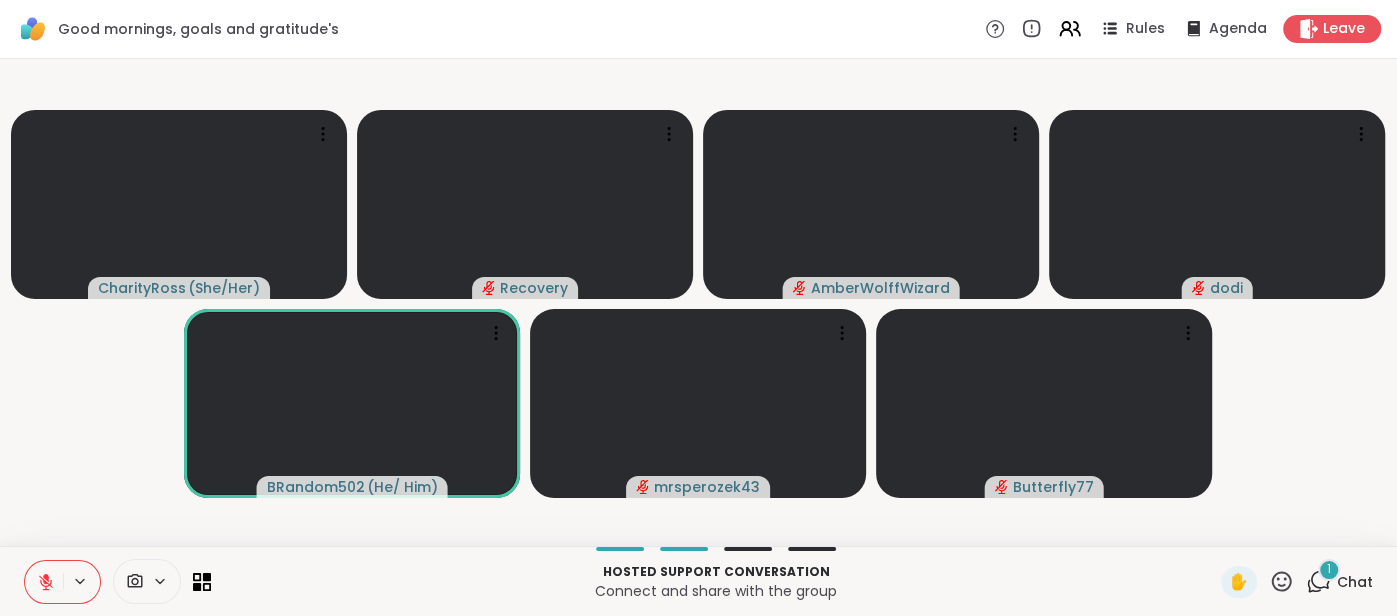 click on "Chat" at bounding box center [1355, 582] 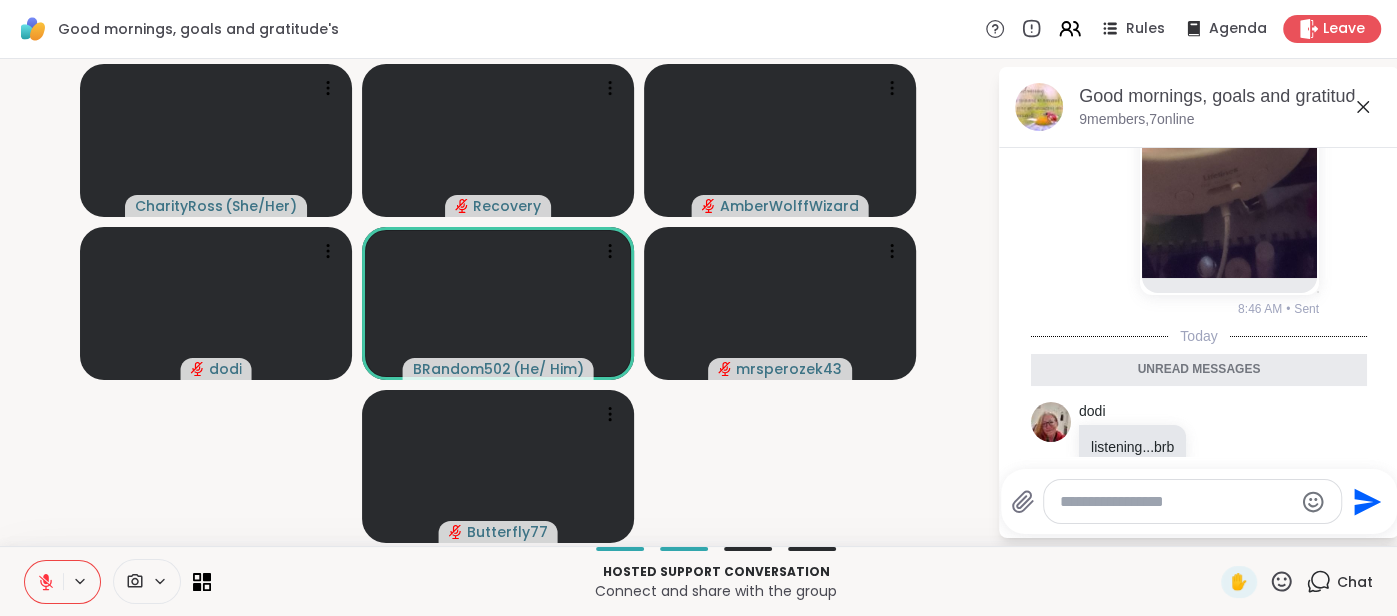 scroll, scrollTop: 4172, scrollLeft: 0, axis: vertical 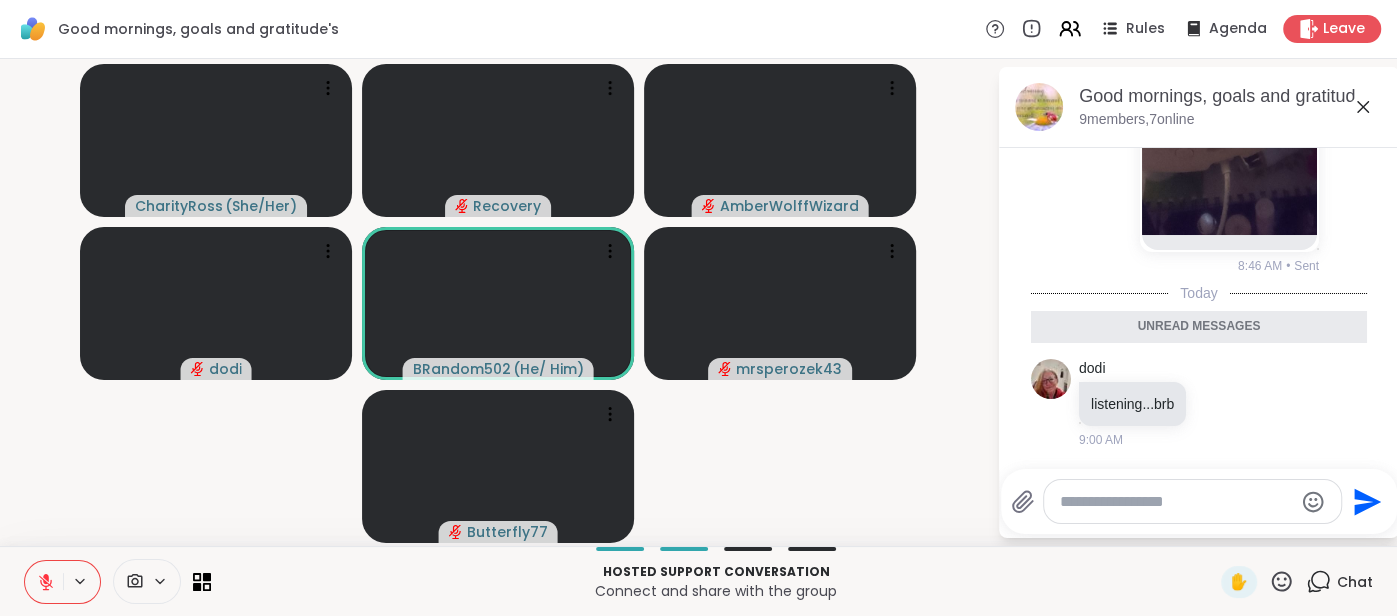 click 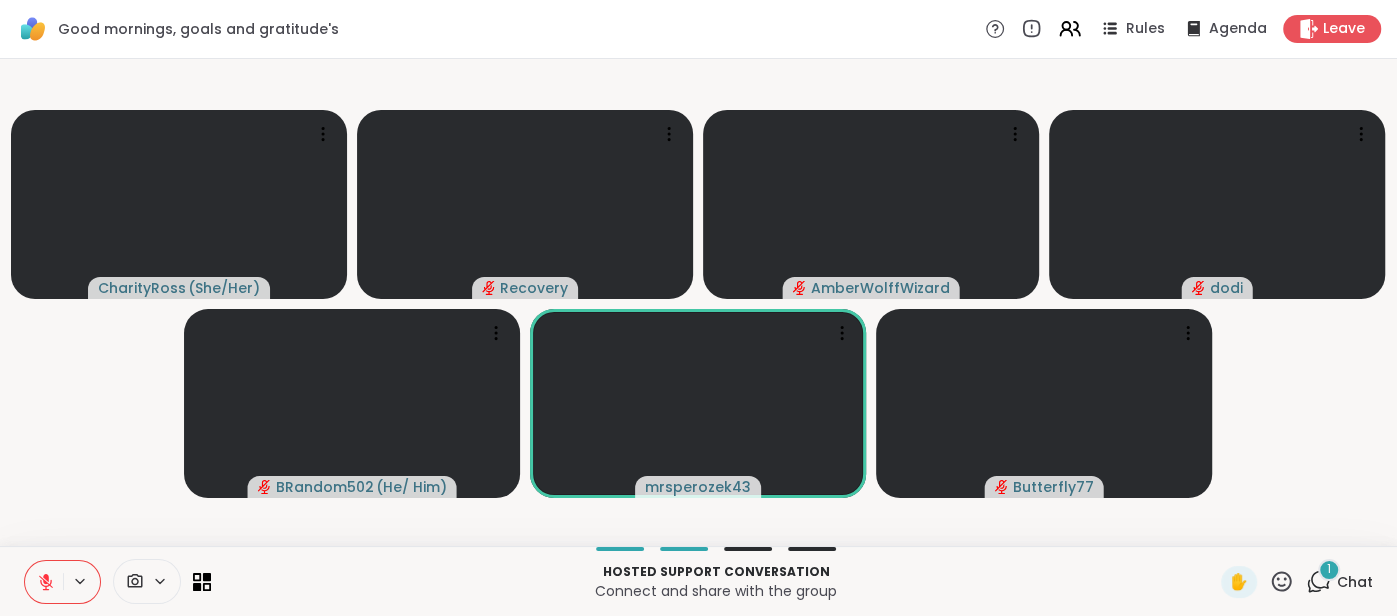 click on "Chat" at bounding box center (1355, 582) 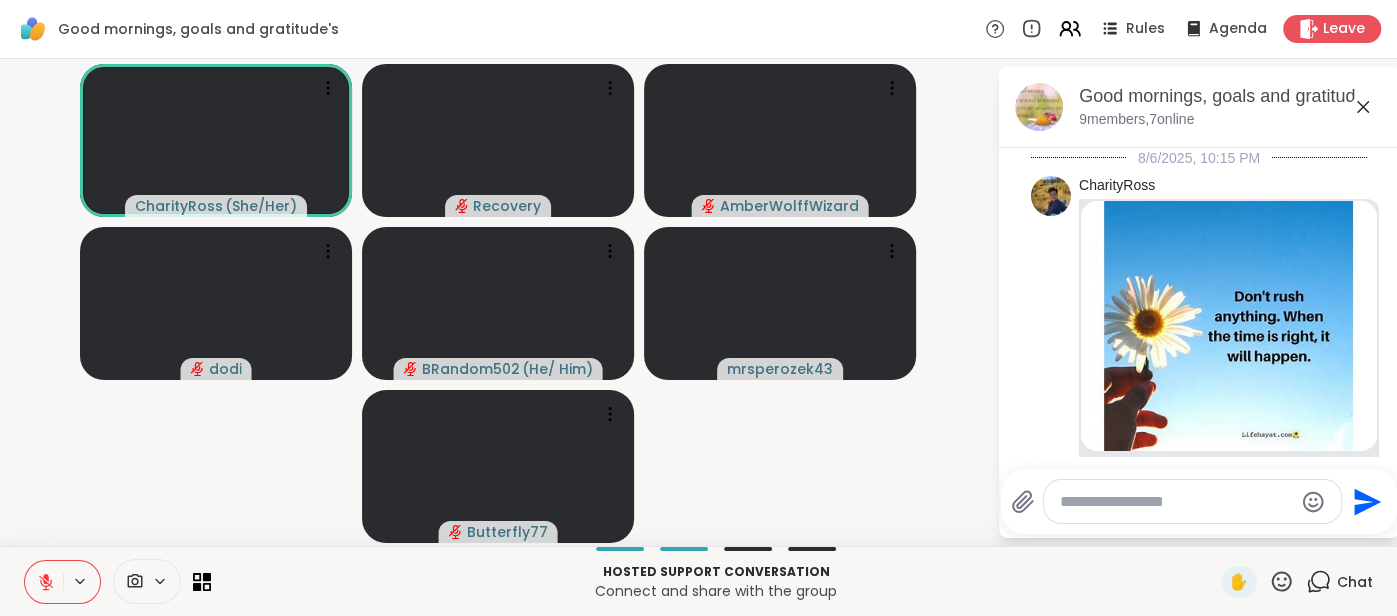 click at bounding box center [1176, 502] 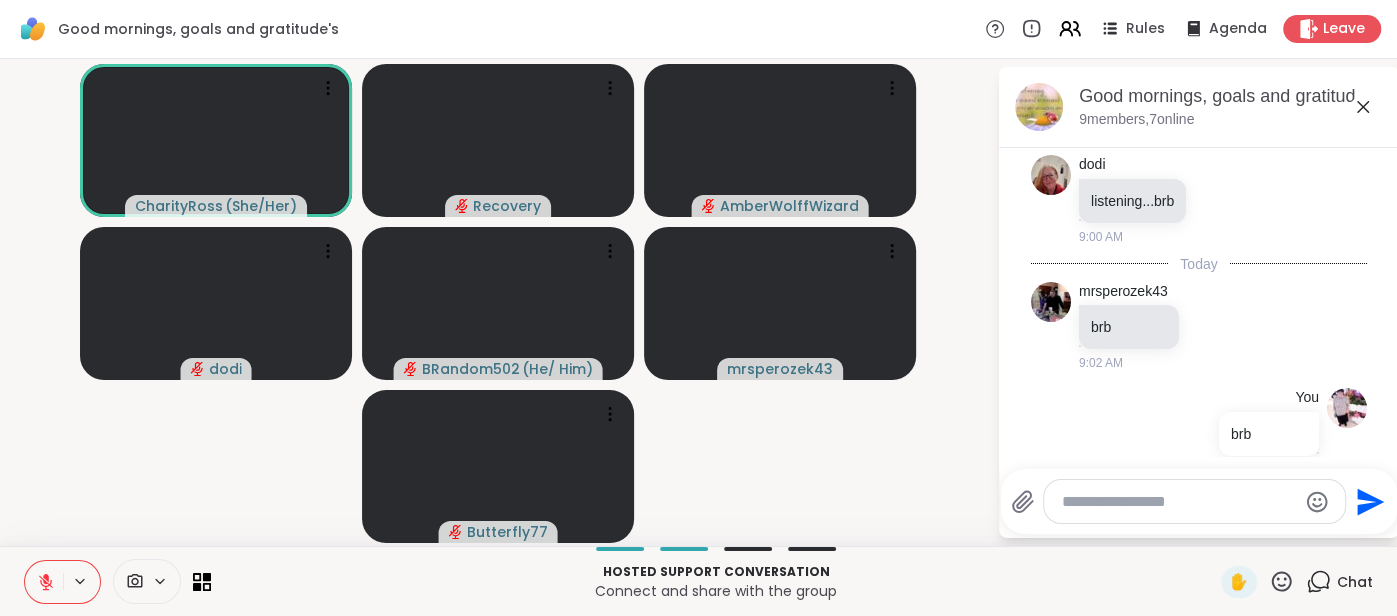 scroll, scrollTop: 4336, scrollLeft: 0, axis: vertical 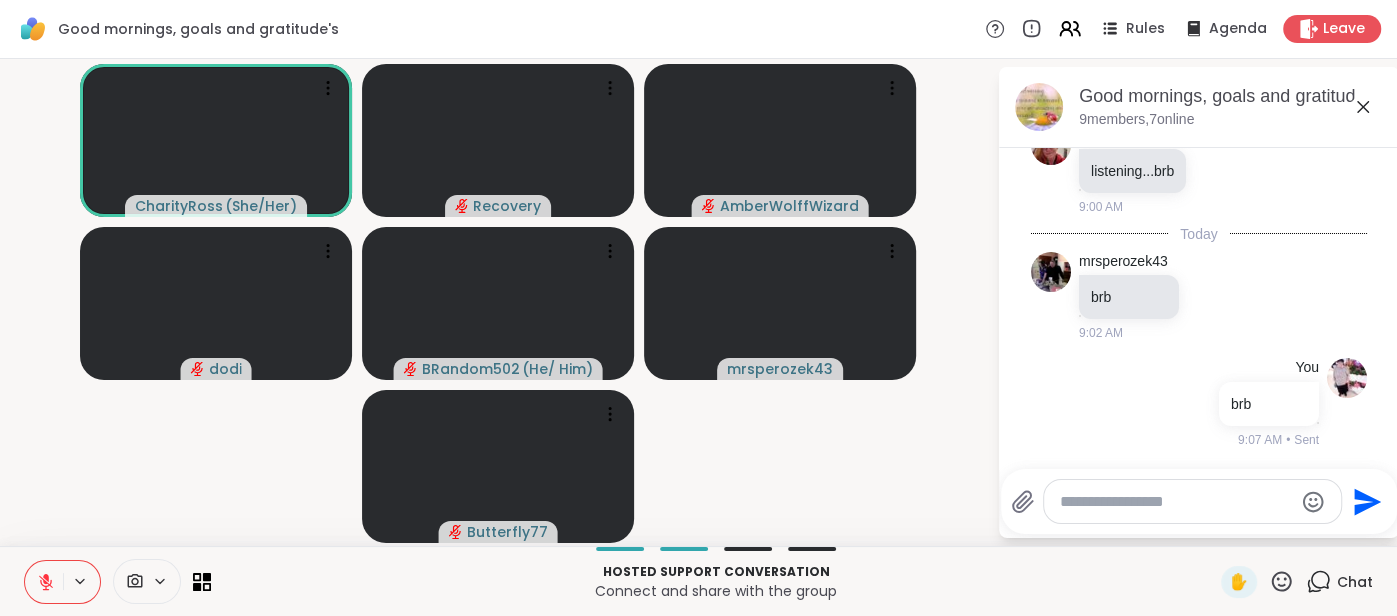 click 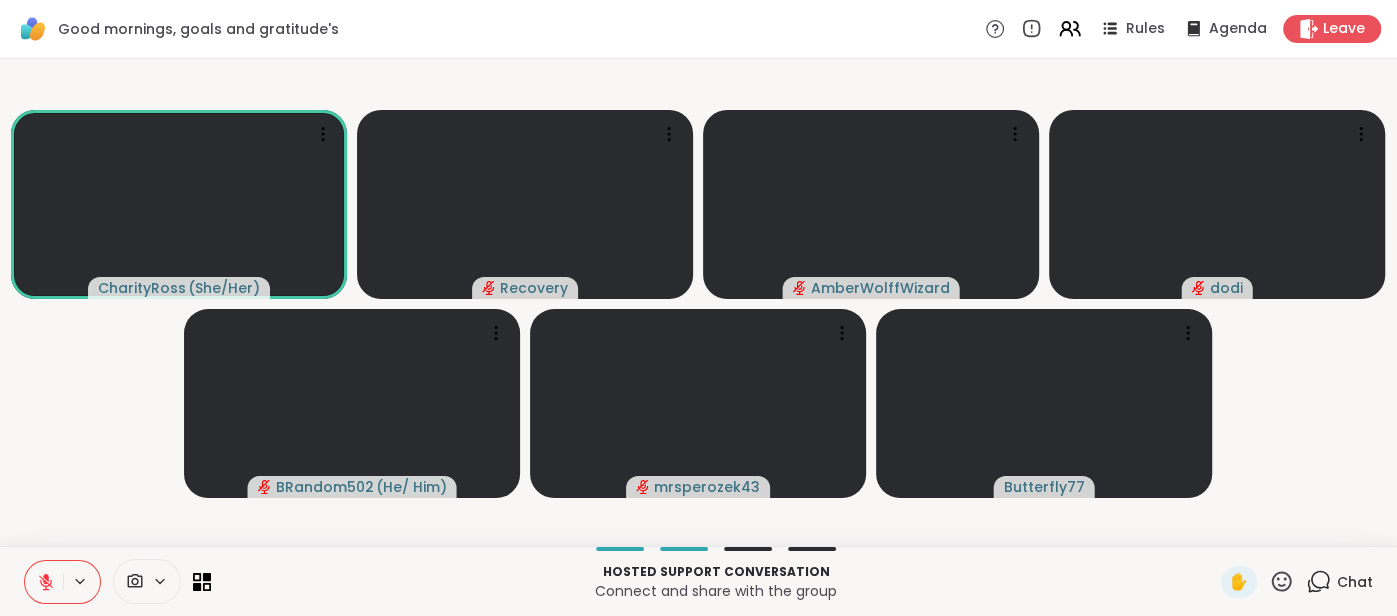 click 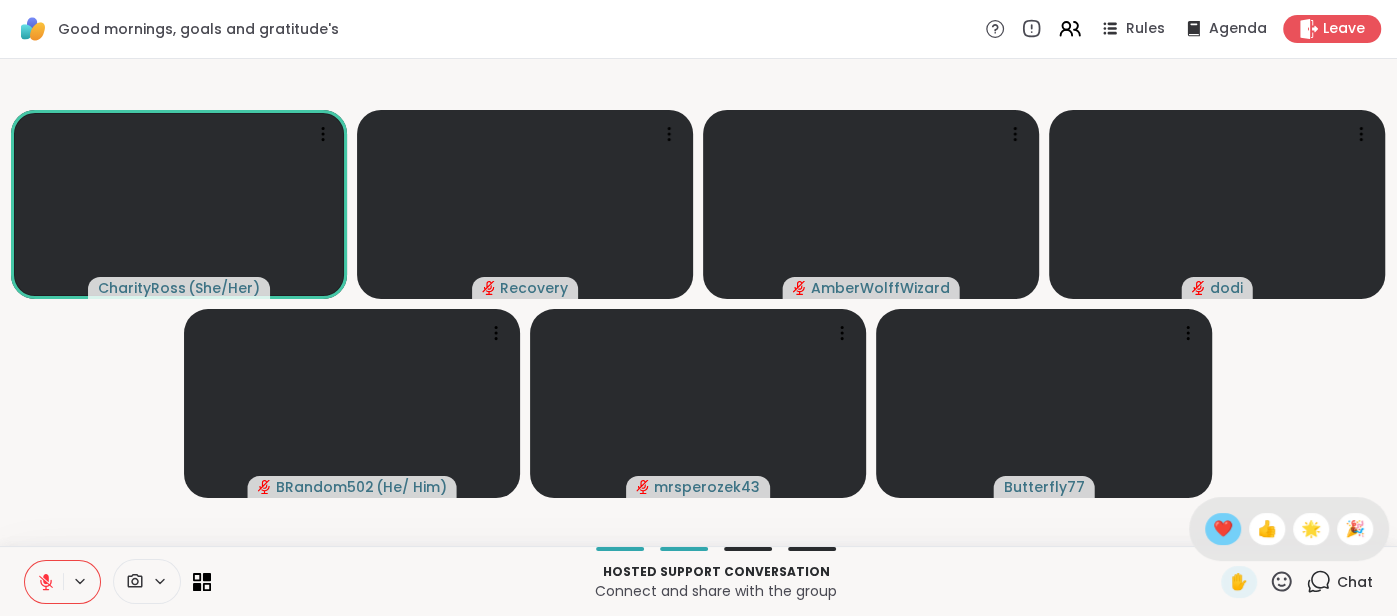 click on "❤️" at bounding box center (1223, 529) 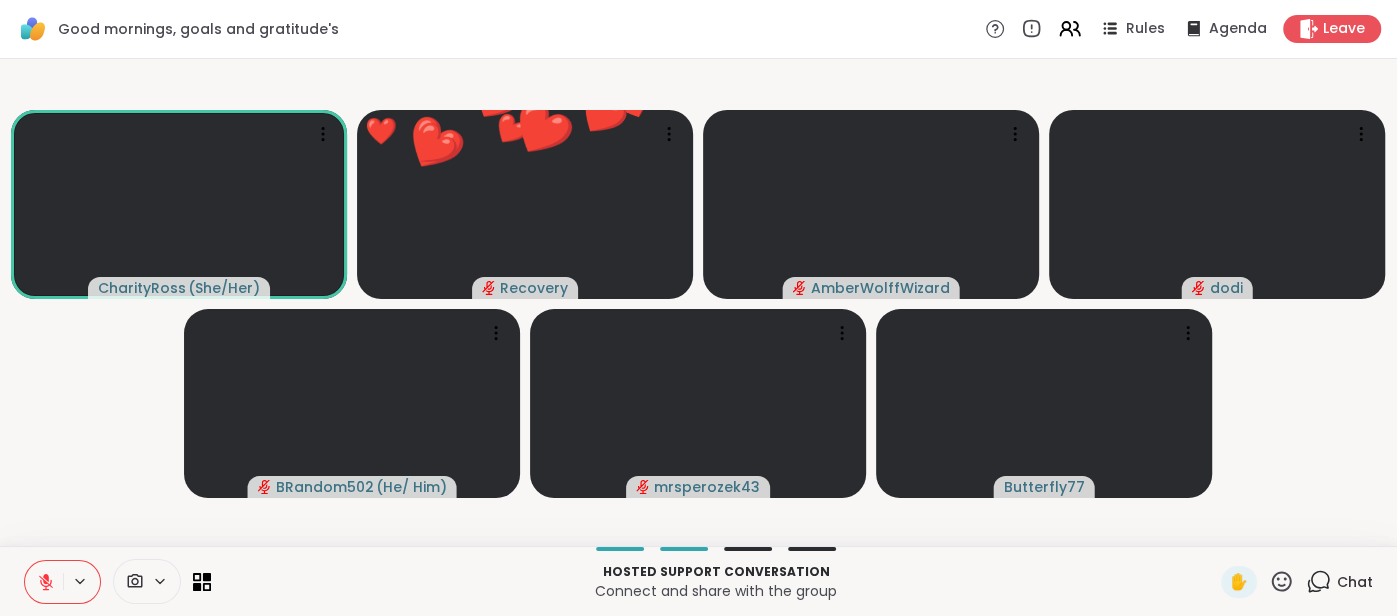 click 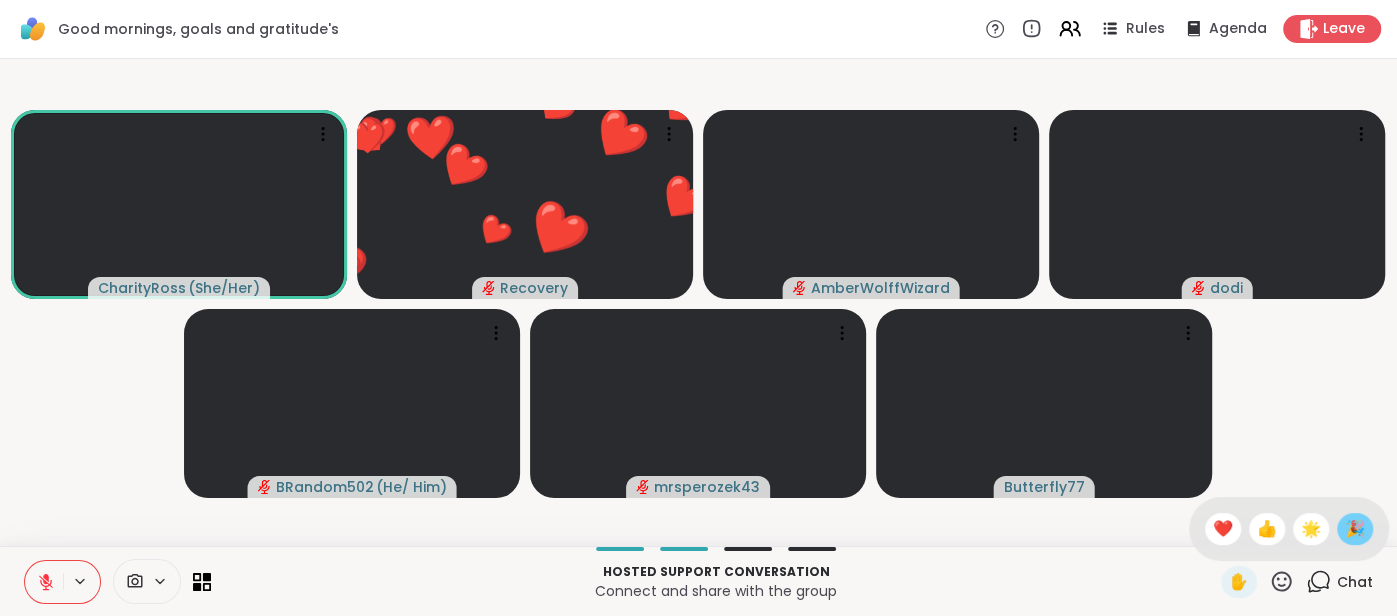 click on "🎉" at bounding box center [1355, 529] 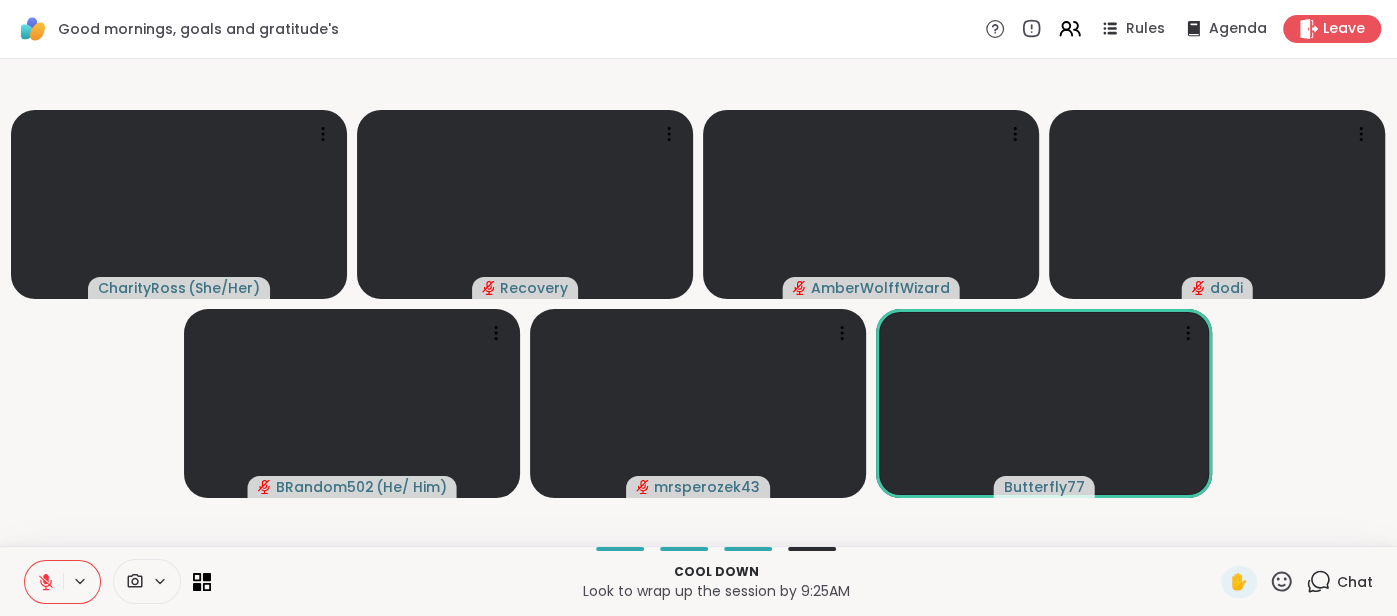 click 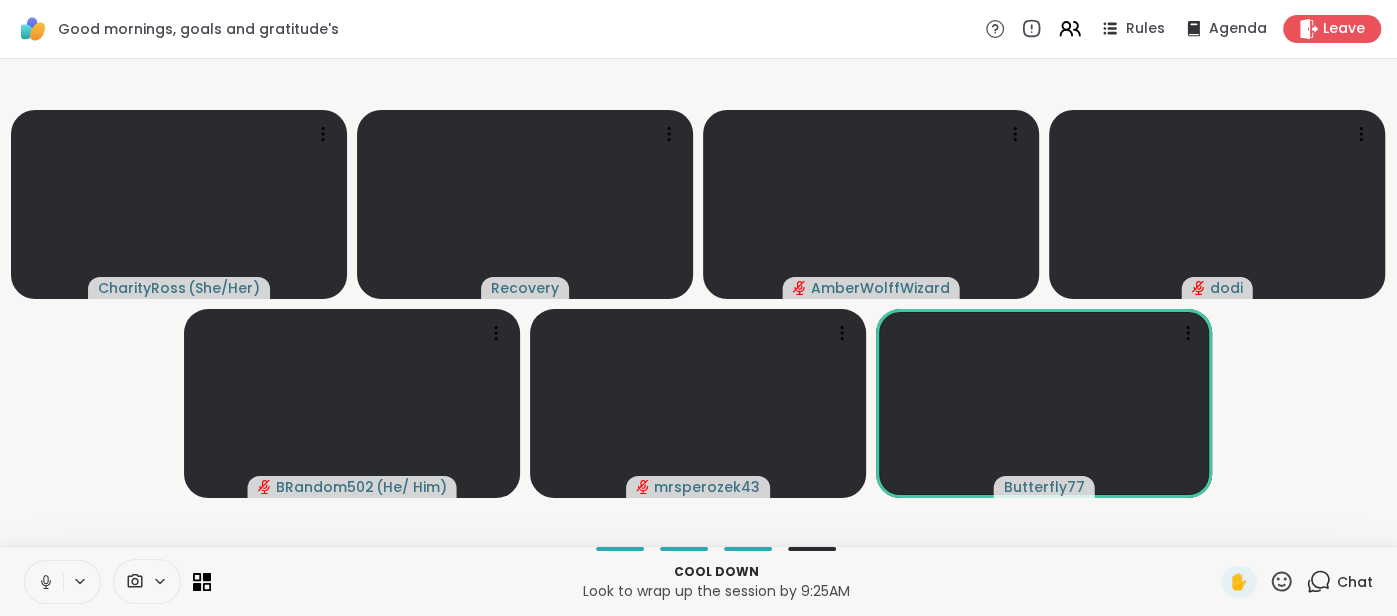 click at bounding box center [44, 582] 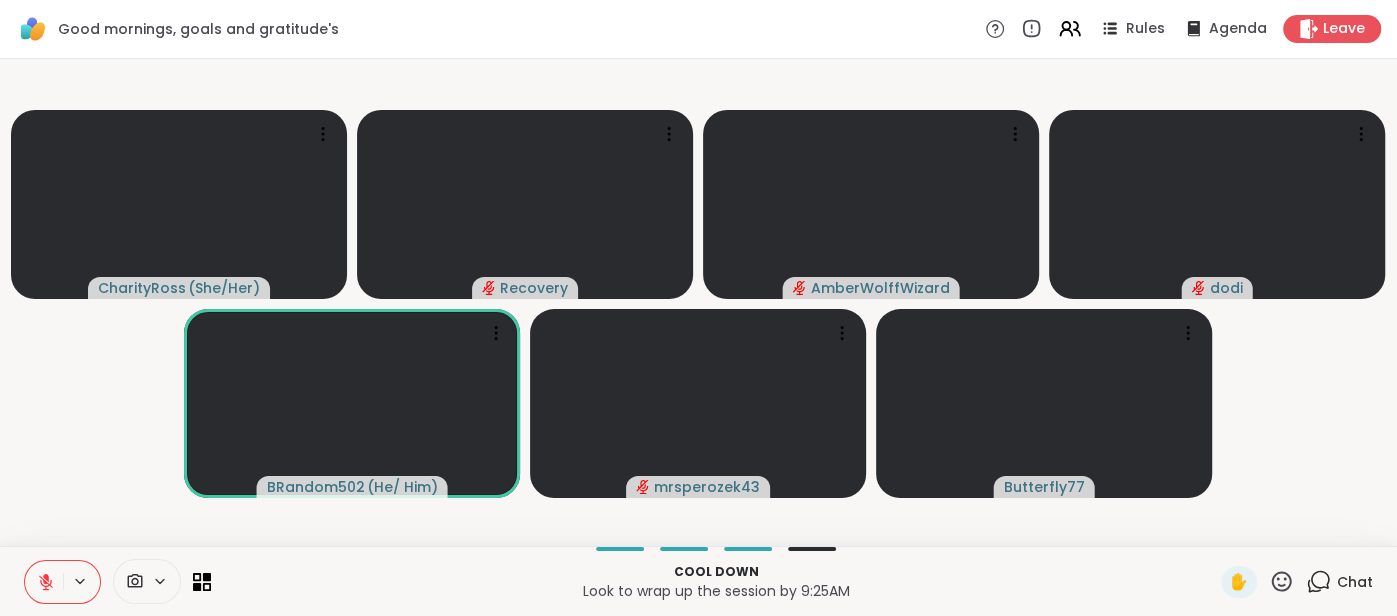 click 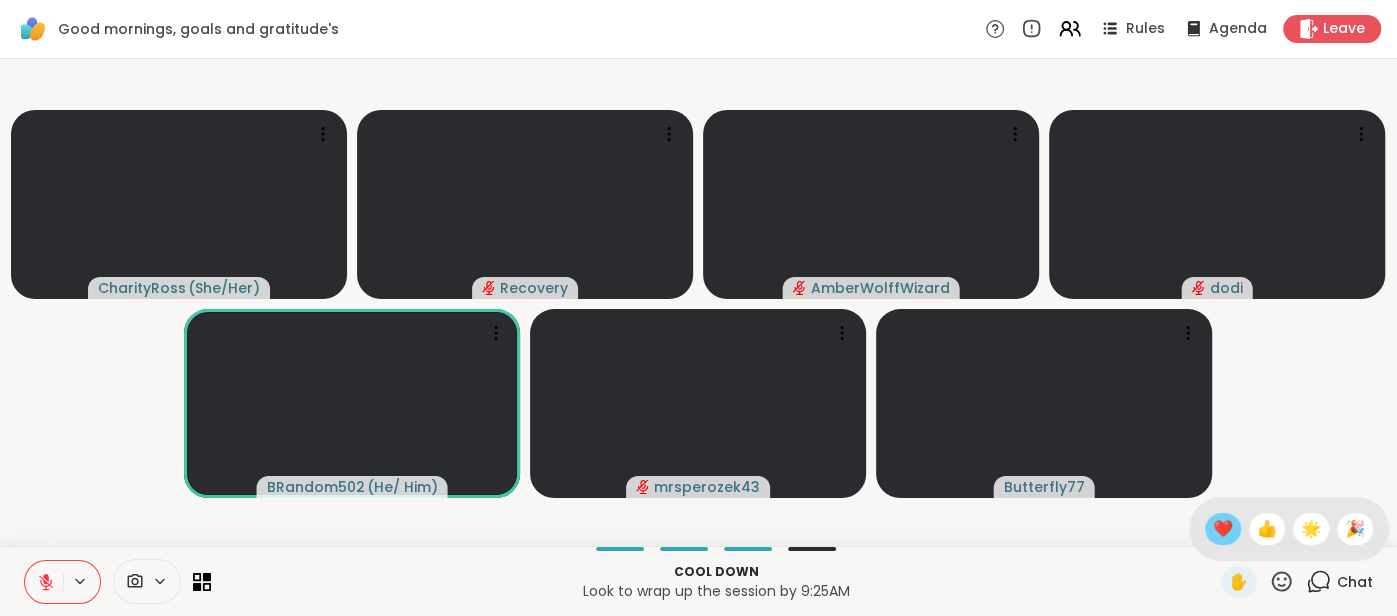 click on "❤️" at bounding box center [1223, 529] 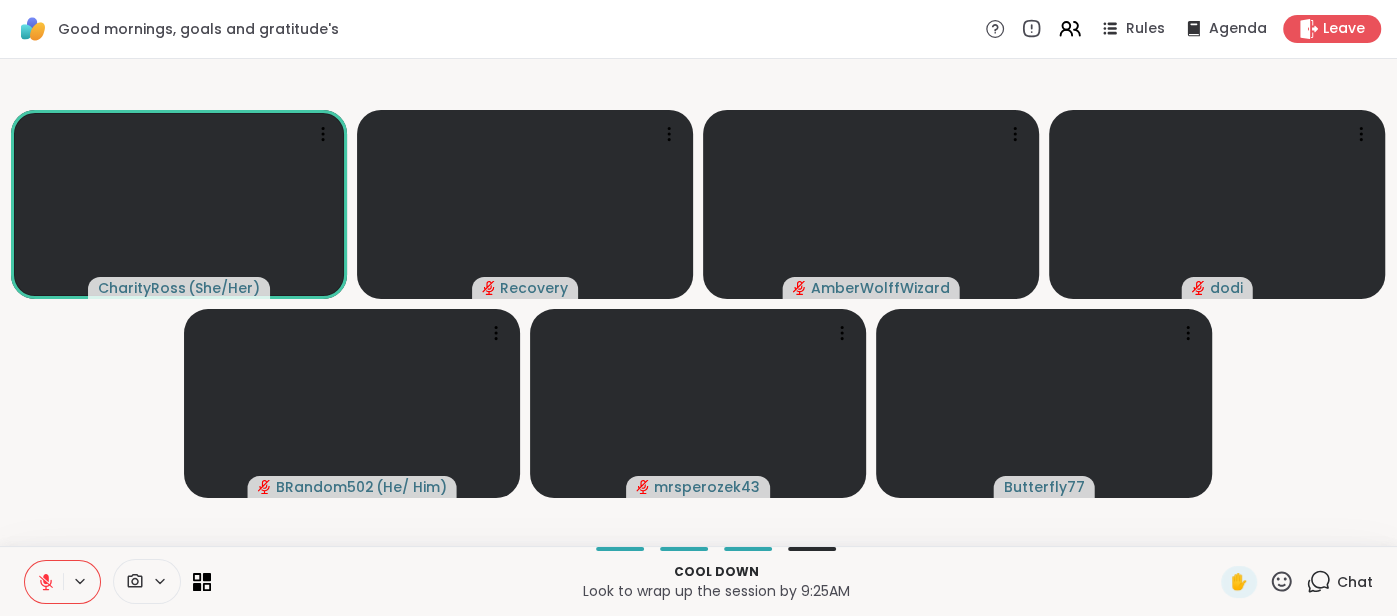 click 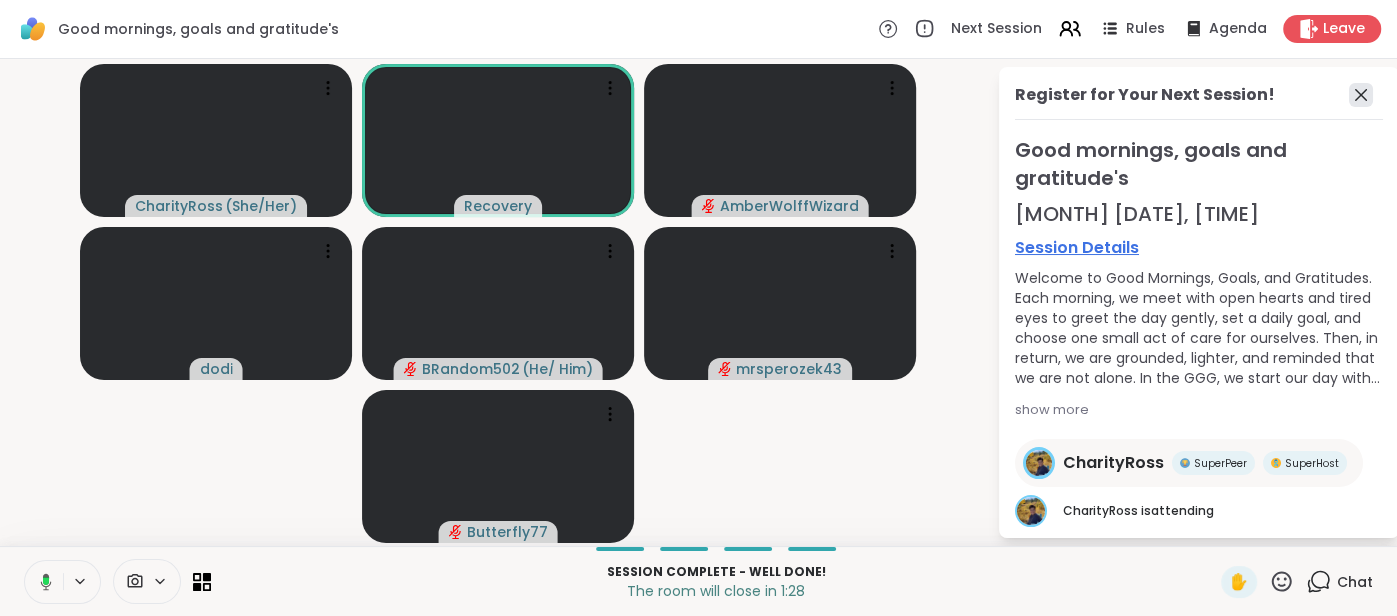 click 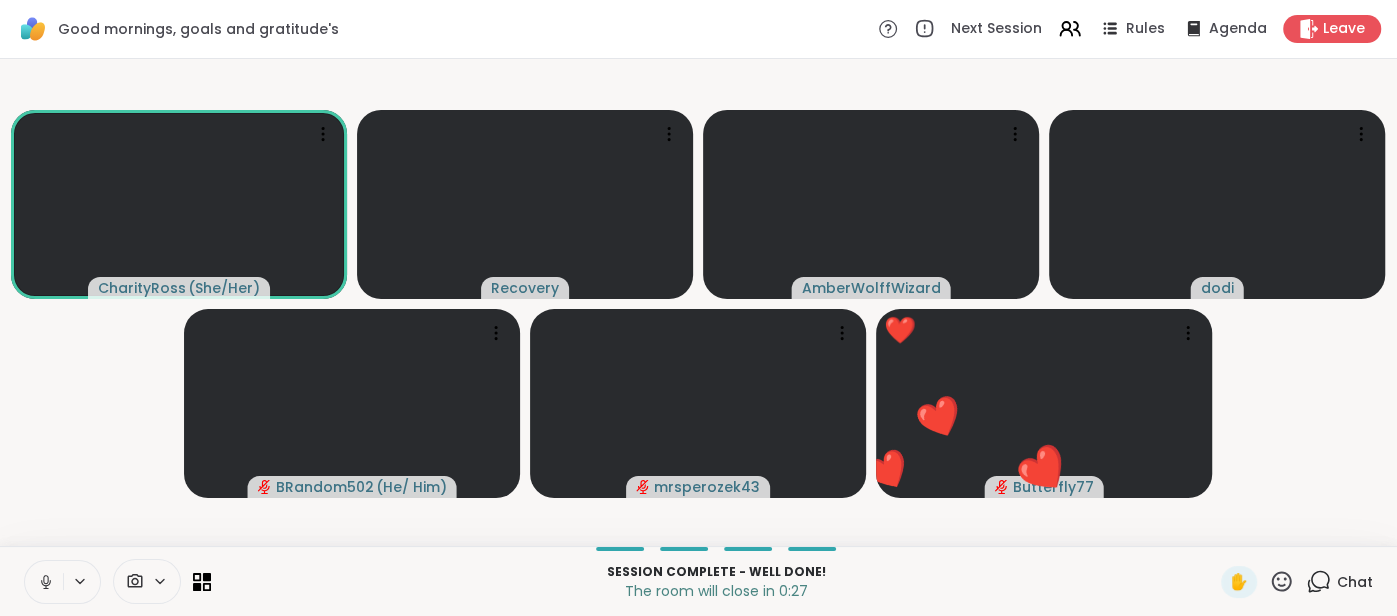 click 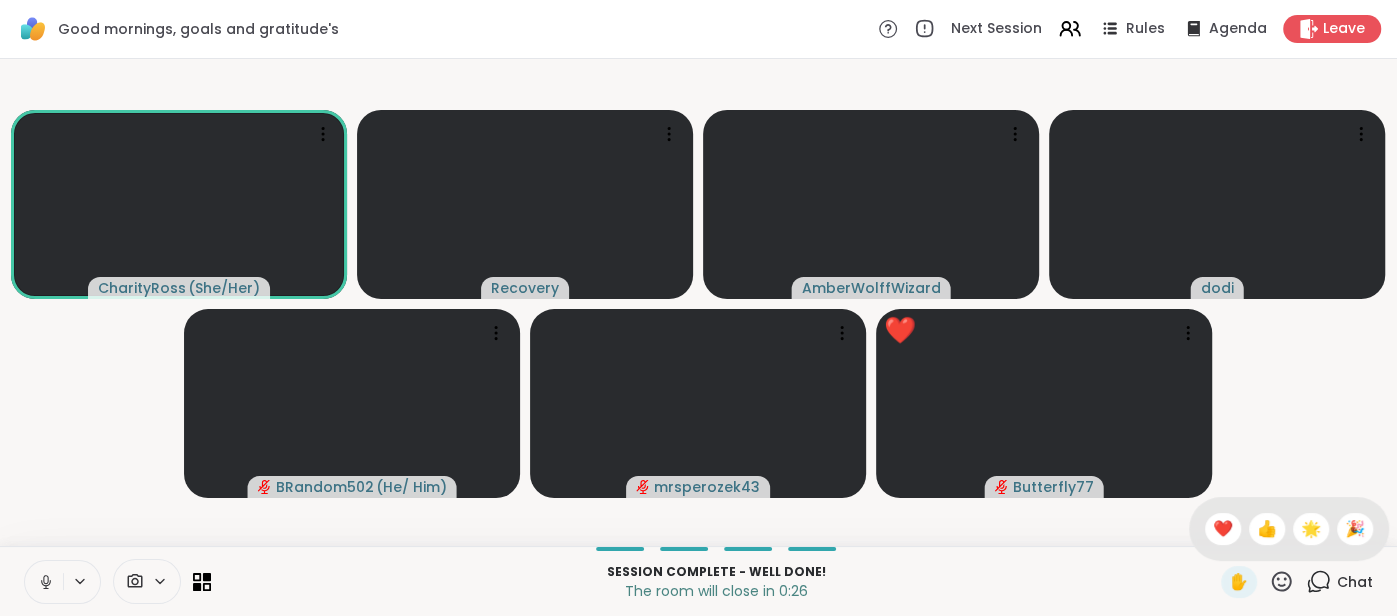 click on "✋ ❤️ 👍 🌟 🎉" at bounding box center (1289, 529) 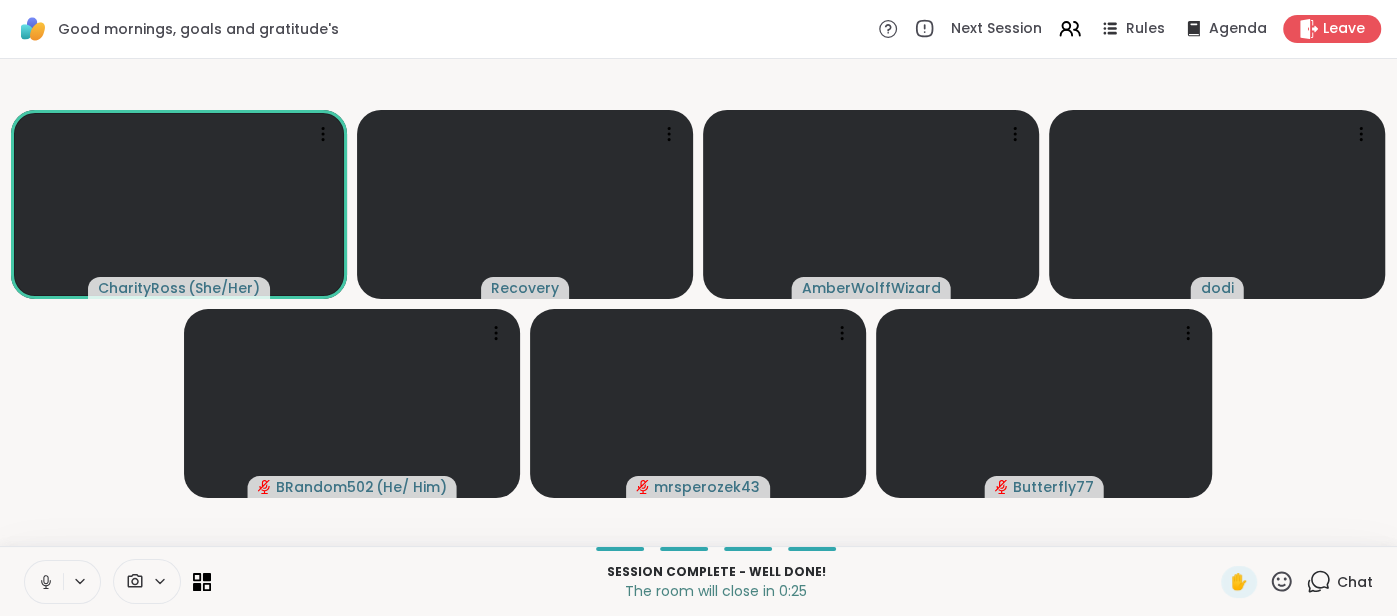 click 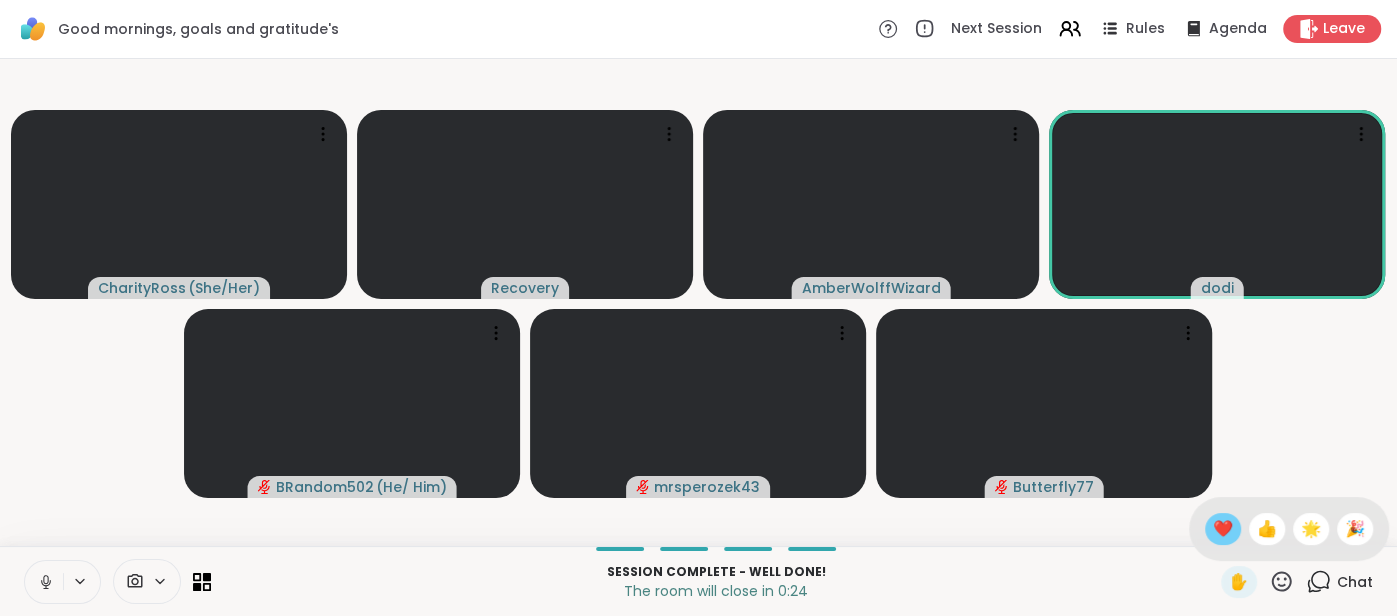 click on "❤️" at bounding box center [1223, 529] 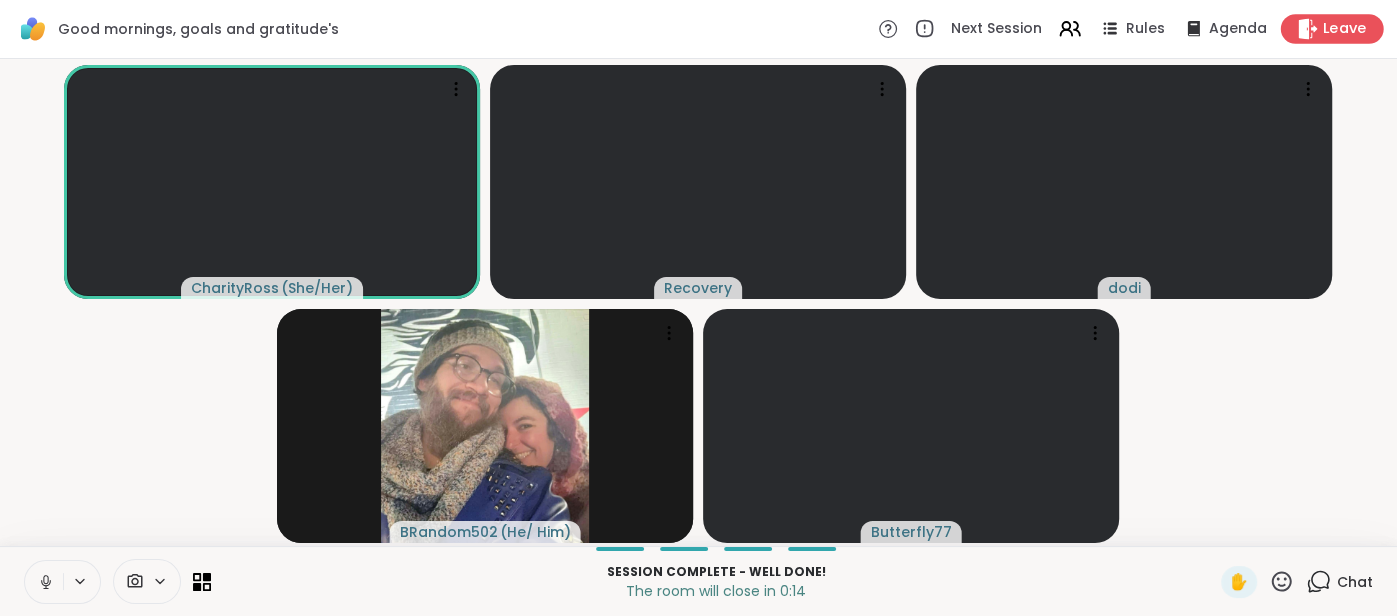click on "Leave" at bounding box center [1345, 29] 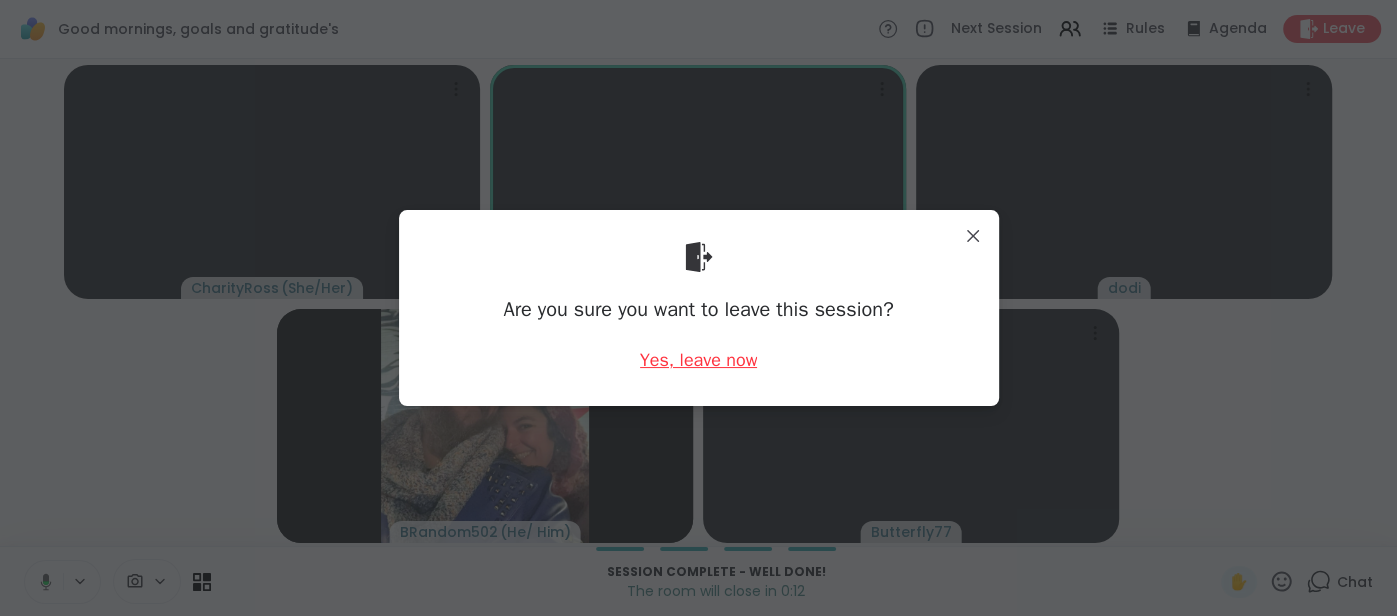 click on "Yes, leave now" at bounding box center (699, 360) 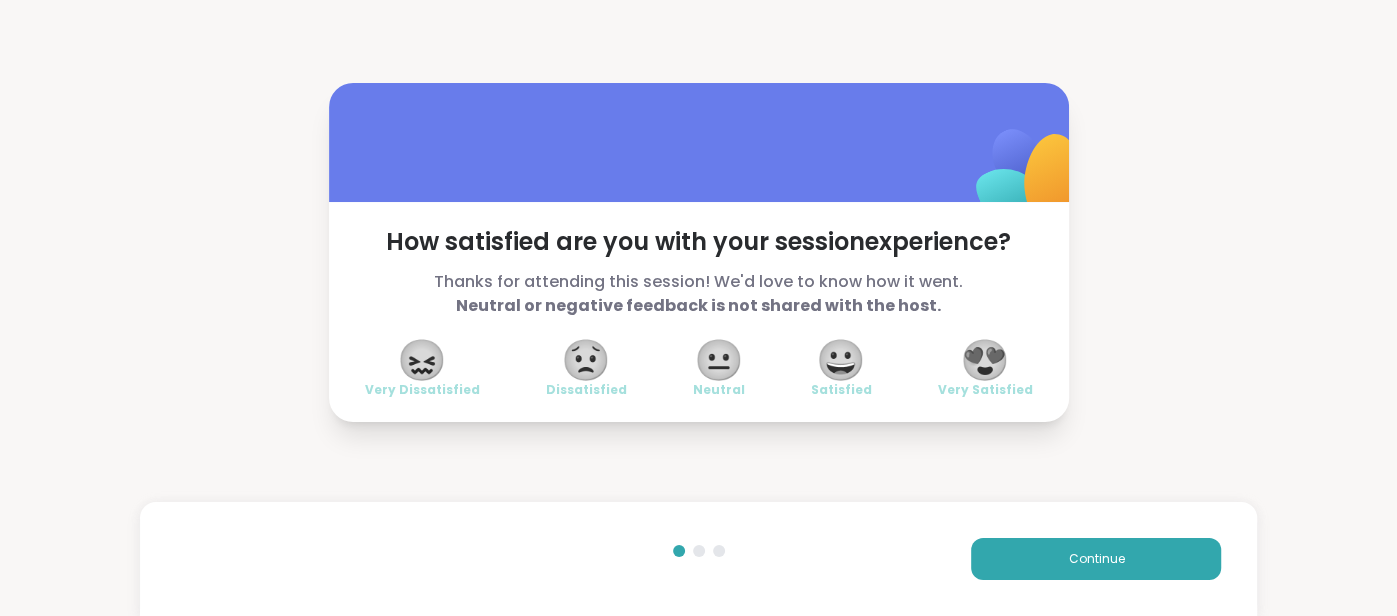 click on "😍" at bounding box center [985, 360] 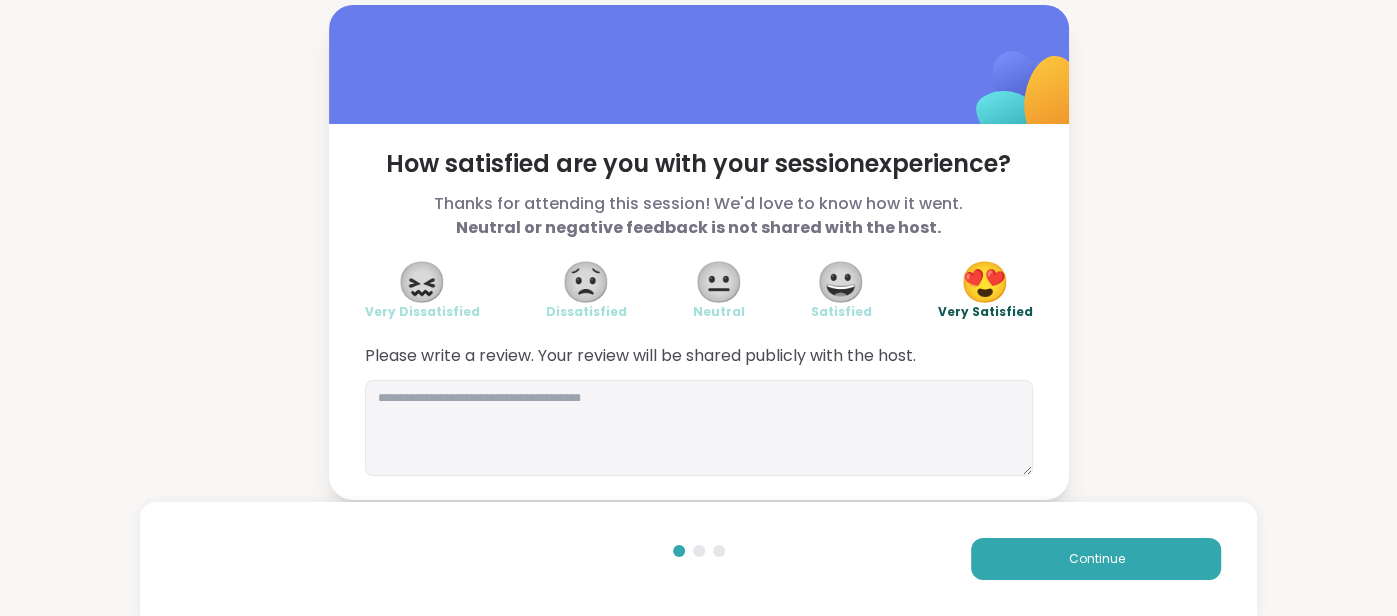 click on "Please write a review. Your review will be shared publicly with the host." at bounding box center (699, 410) 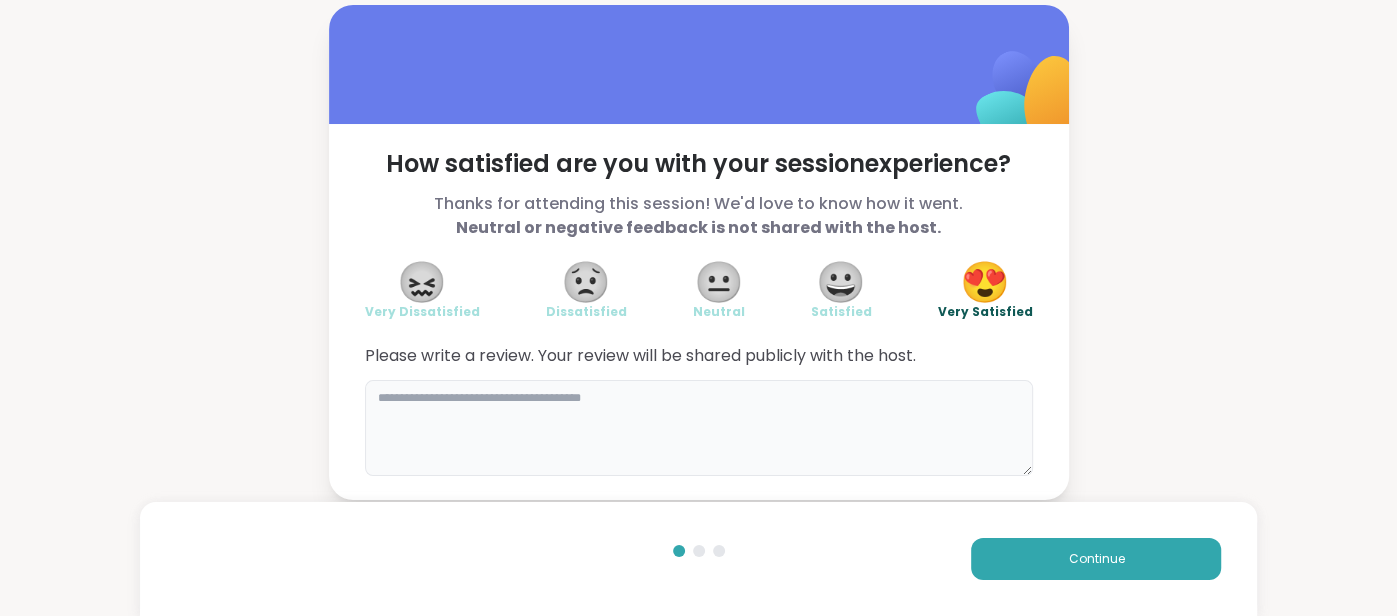 click at bounding box center (699, 428) 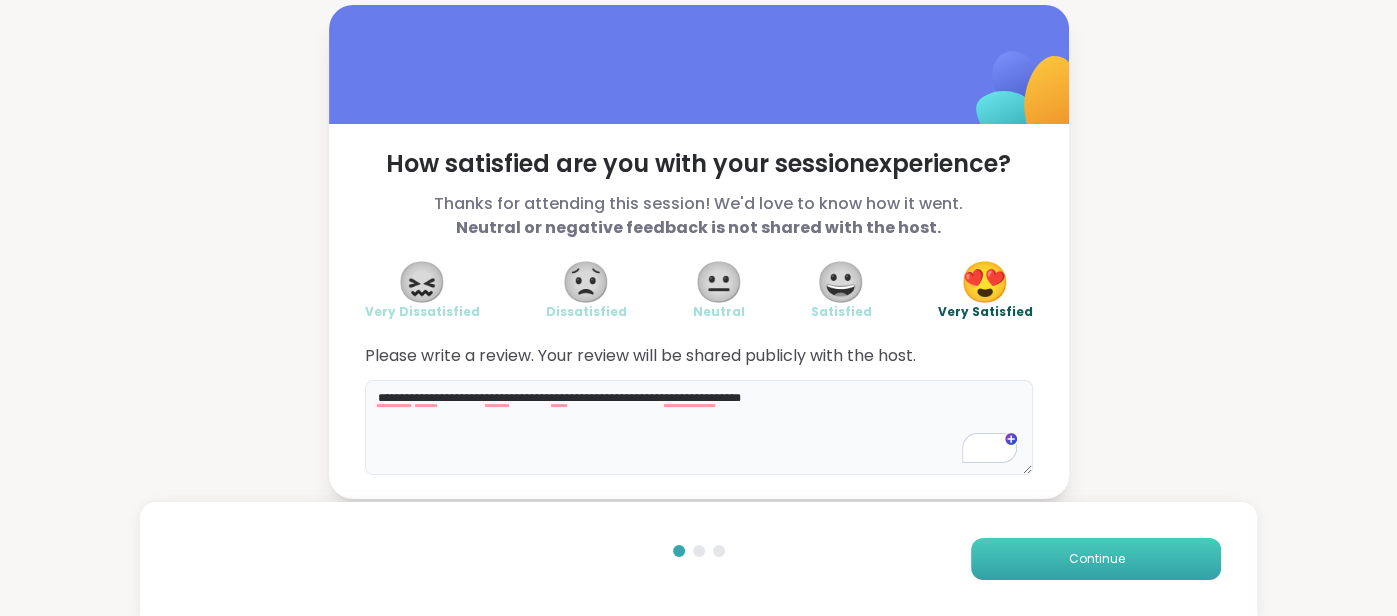 type on "**********" 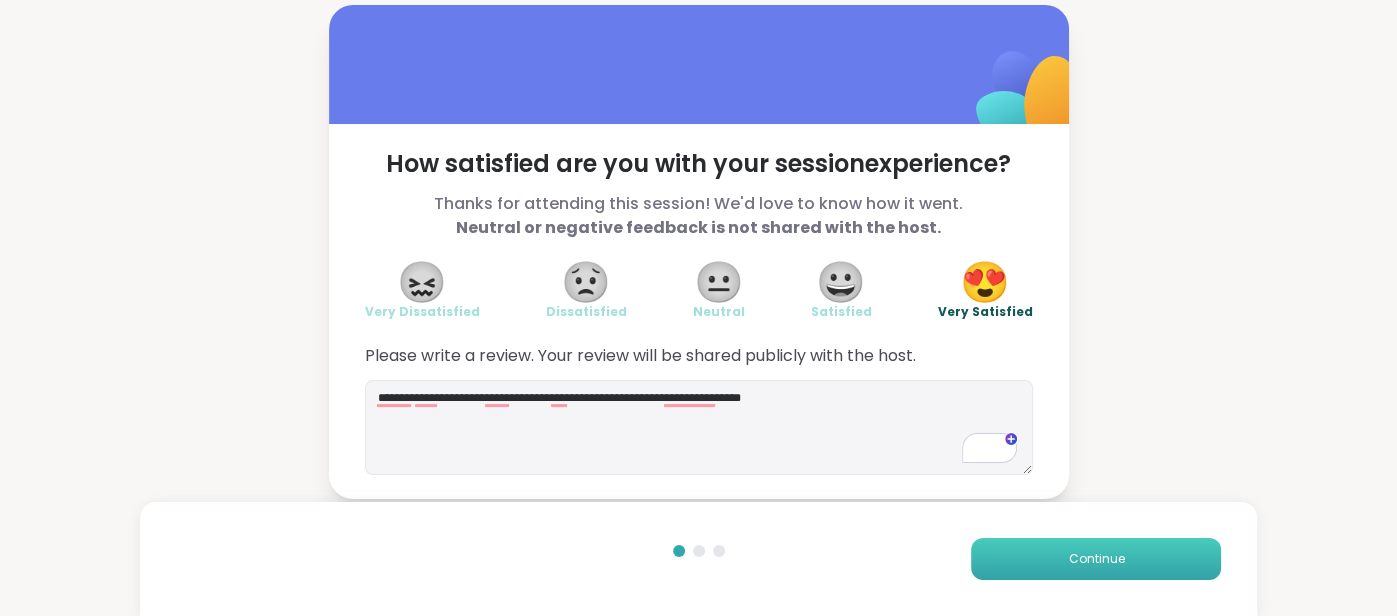 click on "Continue" at bounding box center (1096, 559) 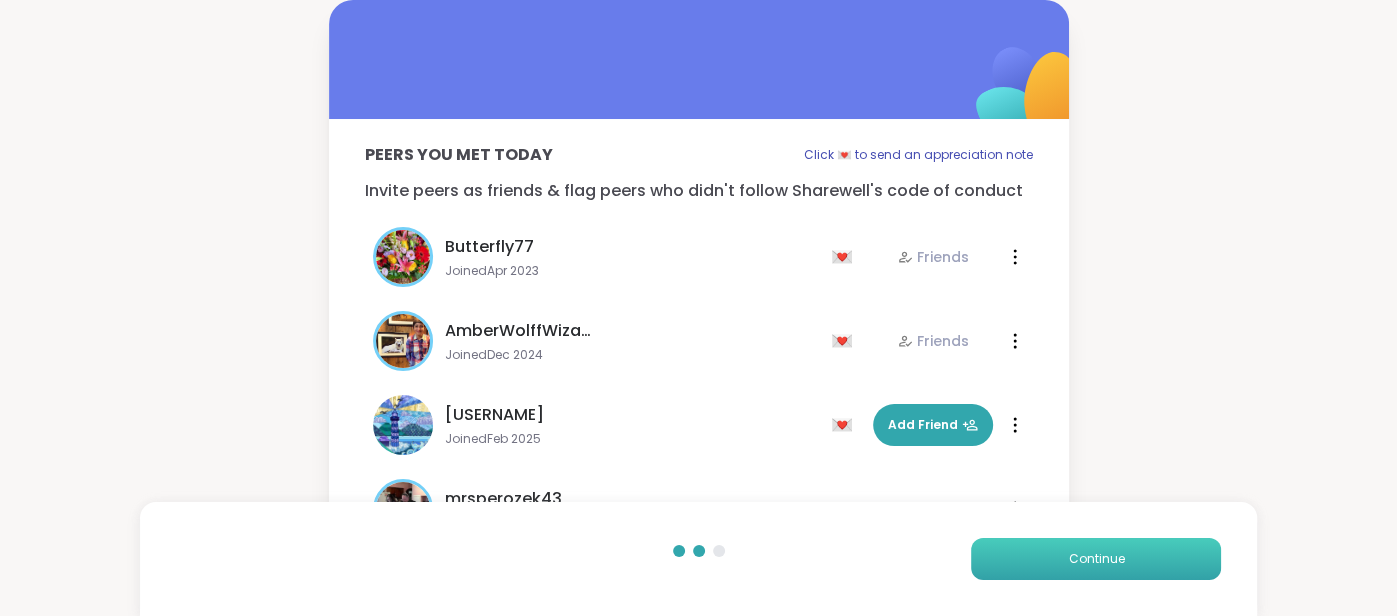 click on "Continue" at bounding box center [1096, 559] 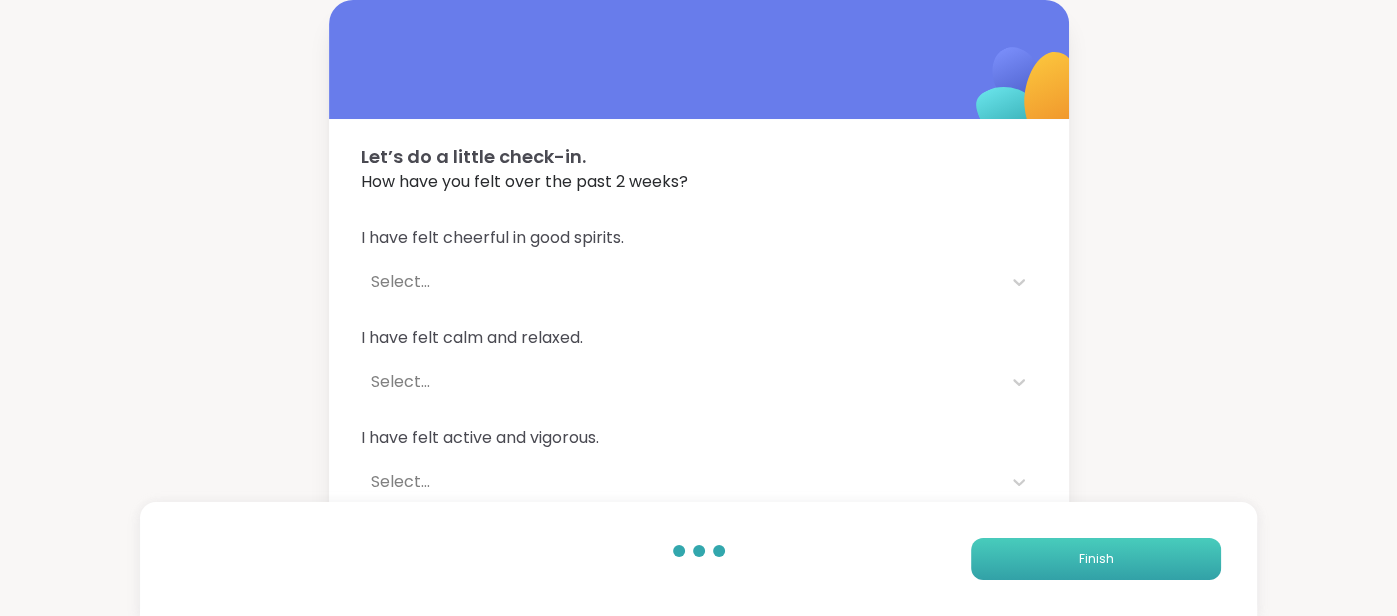 click on "Finish" at bounding box center [1096, 559] 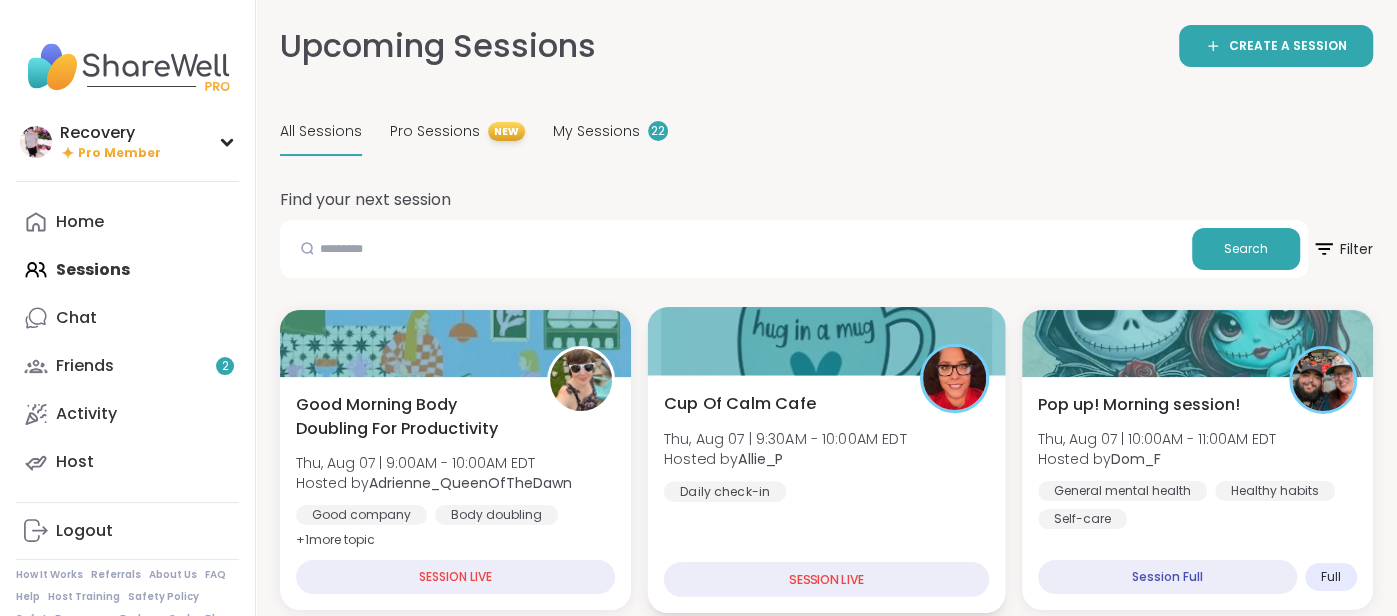 click on "Cup Of Calm Cafe Thu, Aug 07 | 9:30AM - 10:00AM EDT Hosted by  Allie_P Daily check-in SESSION LIVE" at bounding box center [826, 494] 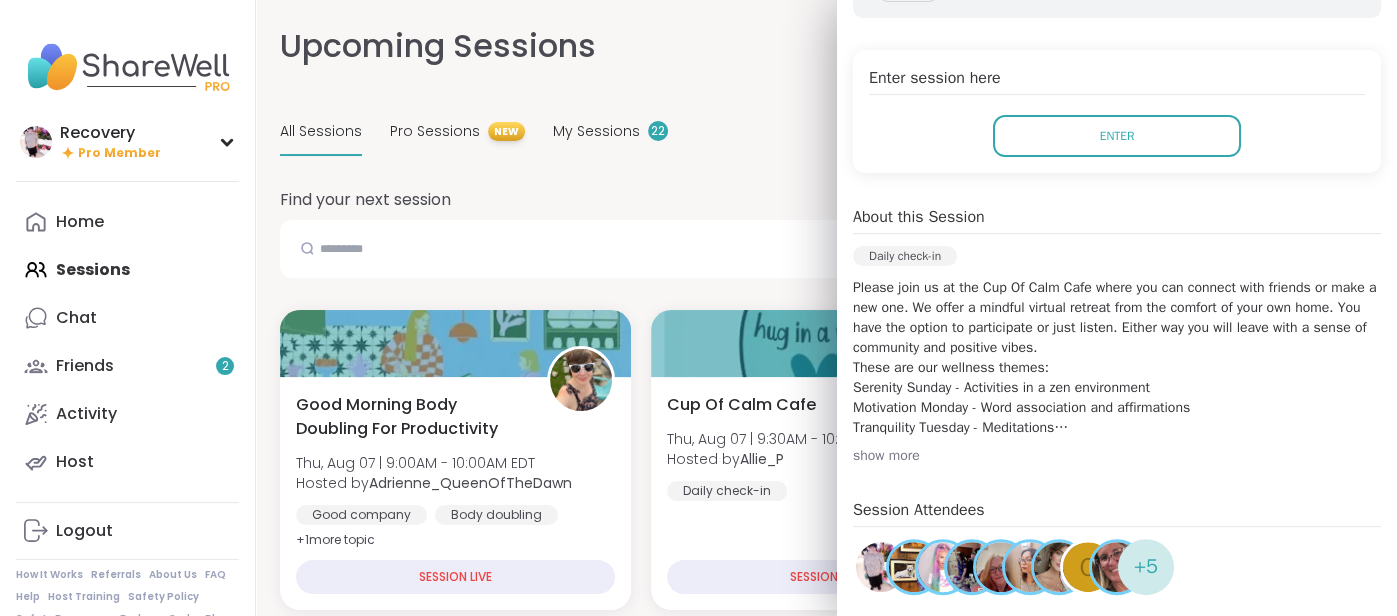 scroll, scrollTop: 374, scrollLeft: 0, axis: vertical 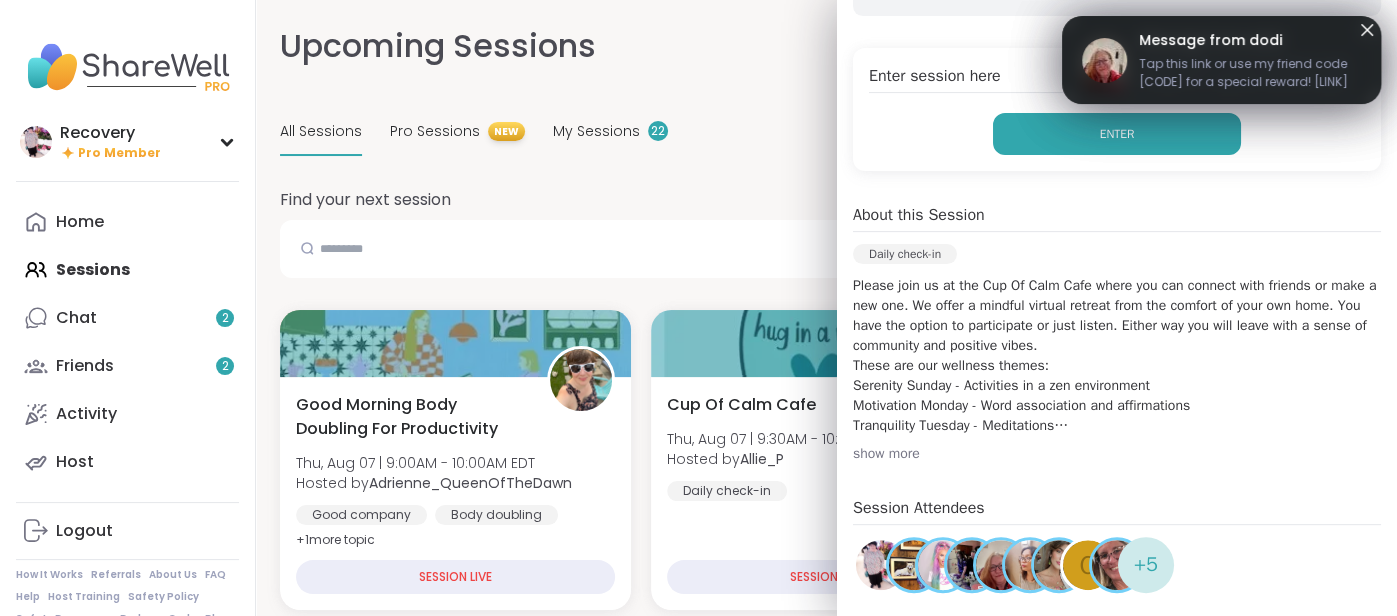 click on "Enter" at bounding box center (1117, 134) 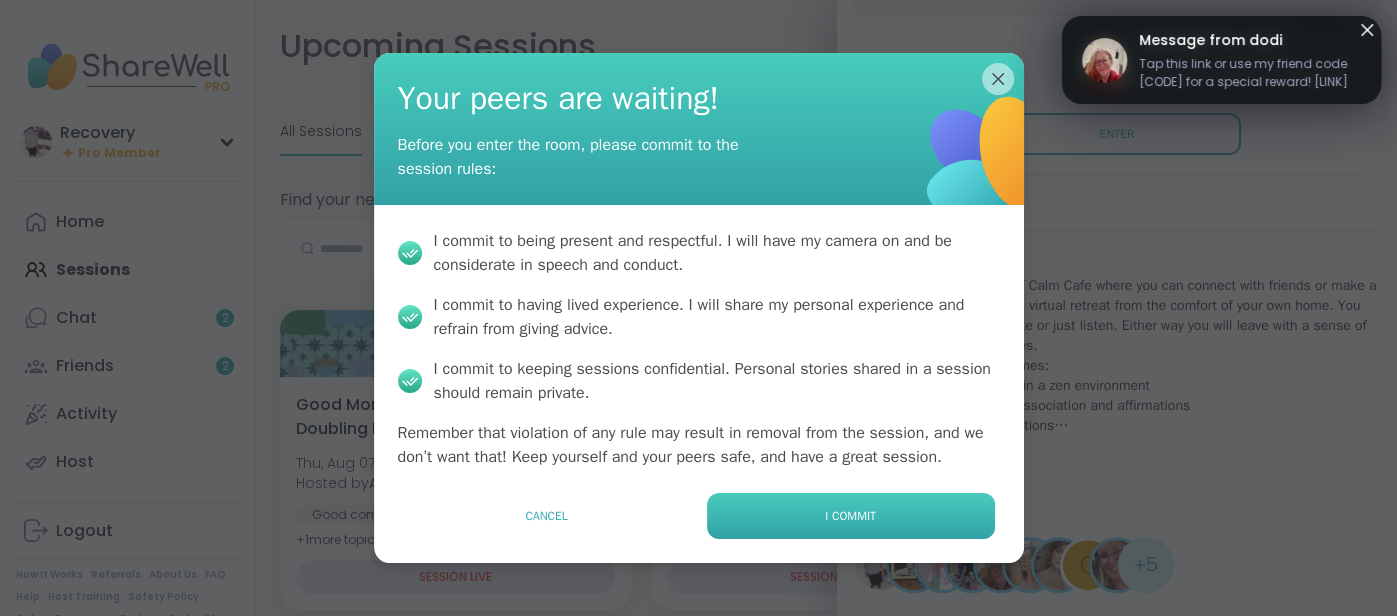 click on "I commit" at bounding box center [851, 516] 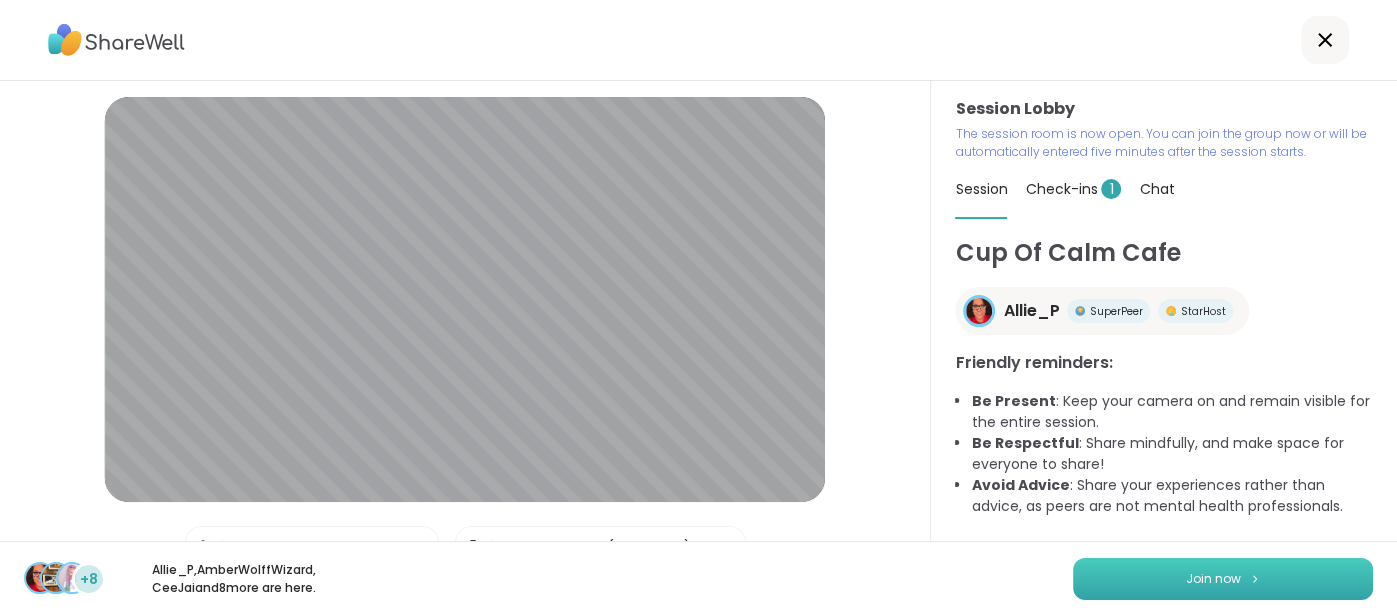 click on "Join now" at bounding box center (1223, 579) 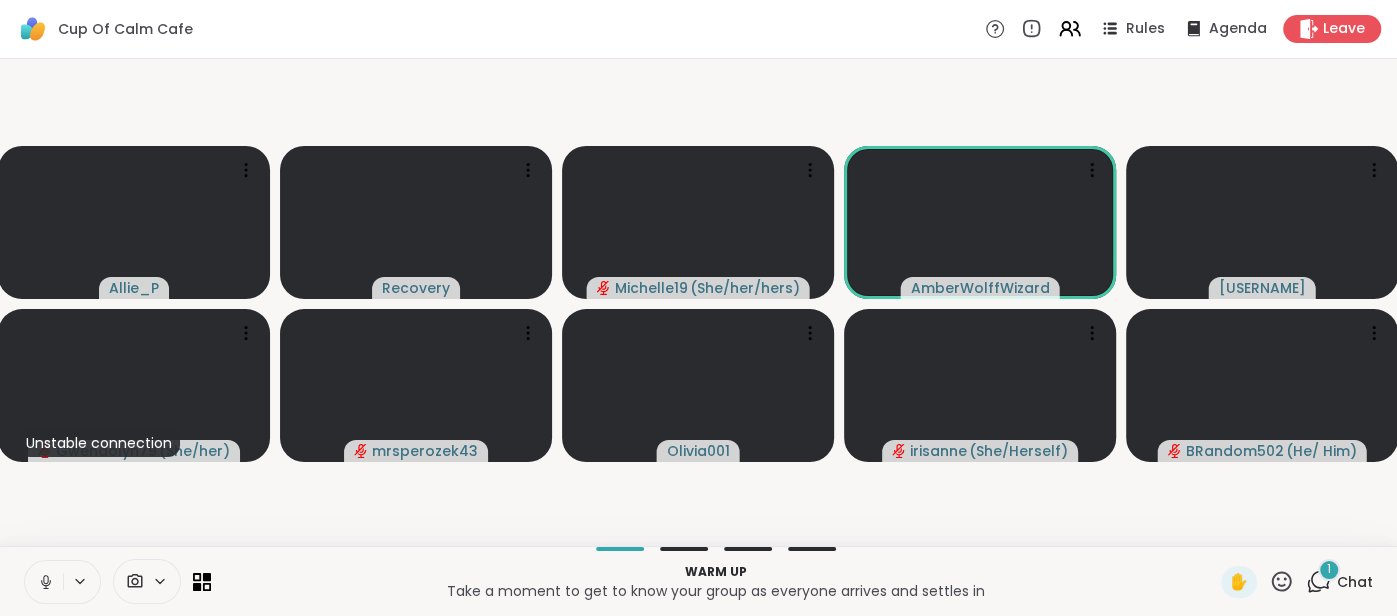 click 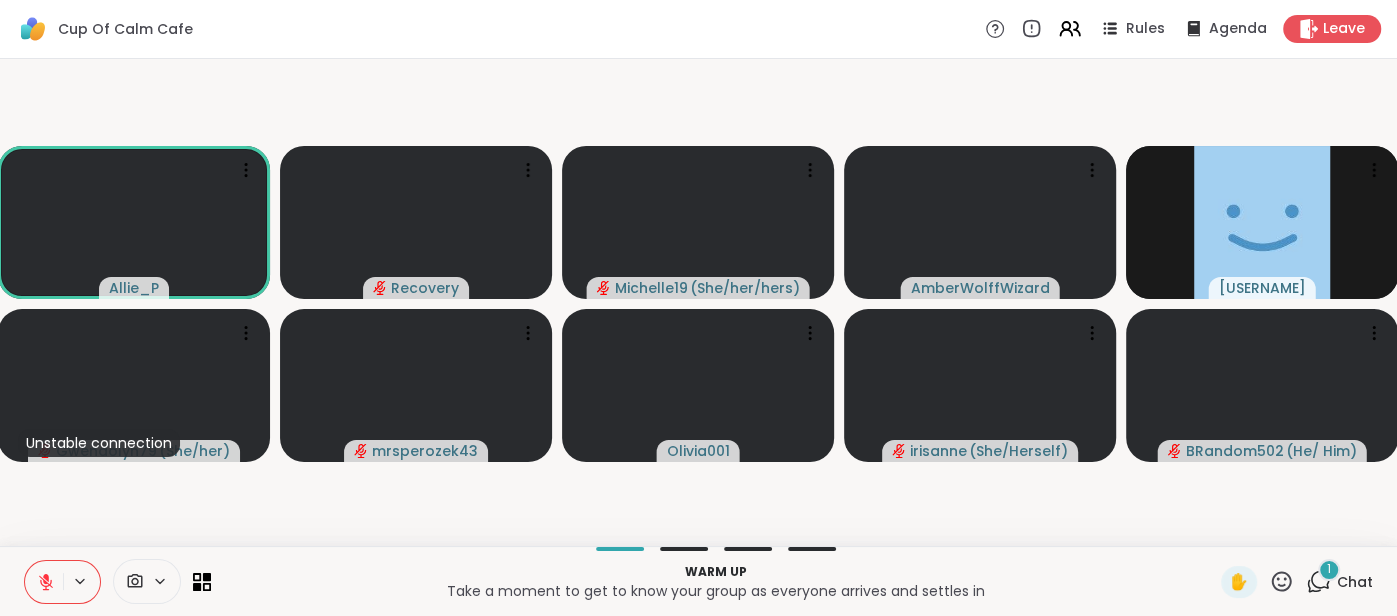 click on "1 Chat" at bounding box center (1339, 582) 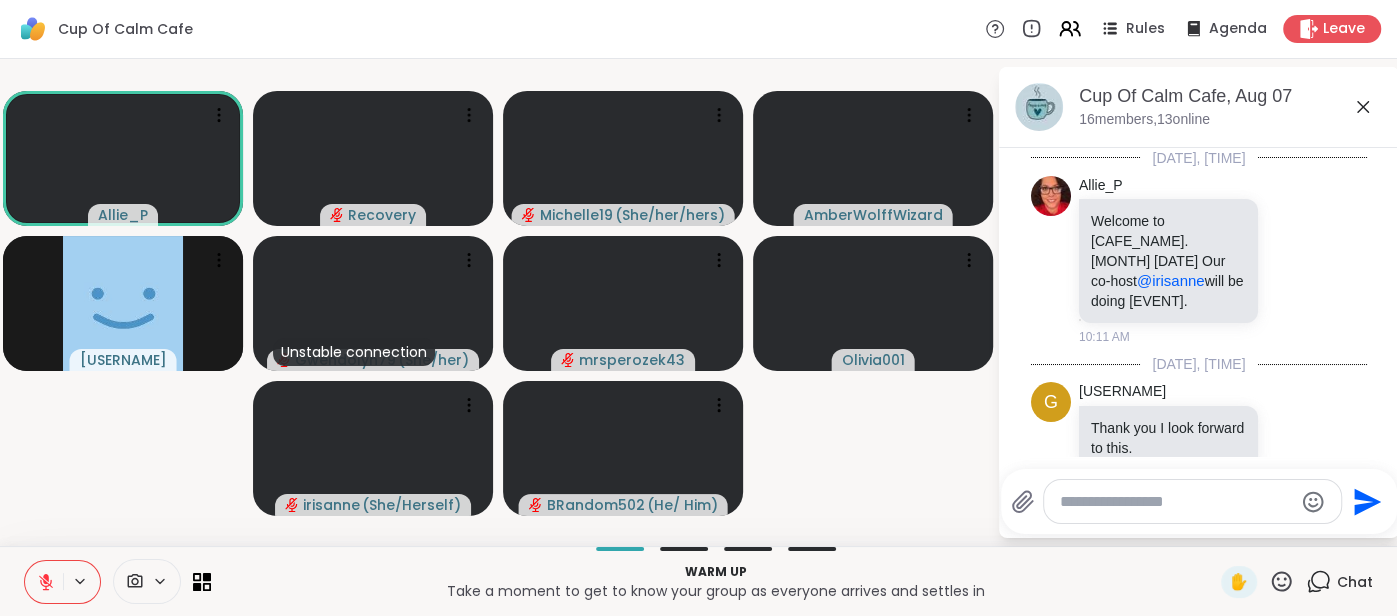 scroll, scrollTop: 1238, scrollLeft: 0, axis: vertical 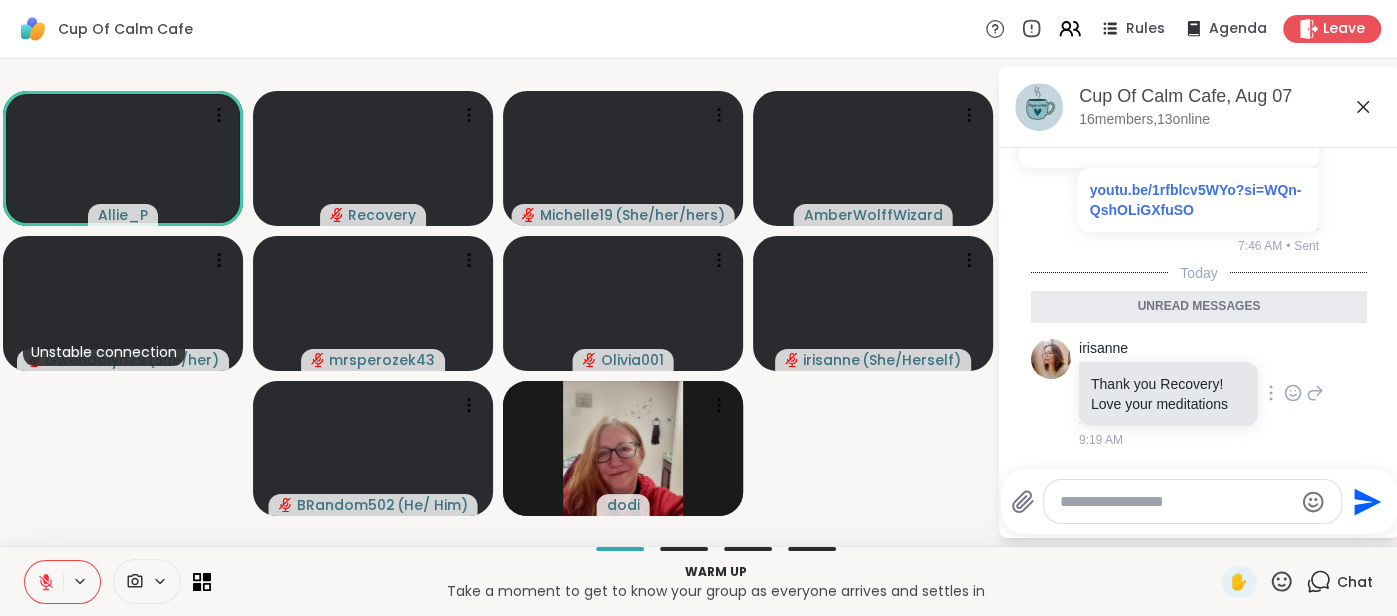 click 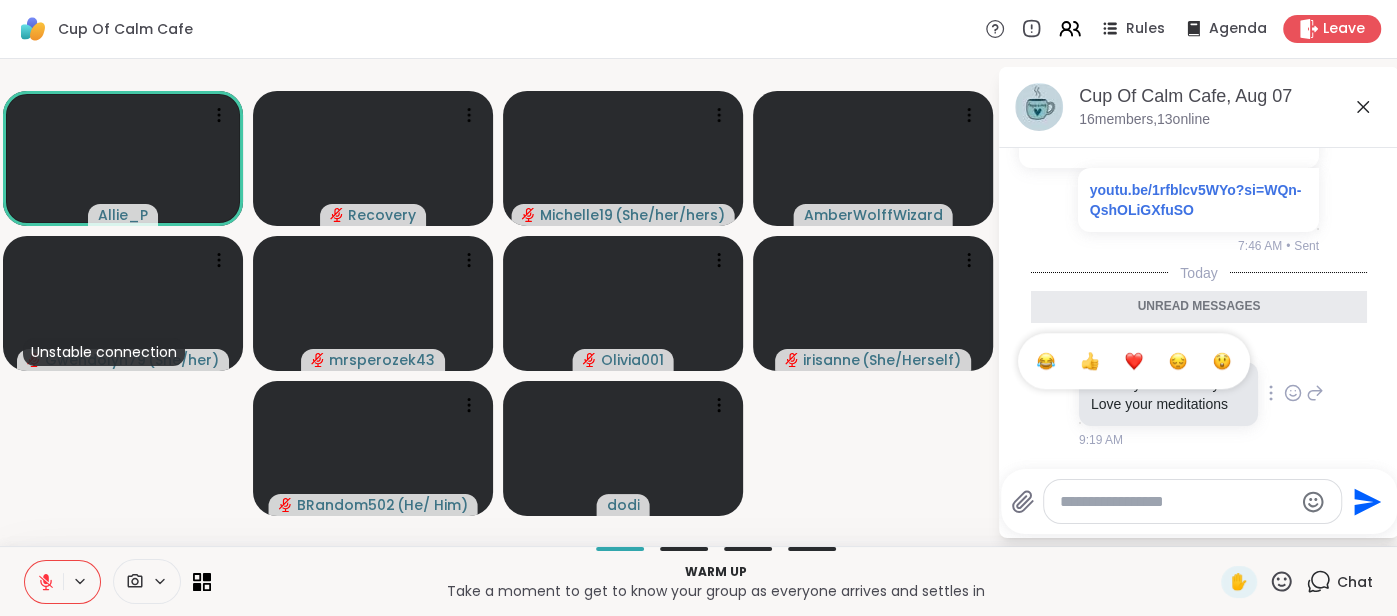 click at bounding box center (1046, 361) 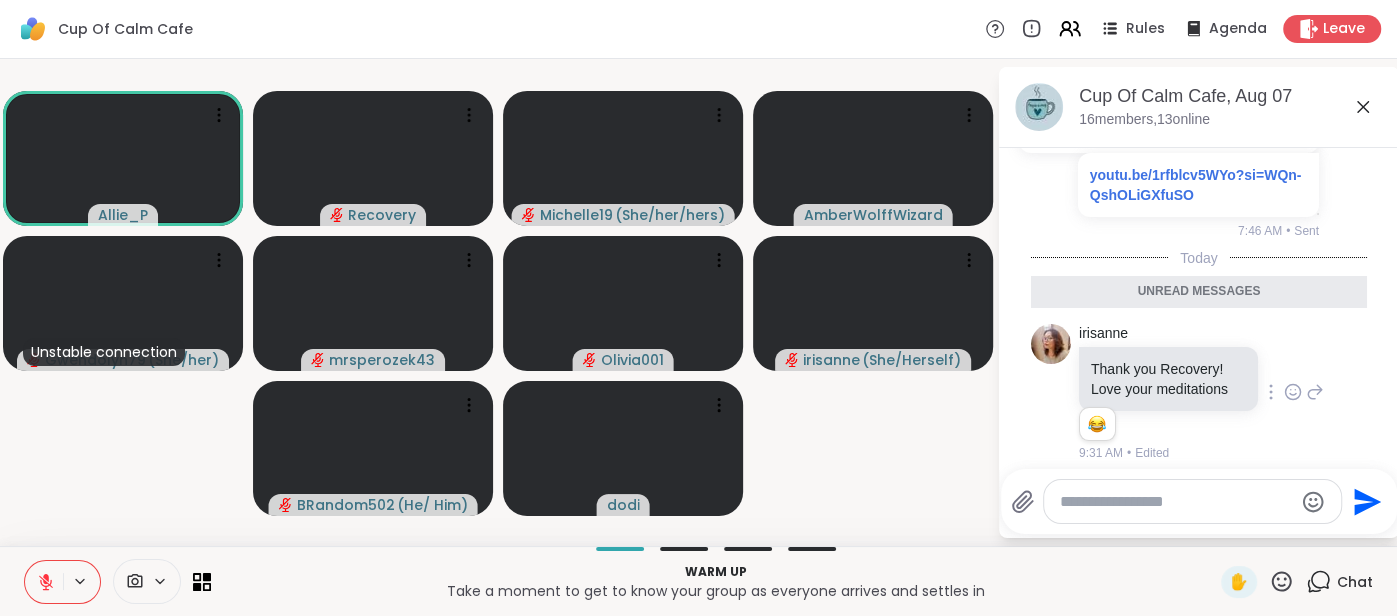 scroll, scrollTop: 1266, scrollLeft: 0, axis: vertical 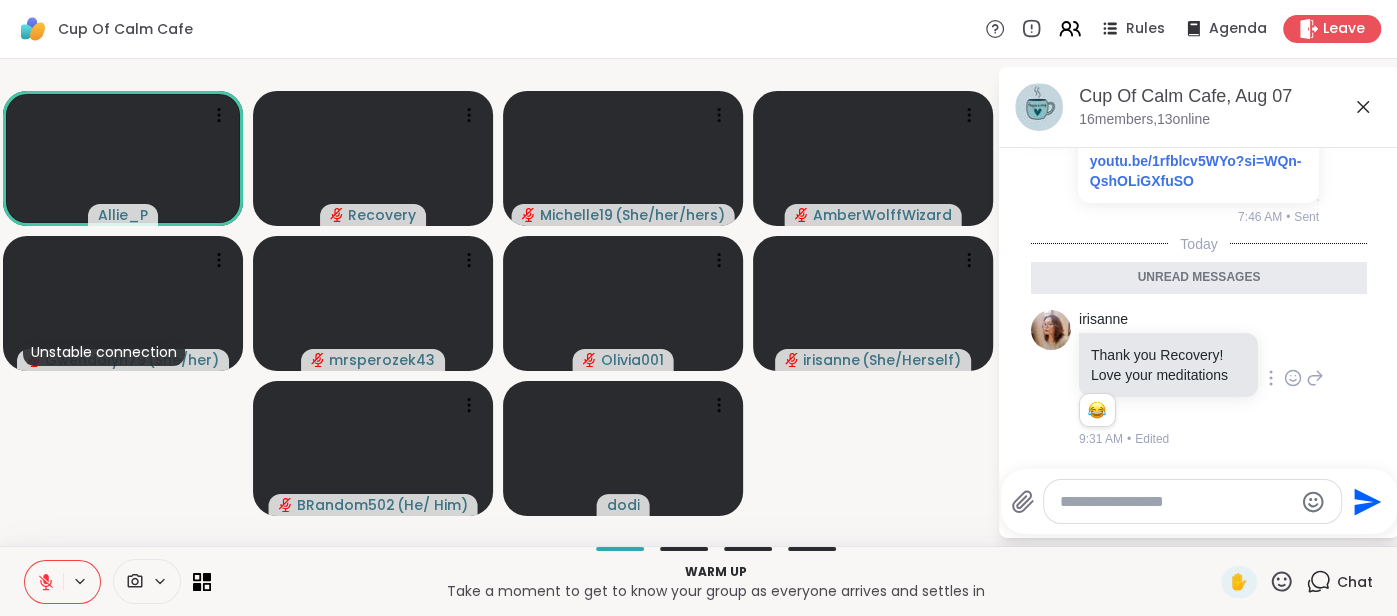 click at bounding box center (1192, 501) 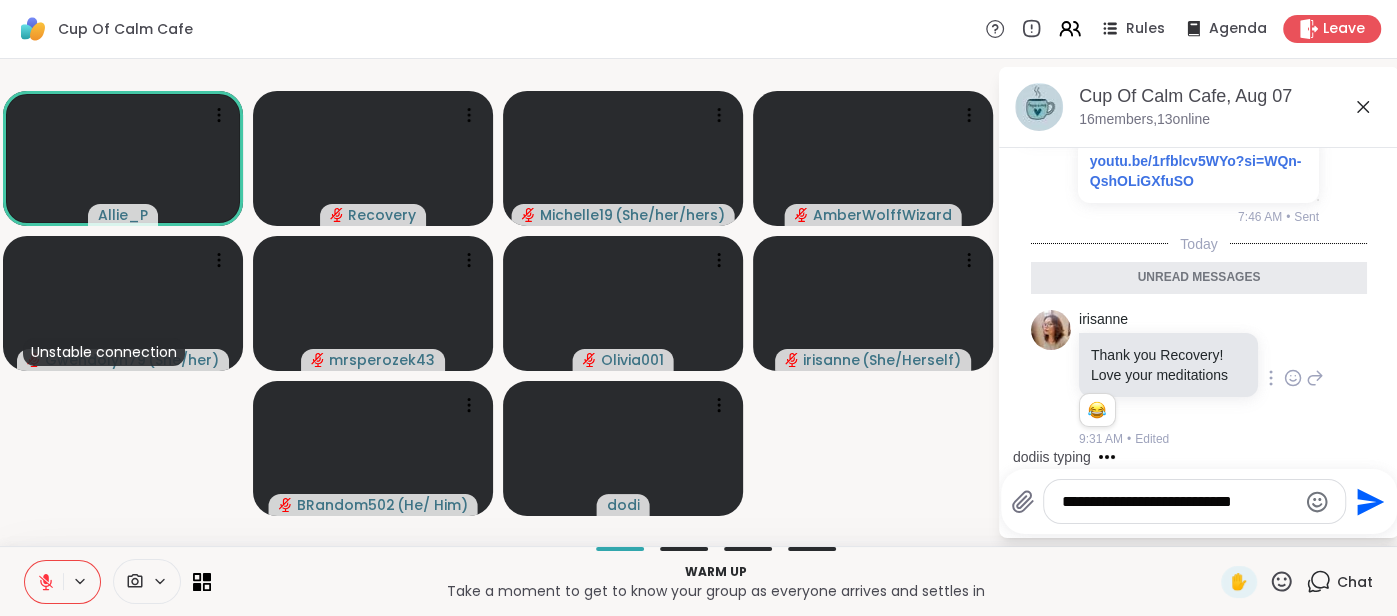 type on "**********" 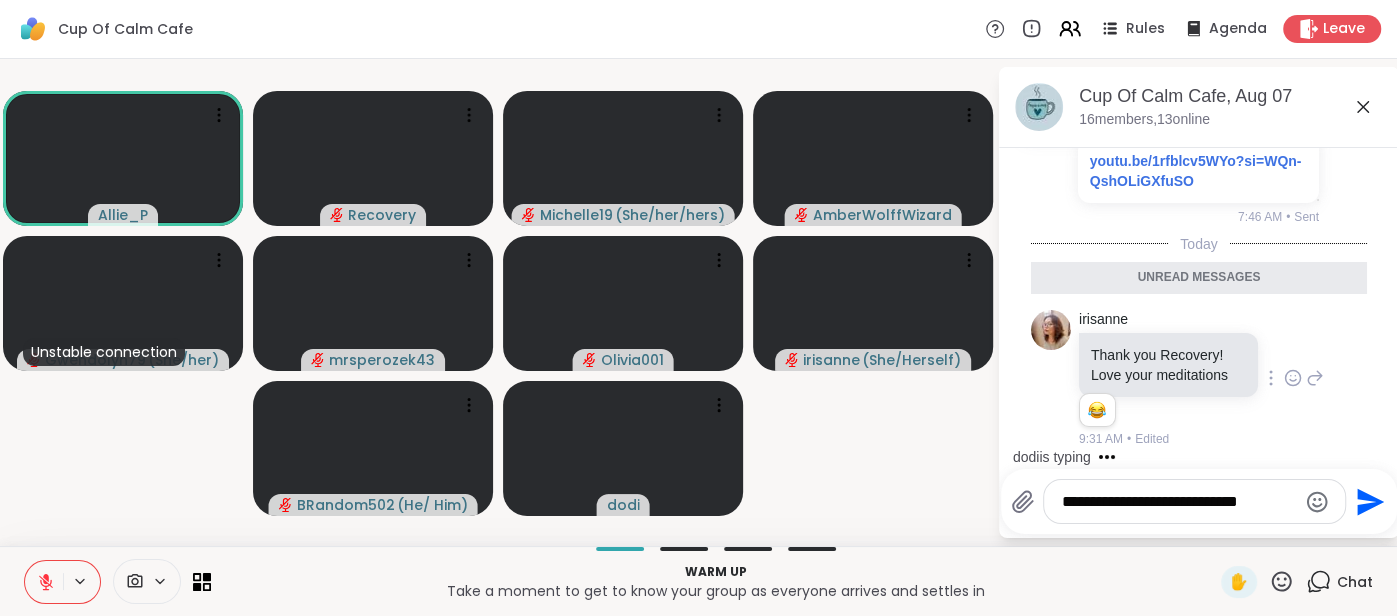 type 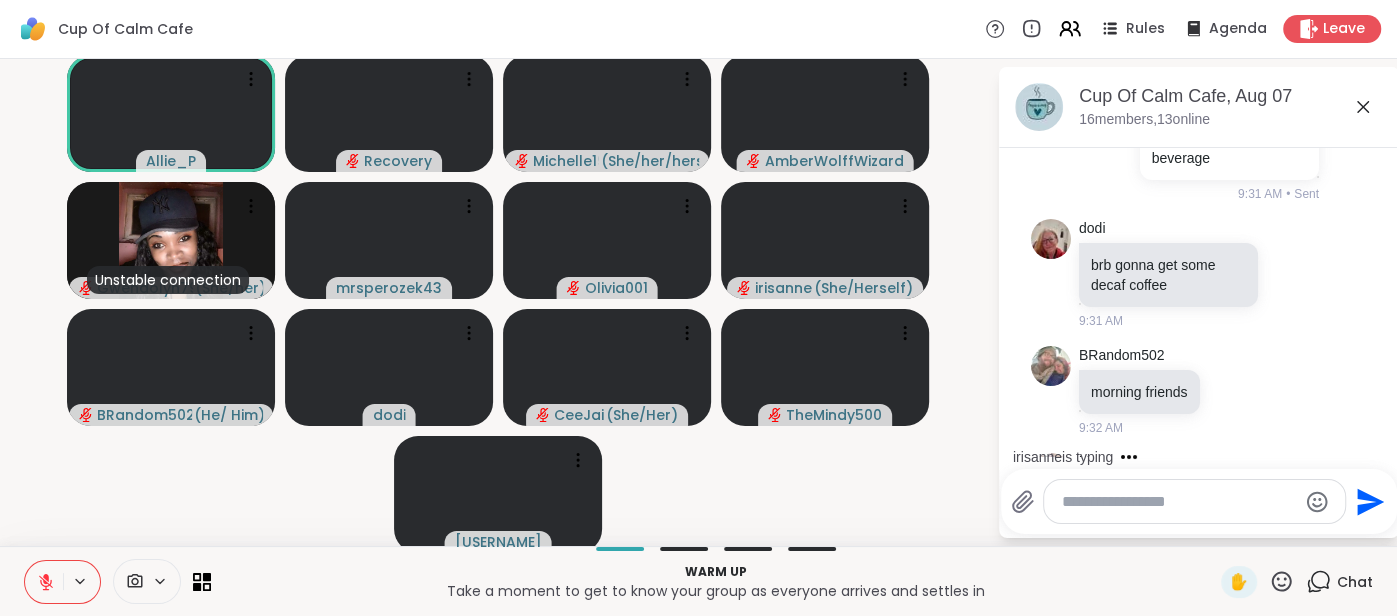 scroll, scrollTop: 1751, scrollLeft: 0, axis: vertical 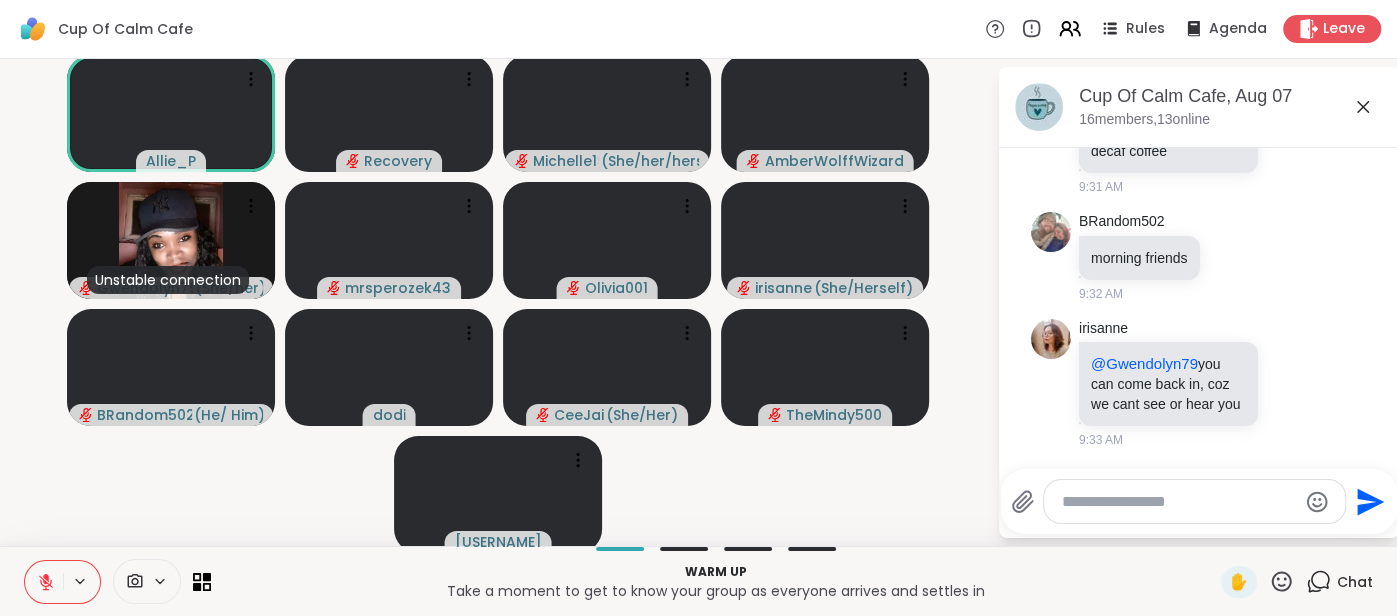 click at bounding box center (44, 582) 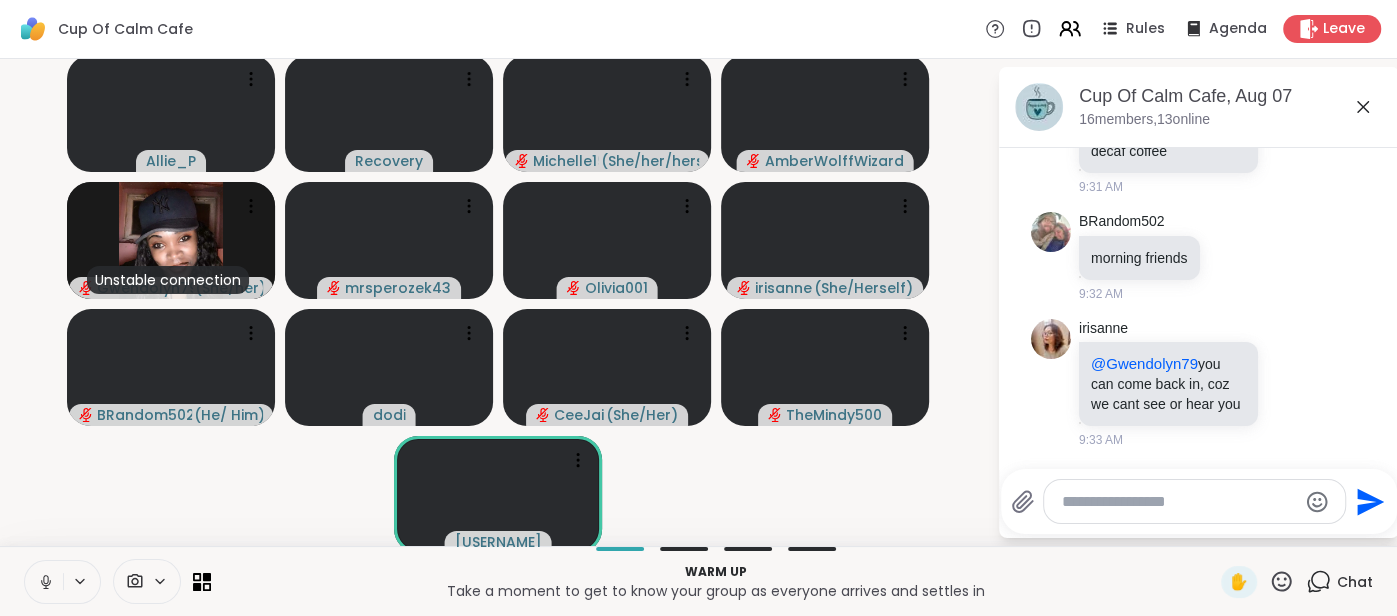 click at bounding box center [44, 582] 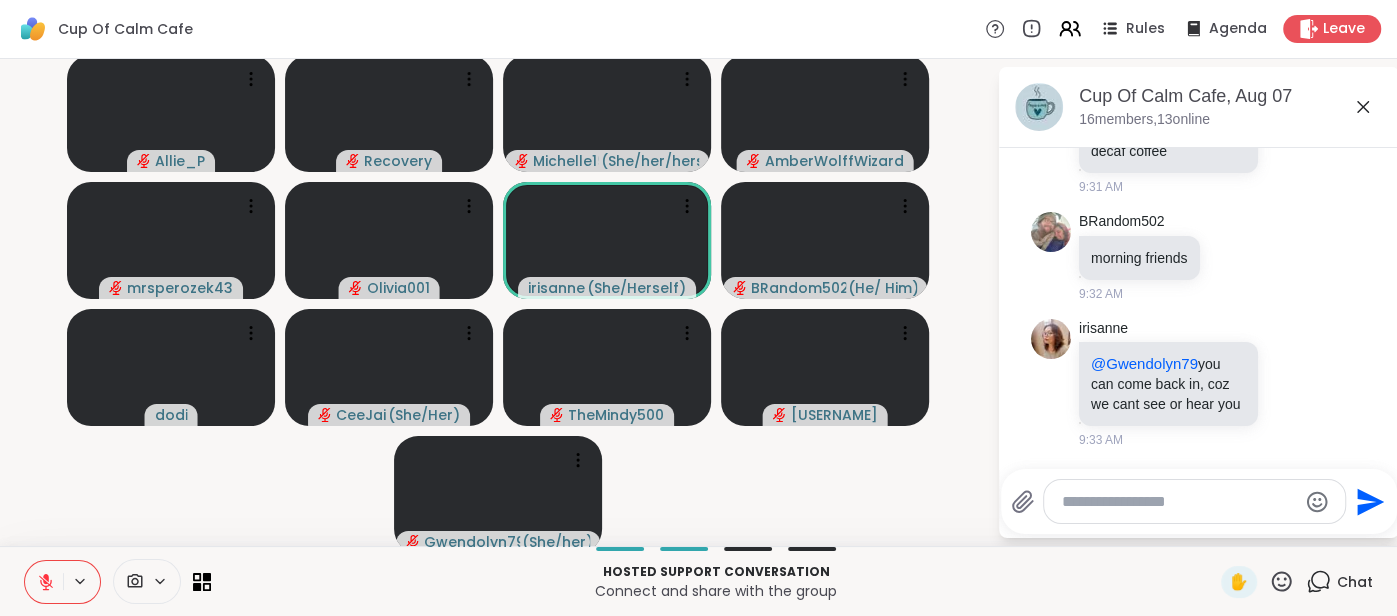 click 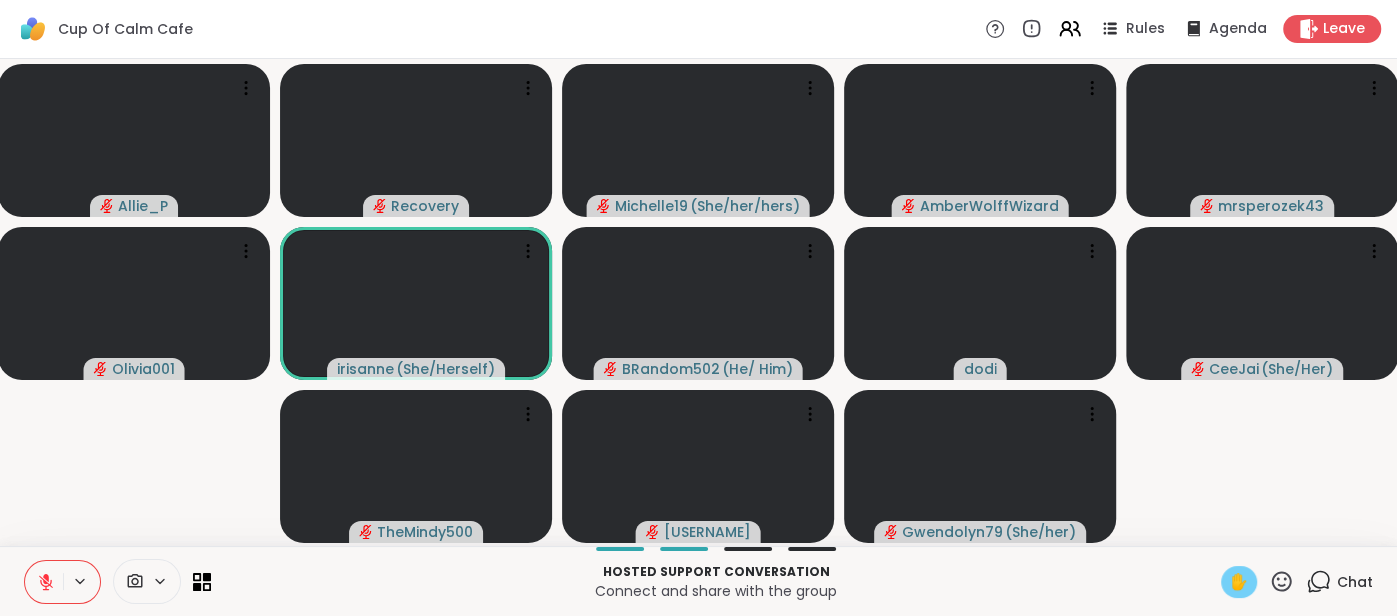 click on "✋" at bounding box center (1239, 582) 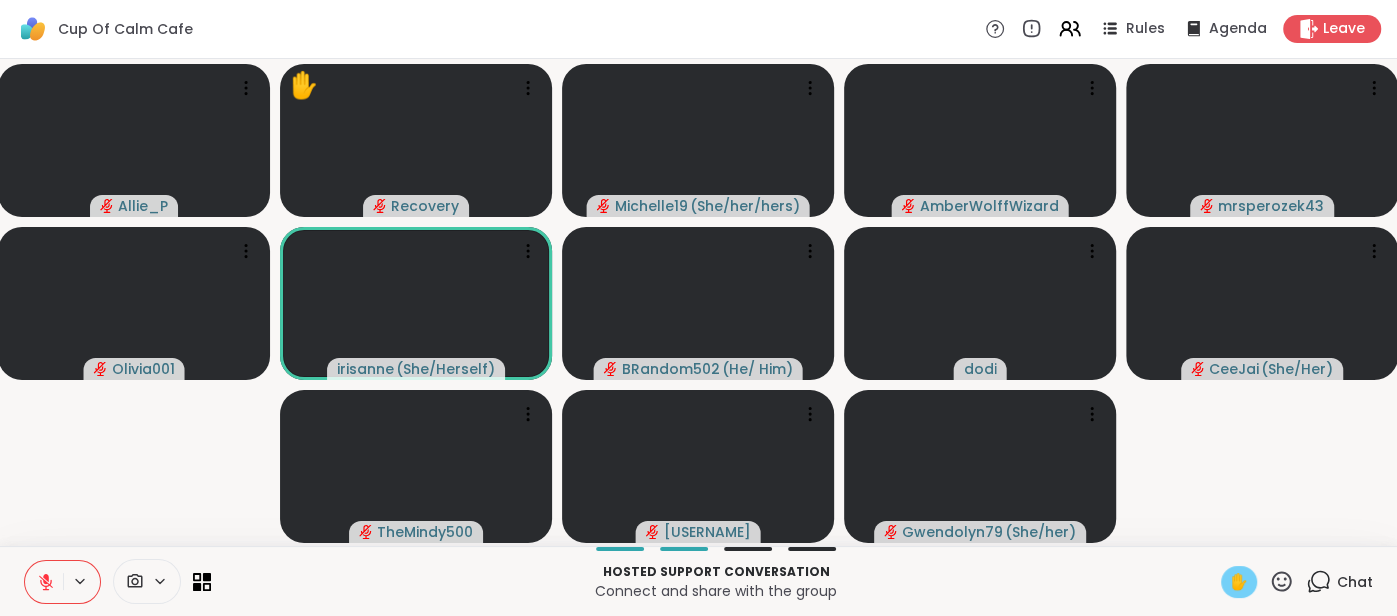 click at bounding box center (44, 582) 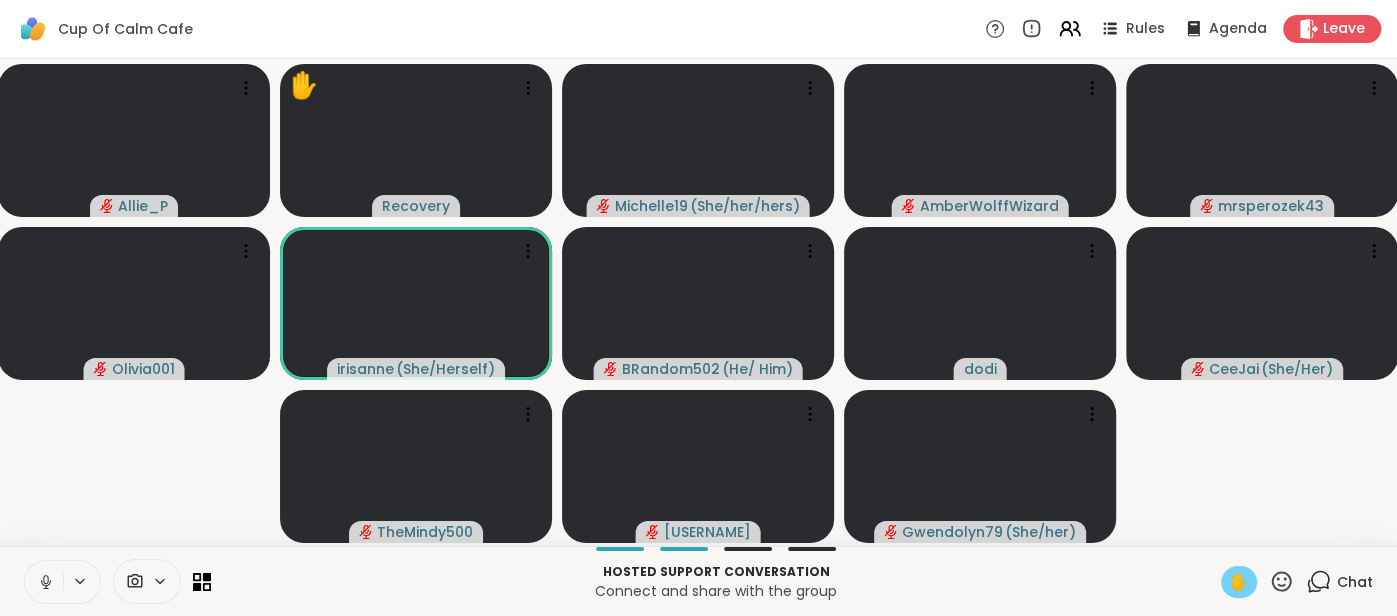 click 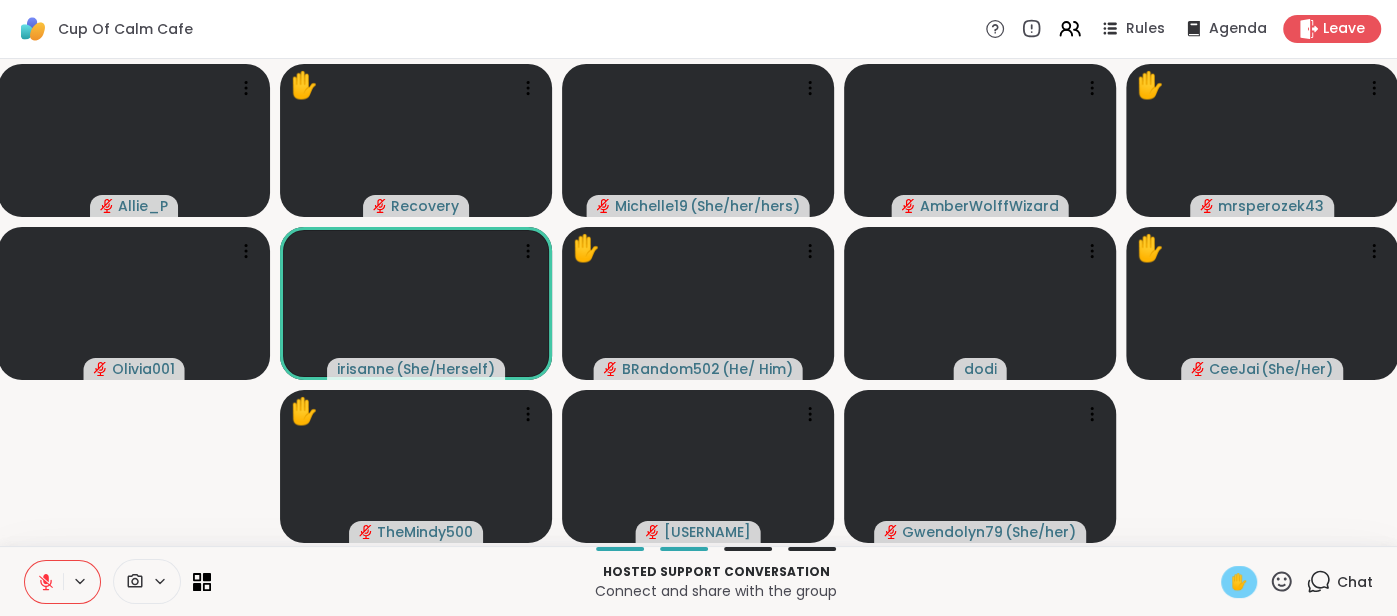 click 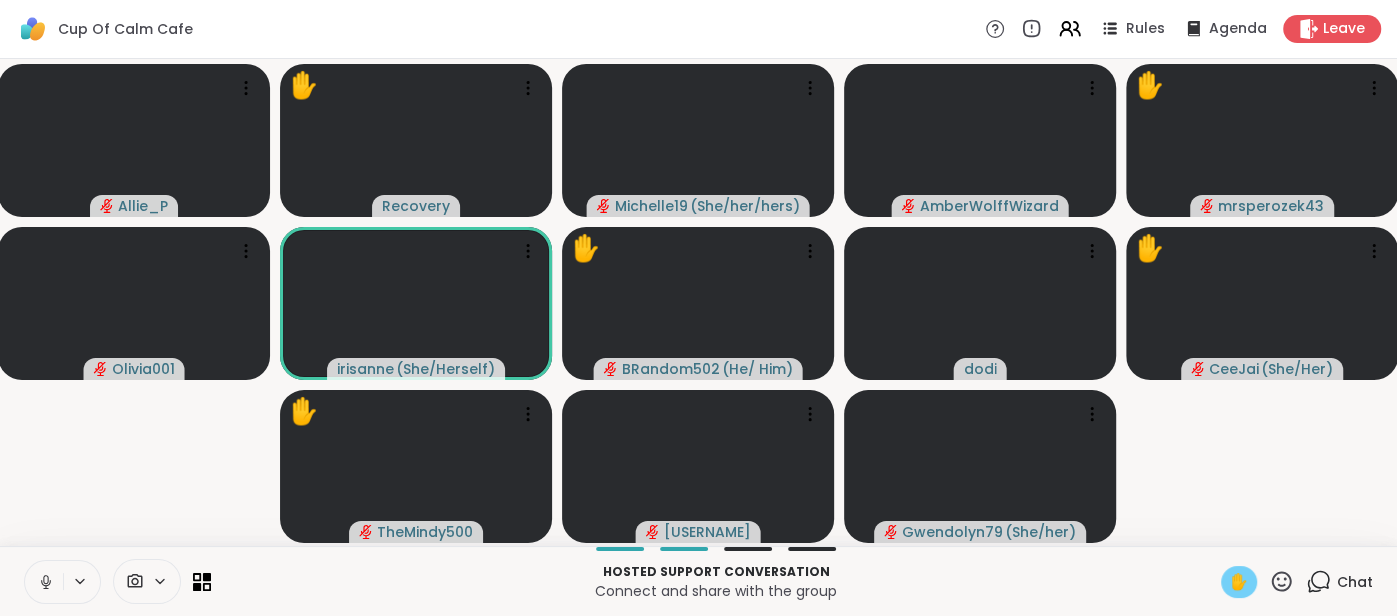 click 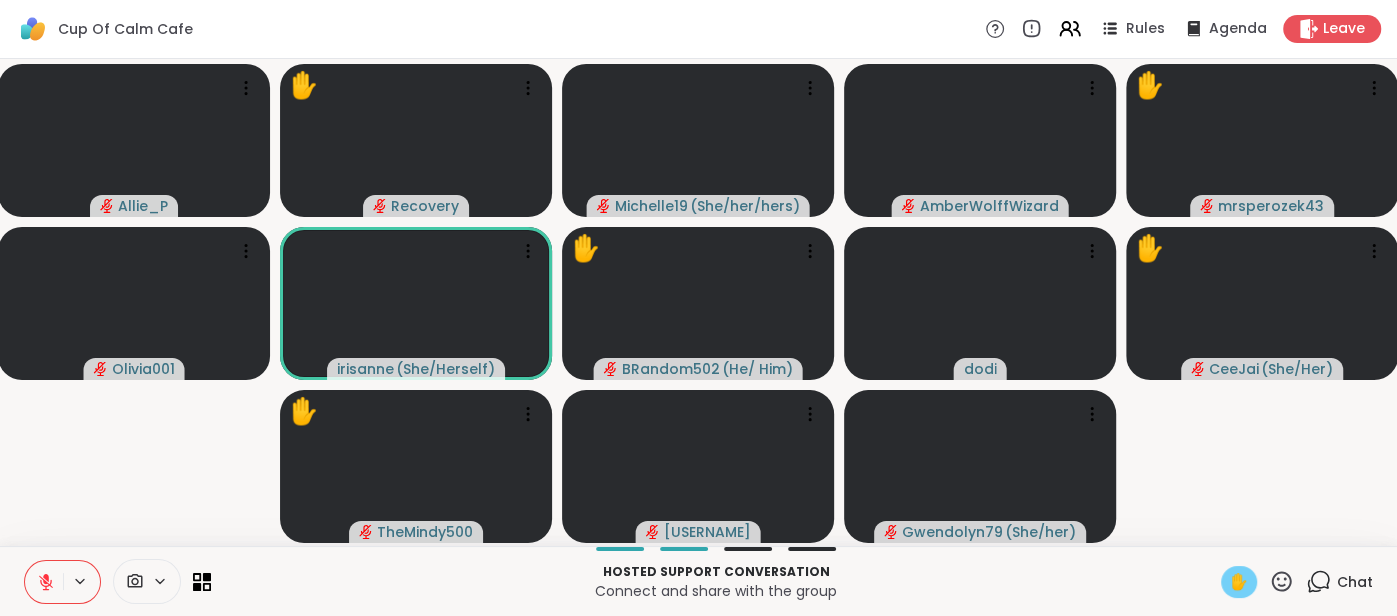 click 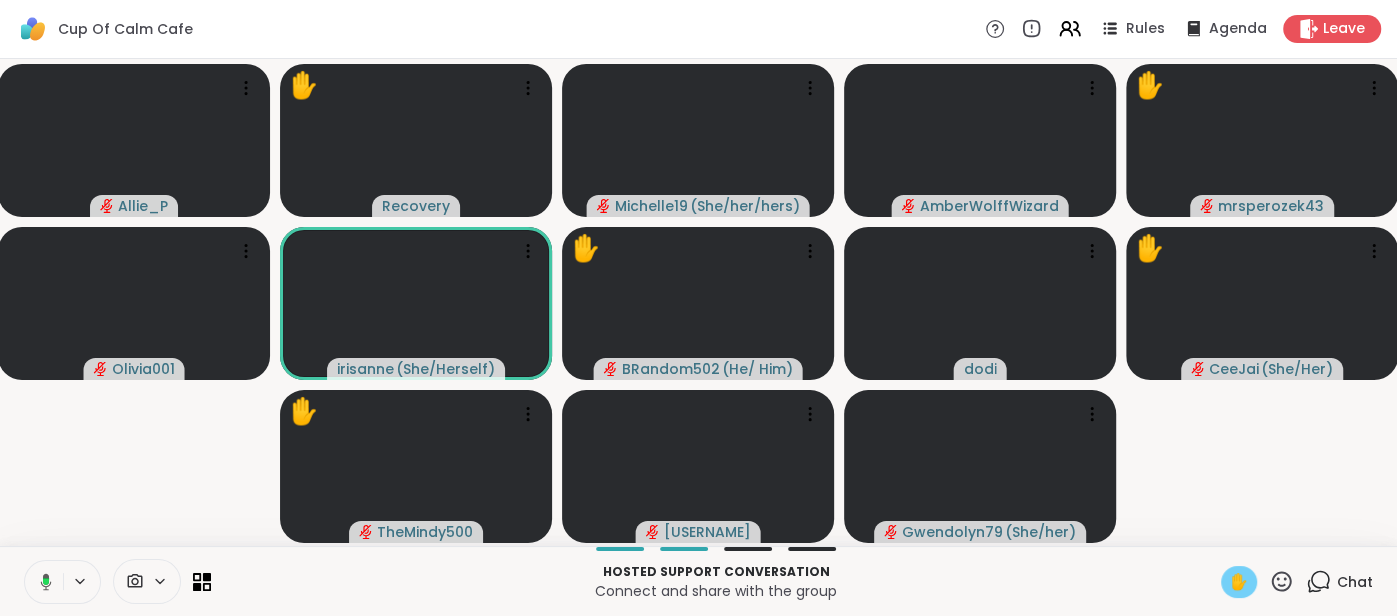 click 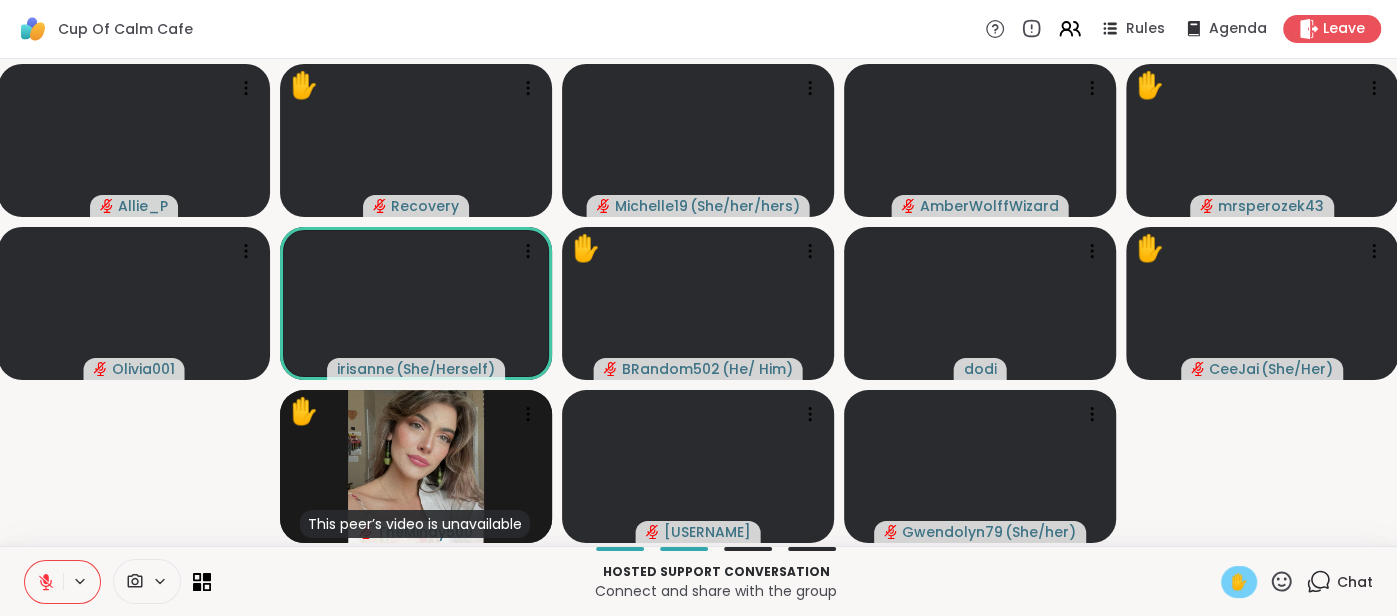 click 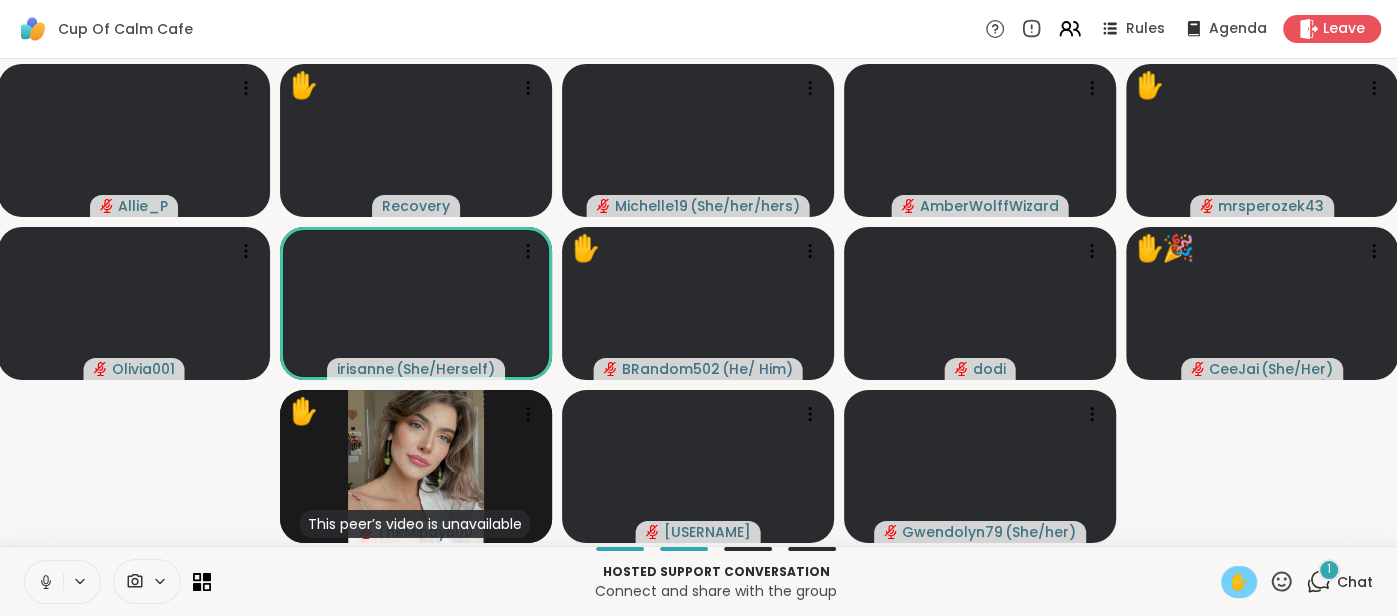 click at bounding box center (44, 582) 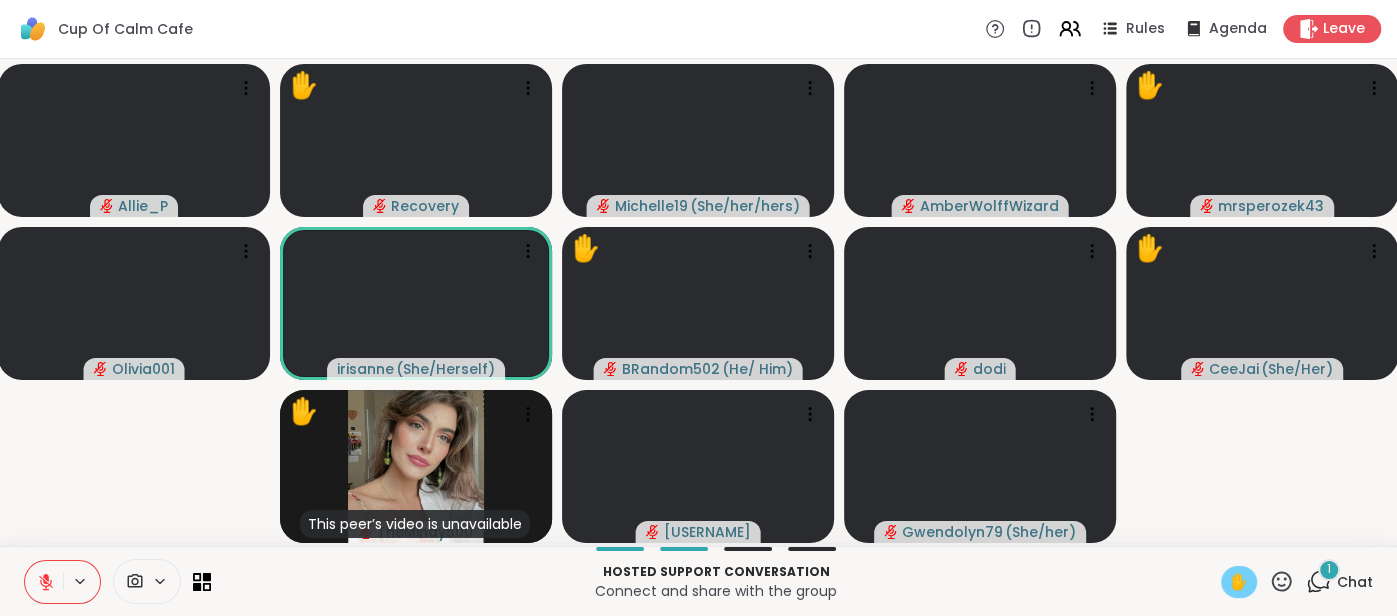 click at bounding box center [44, 582] 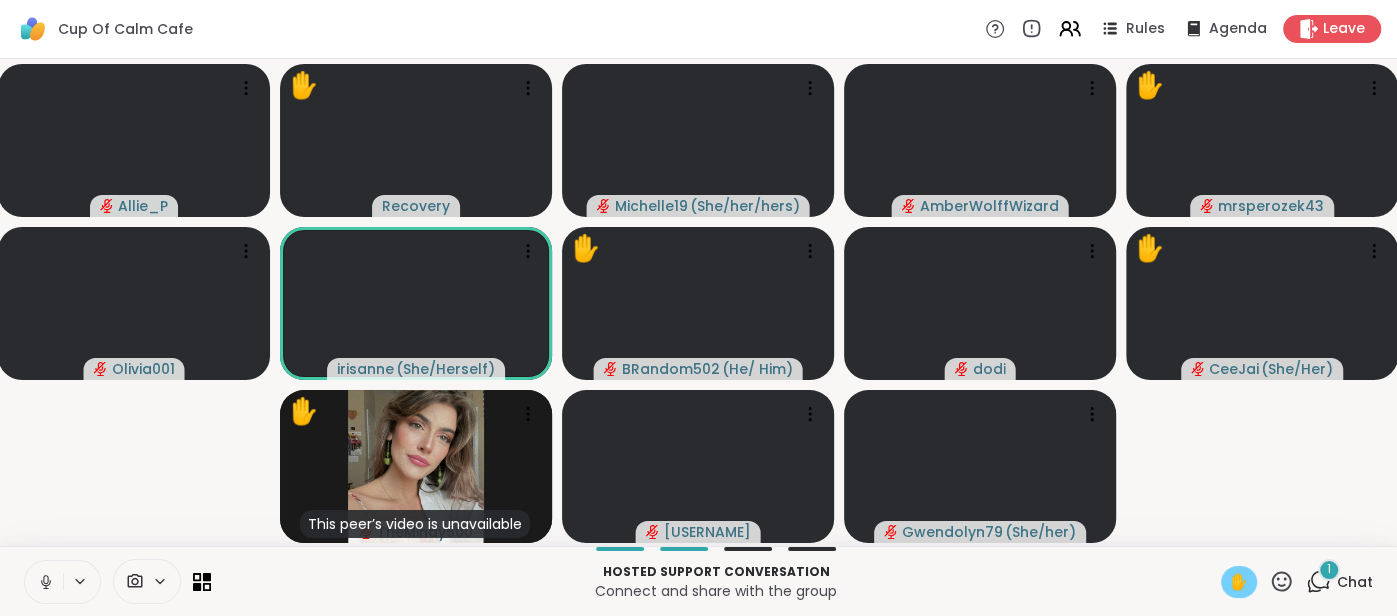 click at bounding box center [44, 582] 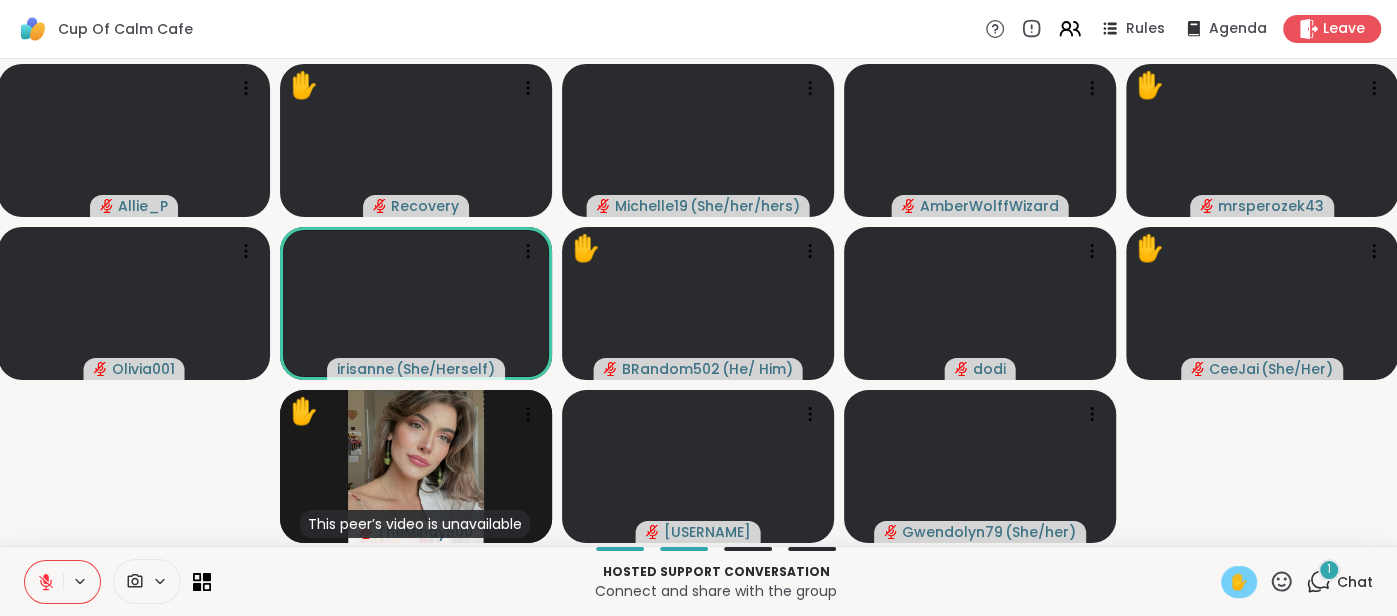 click on "✋" at bounding box center (1239, 582) 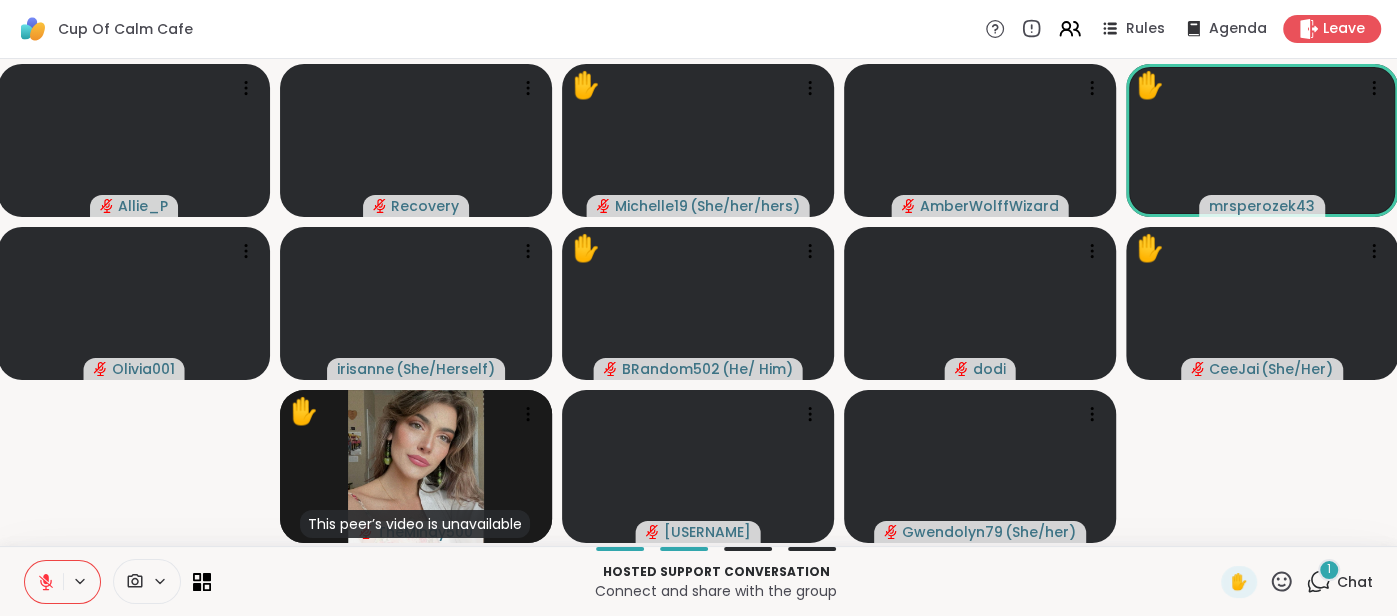 click on "Chat" at bounding box center [1355, 582] 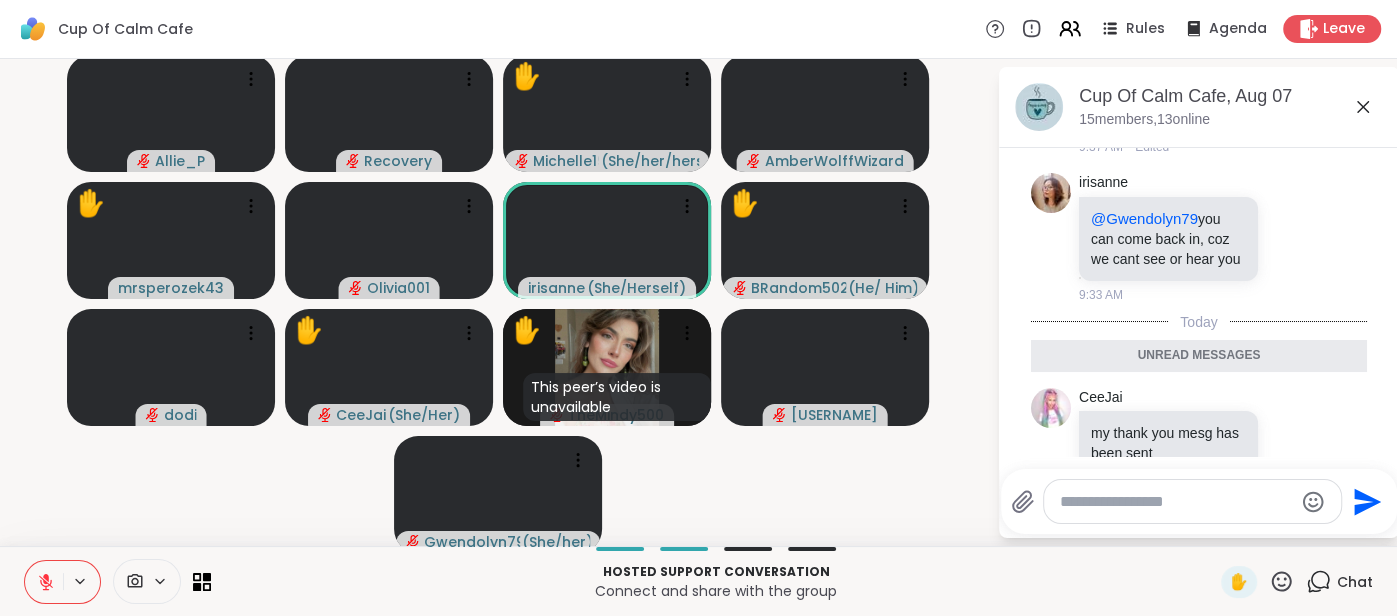 scroll, scrollTop: 2039, scrollLeft: 0, axis: vertical 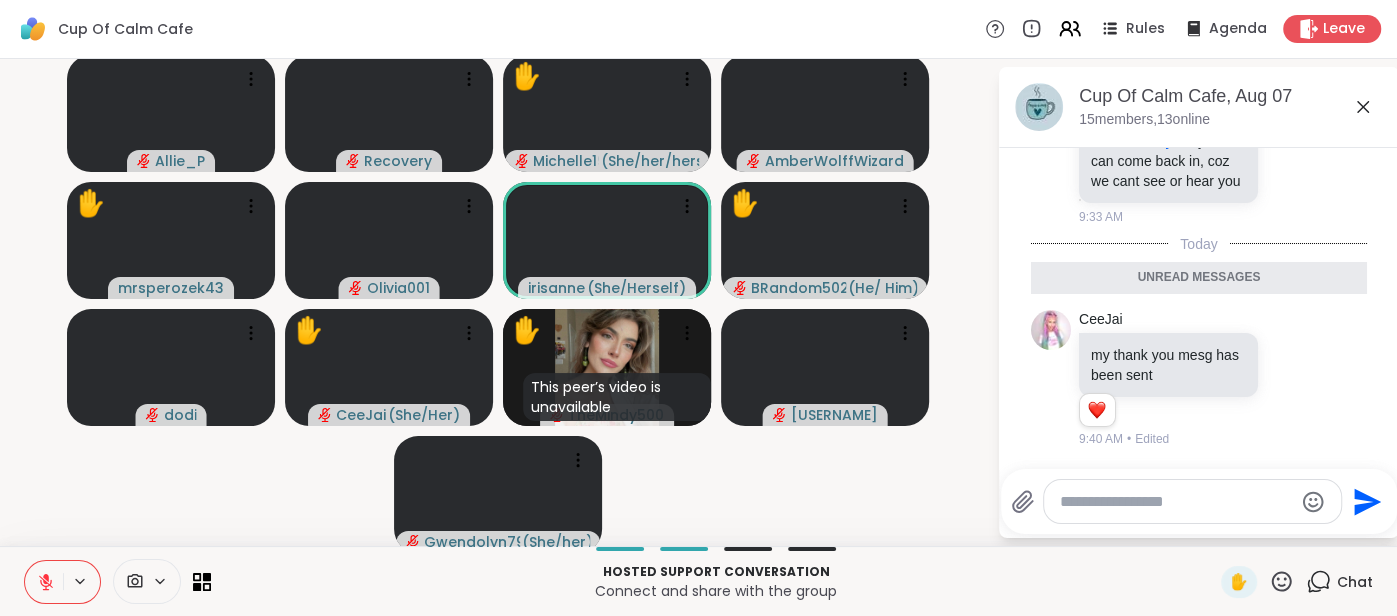click 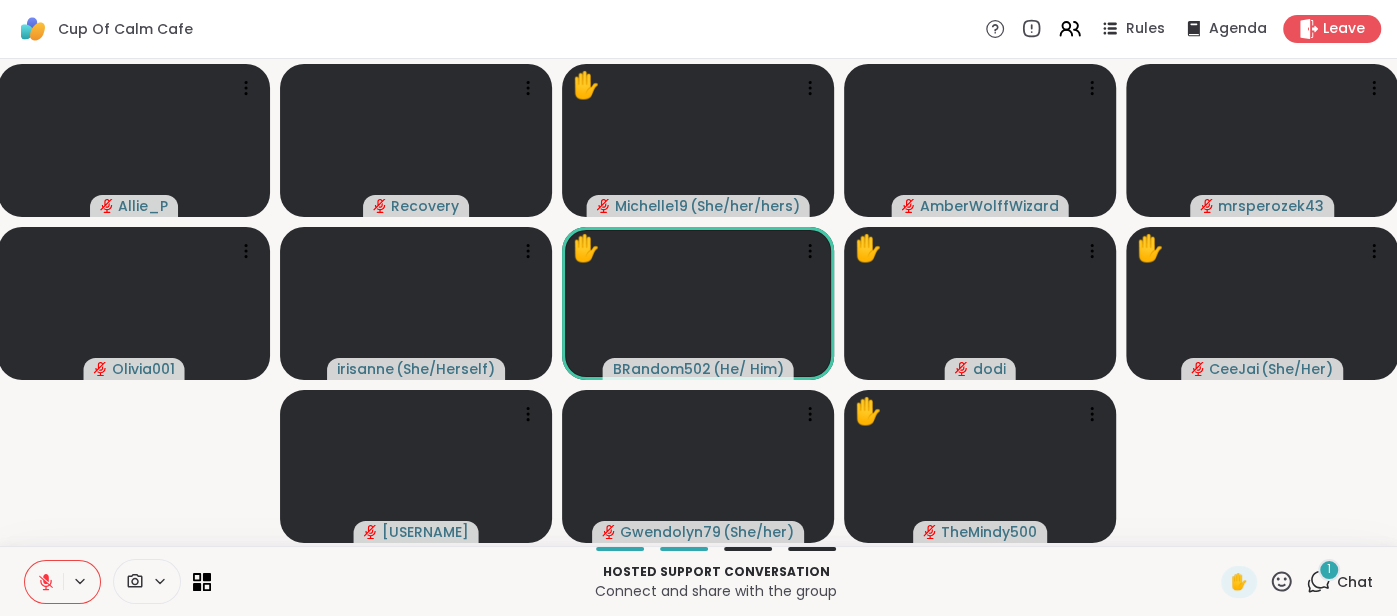 click on "Chat" at bounding box center [1355, 582] 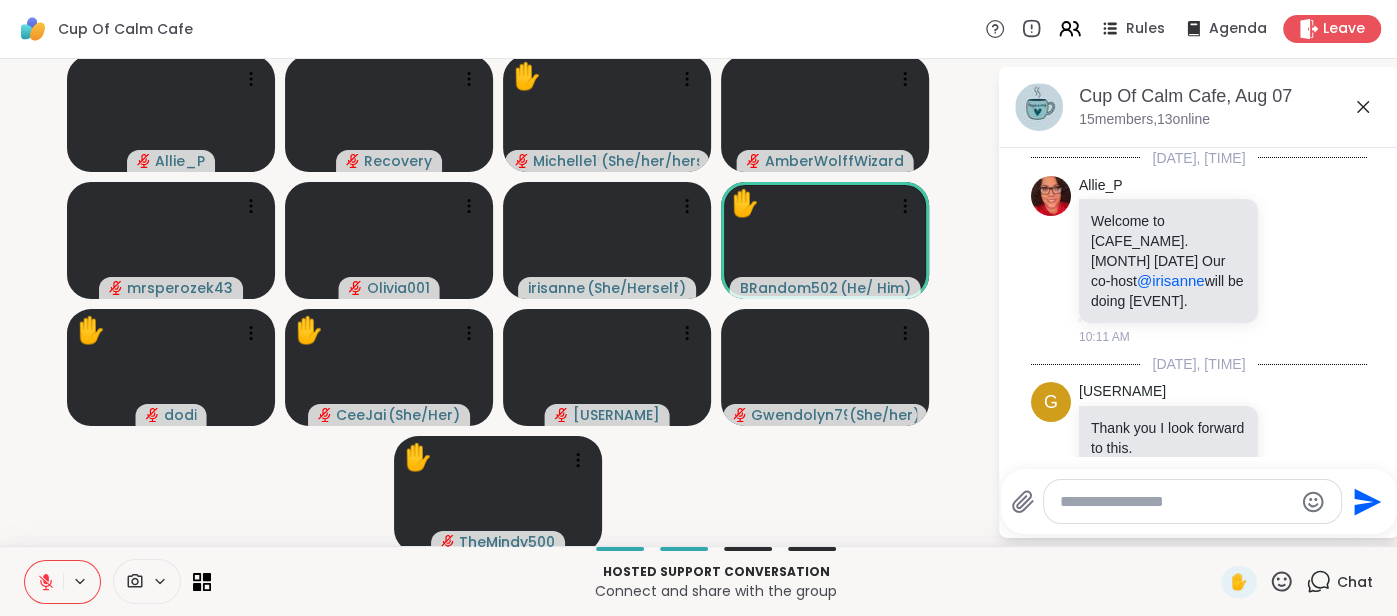 scroll, scrollTop: 2392, scrollLeft: 0, axis: vertical 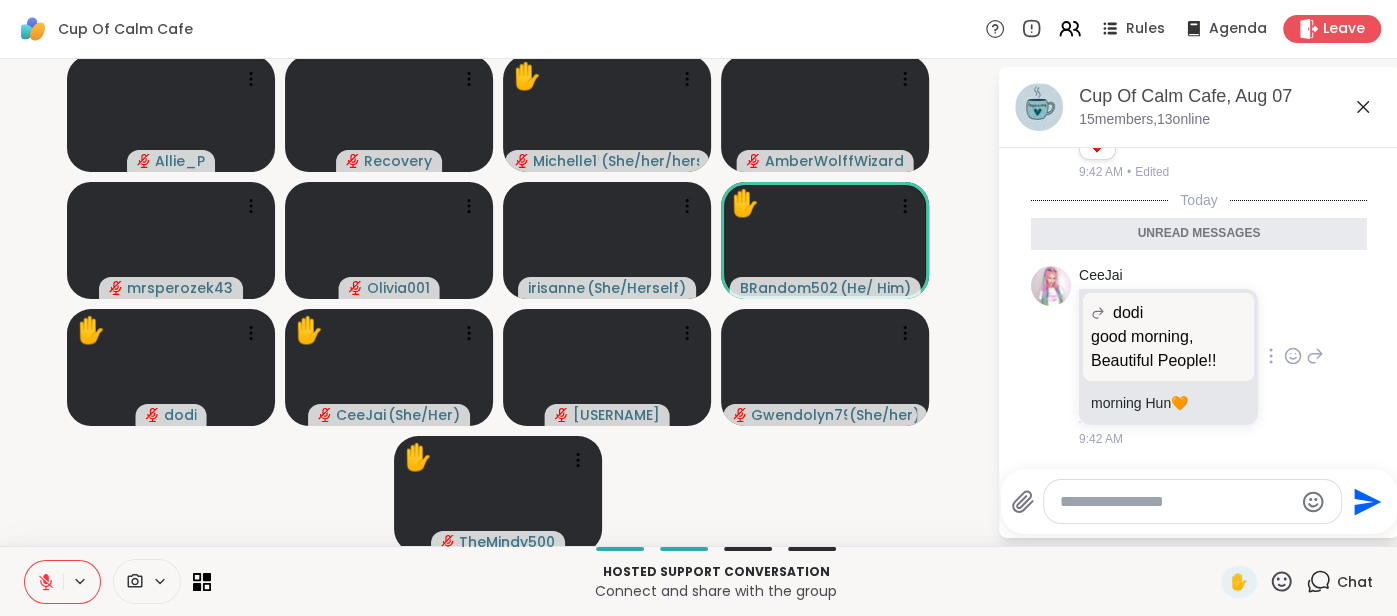 click 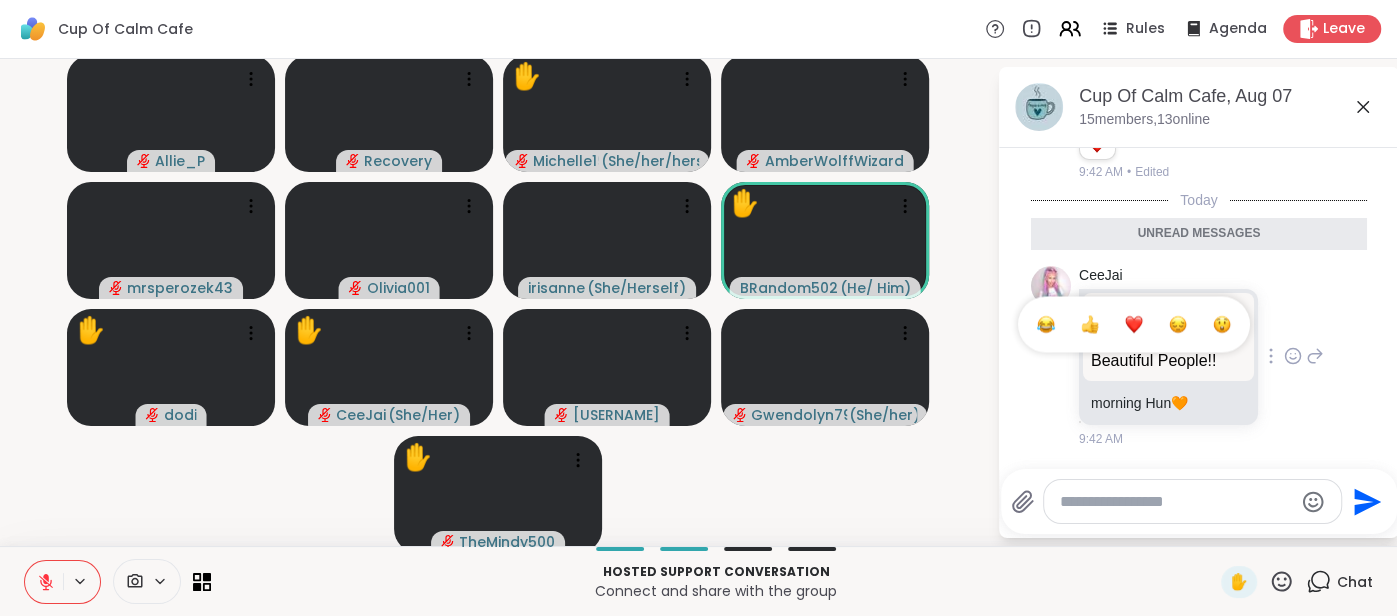 click at bounding box center (1046, 324) 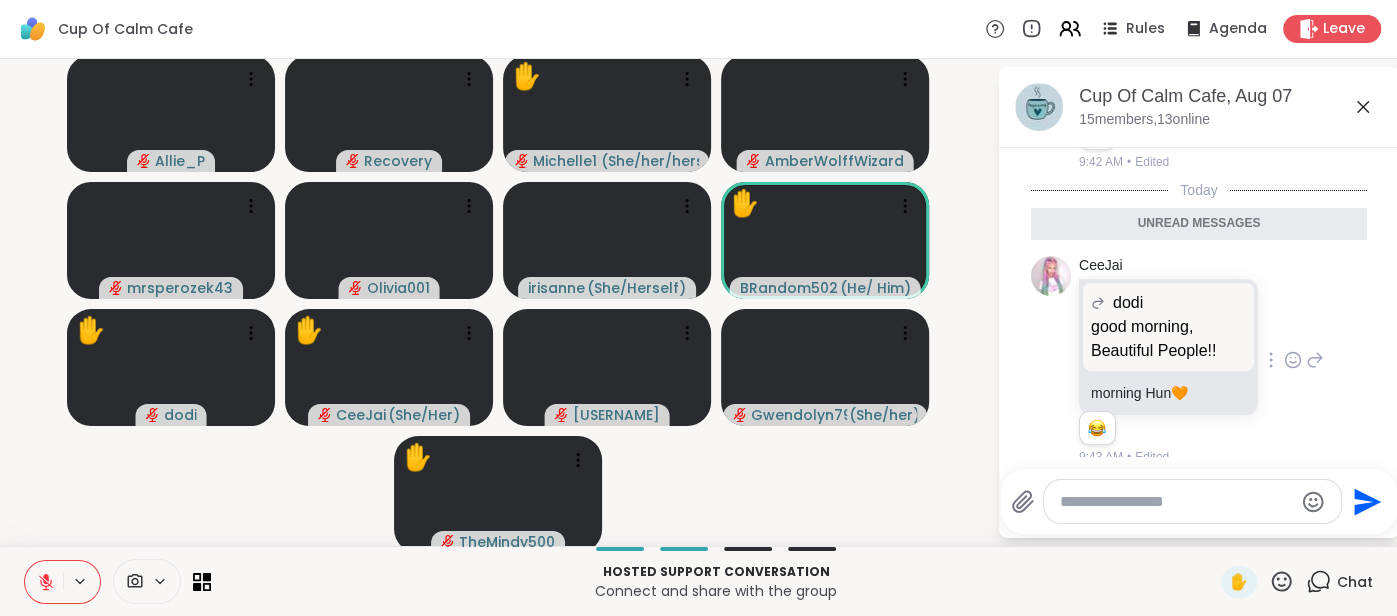 scroll, scrollTop: 2421, scrollLeft: 0, axis: vertical 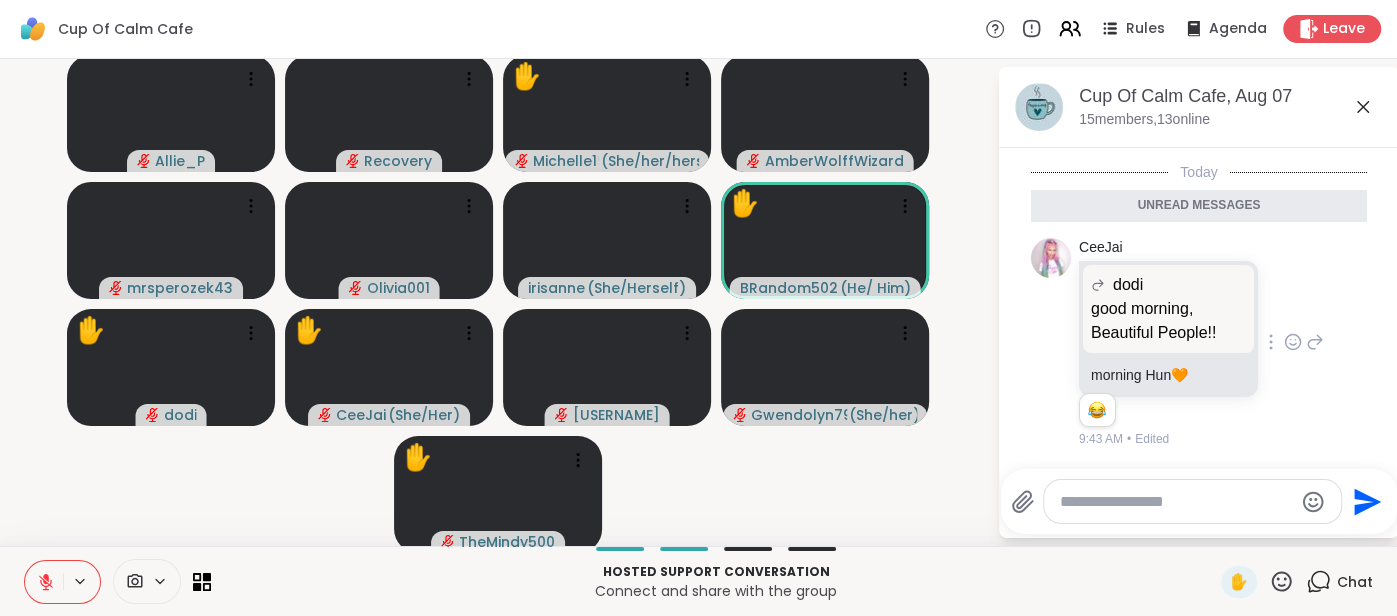 click 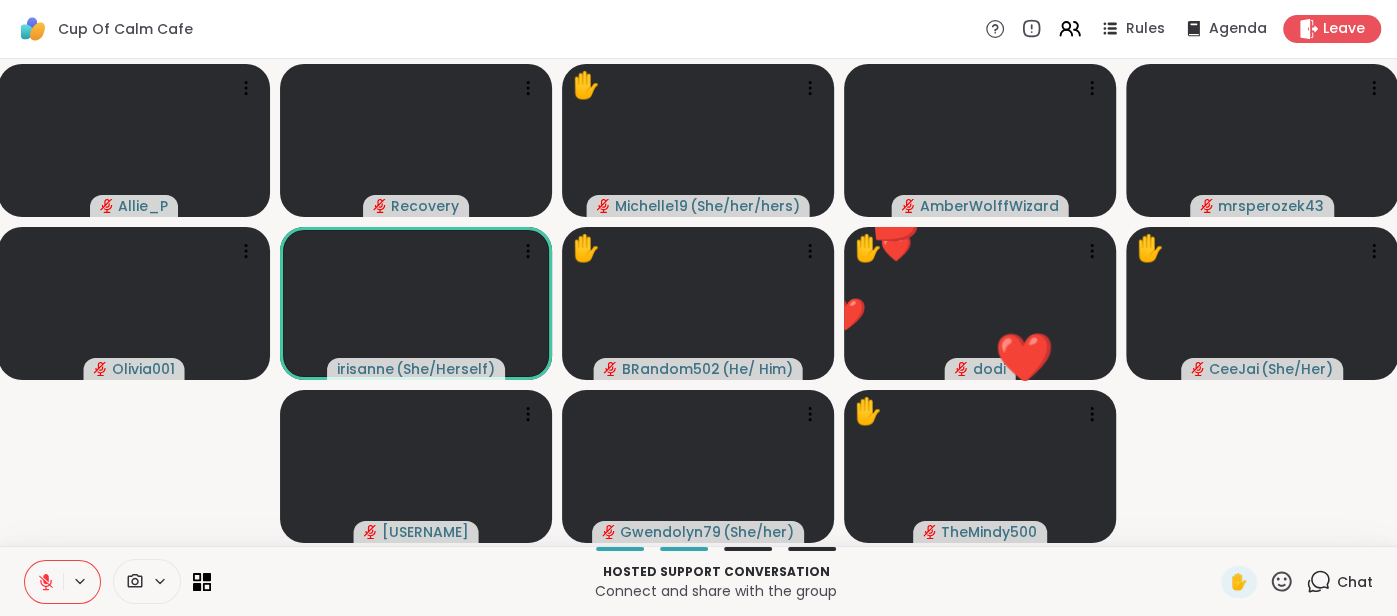 click 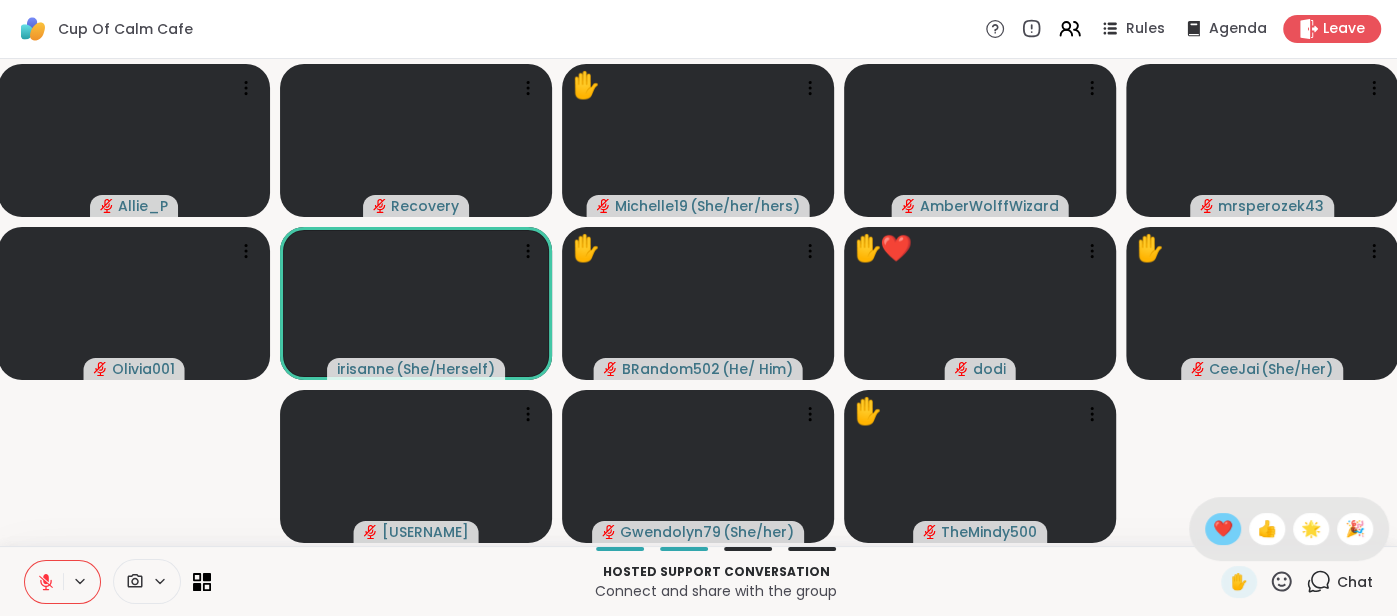 click on "❤️" at bounding box center (1223, 529) 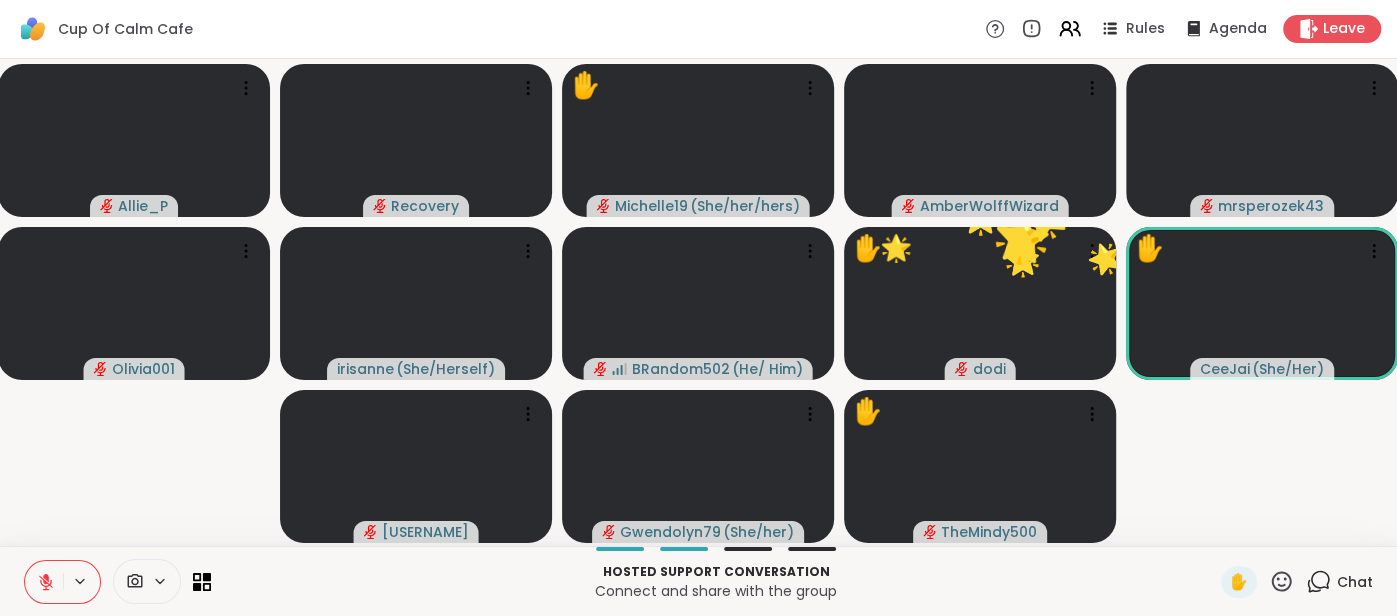 click 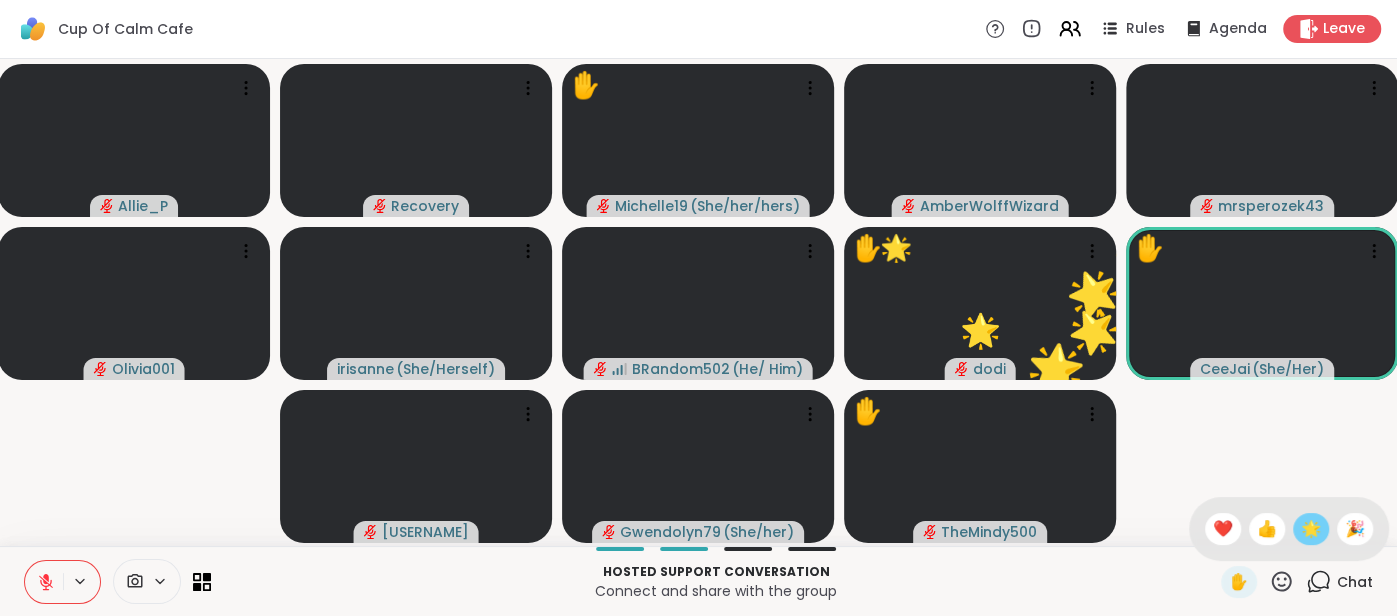 click on "🌟" at bounding box center [1311, 529] 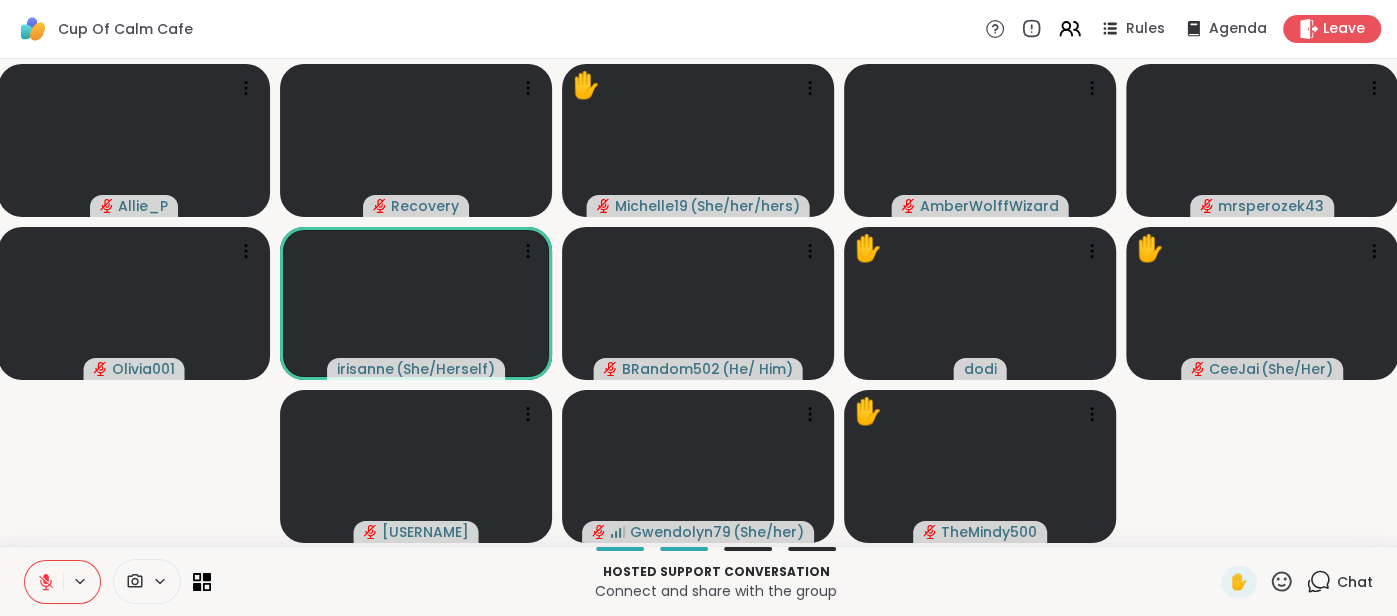 click 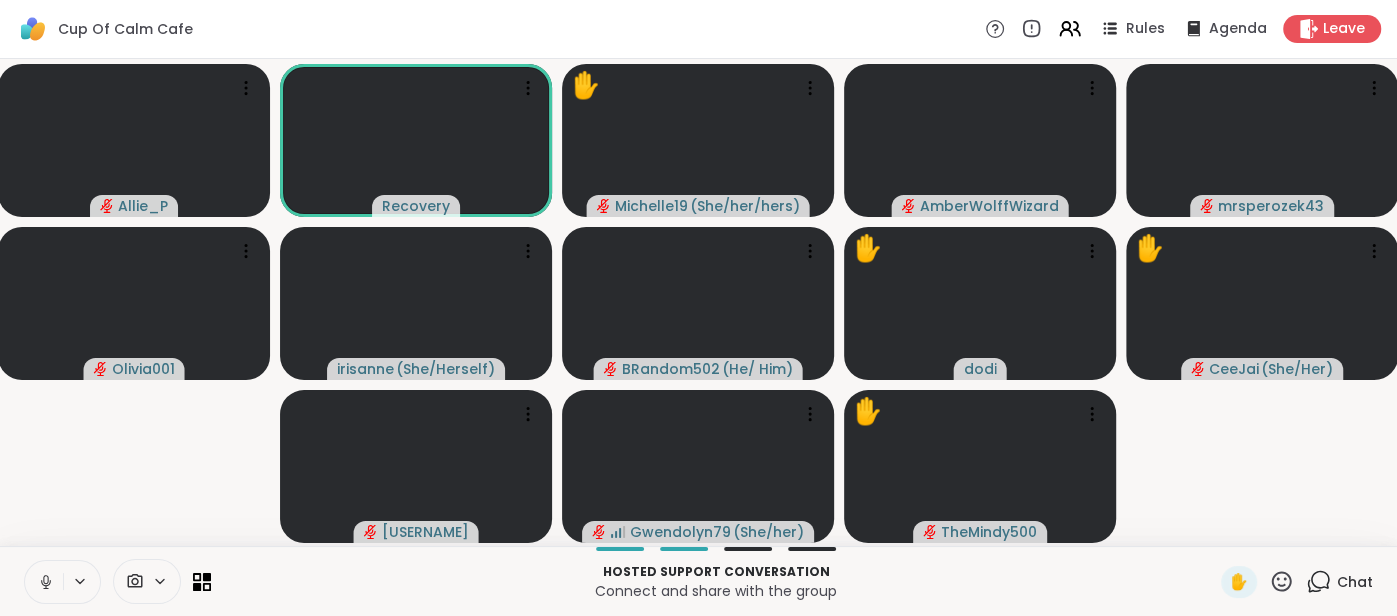click 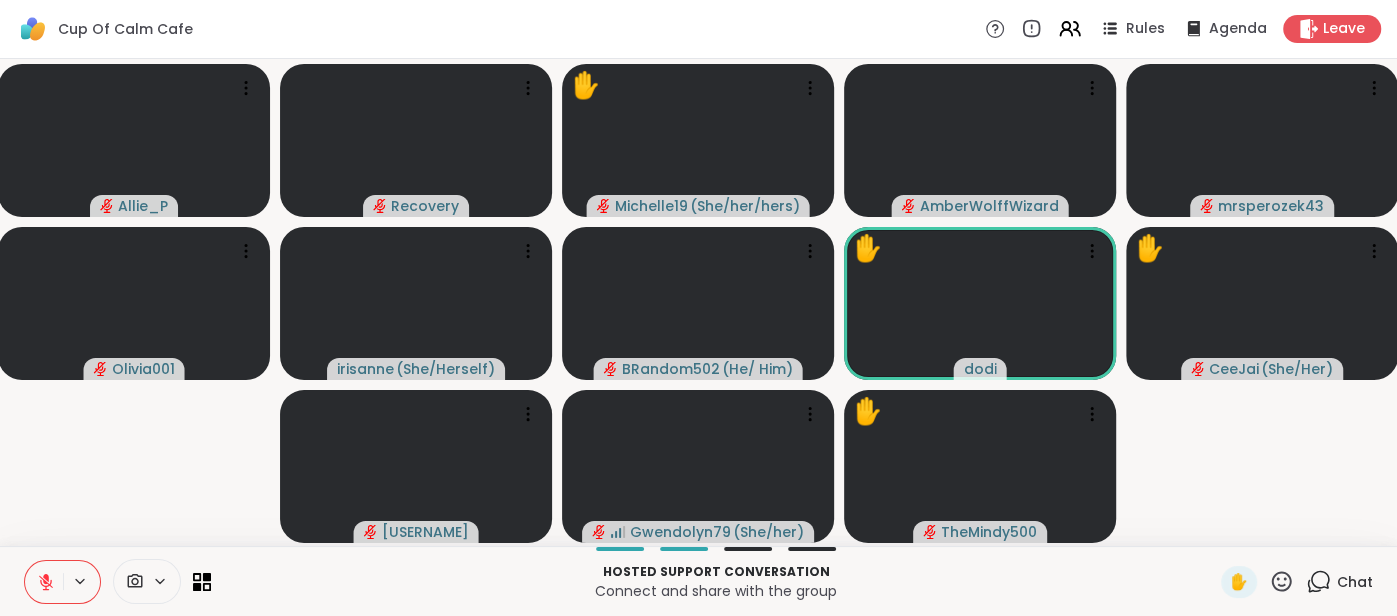 click 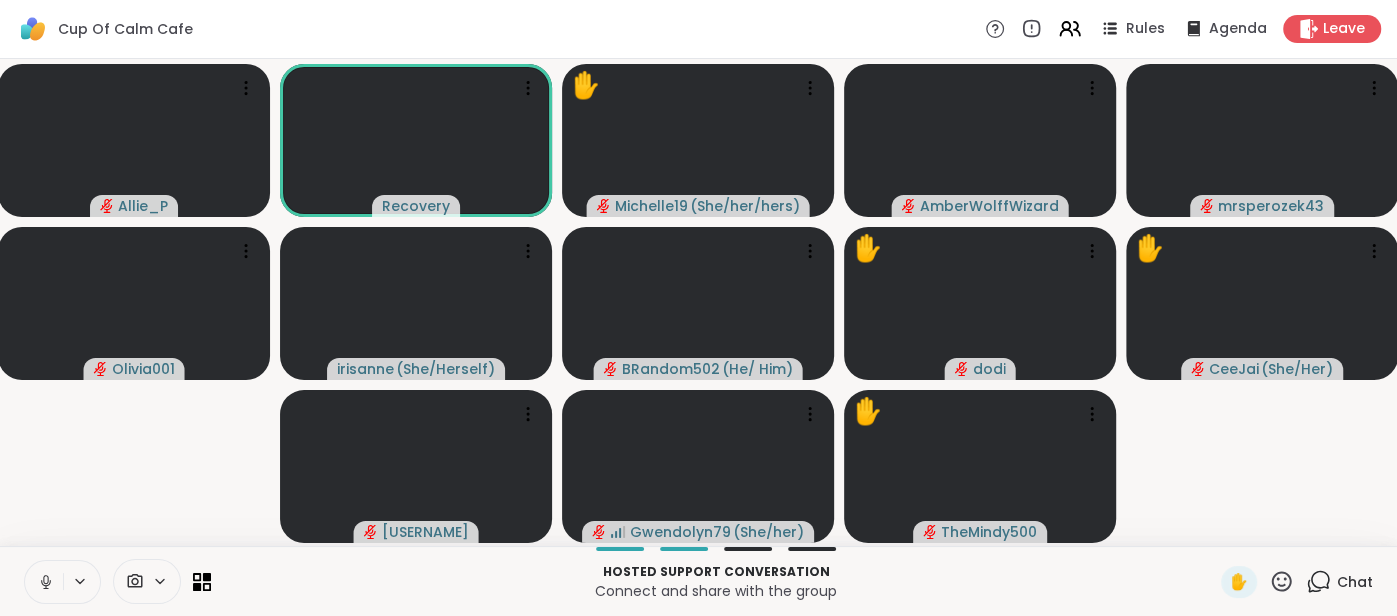 click 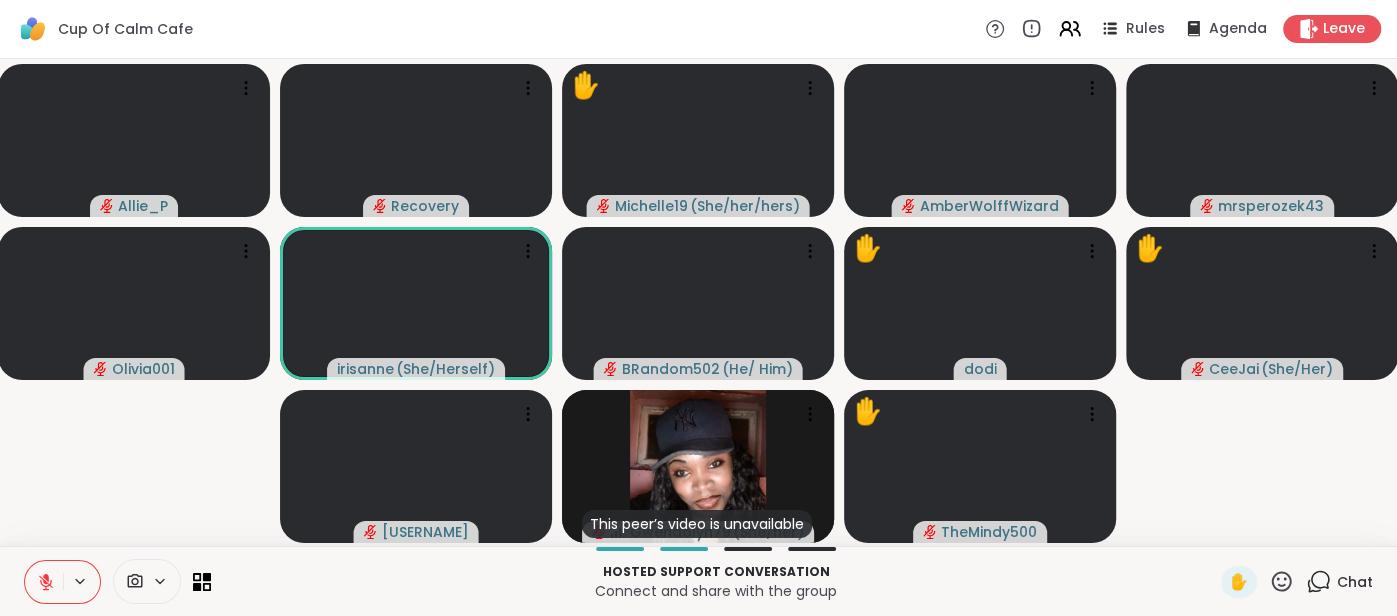 click at bounding box center (44, 582) 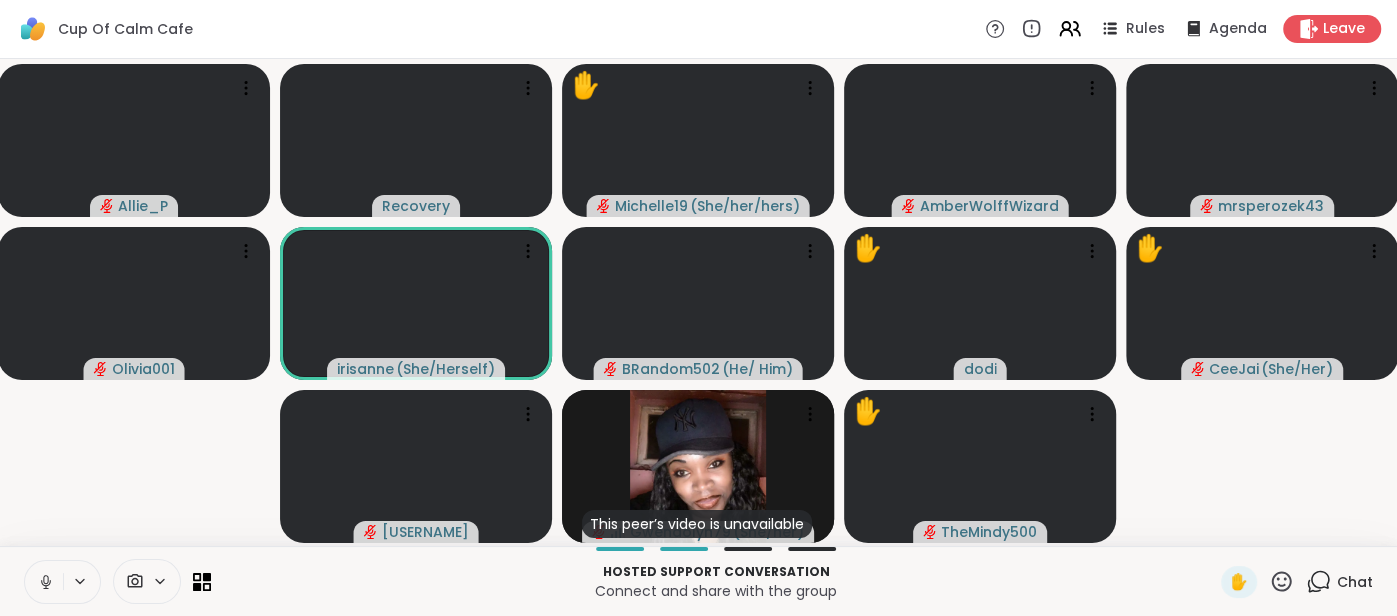 click at bounding box center (44, 582) 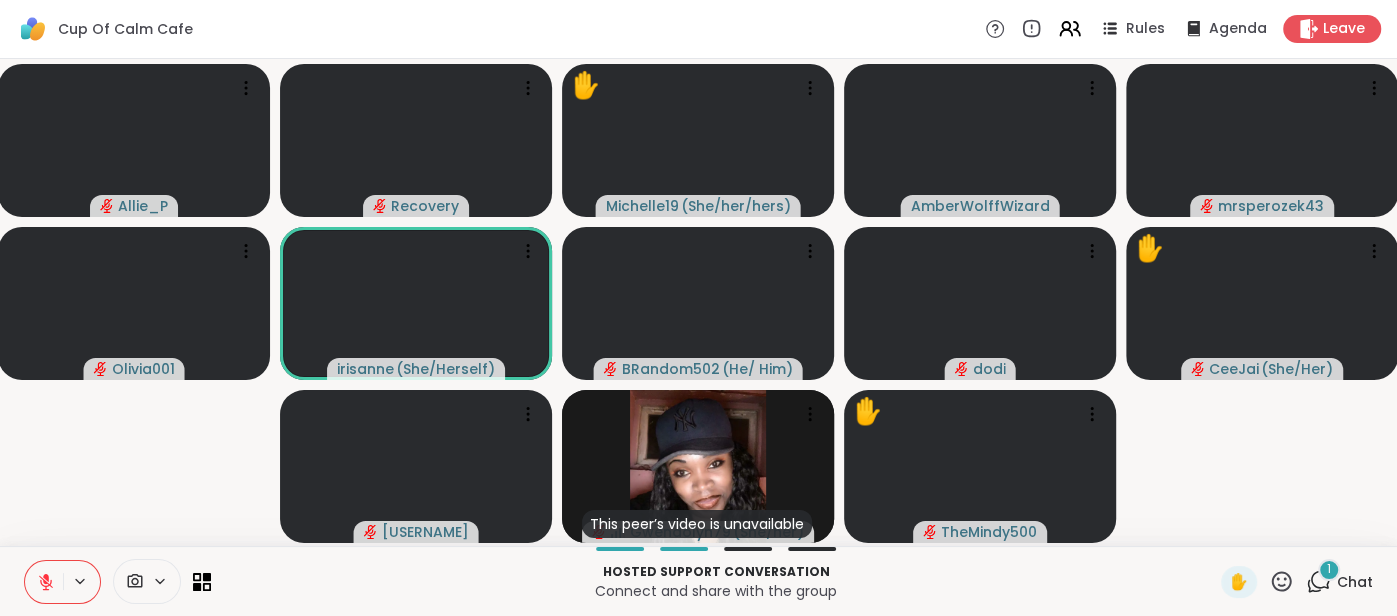 click on "Chat" at bounding box center [1355, 582] 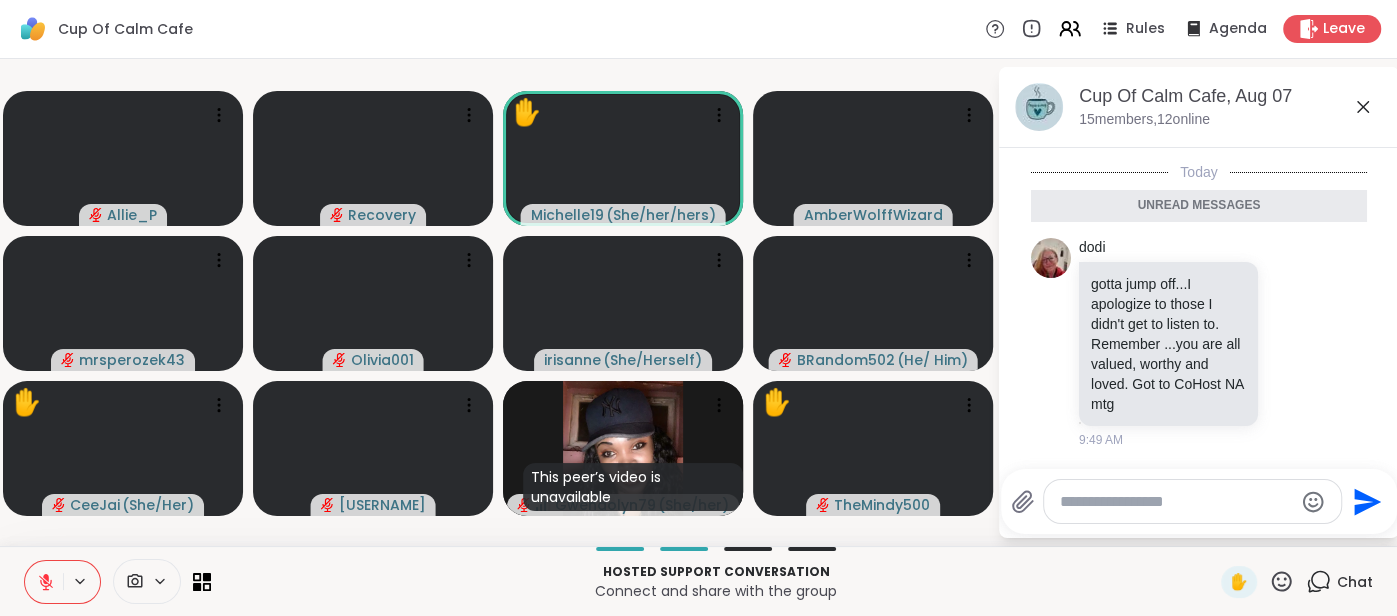 scroll, scrollTop: 2675, scrollLeft: 0, axis: vertical 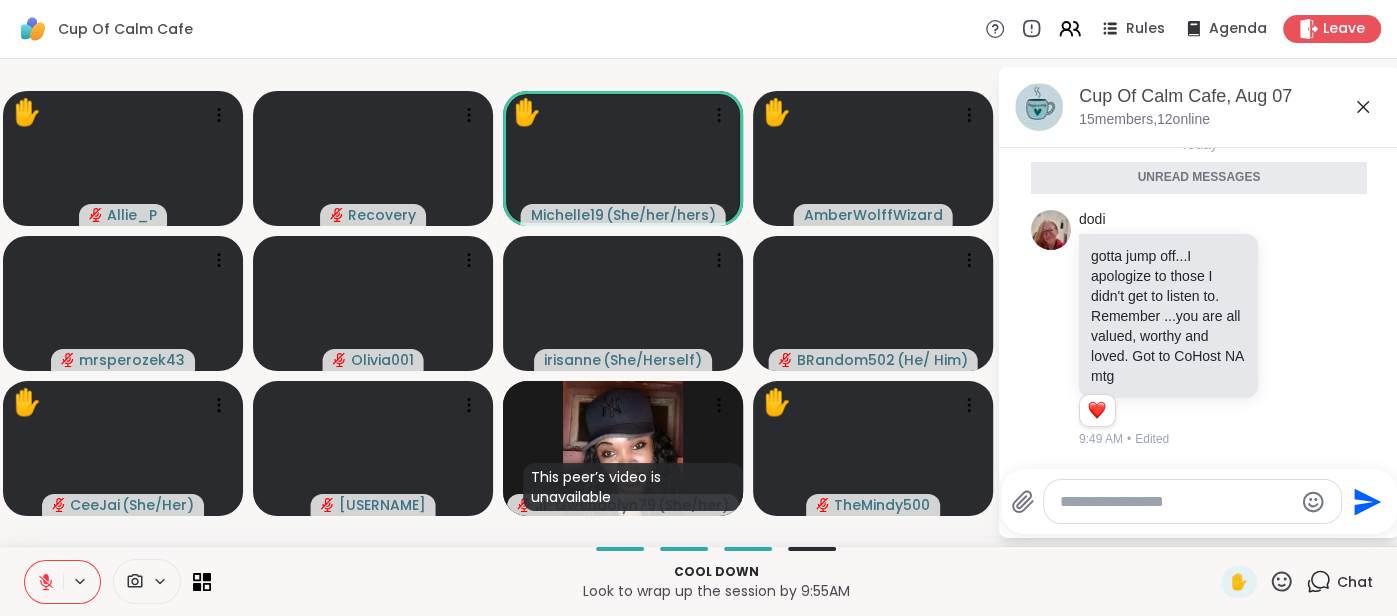 click 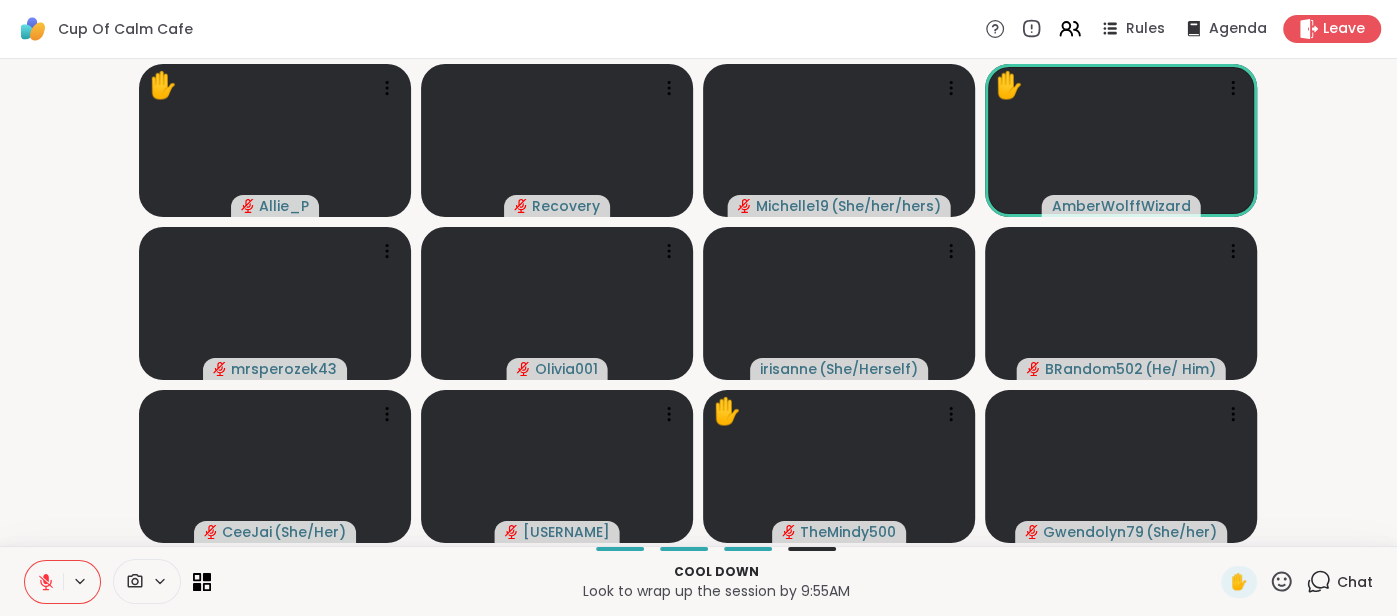 click on "Chat" at bounding box center (1355, 582) 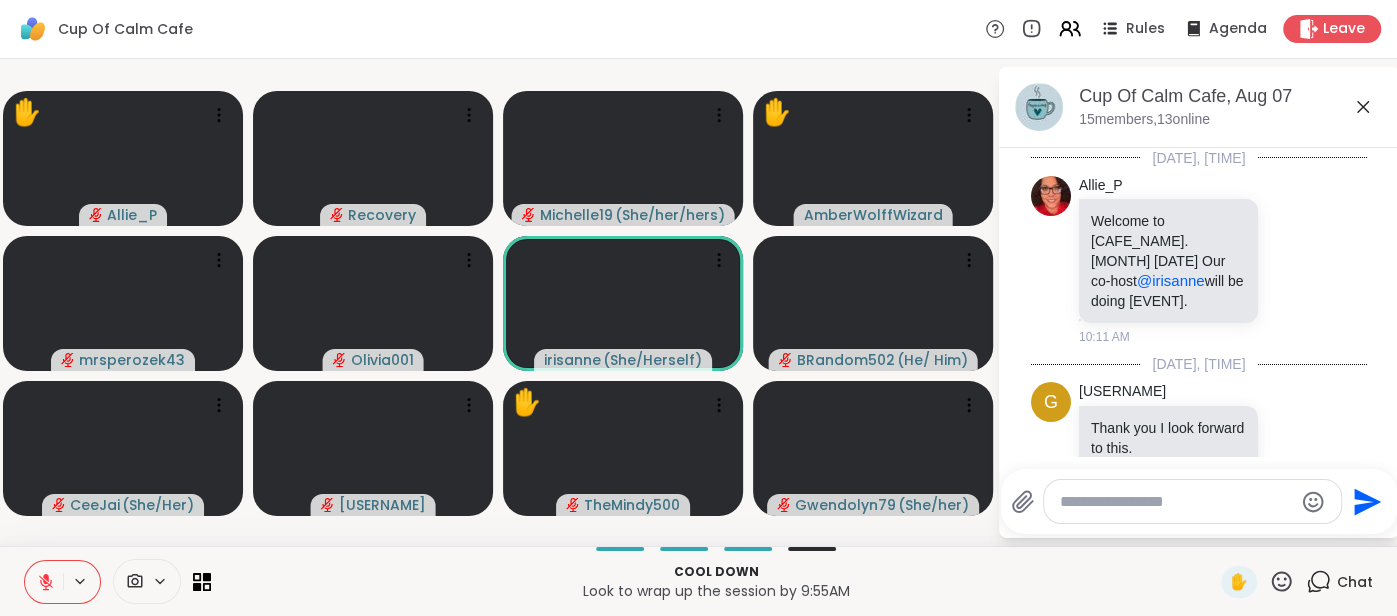 scroll, scrollTop: 2608, scrollLeft: 0, axis: vertical 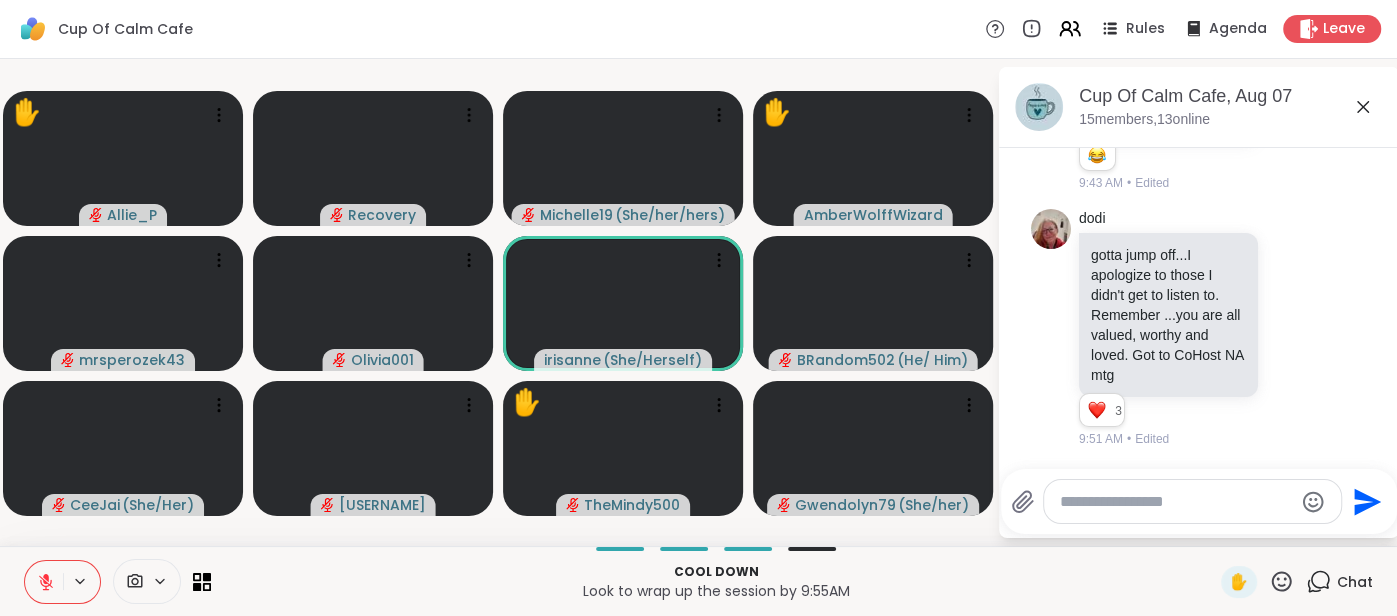 click at bounding box center (1192, 501) 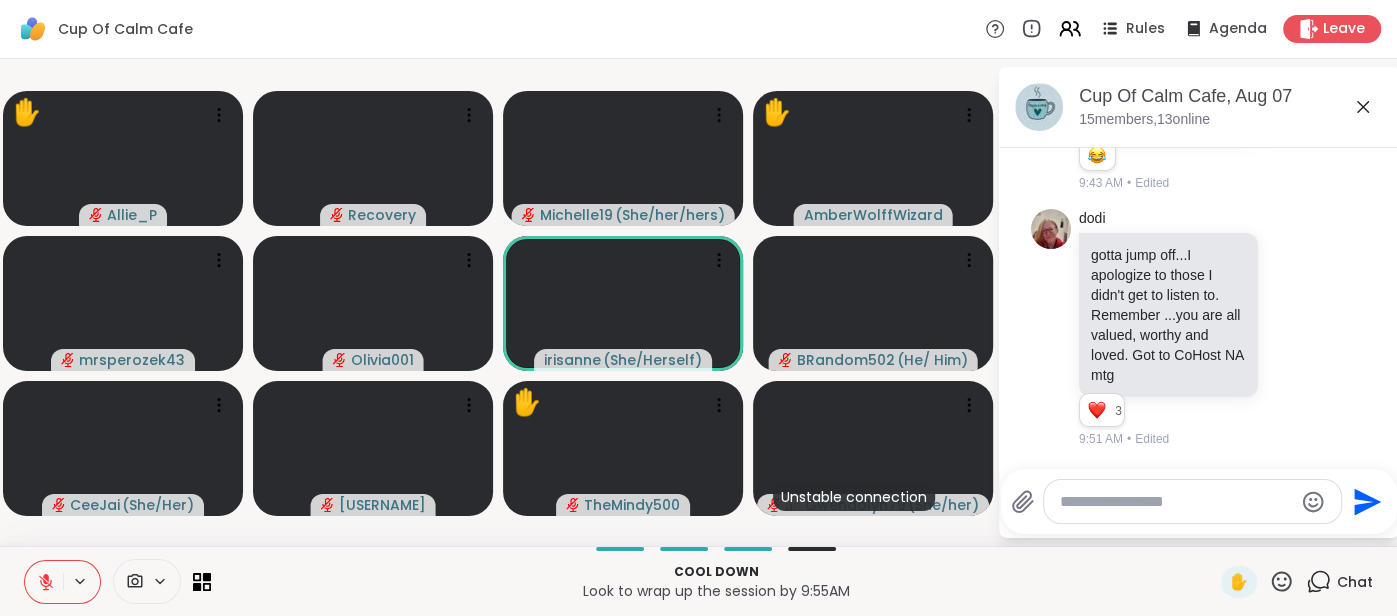 type on "*" 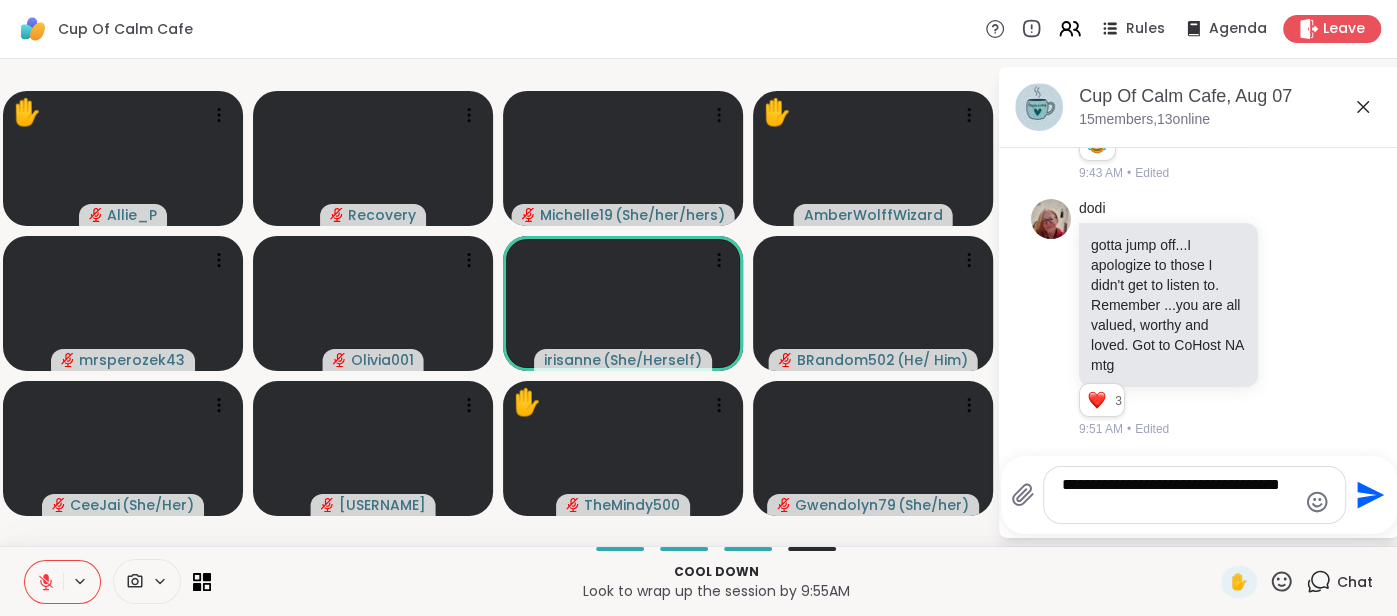 type on "**********" 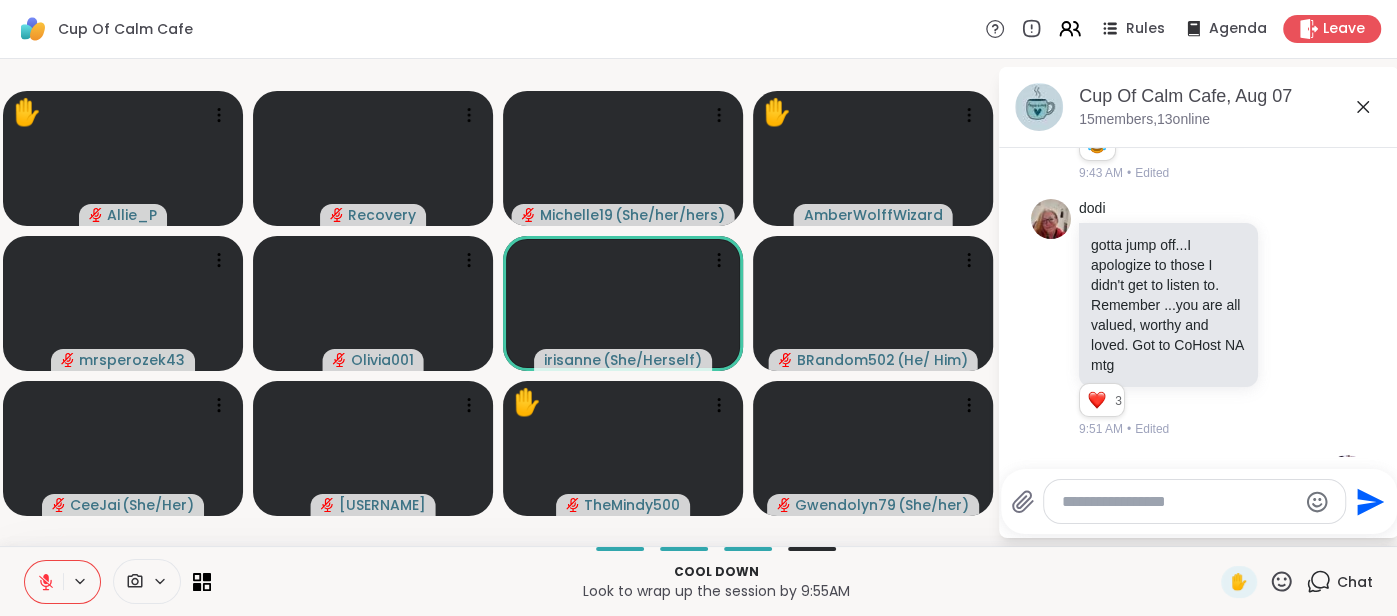scroll, scrollTop: 2733, scrollLeft: 0, axis: vertical 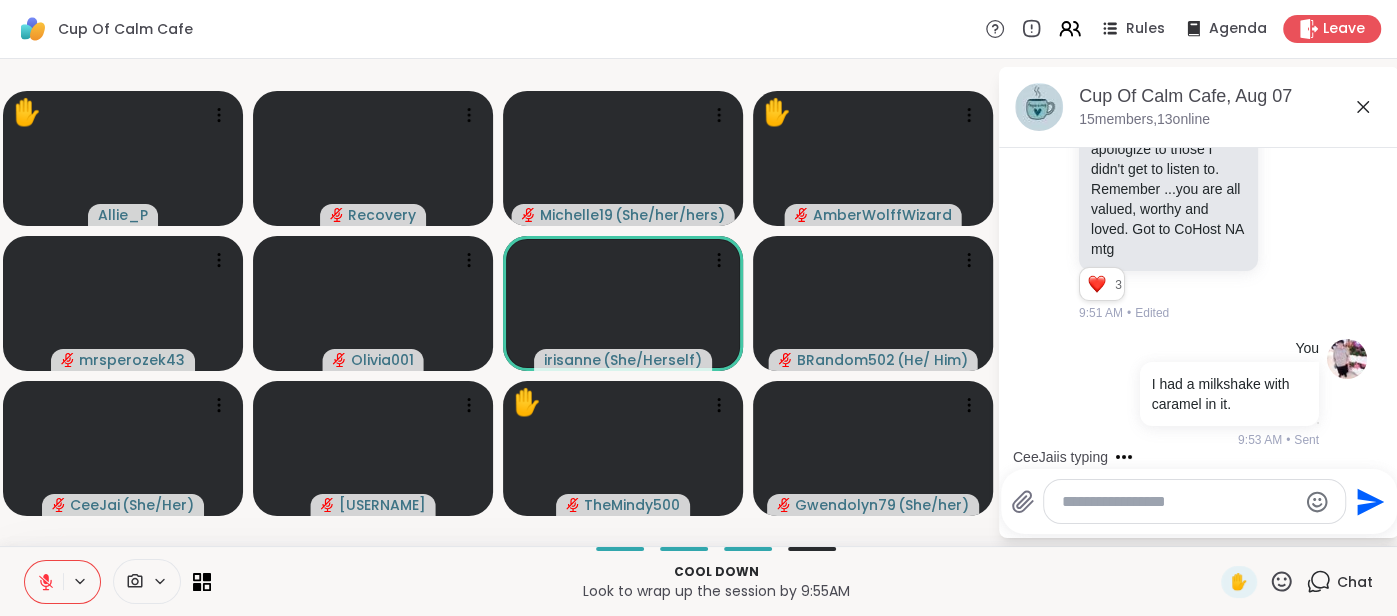 click at bounding box center [1179, 502] 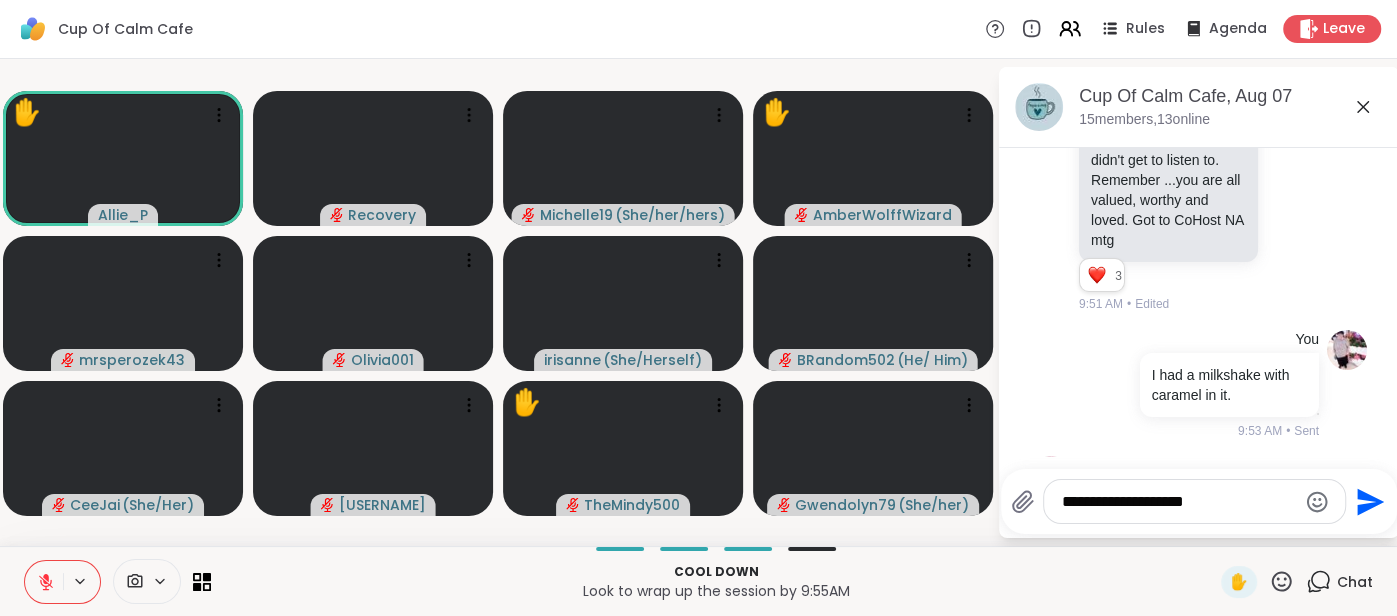scroll, scrollTop: 2951, scrollLeft: 0, axis: vertical 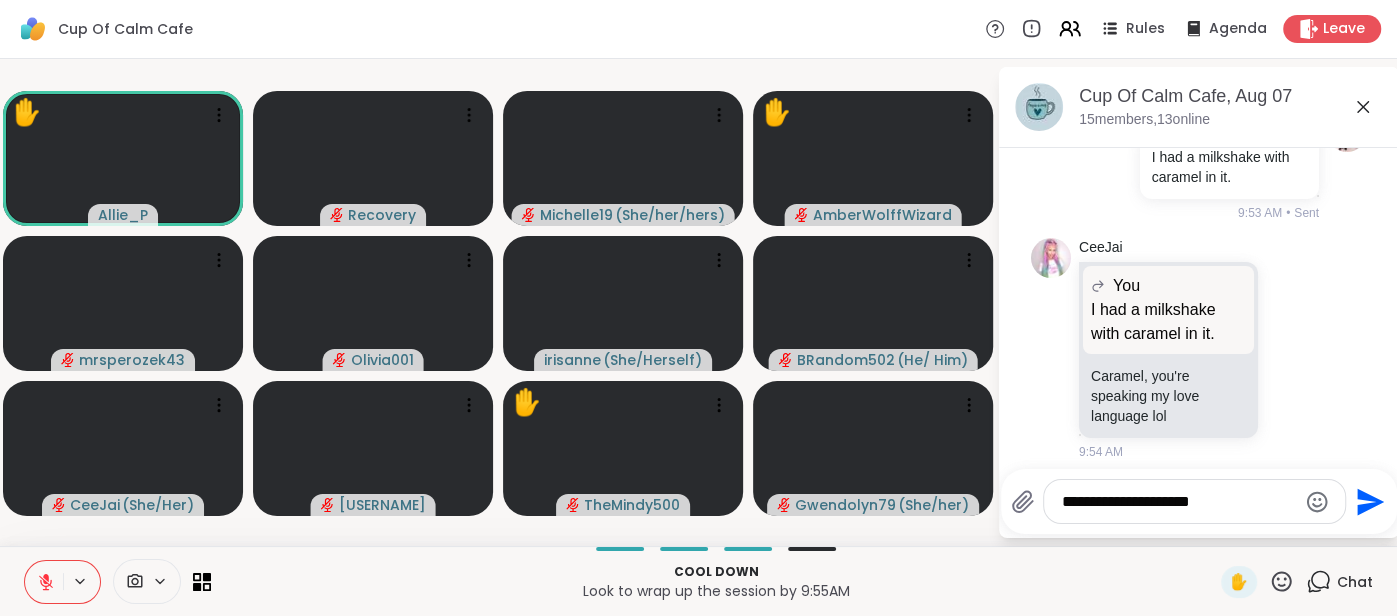 type on "**********" 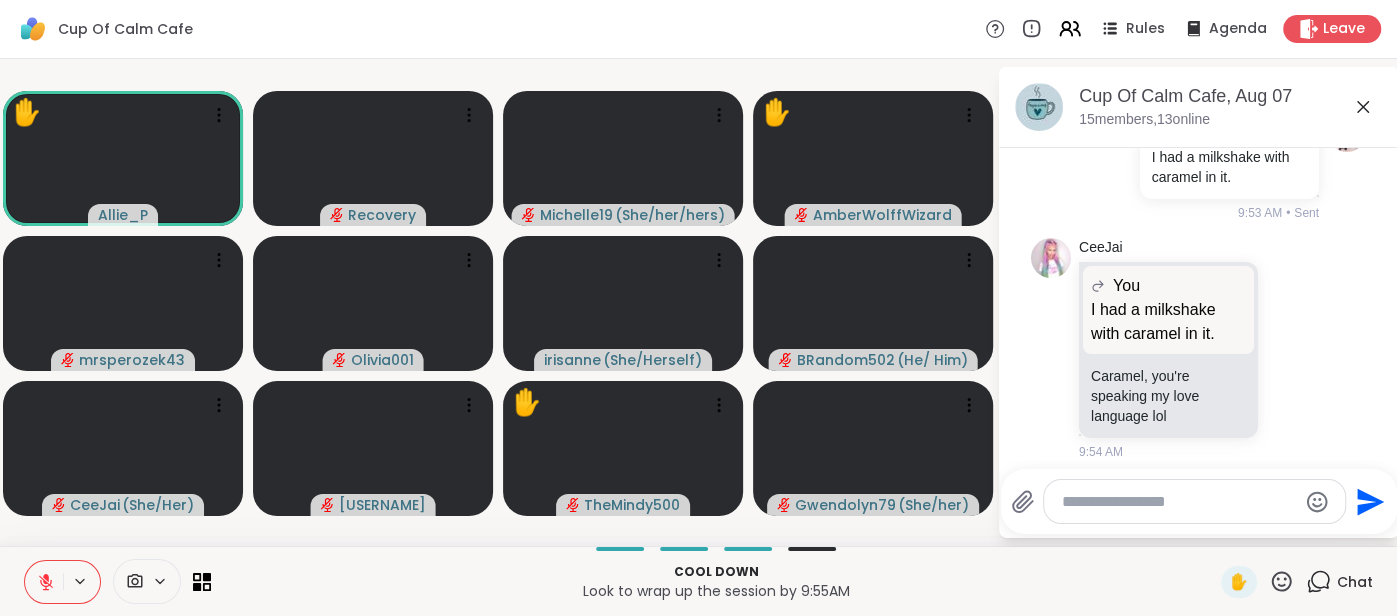 scroll, scrollTop: 3058, scrollLeft: 0, axis: vertical 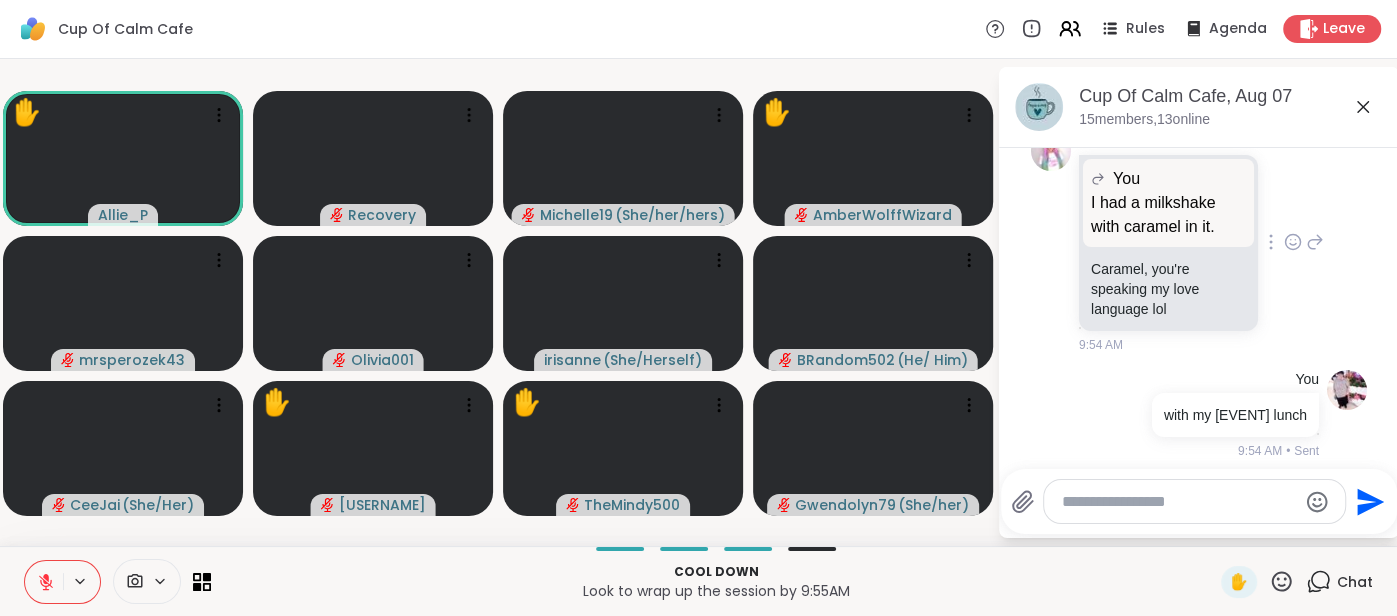click 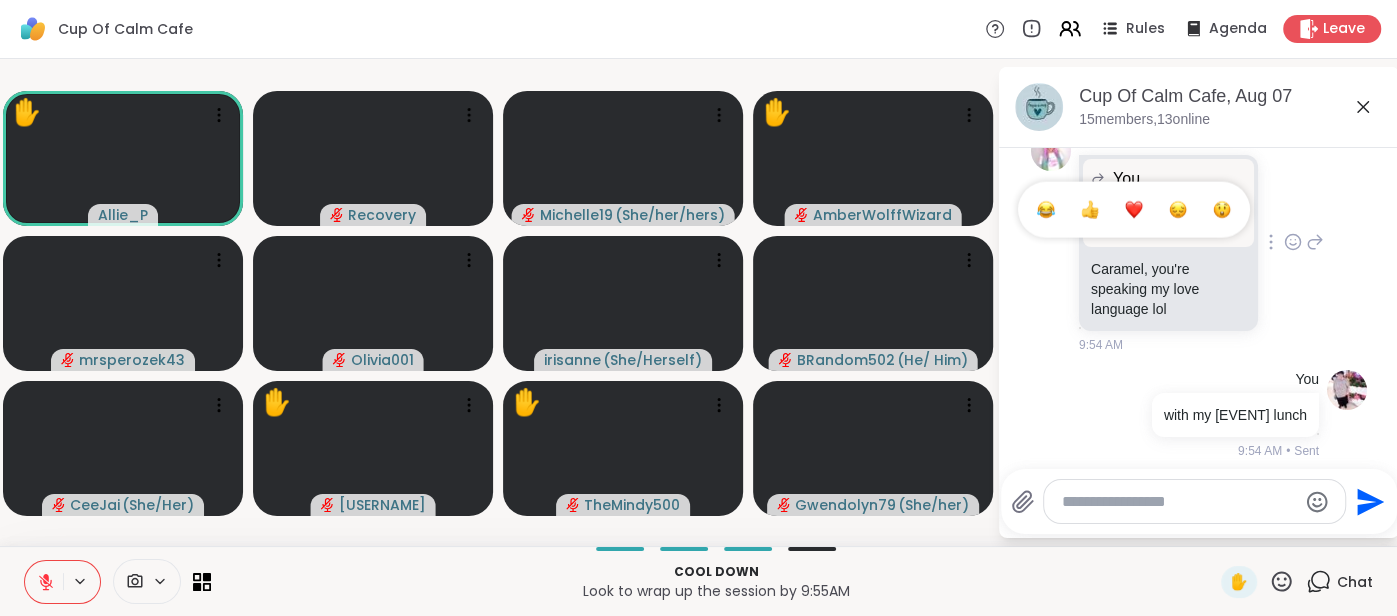 click at bounding box center (1046, 210) 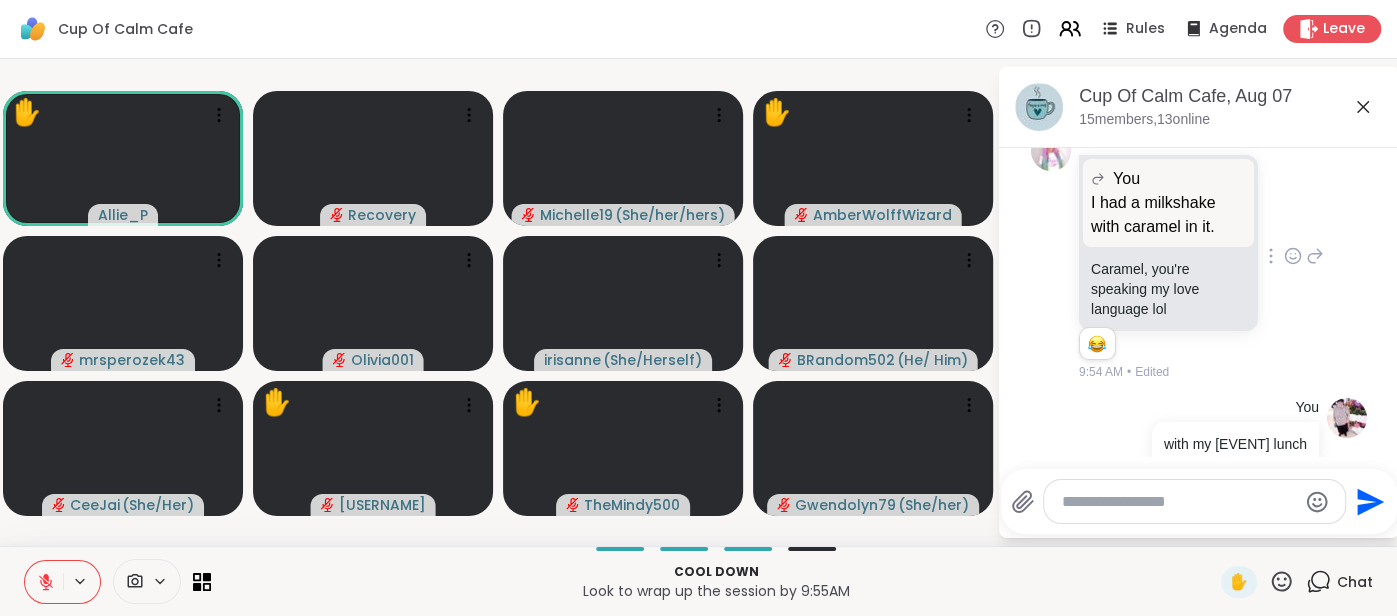 click at bounding box center [1179, 502] 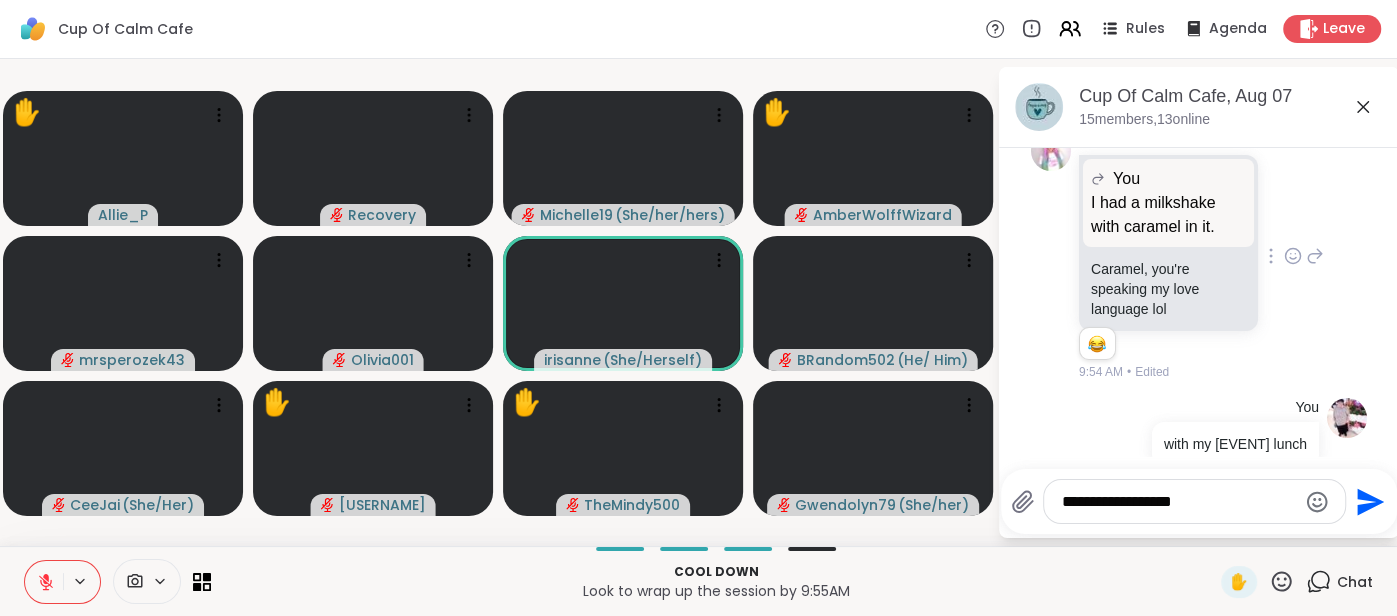 type on "**********" 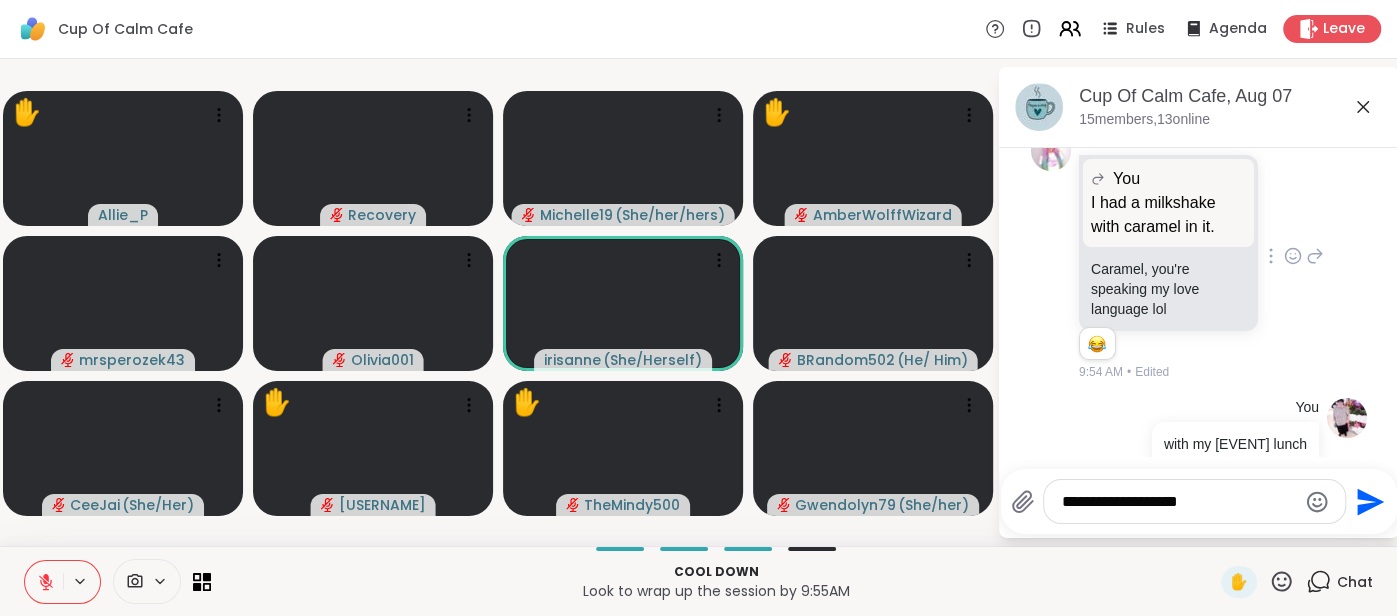 type 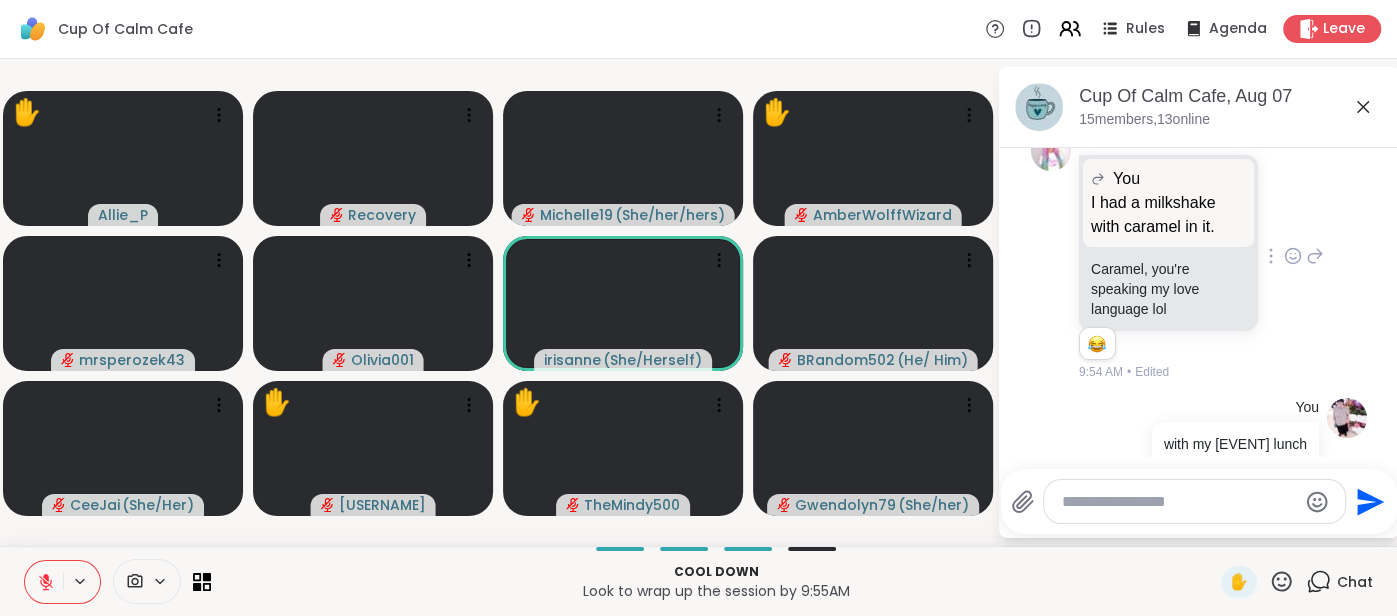 scroll, scrollTop: 3192, scrollLeft: 0, axis: vertical 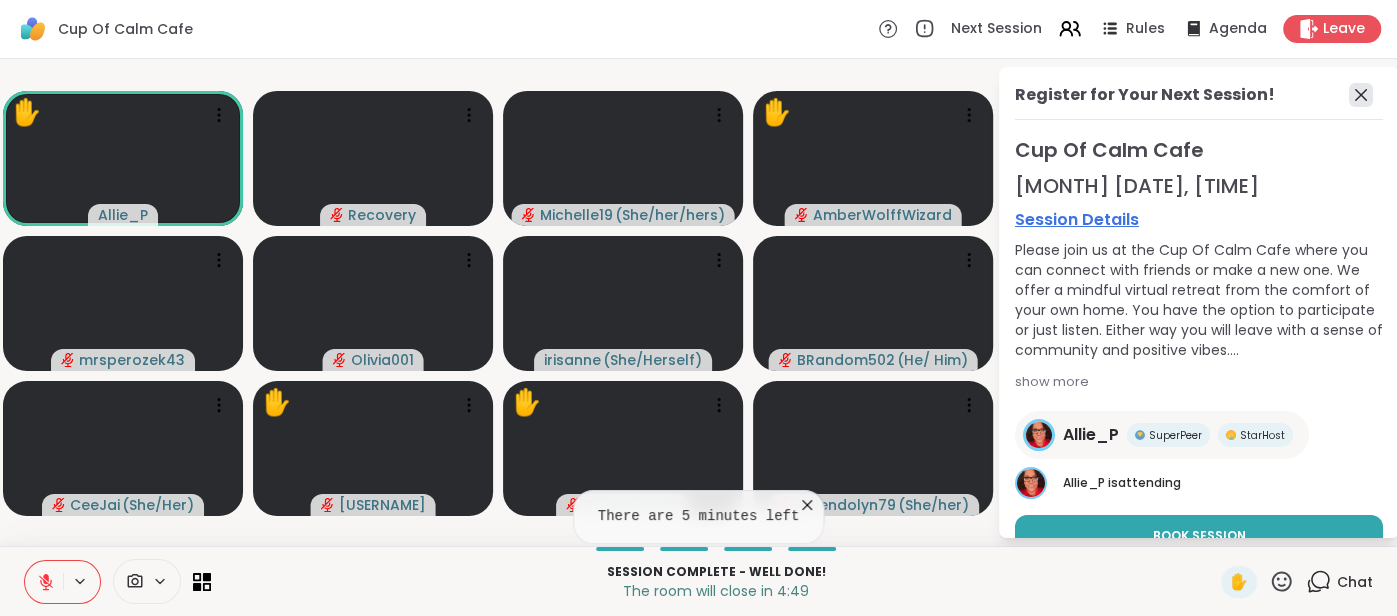 click 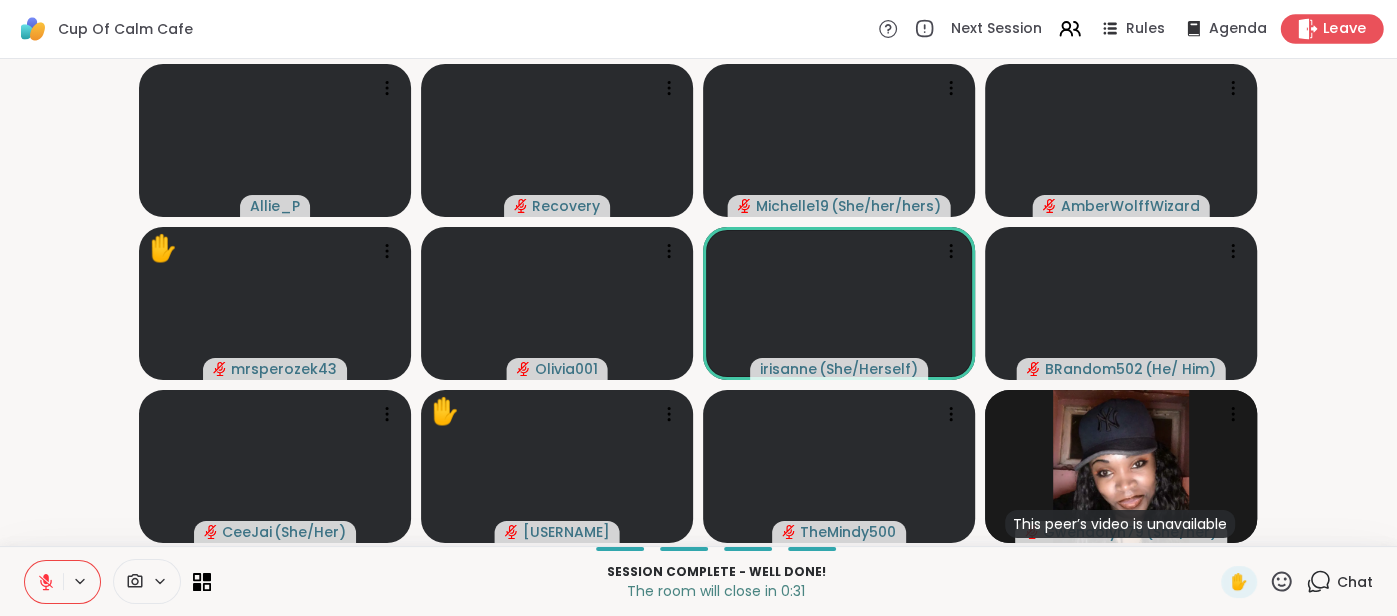 click 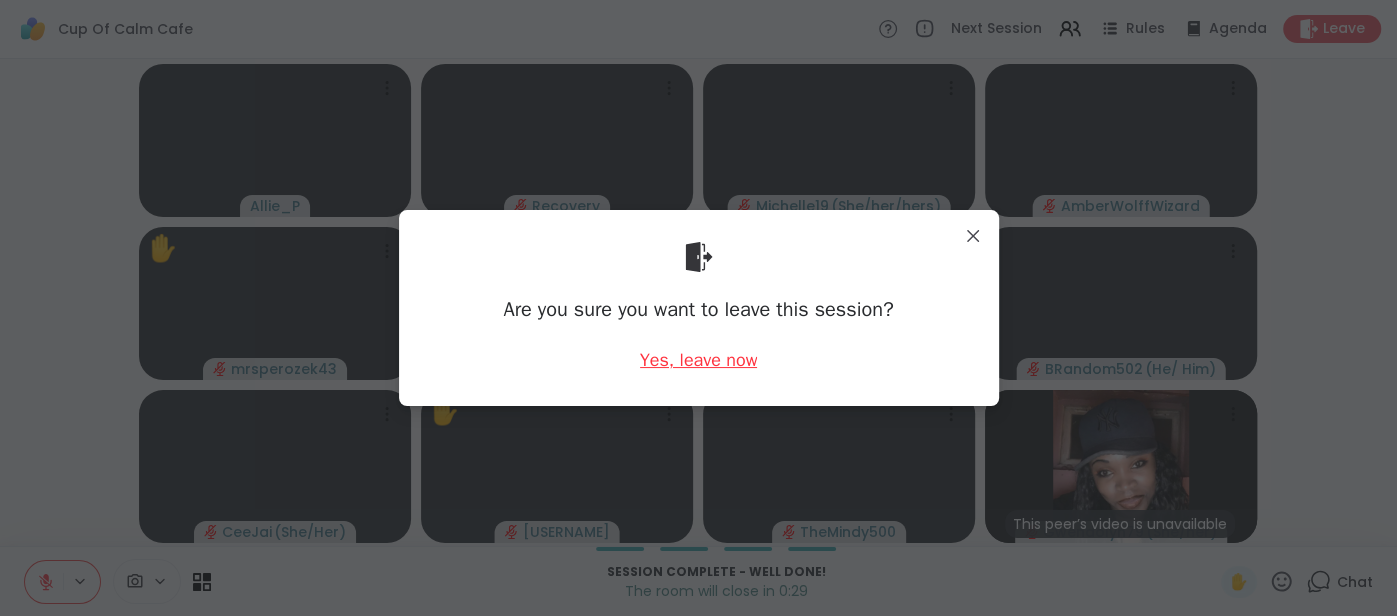 click on "Yes, leave now" at bounding box center [699, 360] 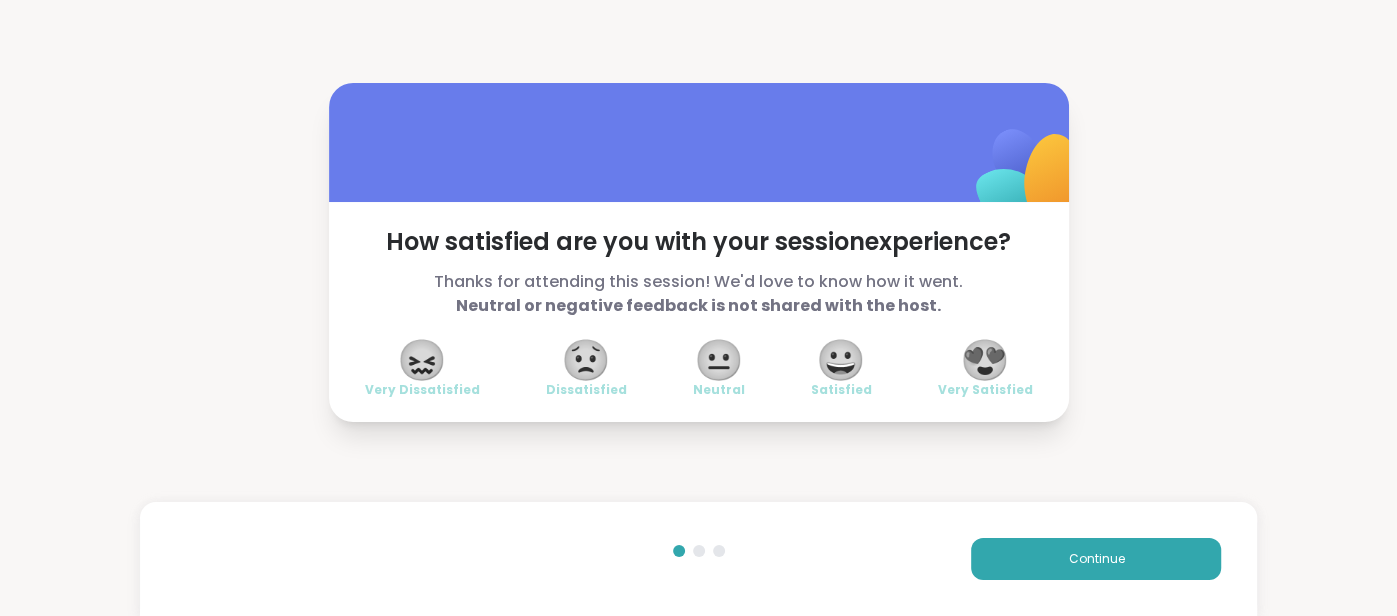 click on "😍" at bounding box center (985, 360) 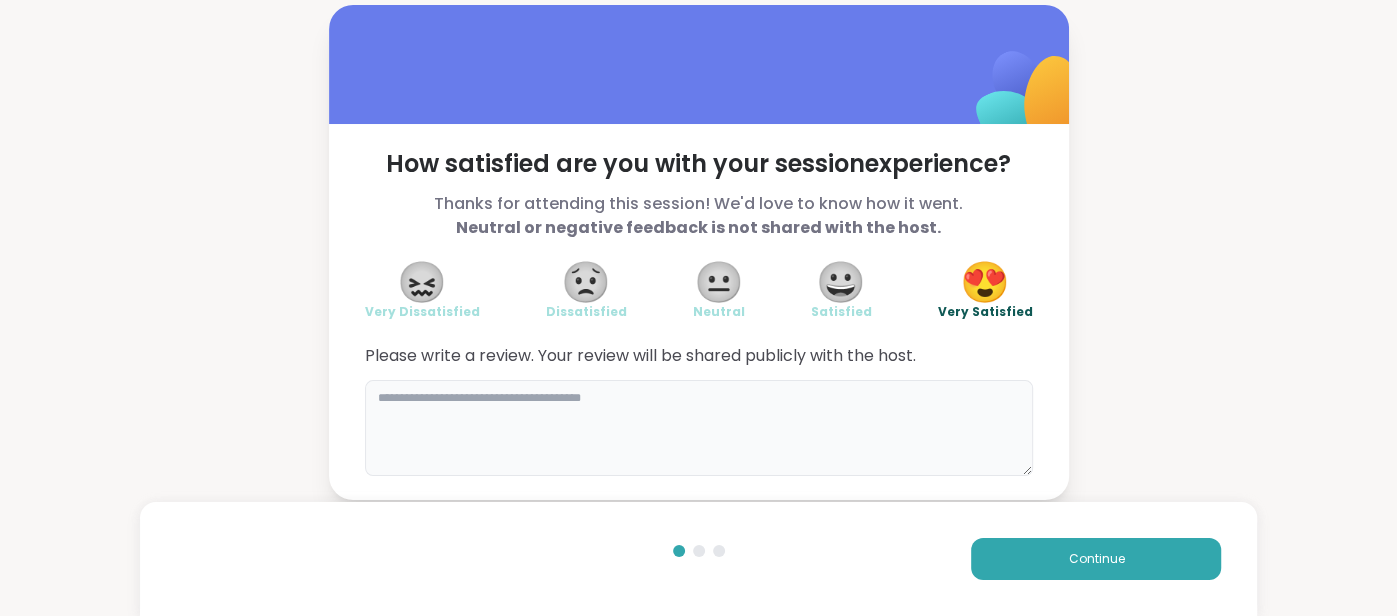 click at bounding box center (699, 428) 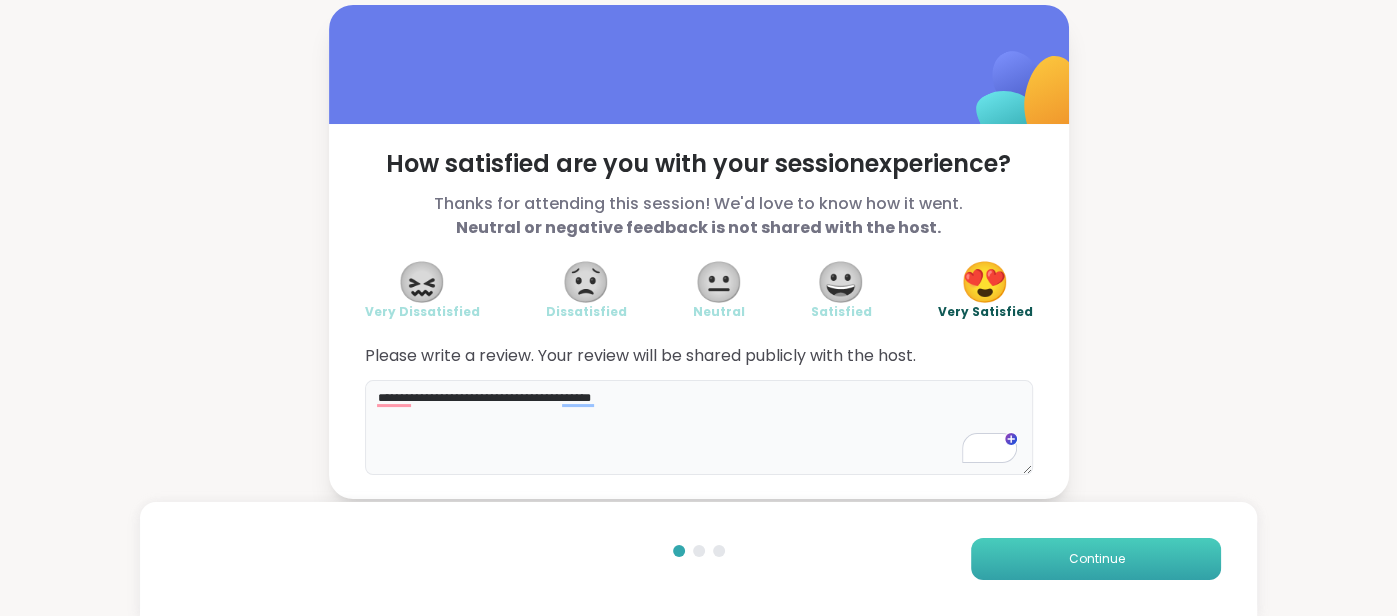type on "**********" 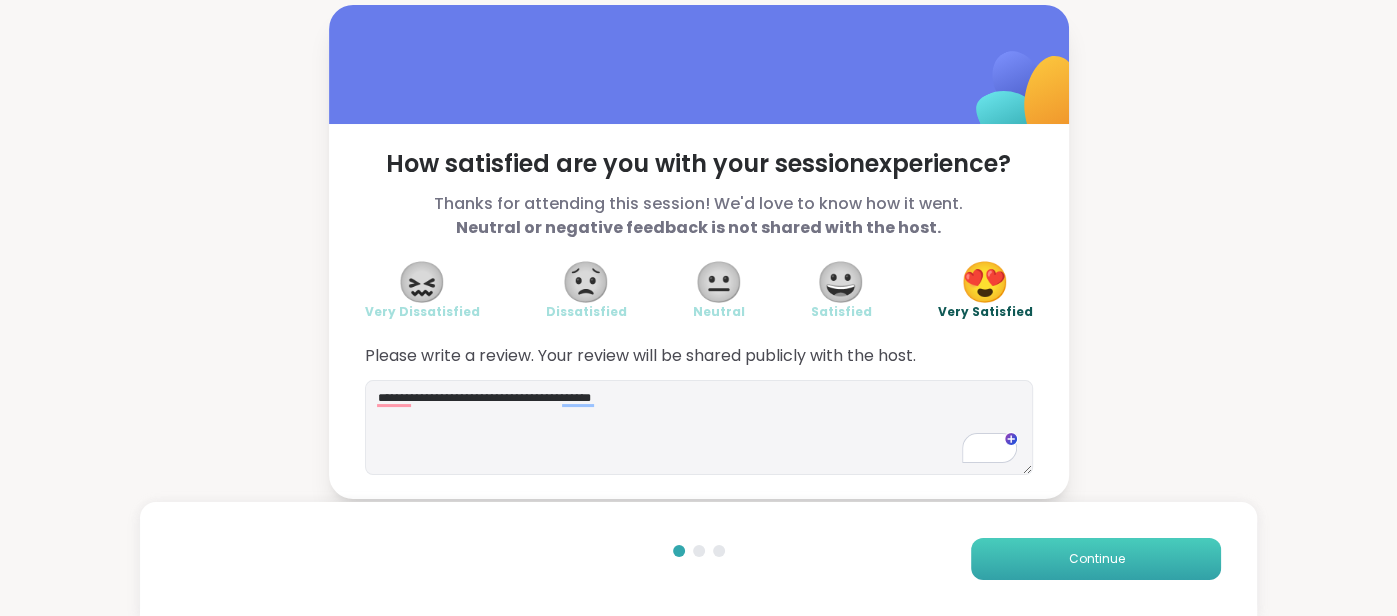 click on "Continue" at bounding box center (1096, 559) 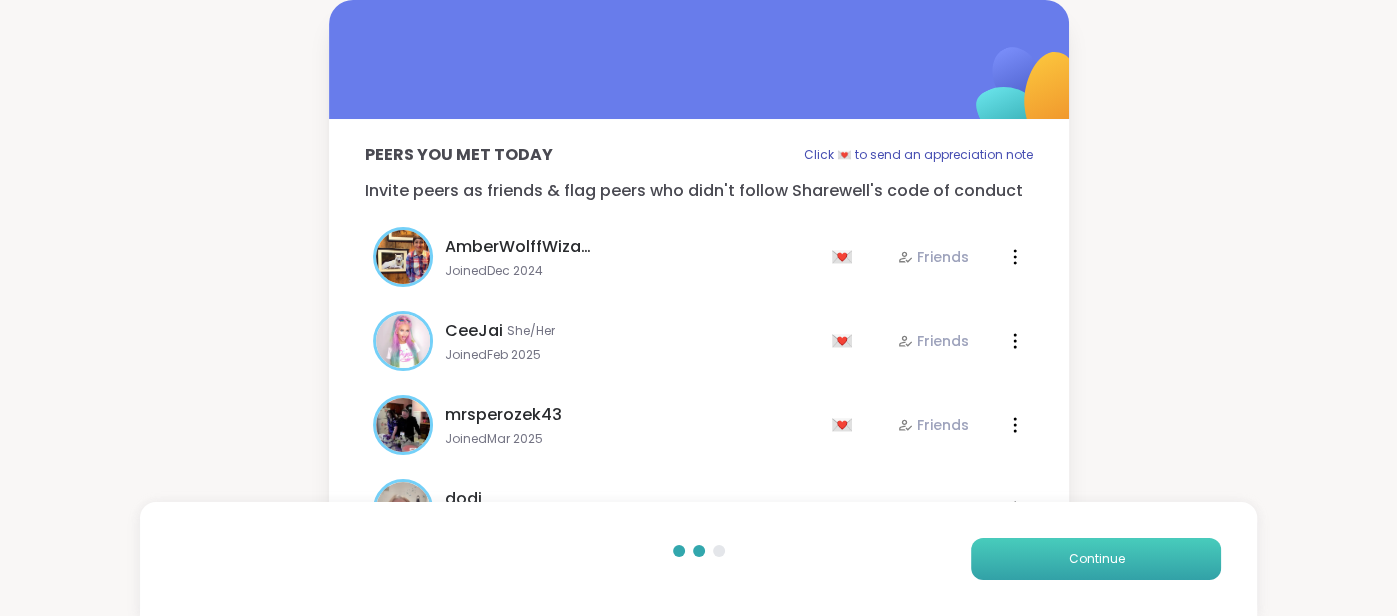 click on "Continue" at bounding box center [1096, 559] 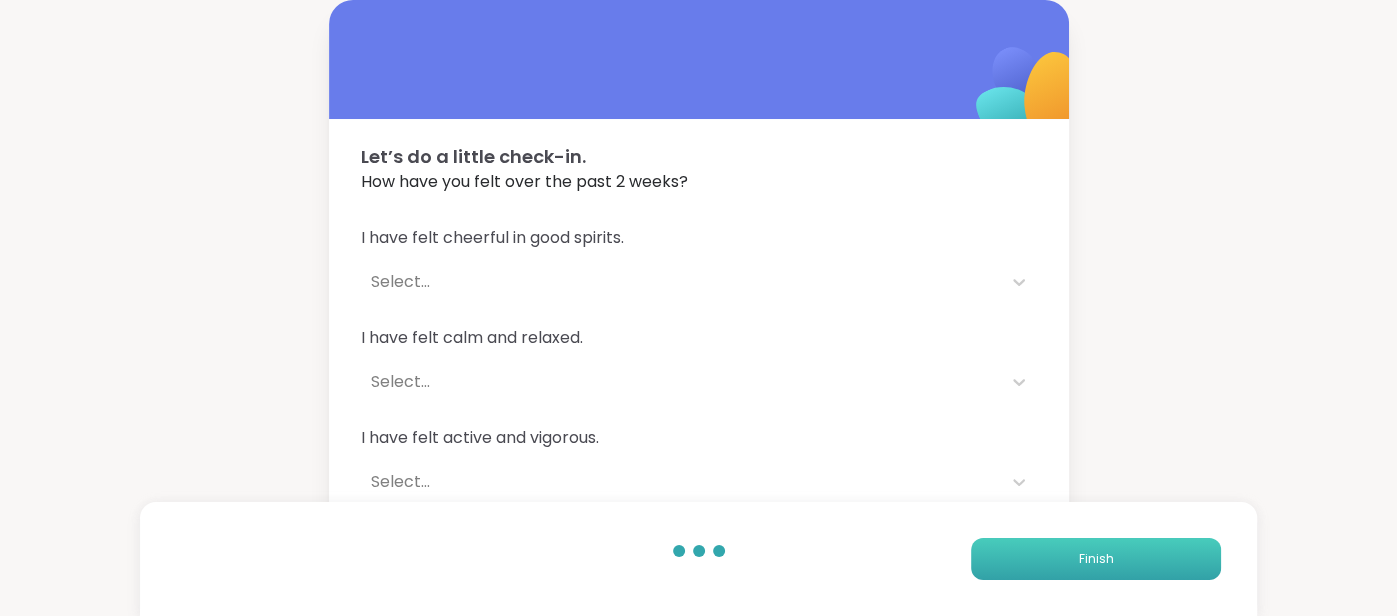click on "Finish" at bounding box center (1096, 559) 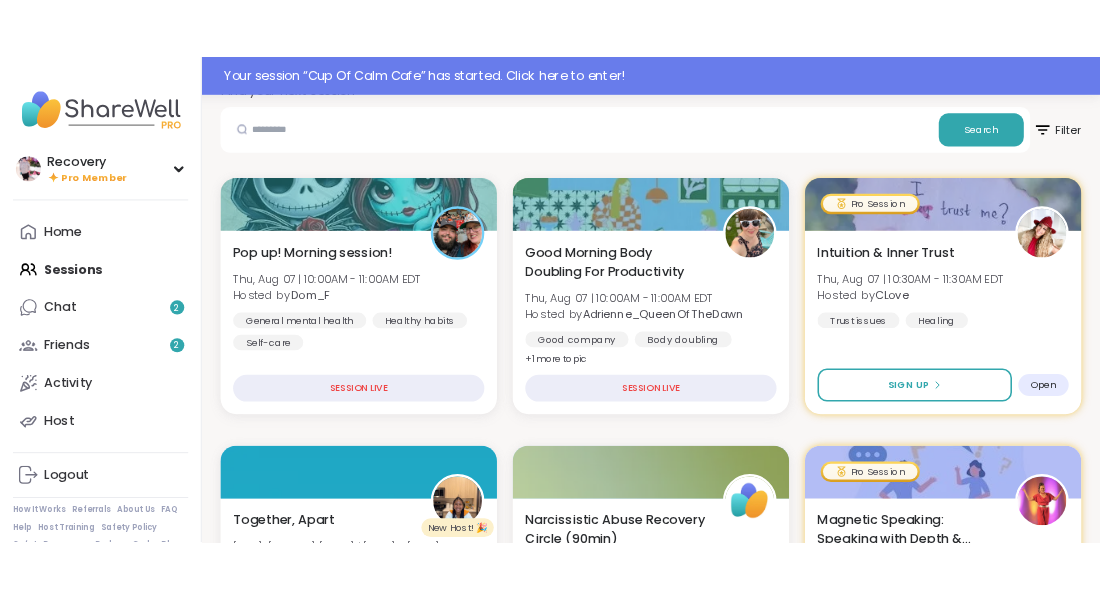 scroll, scrollTop: 203, scrollLeft: 0, axis: vertical 